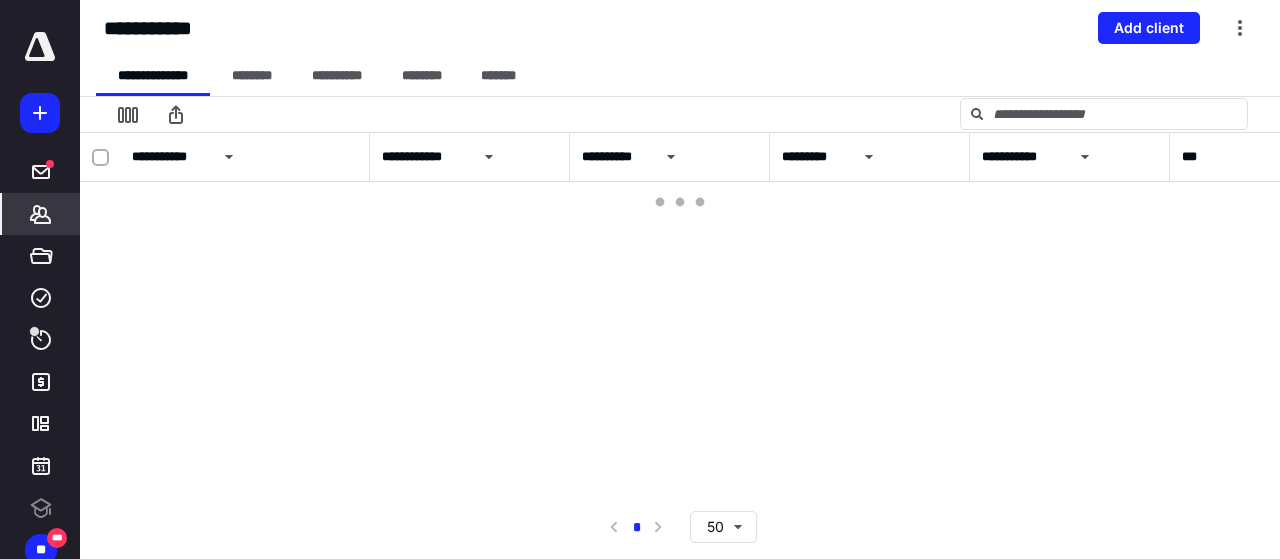 scroll, scrollTop: 0, scrollLeft: 0, axis: both 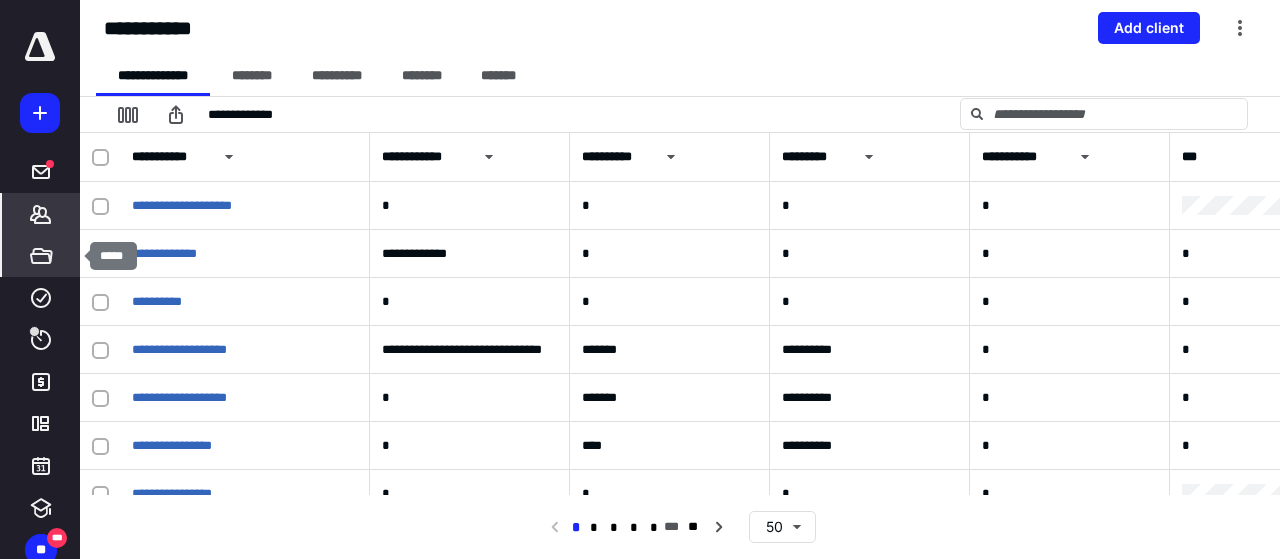 click 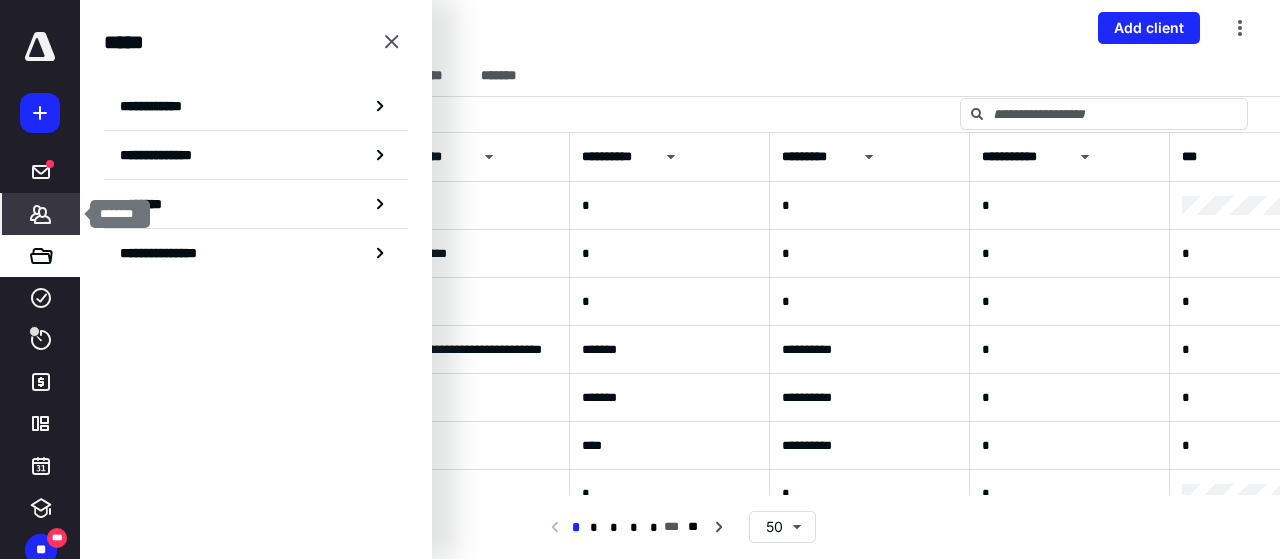click 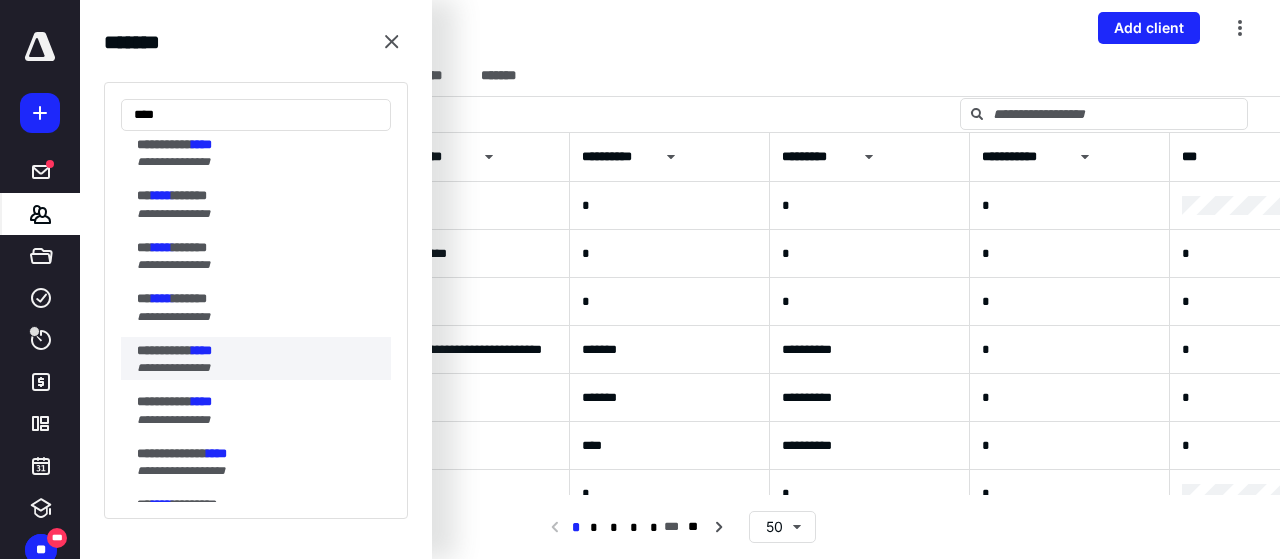 scroll, scrollTop: 0, scrollLeft: 0, axis: both 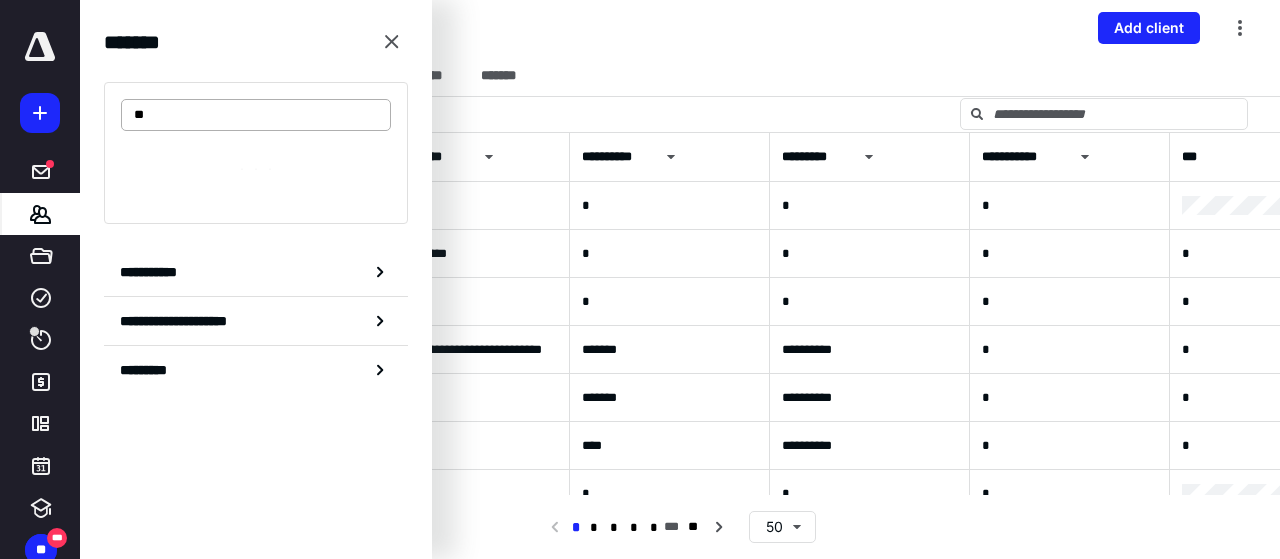 type on "*" 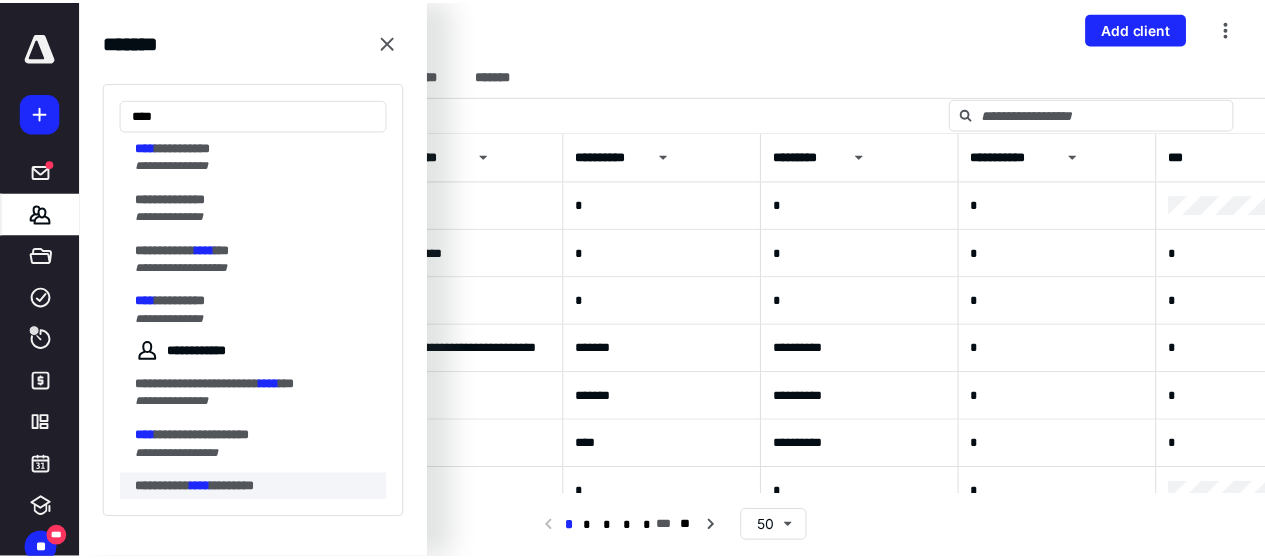 scroll, scrollTop: 400, scrollLeft: 0, axis: vertical 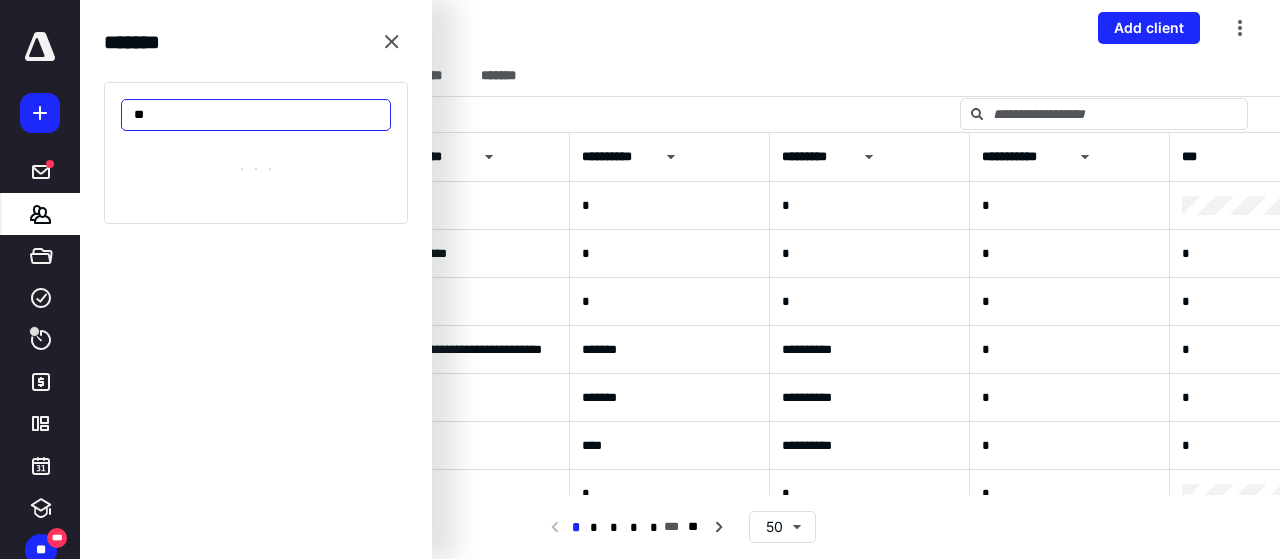 type on "*" 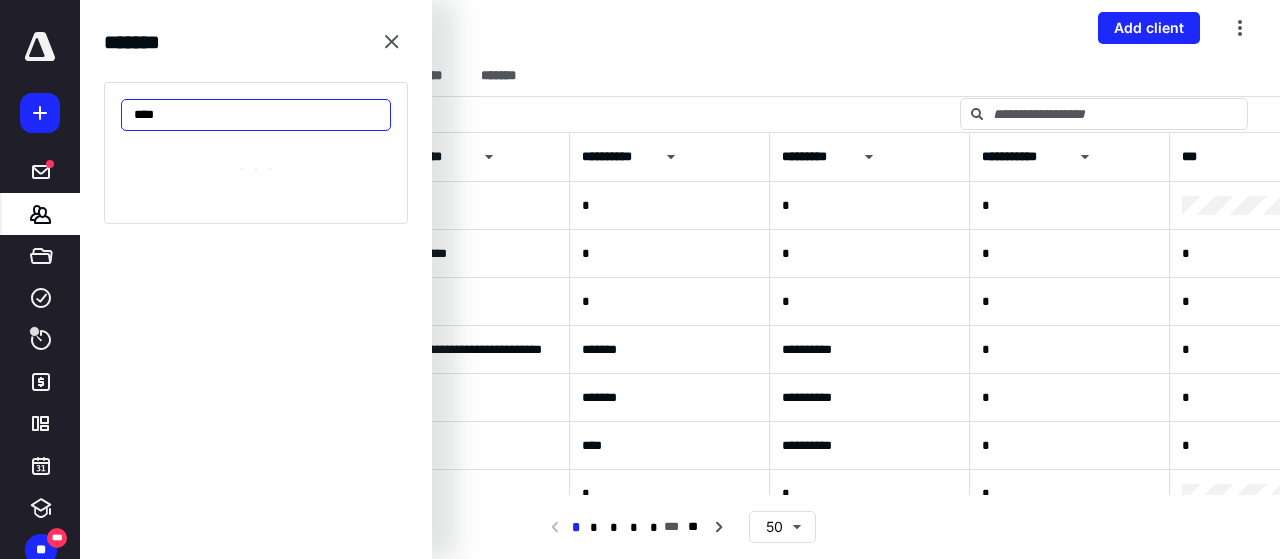 type on "*****" 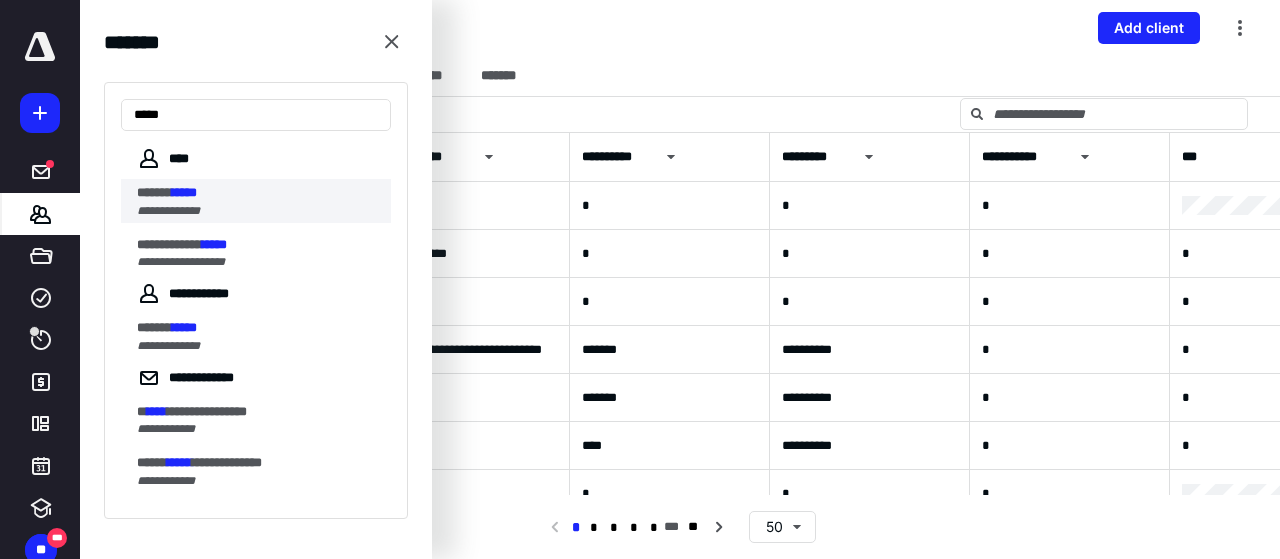 click on "**********" at bounding box center [168, 211] 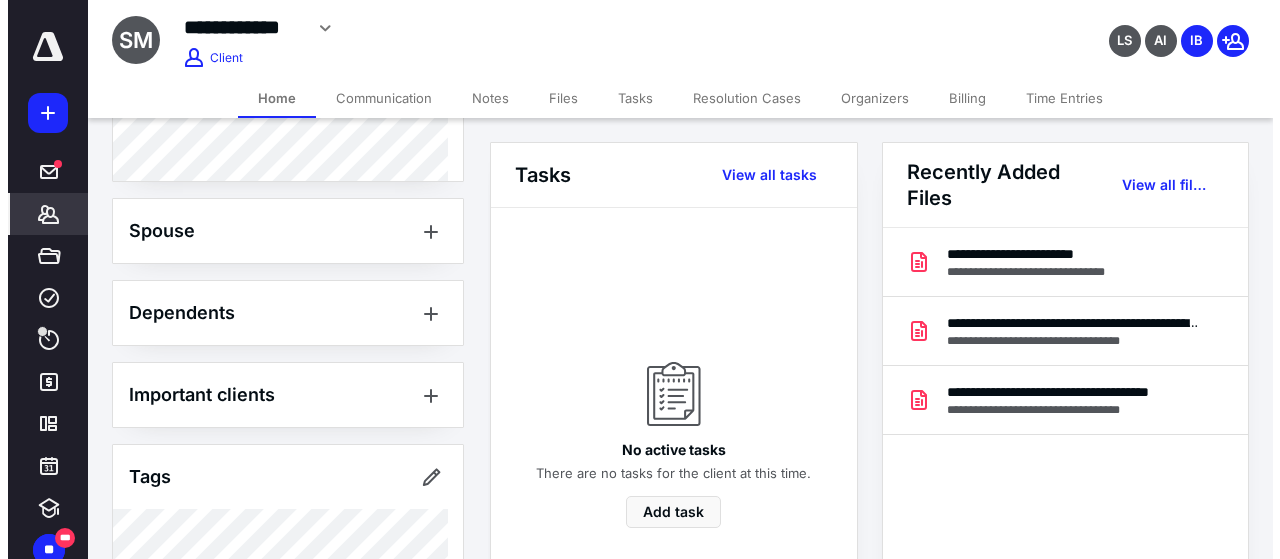 scroll, scrollTop: 637, scrollLeft: 0, axis: vertical 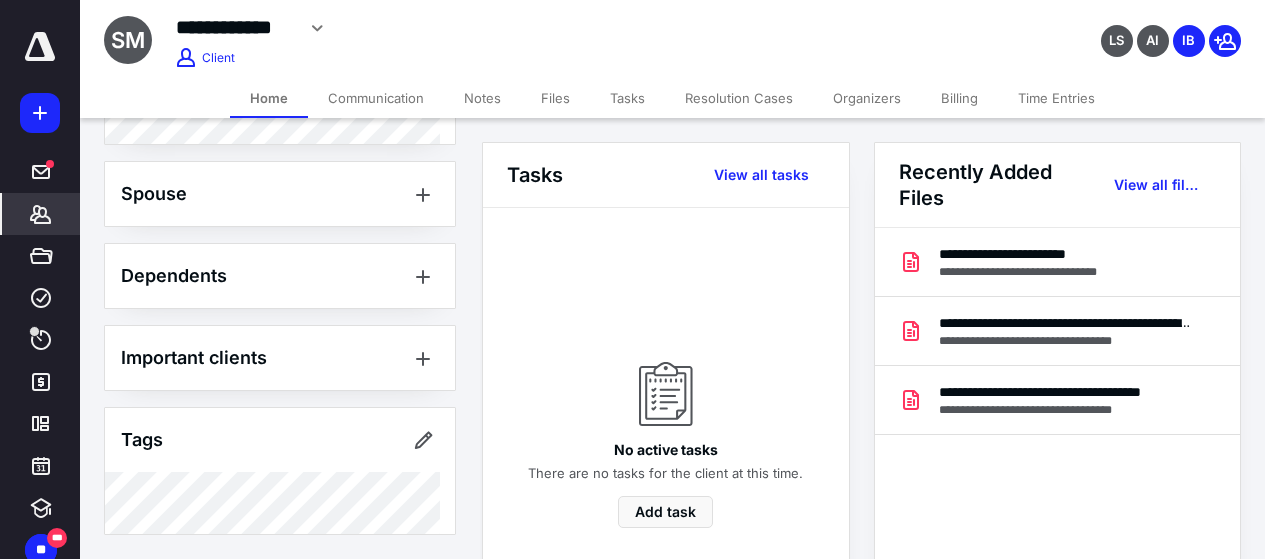 click on "Billing" at bounding box center [959, 98] 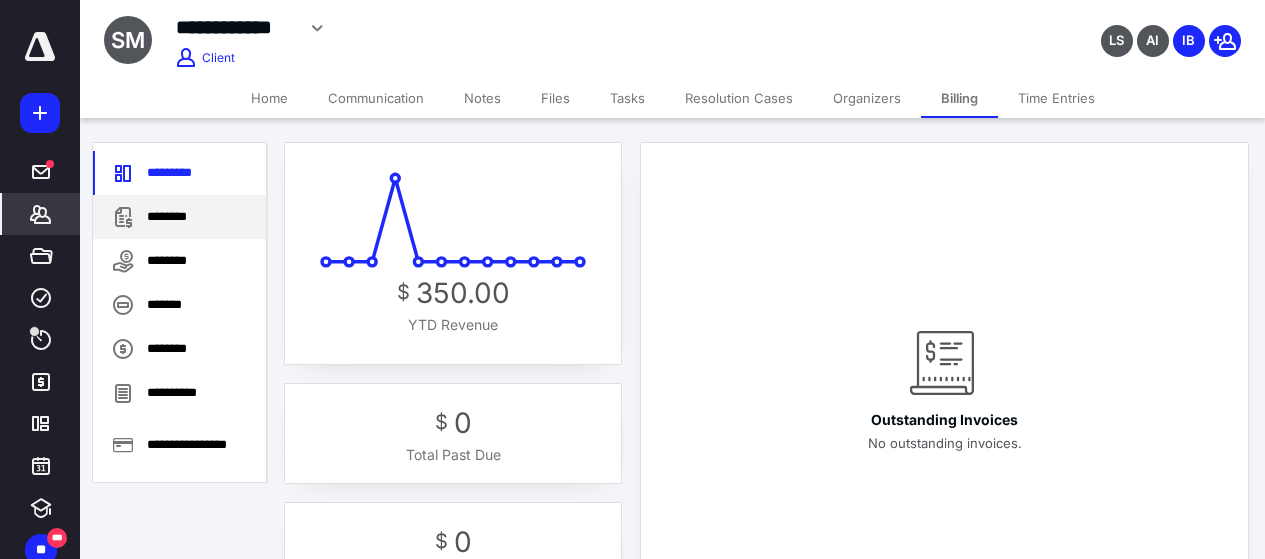 click on "********" at bounding box center (179, 217) 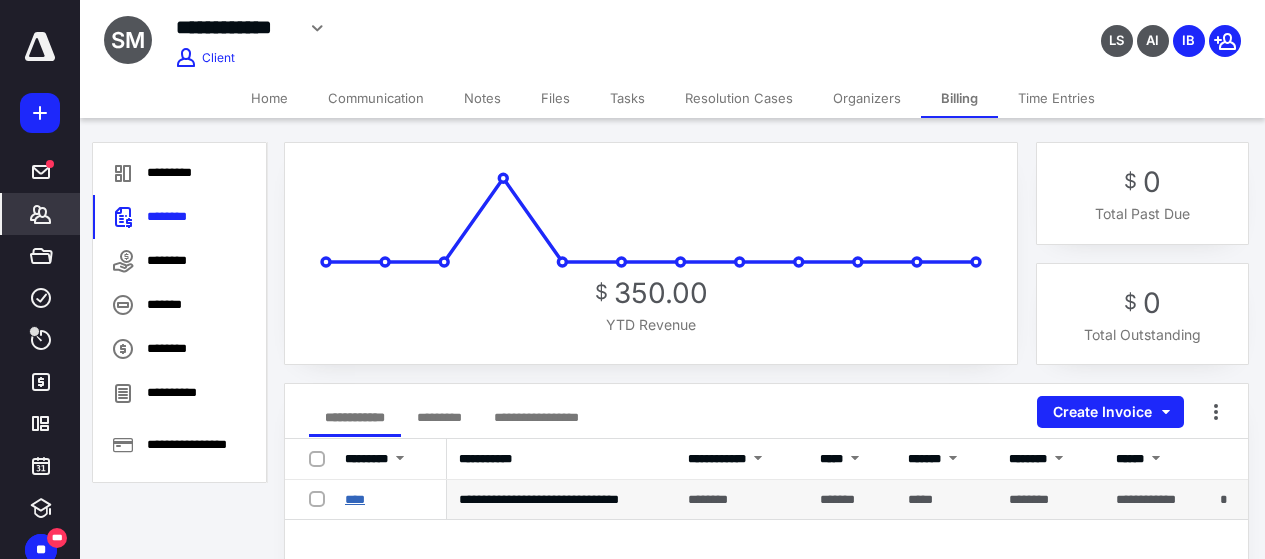 click on "****" at bounding box center (355, 499) 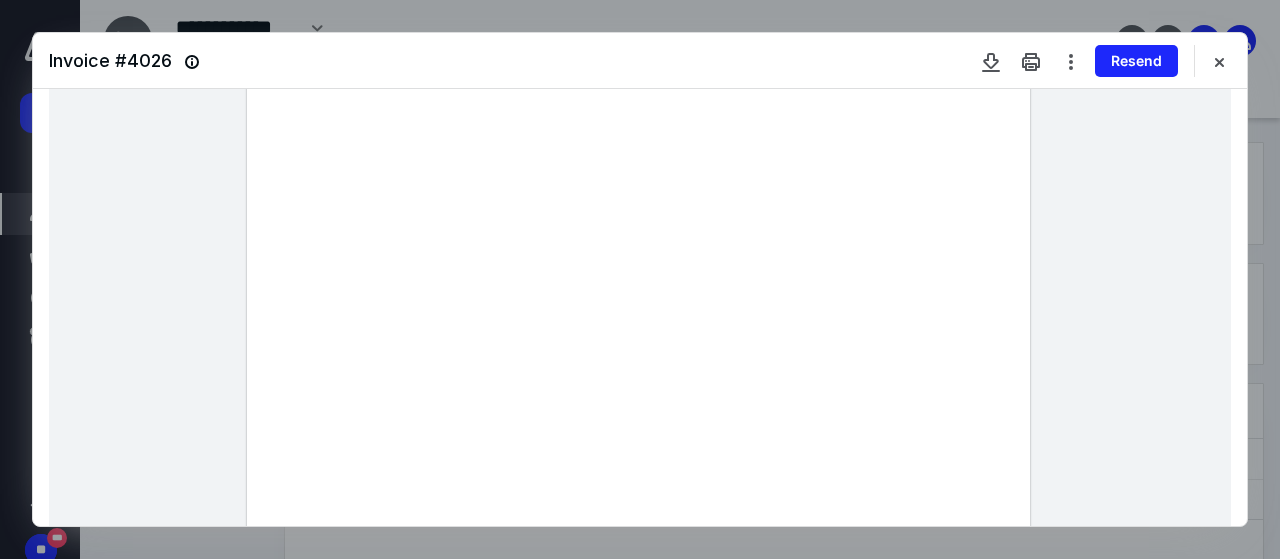 scroll, scrollTop: 0, scrollLeft: 0, axis: both 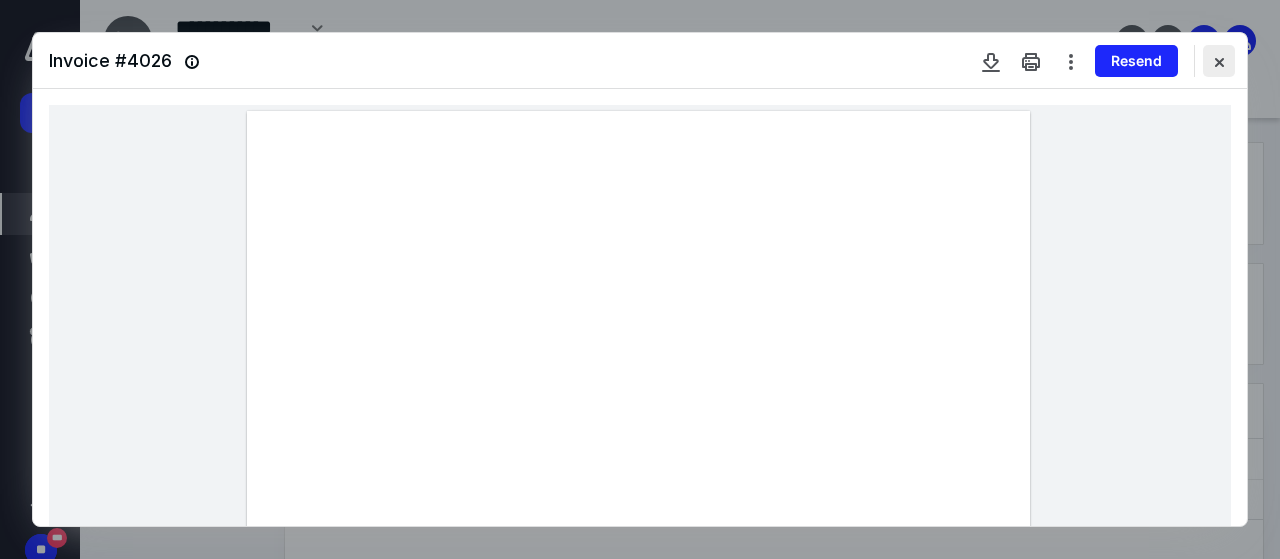click at bounding box center (1219, 61) 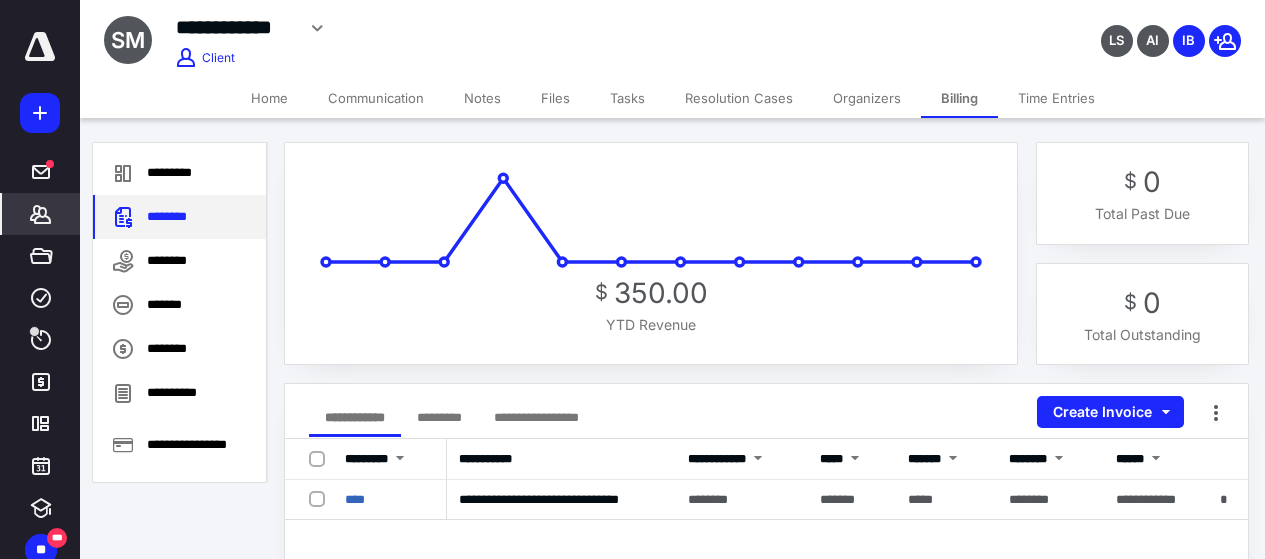 click on "********" at bounding box center [179, 217] 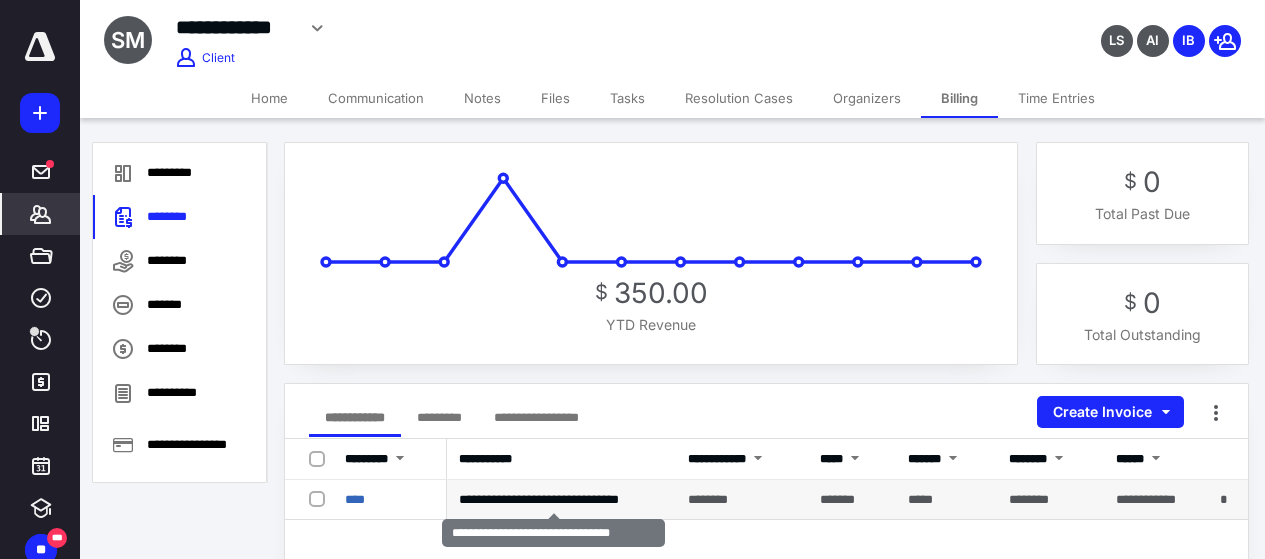 click on "**********" at bounding box center (551, 500) 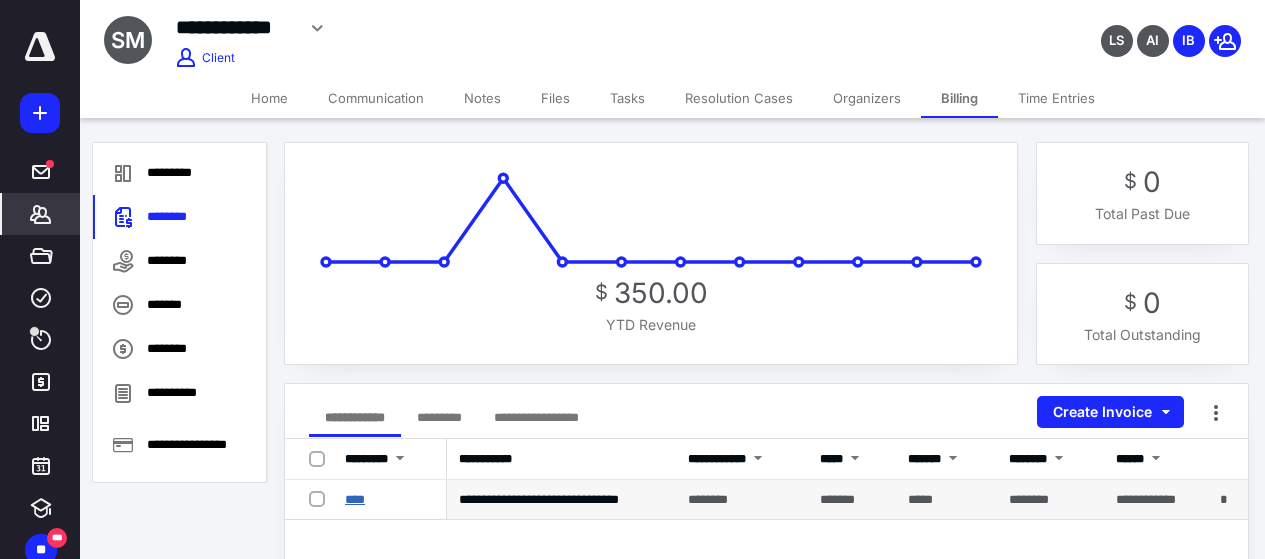 click on "****" at bounding box center [355, 499] 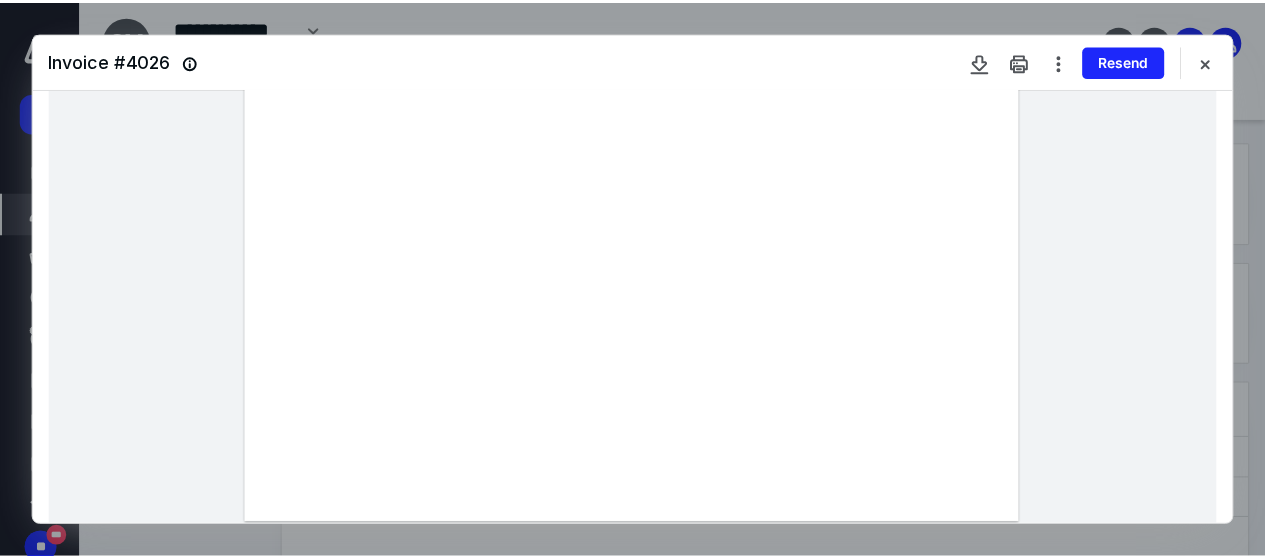 scroll, scrollTop: 400, scrollLeft: 0, axis: vertical 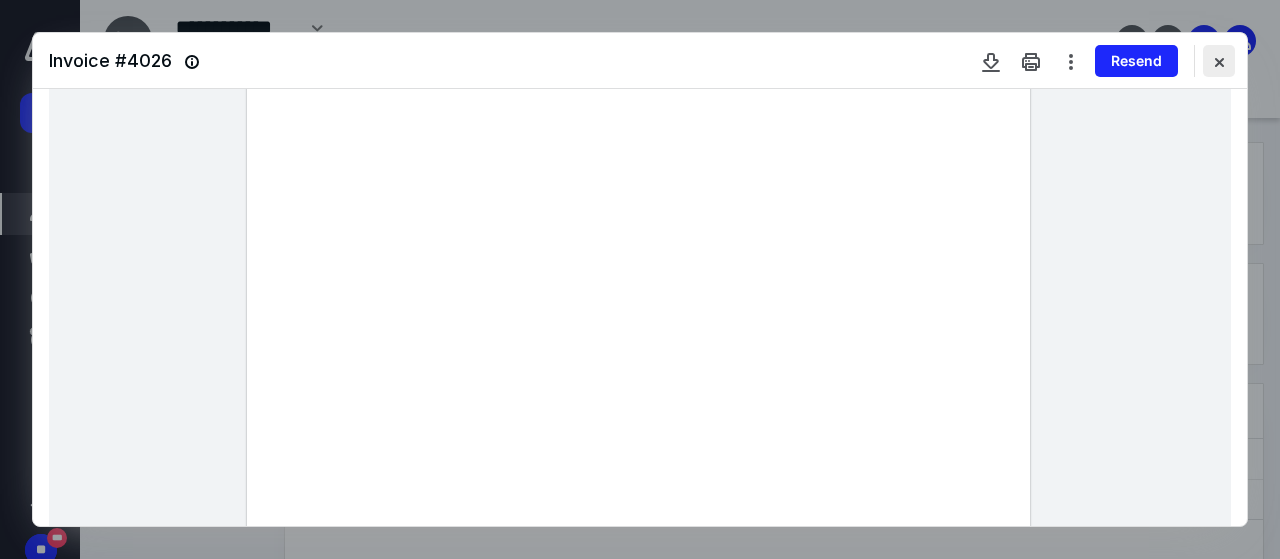 click at bounding box center [1219, 61] 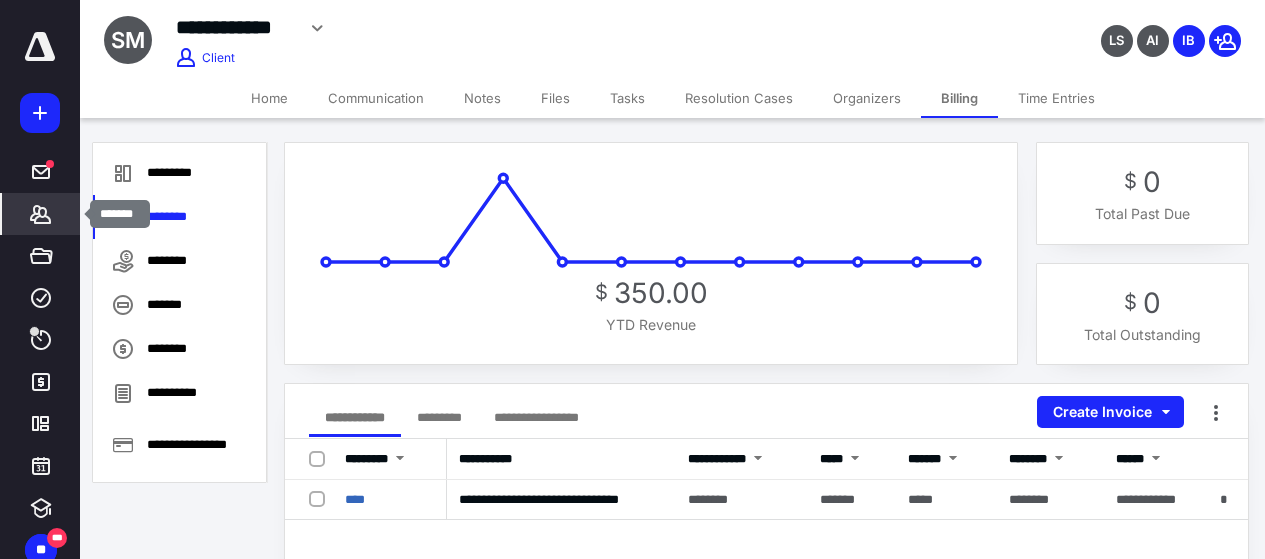 click 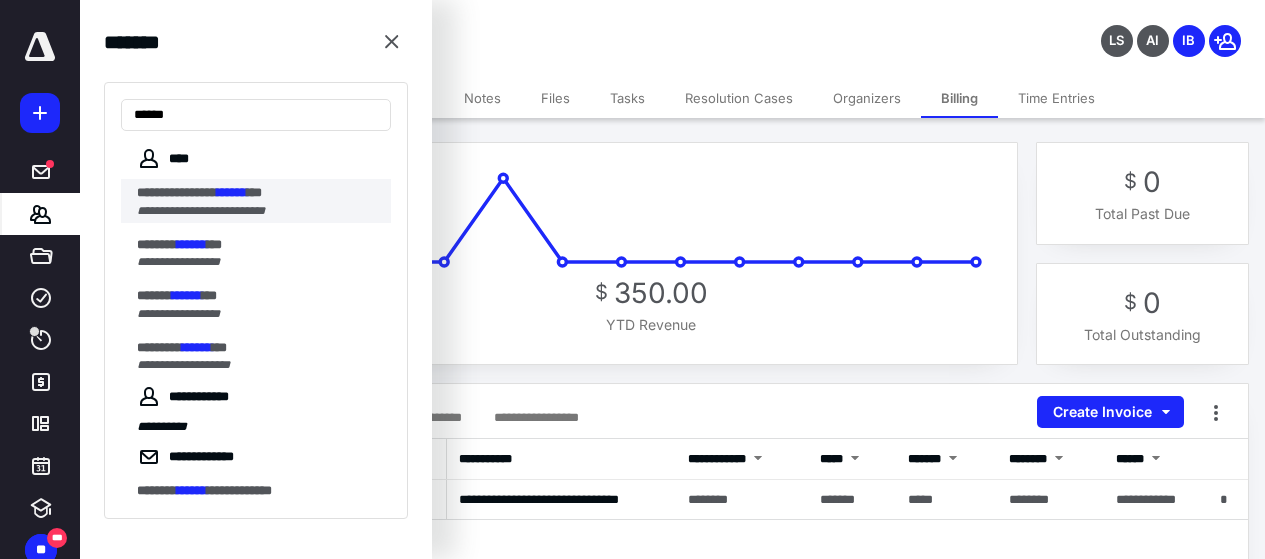 type on "******" 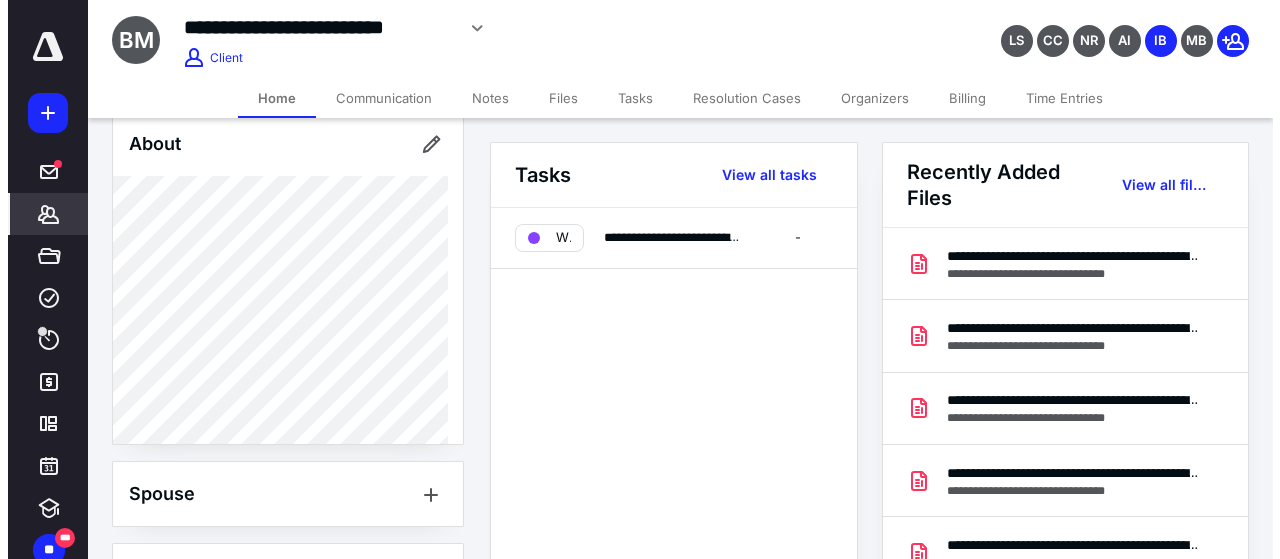 scroll, scrollTop: 227, scrollLeft: 0, axis: vertical 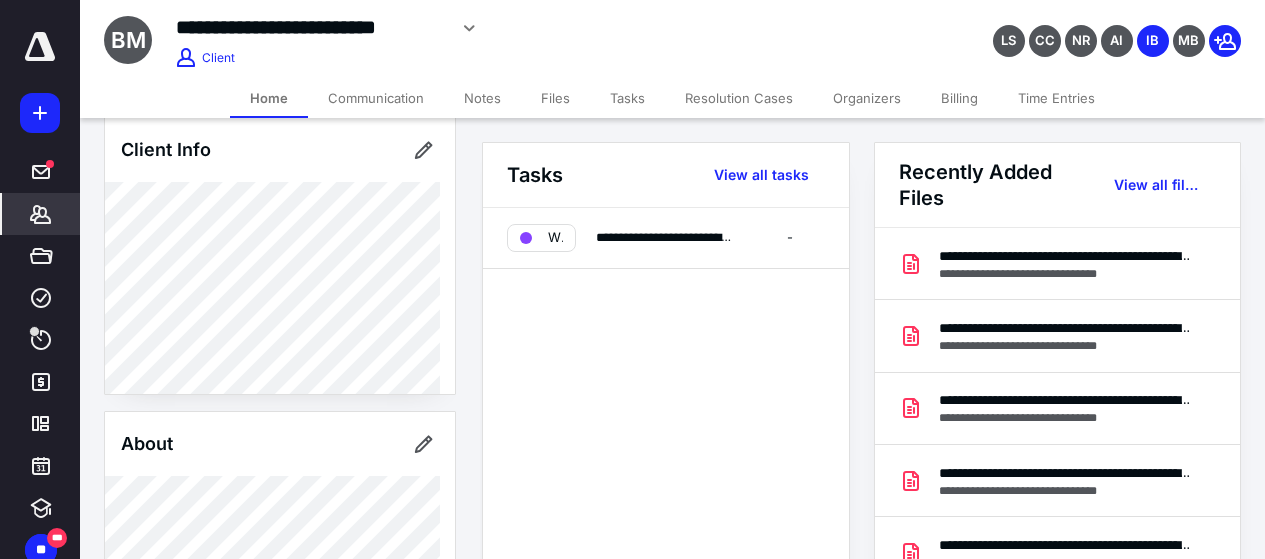 click on "Billing" at bounding box center (959, 98) 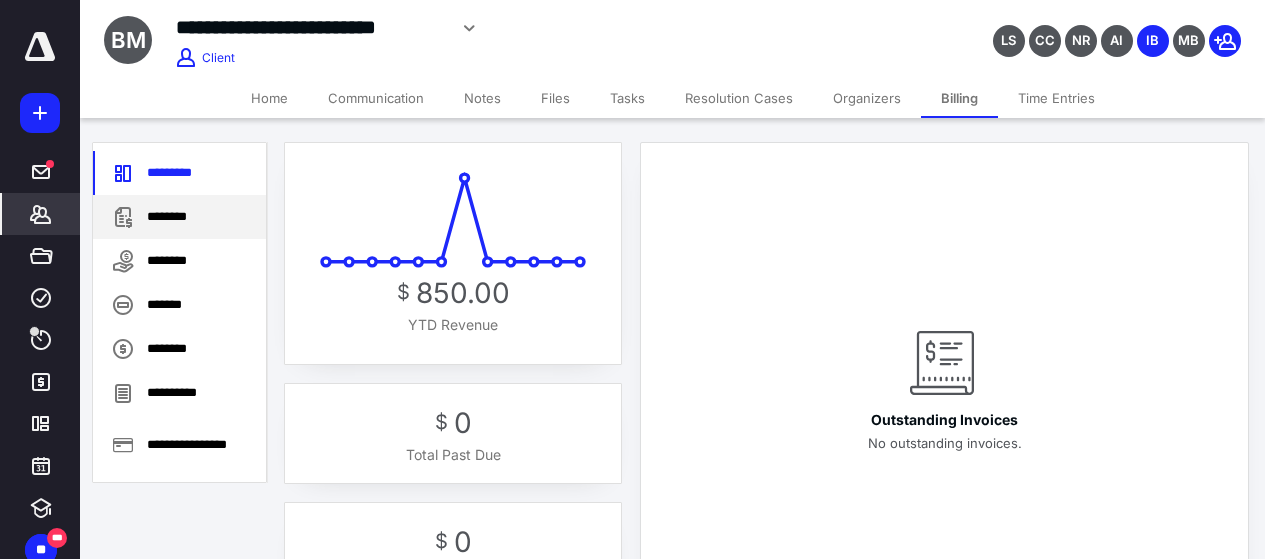 click on "********" at bounding box center (179, 217) 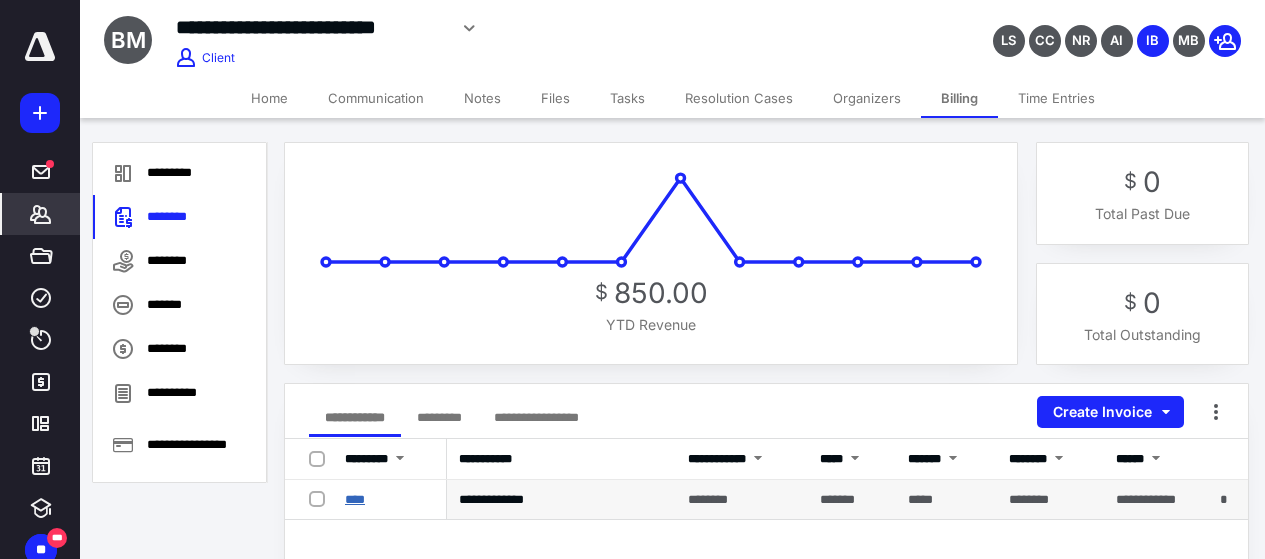 click on "****" at bounding box center (355, 499) 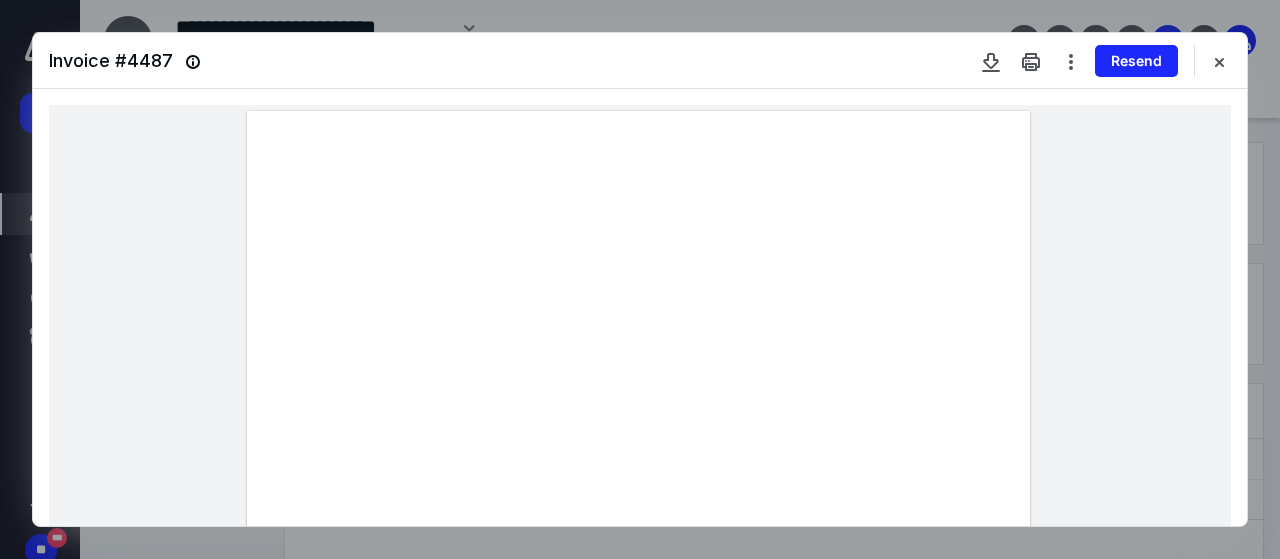 scroll, scrollTop: 200, scrollLeft: 0, axis: vertical 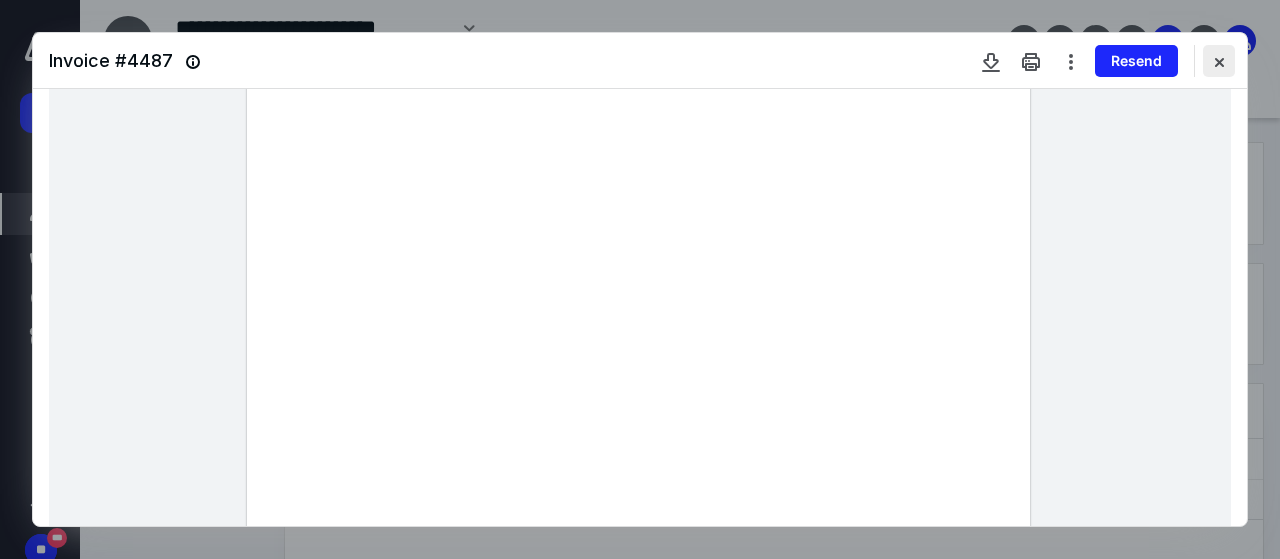 click at bounding box center [1219, 61] 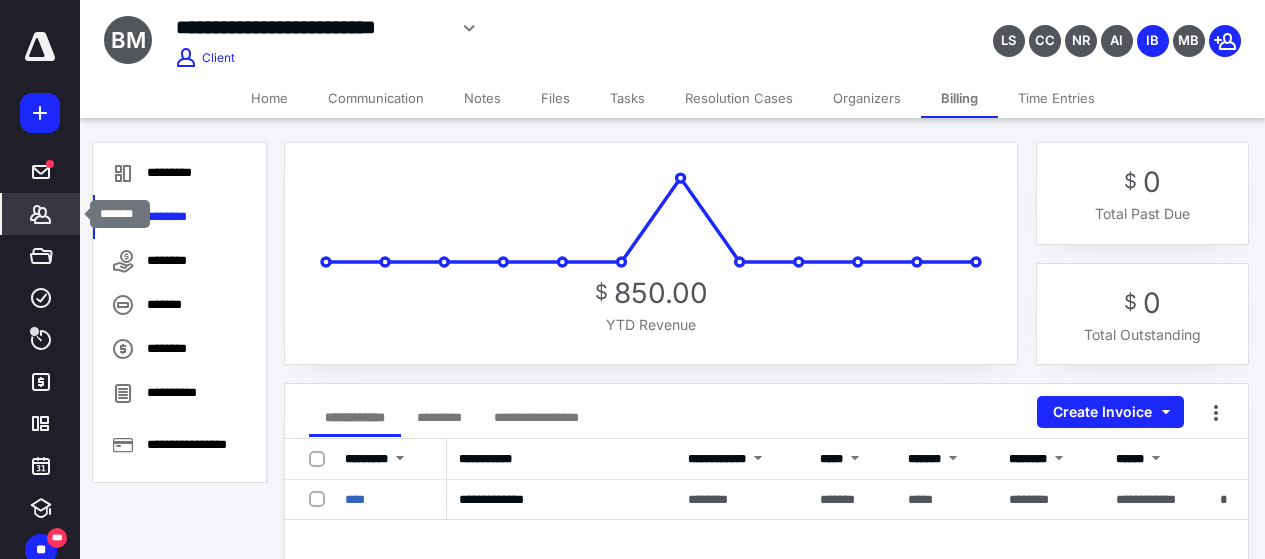 click 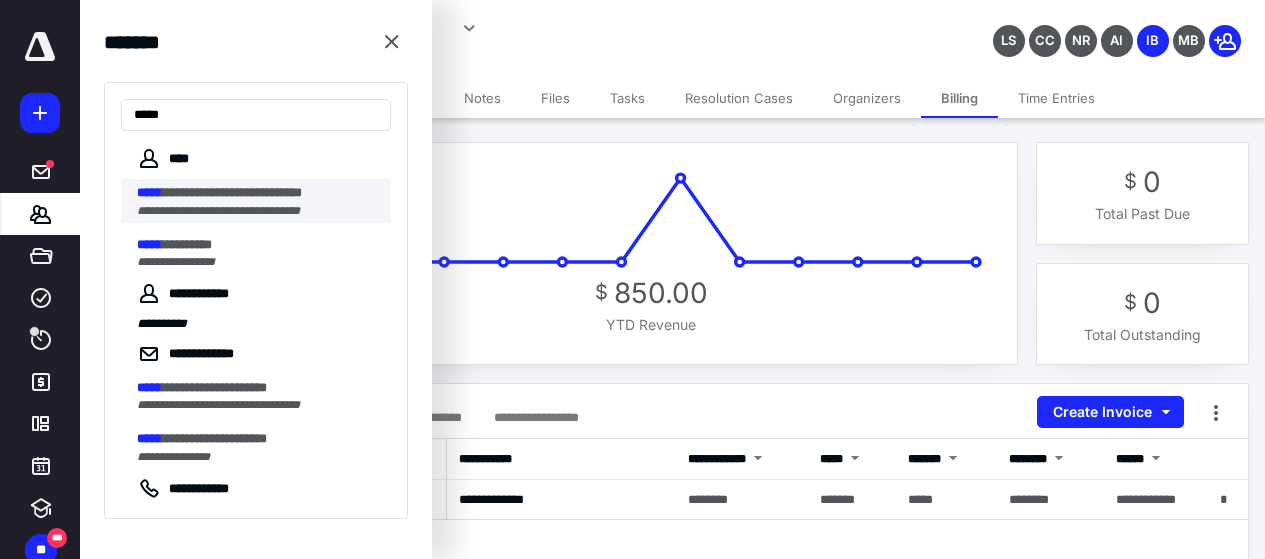 type on "*****" 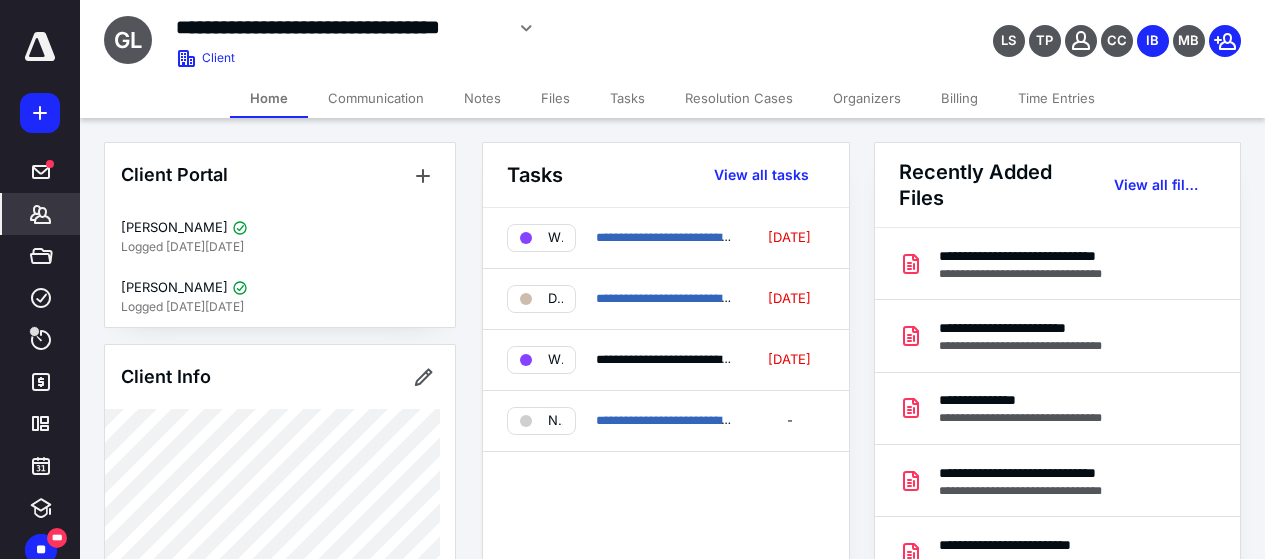 click on "Billing" at bounding box center (959, 98) 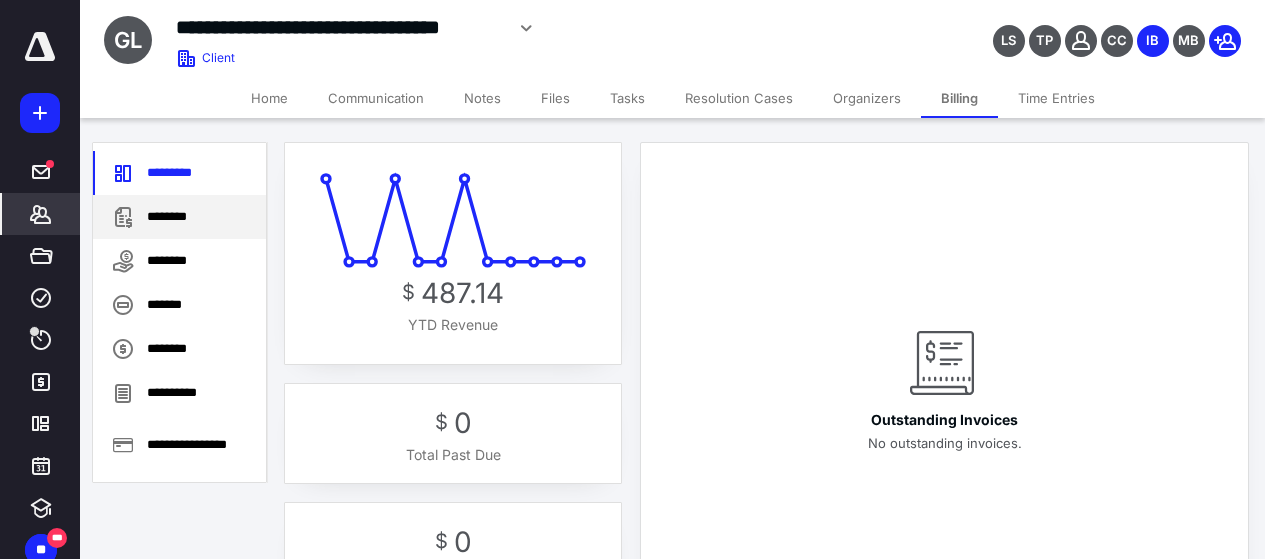click on "********" at bounding box center (179, 217) 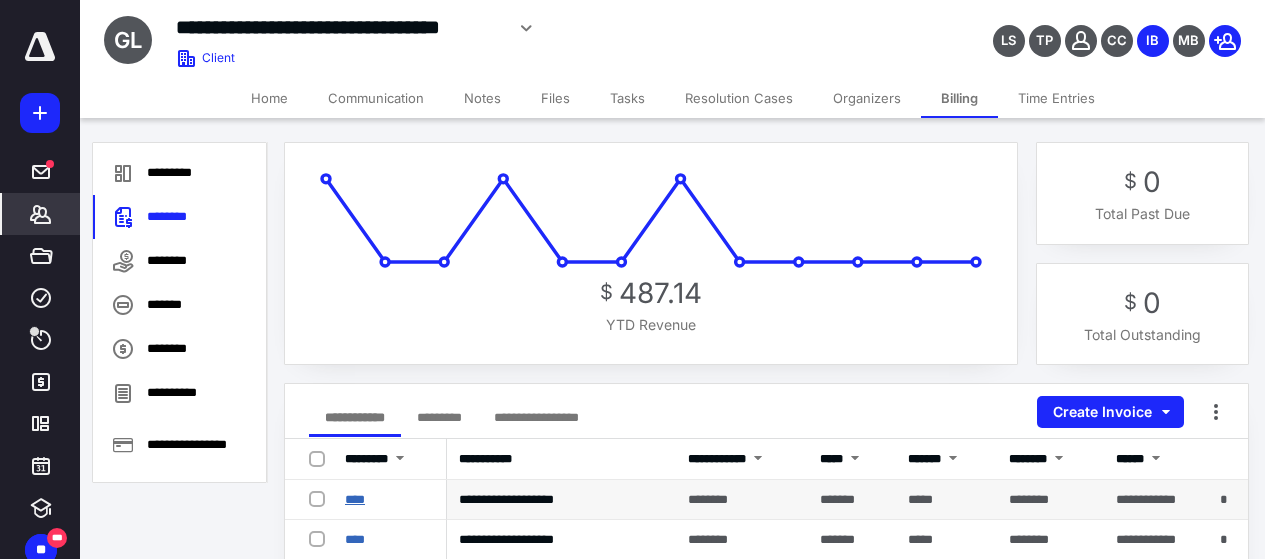 click on "****" at bounding box center [355, 499] 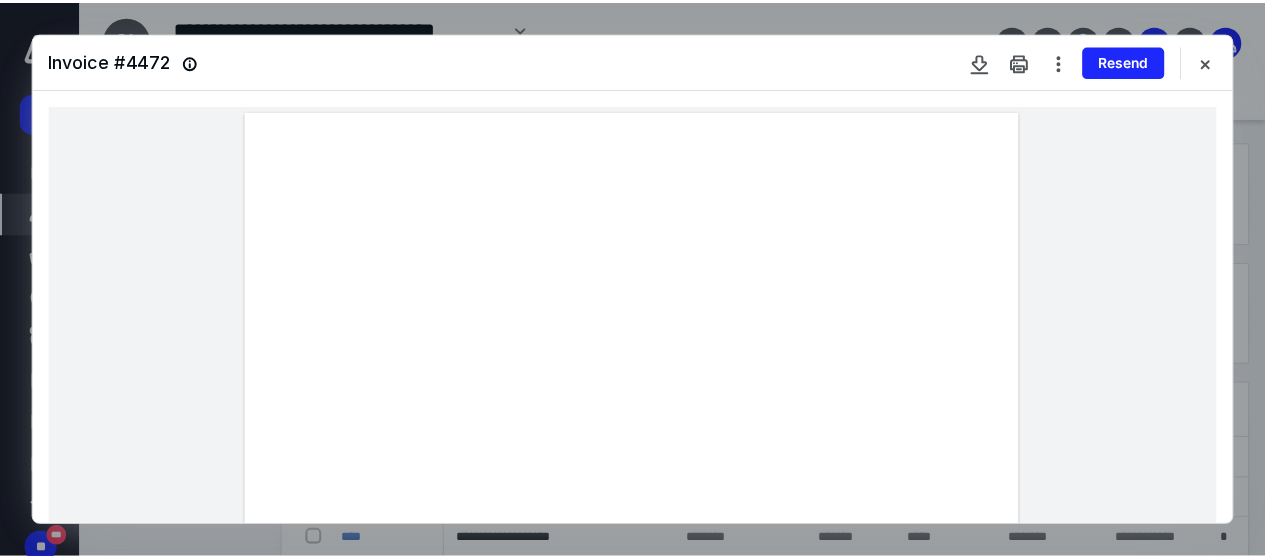 scroll, scrollTop: 200, scrollLeft: 0, axis: vertical 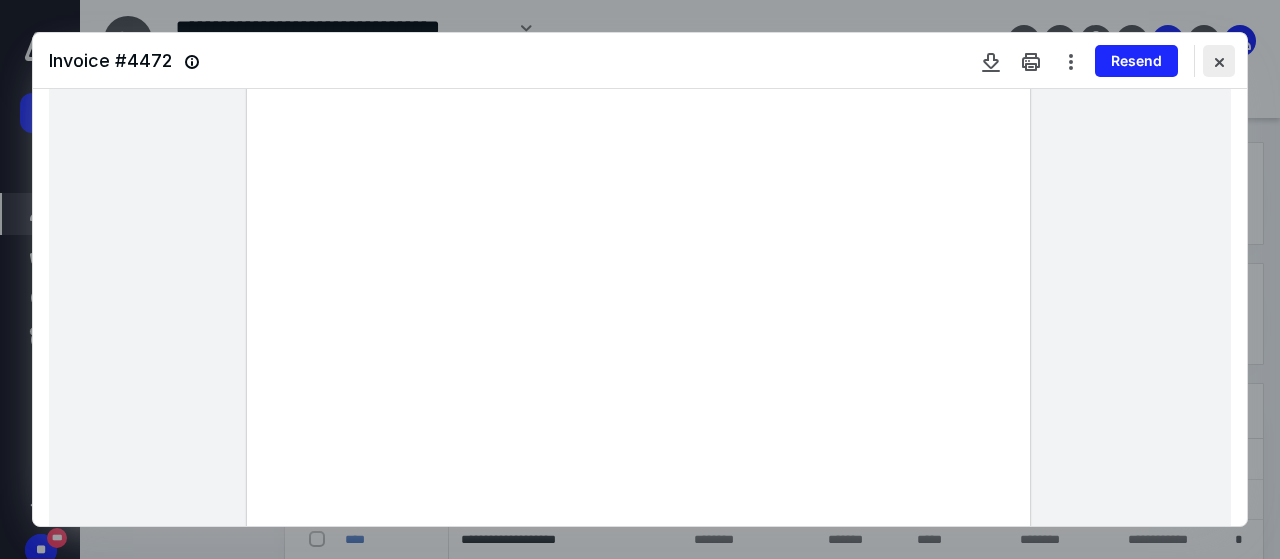 click at bounding box center [1219, 61] 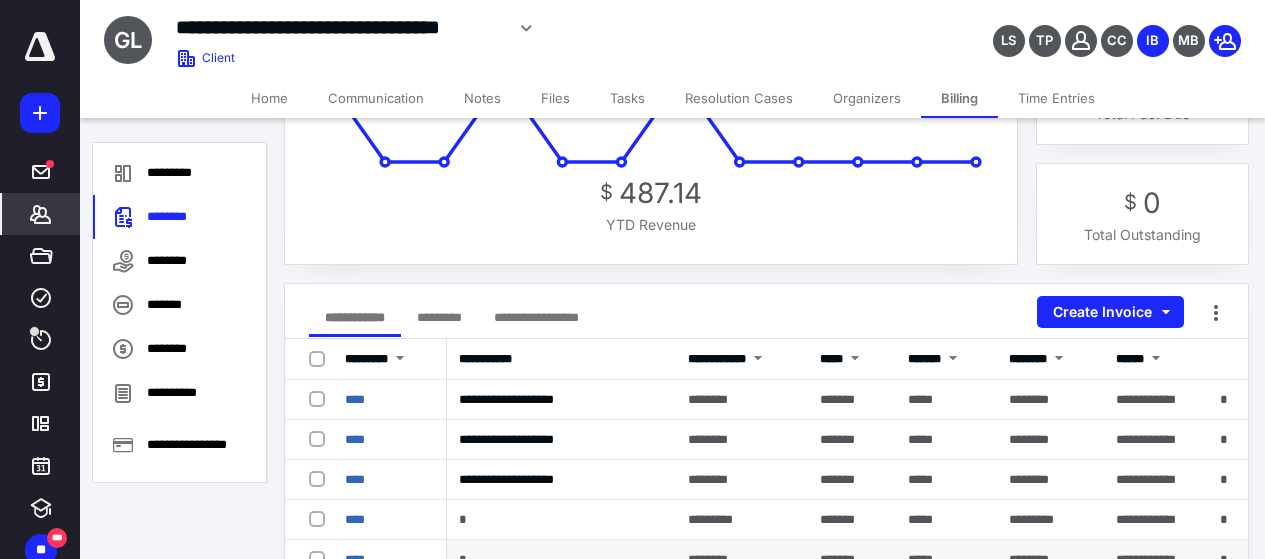 scroll, scrollTop: 200, scrollLeft: 0, axis: vertical 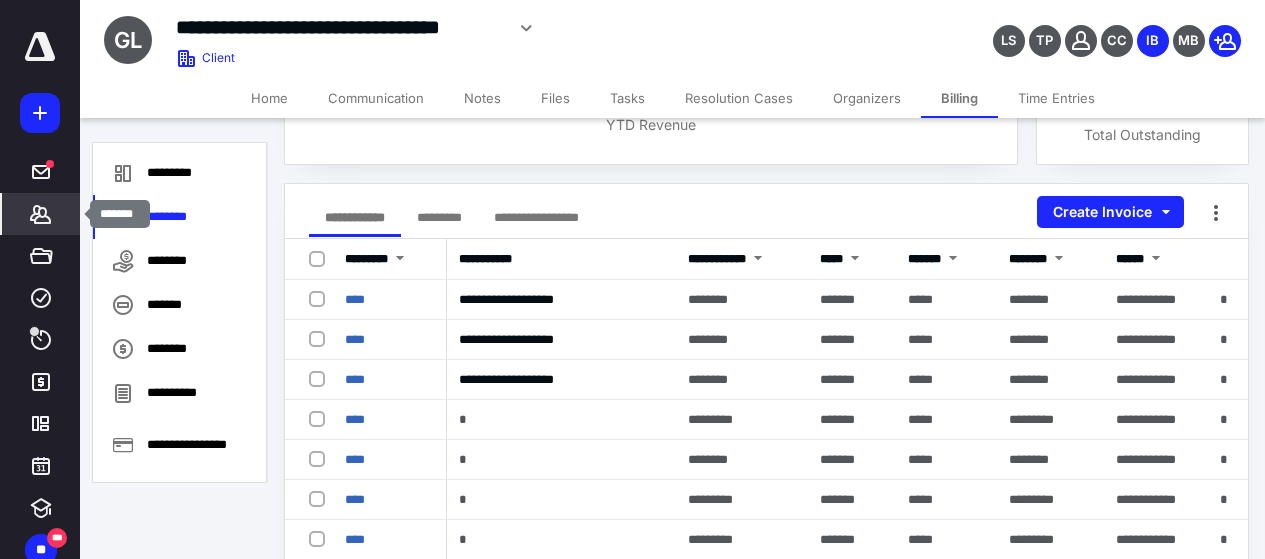 click 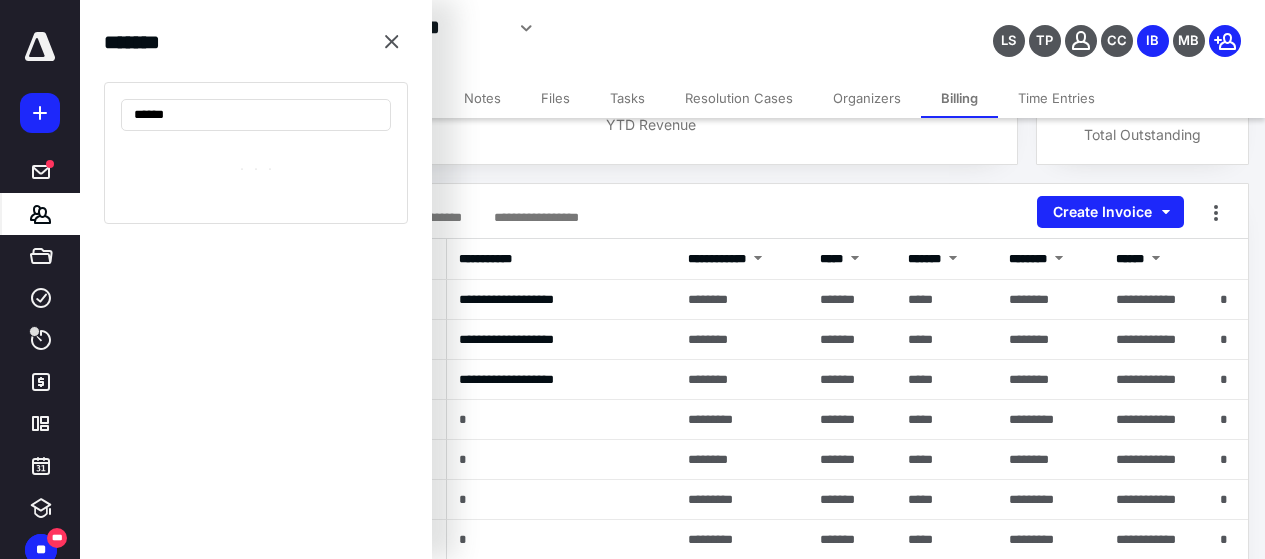 type on "*******" 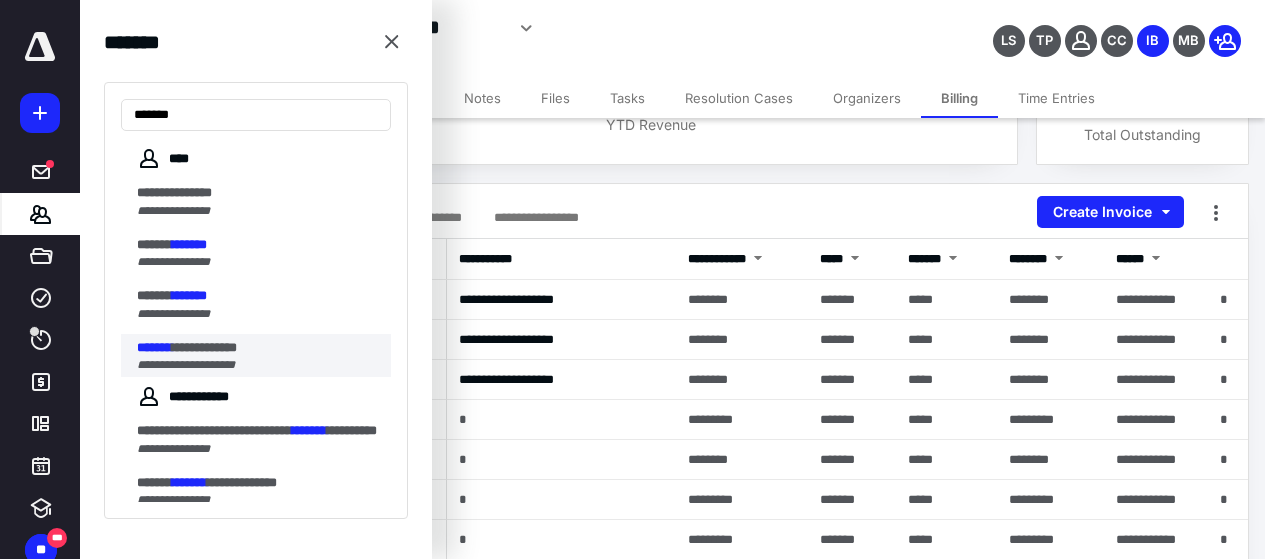 click on "**********" at bounding box center (204, 347) 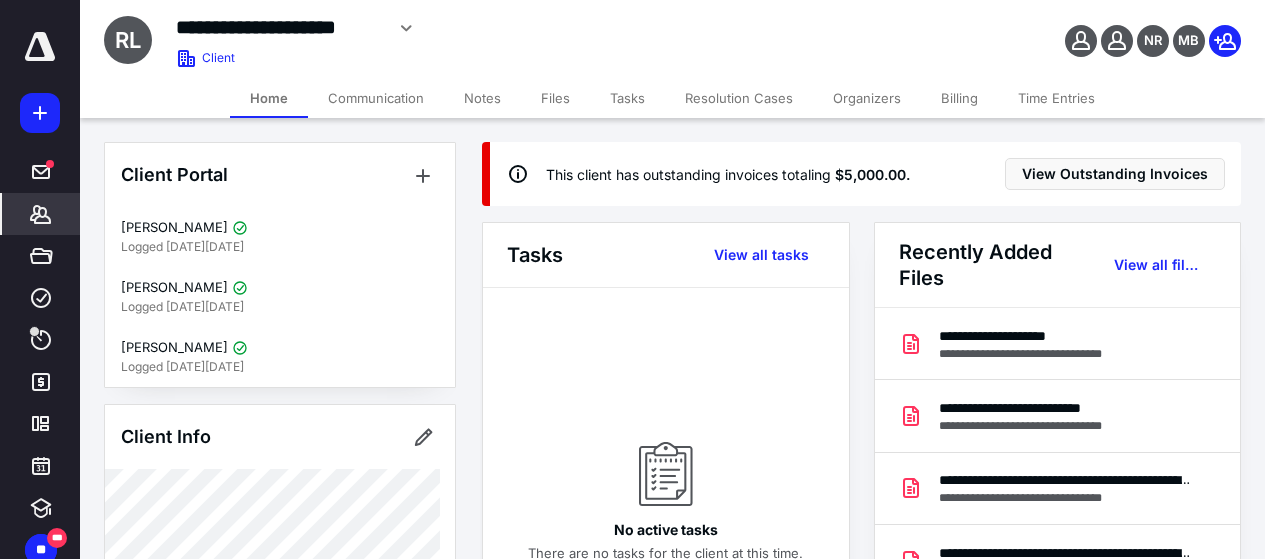 click on "Billing" at bounding box center (959, 98) 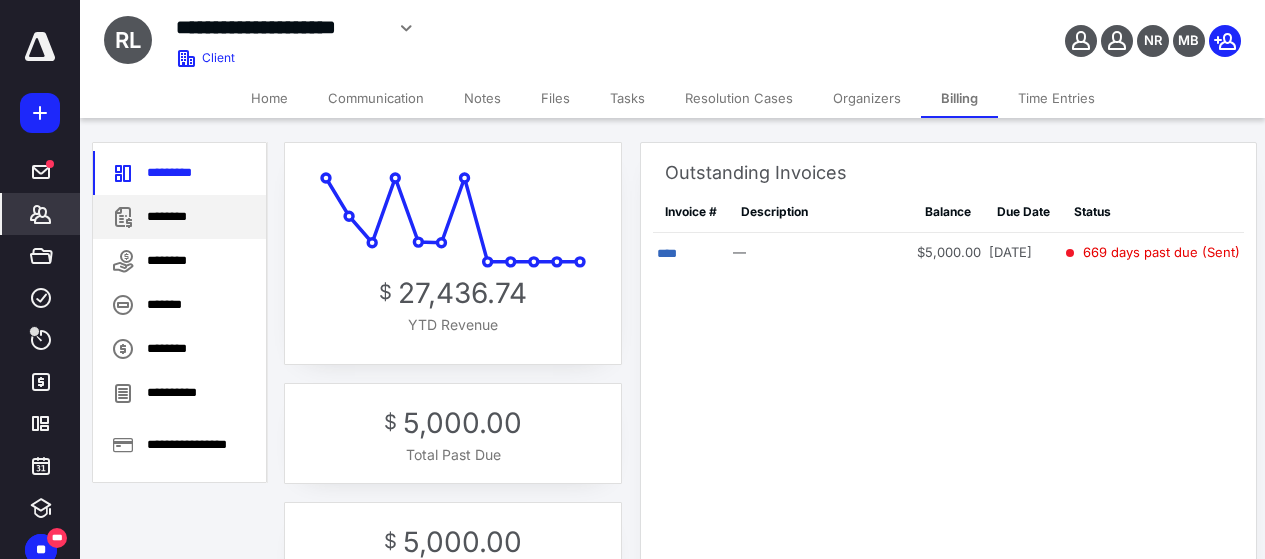 click on "********" at bounding box center (179, 217) 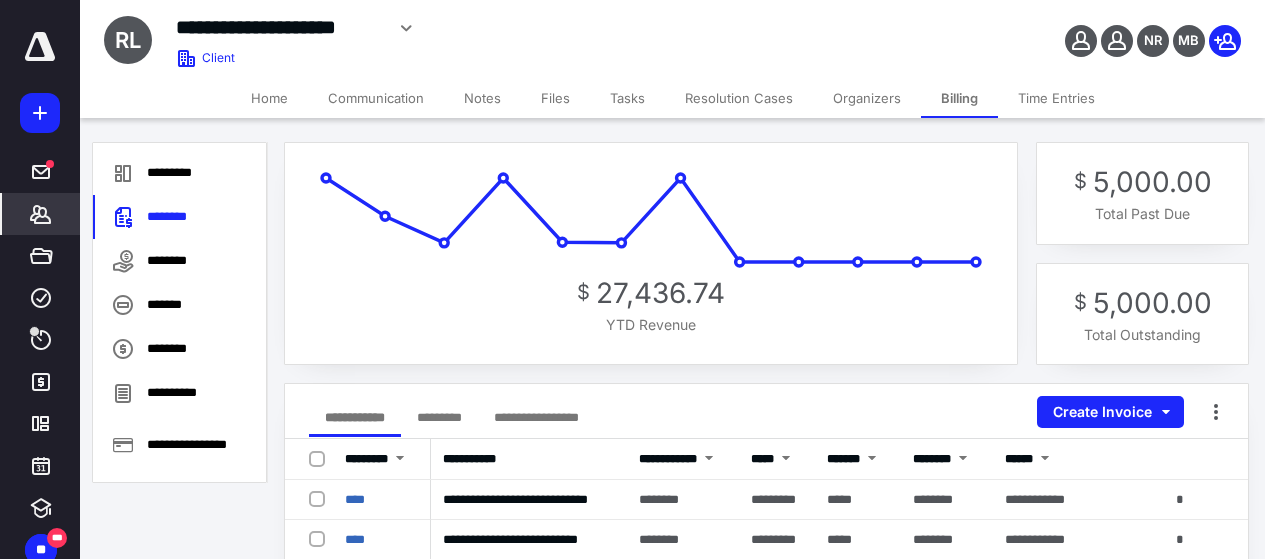 scroll, scrollTop: 200, scrollLeft: 0, axis: vertical 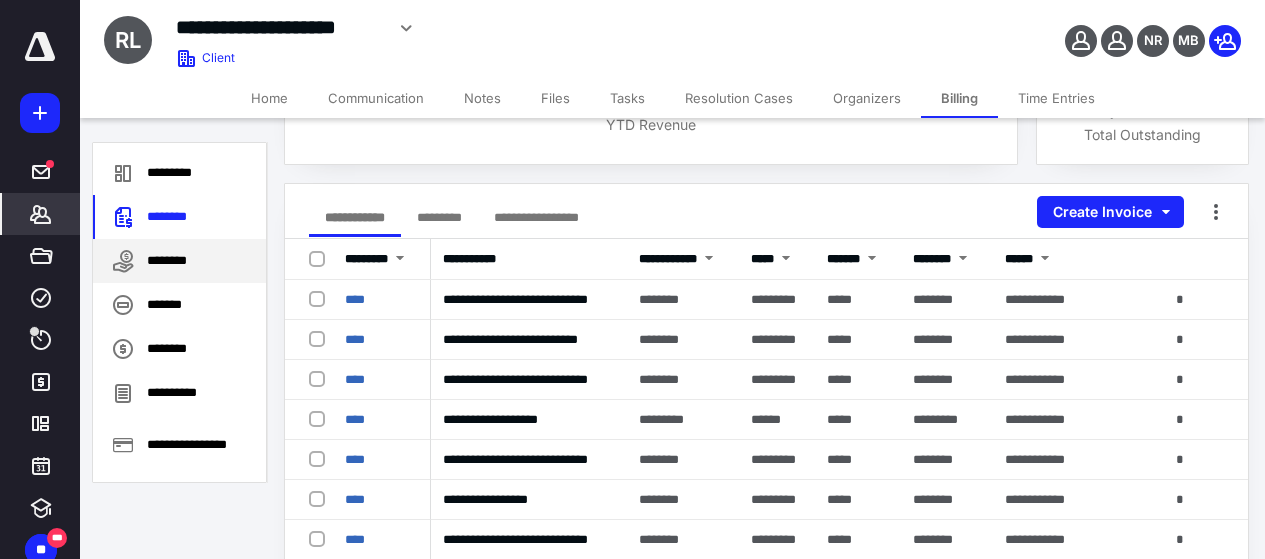 click on "********" at bounding box center [179, 261] 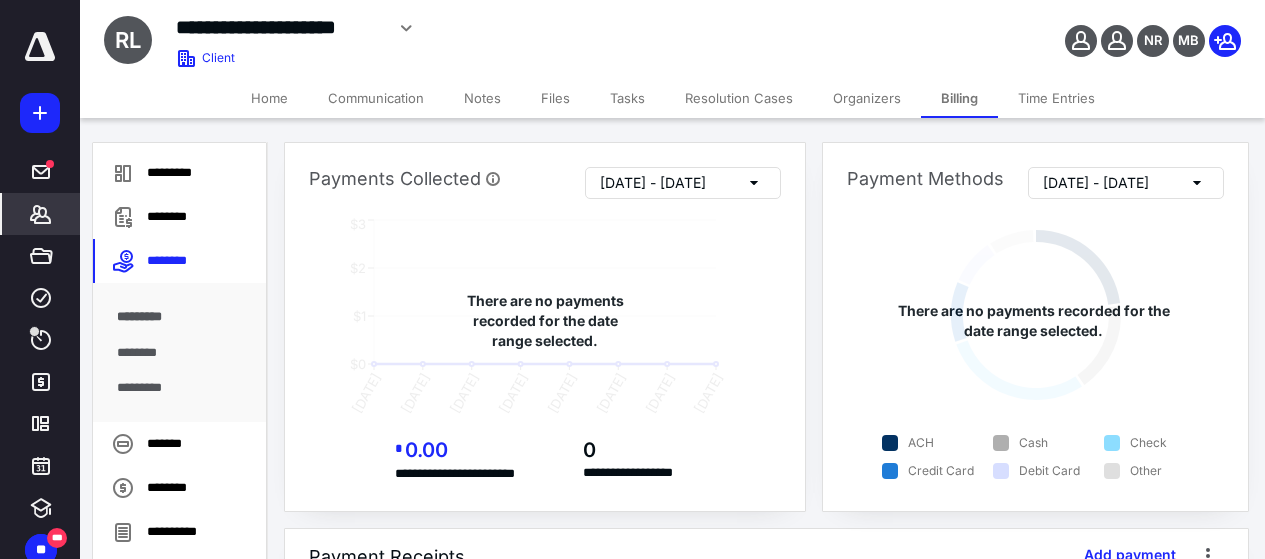 scroll, scrollTop: 300, scrollLeft: 0, axis: vertical 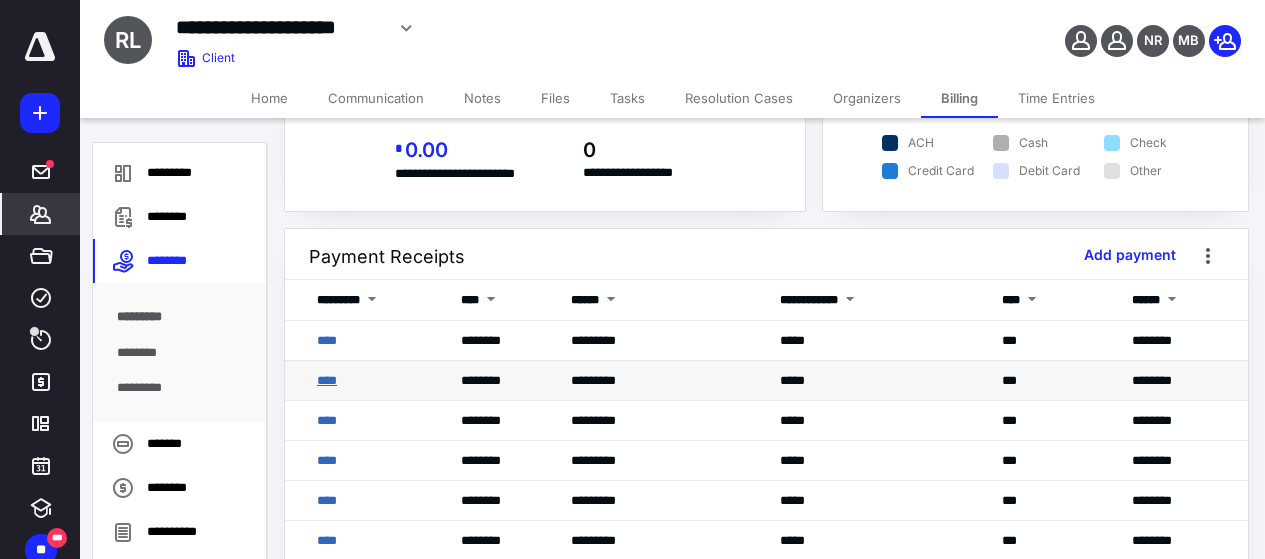 click on "****" at bounding box center [327, 380] 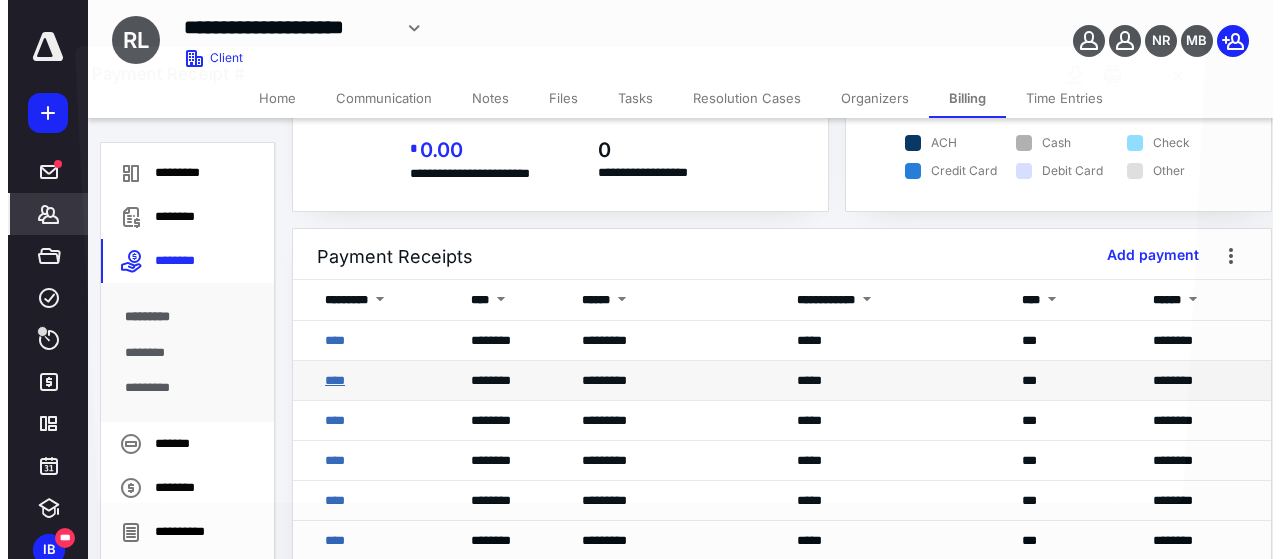 scroll, scrollTop: 0, scrollLeft: 0, axis: both 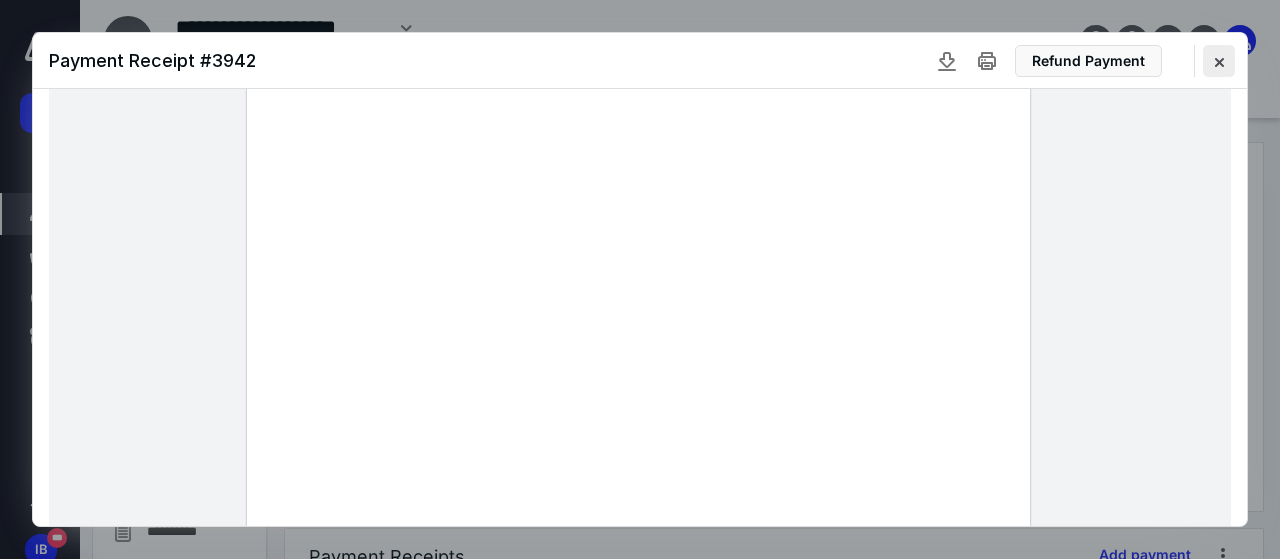 click at bounding box center [1219, 61] 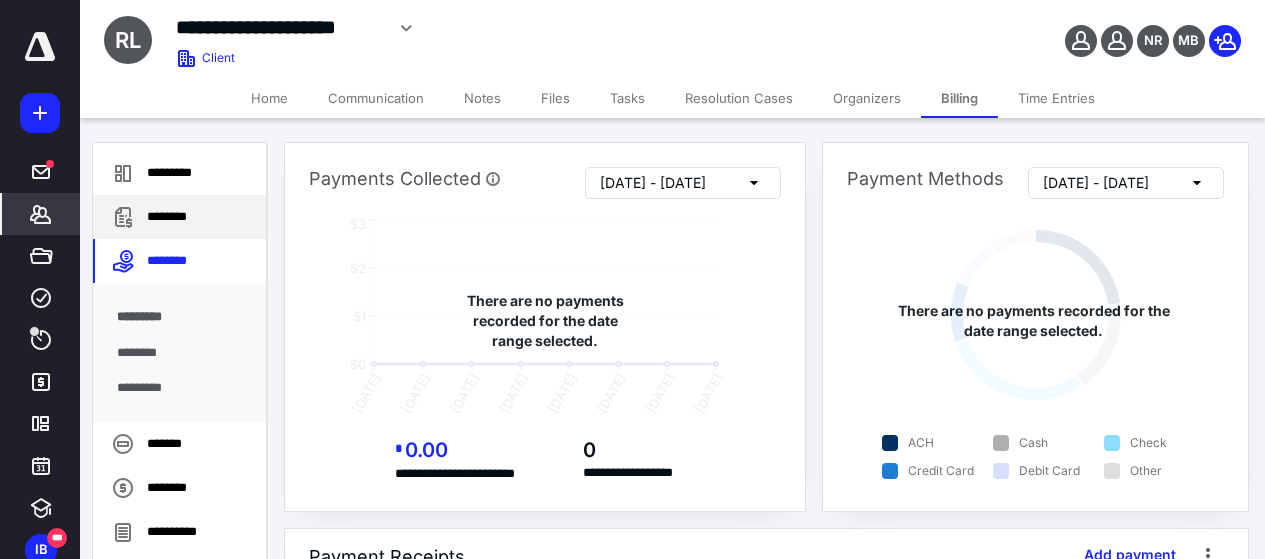 click on "********" at bounding box center (179, 217) 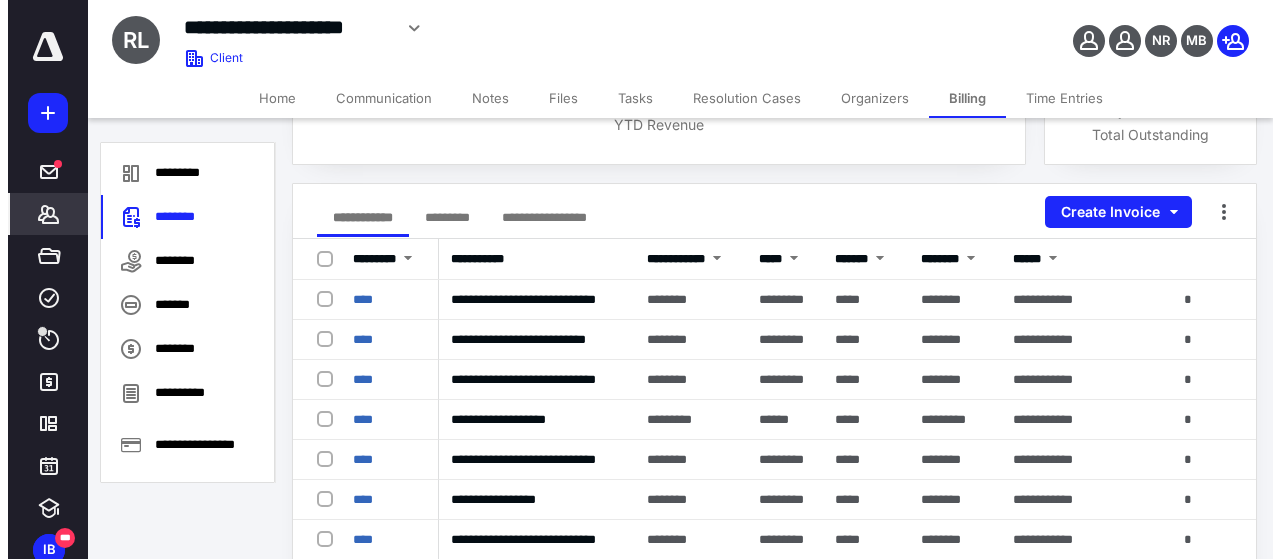 scroll, scrollTop: 300, scrollLeft: 0, axis: vertical 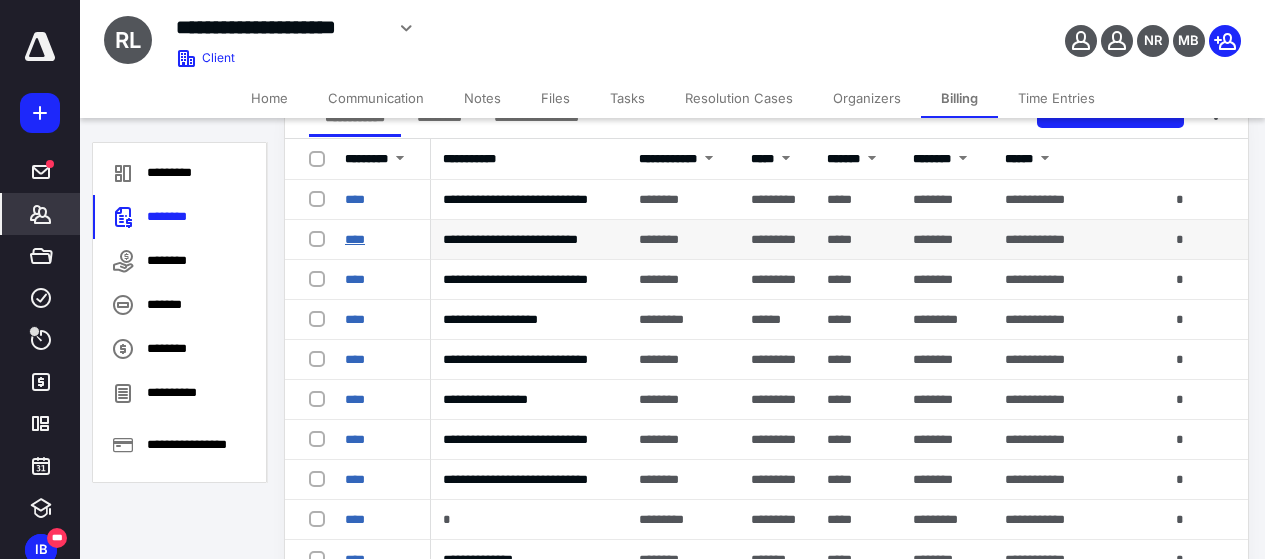 click on "****" at bounding box center (355, 239) 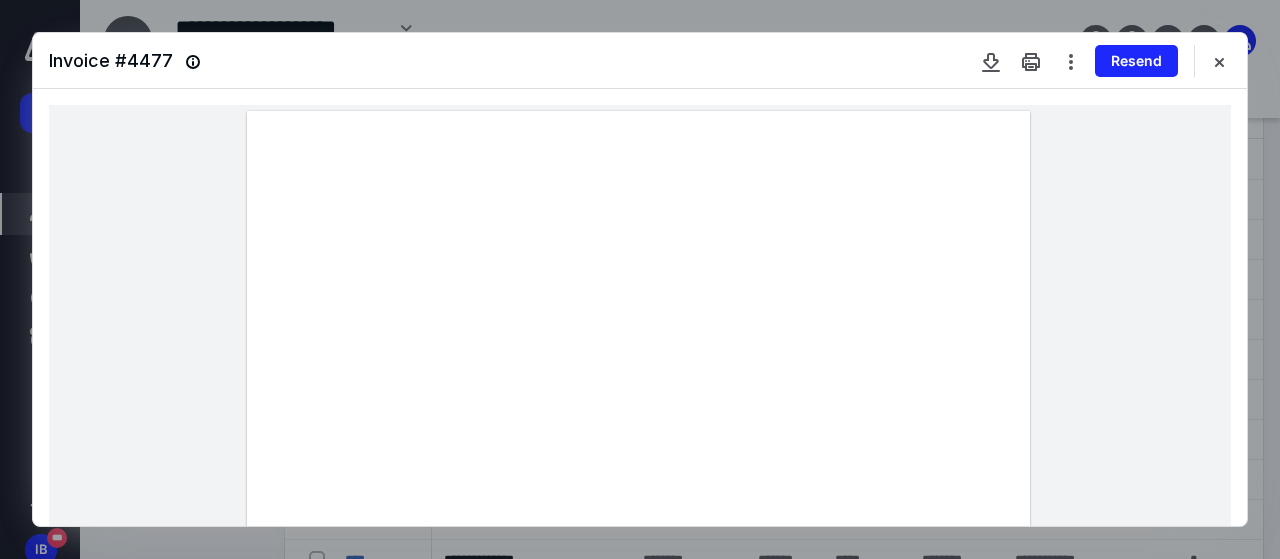 click at bounding box center (638, 618) 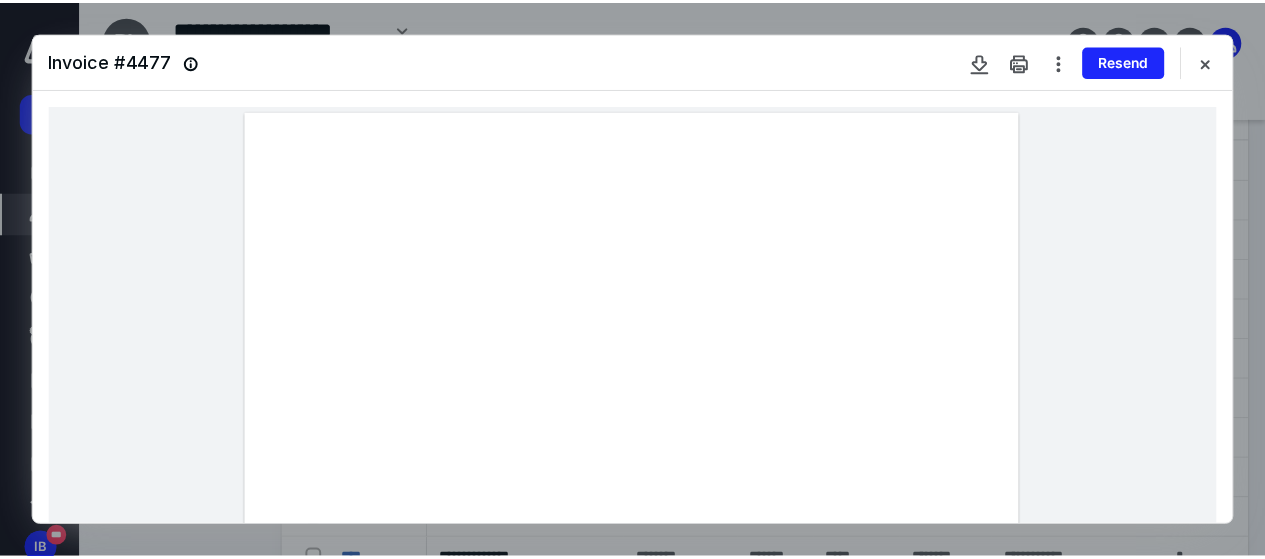 scroll, scrollTop: 100, scrollLeft: 0, axis: vertical 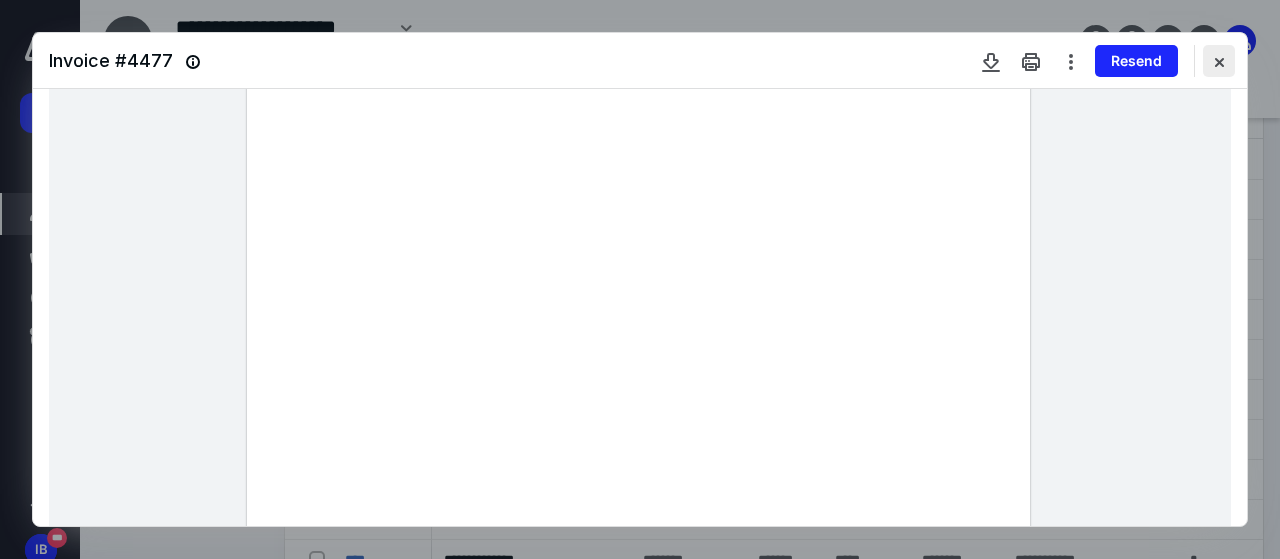 click at bounding box center (1219, 61) 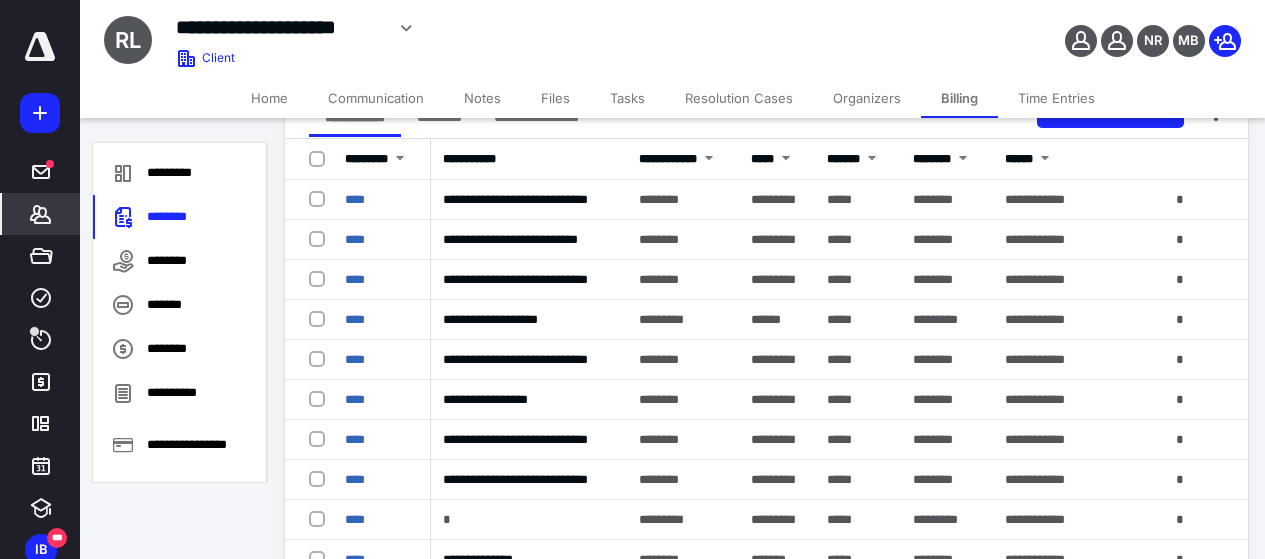 scroll, scrollTop: 0, scrollLeft: 0, axis: both 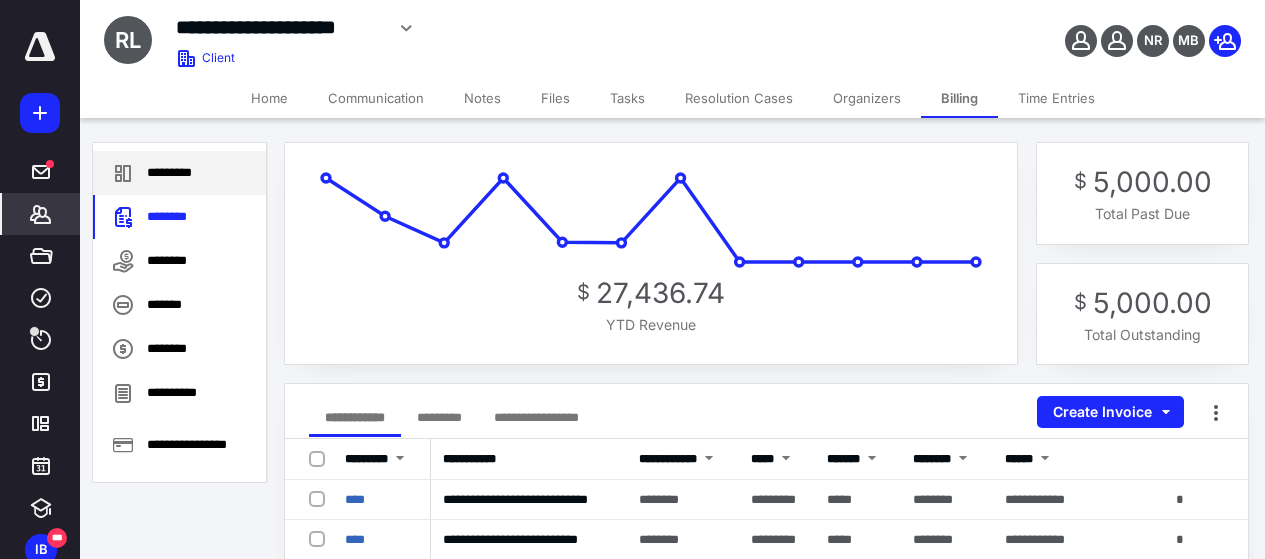 click on "*********" at bounding box center [179, 173] 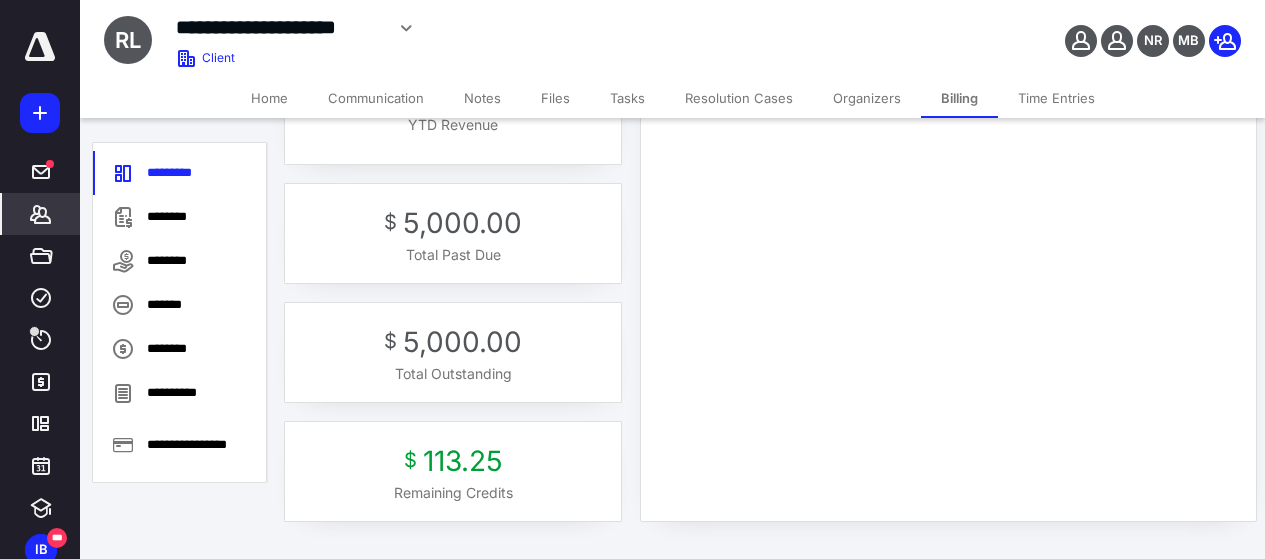 scroll, scrollTop: 225, scrollLeft: 0, axis: vertical 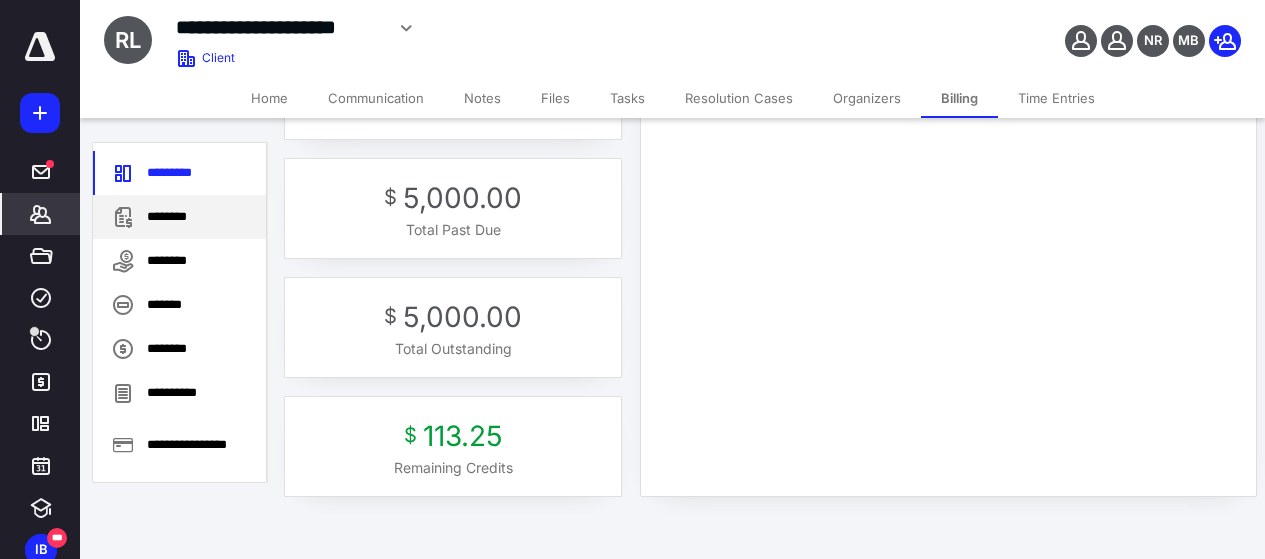 click on "********" at bounding box center [179, 217] 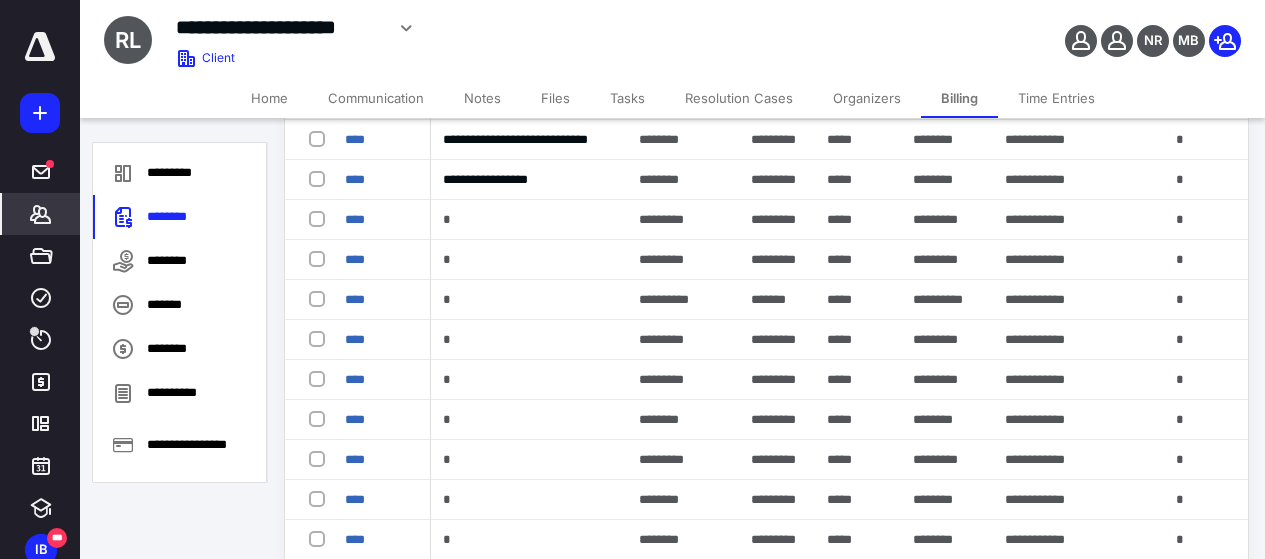 scroll, scrollTop: 981, scrollLeft: 0, axis: vertical 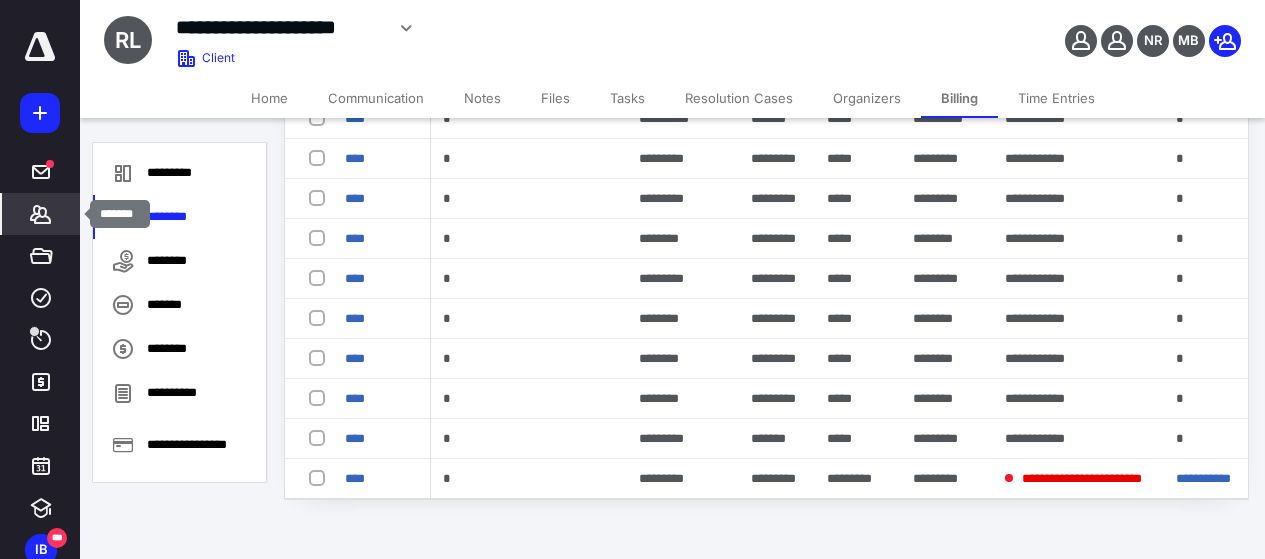 click 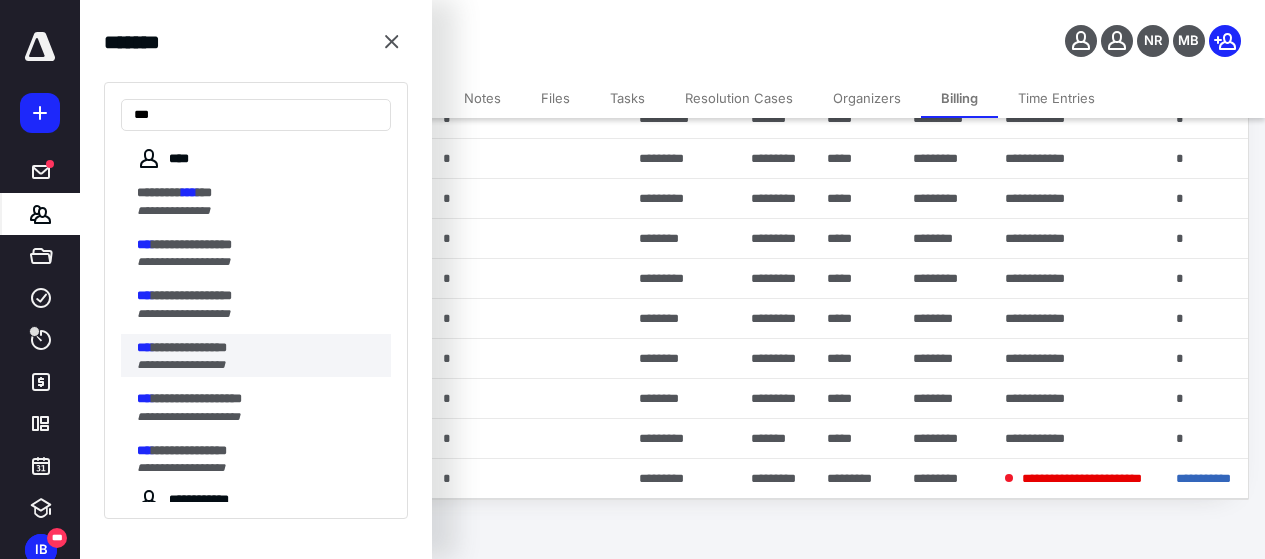 type on "***" 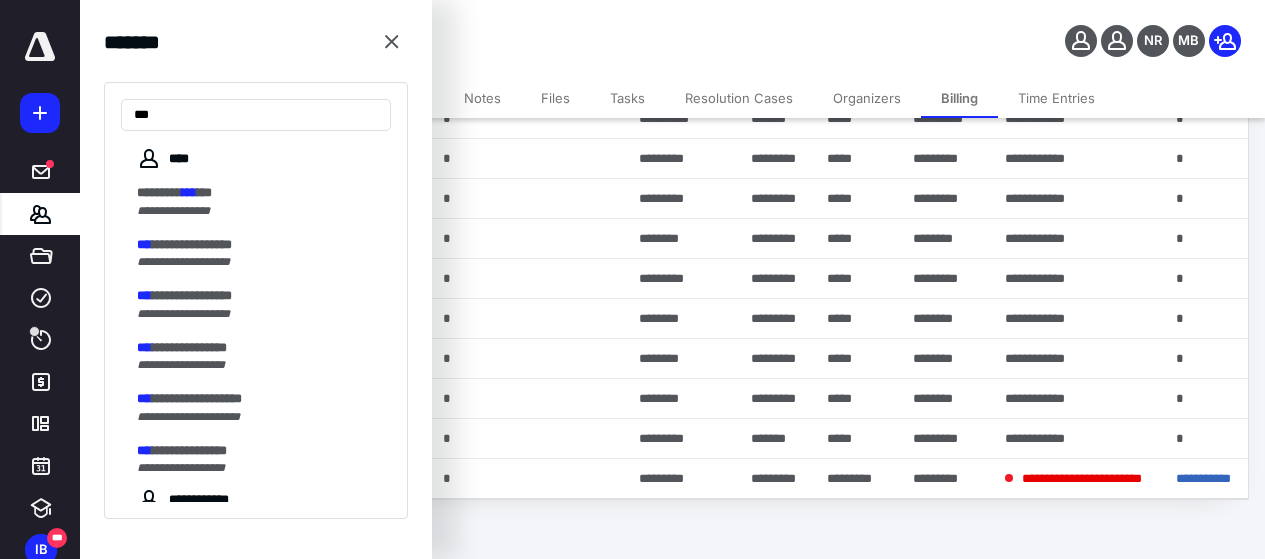 scroll, scrollTop: 0, scrollLeft: 0, axis: both 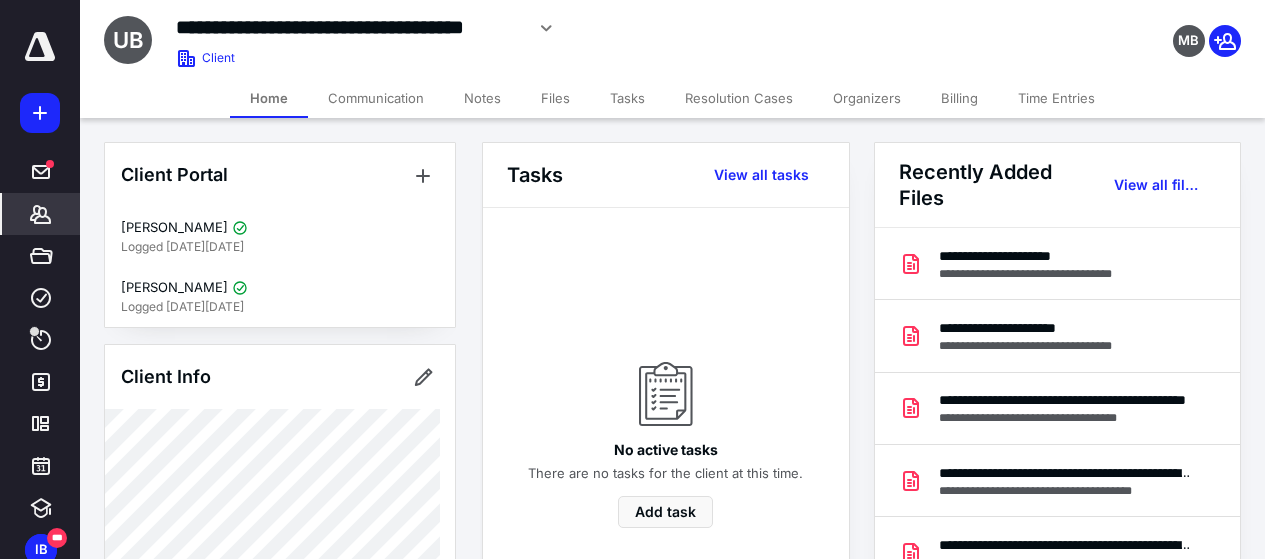 click on "Billing" at bounding box center (959, 98) 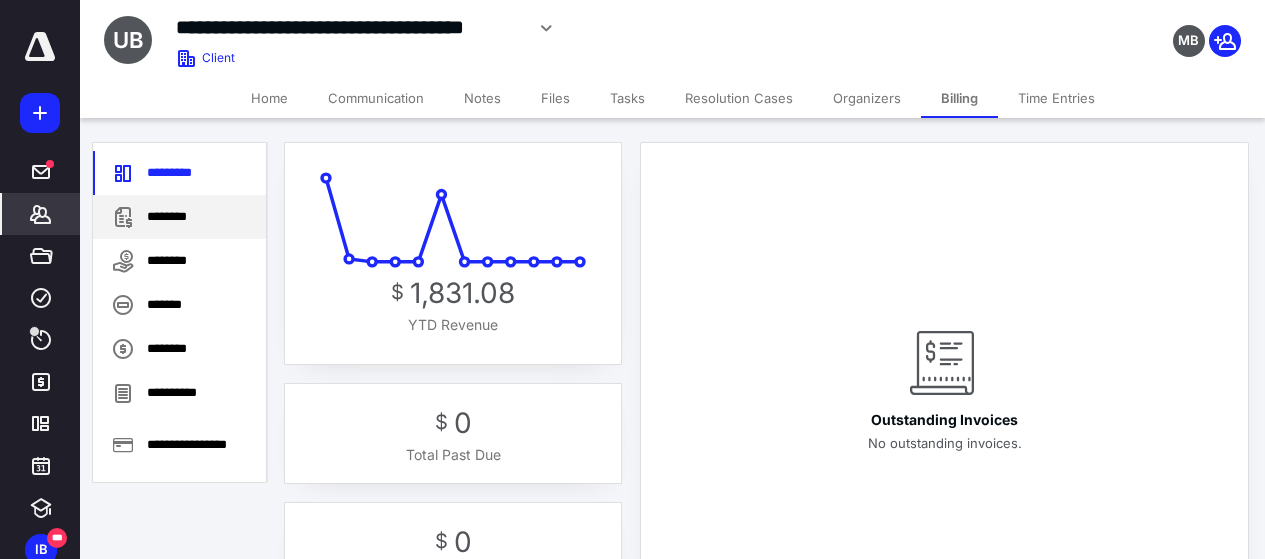 click on "********" at bounding box center (179, 217) 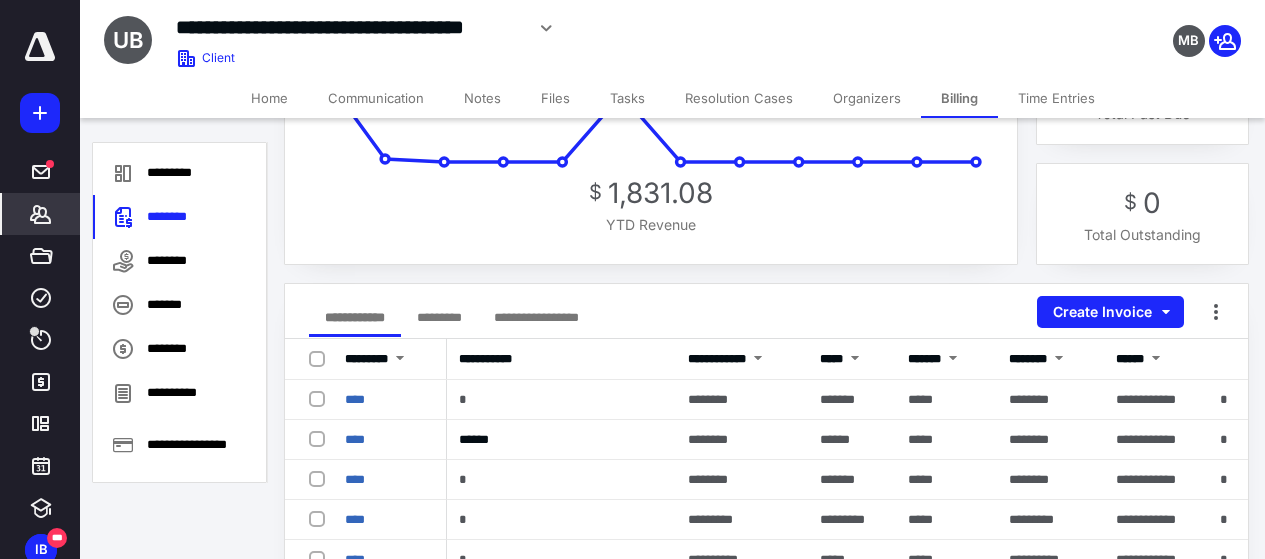 scroll, scrollTop: 200, scrollLeft: 0, axis: vertical 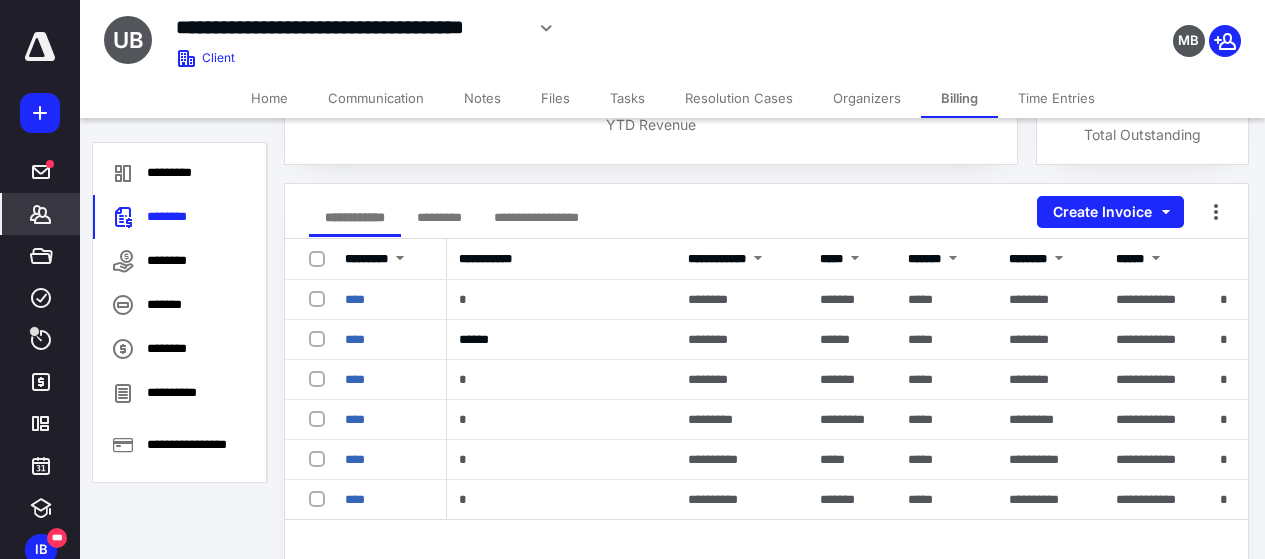 click on "Home" at bounding box center (269, 98) 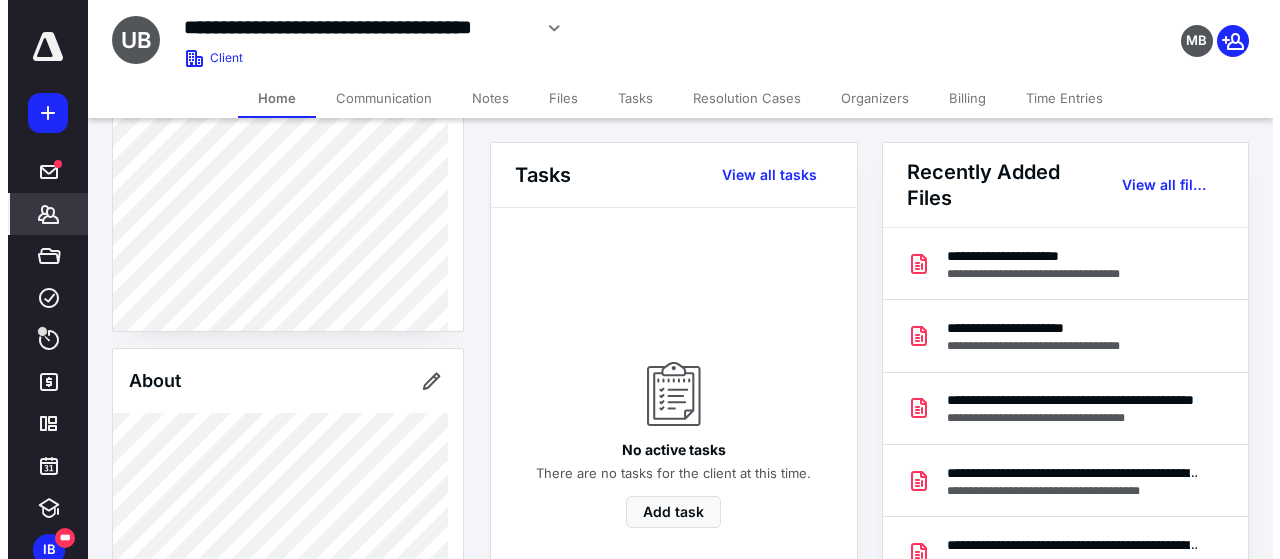 scroll, scrollTop: 313, scrollLeft: 0, axis: vertical 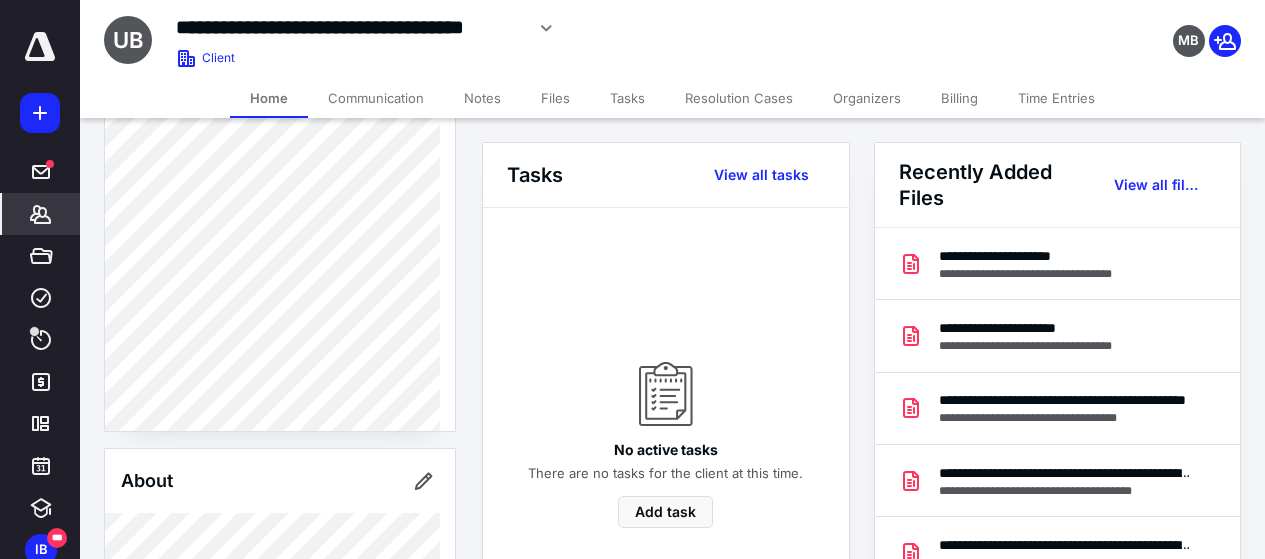 click on "Billing" at bounding box center (959, 98) 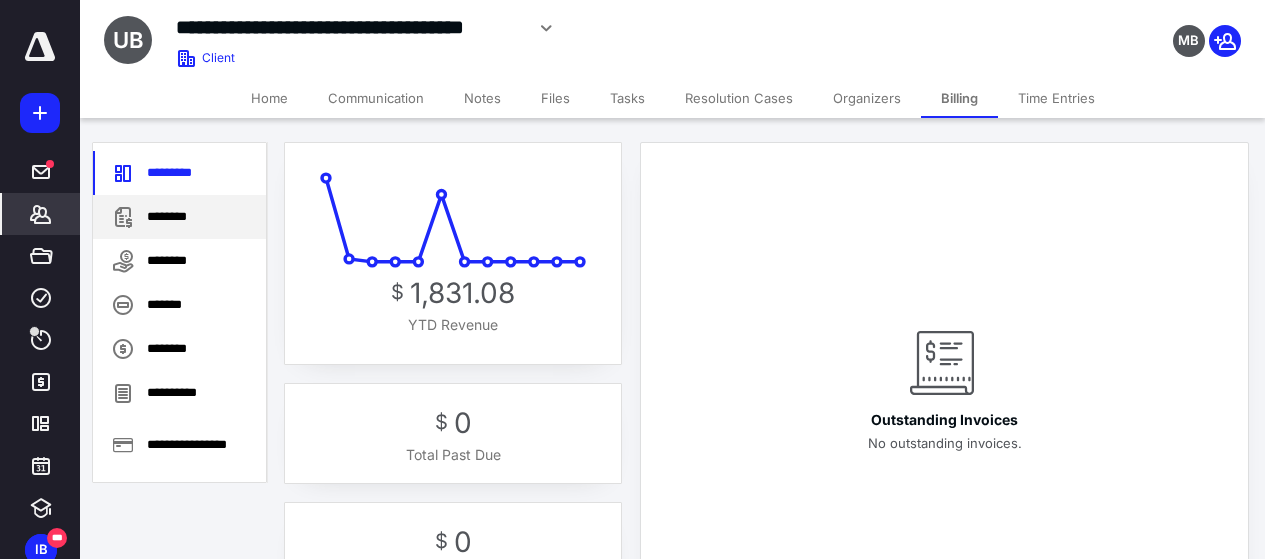 click on "********" at bounding box center [179, 217] 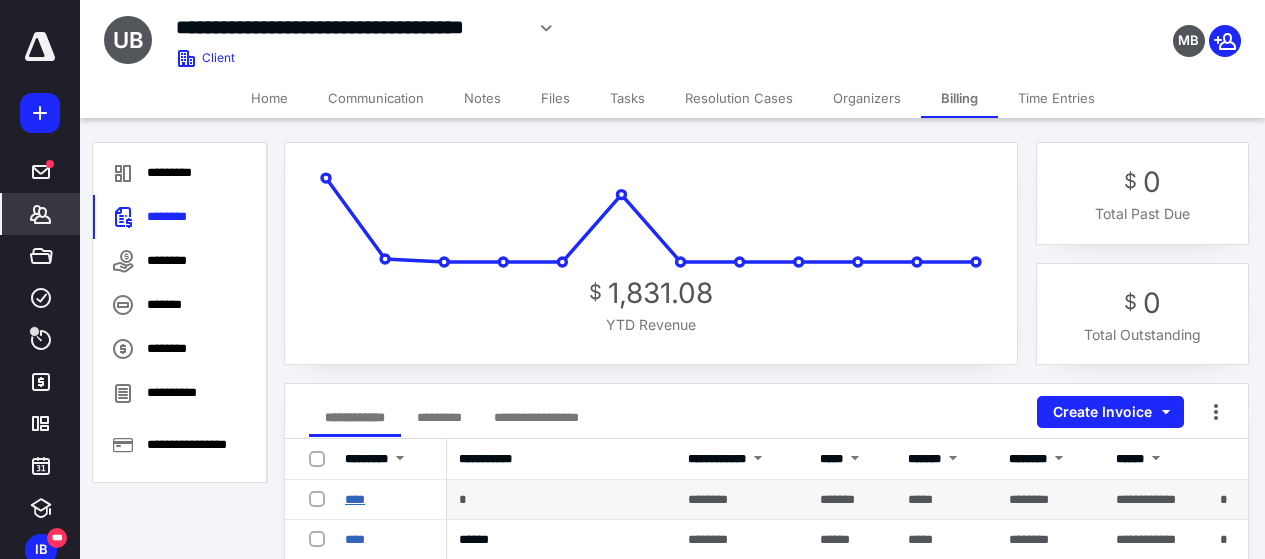 click on "****" at bounding box center (355, 499) 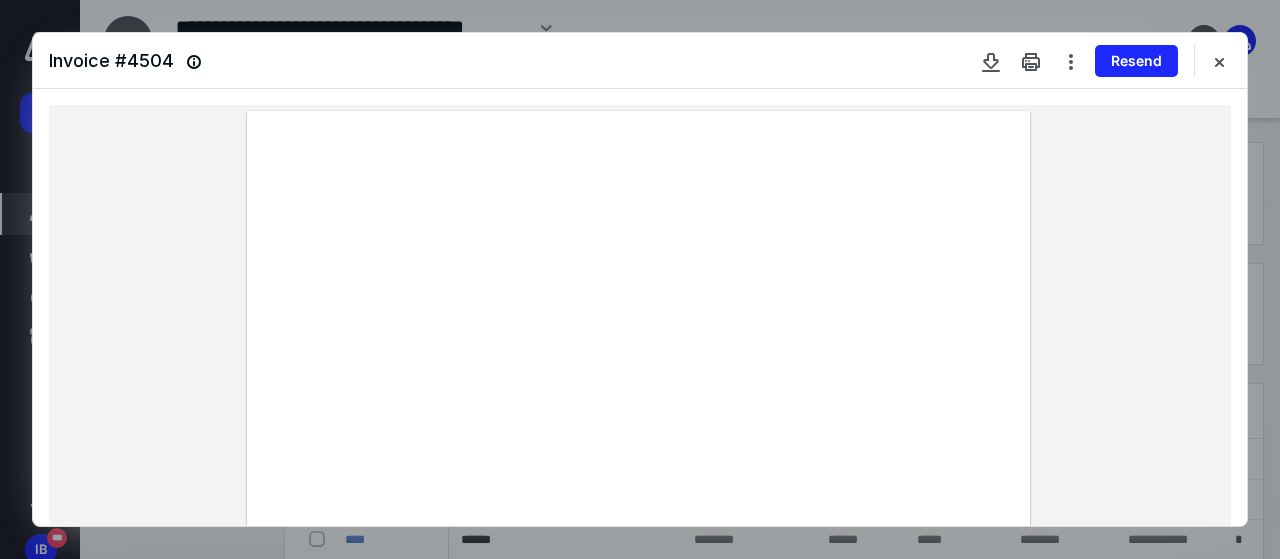 click at bounding box center (638, 618) 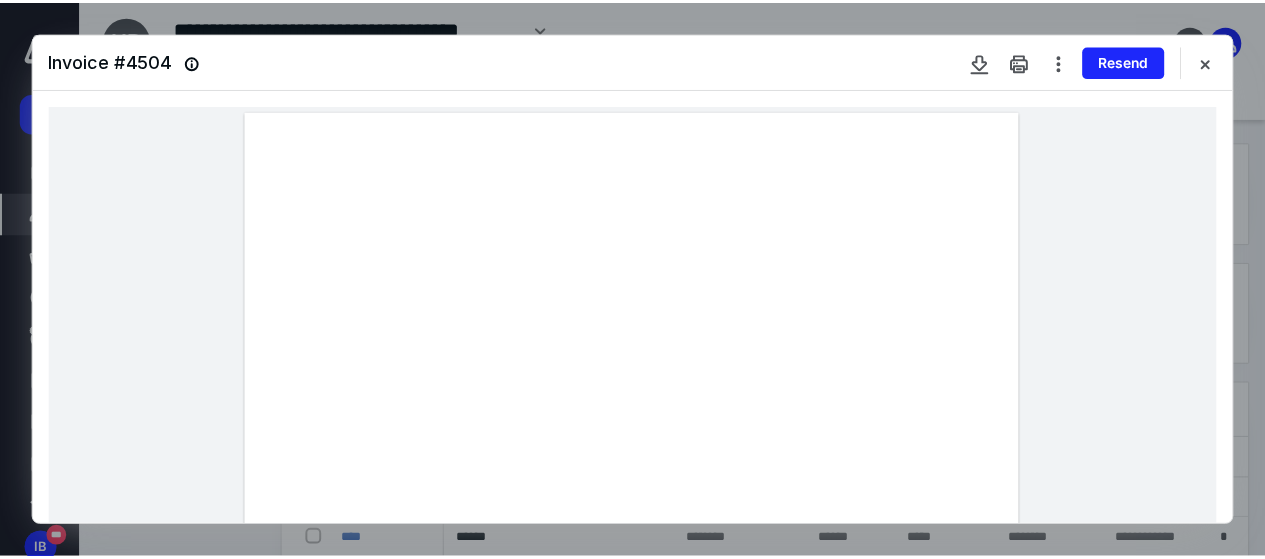 scroll, scrollTop: 200, scrollLeft: 0, axis: vertical 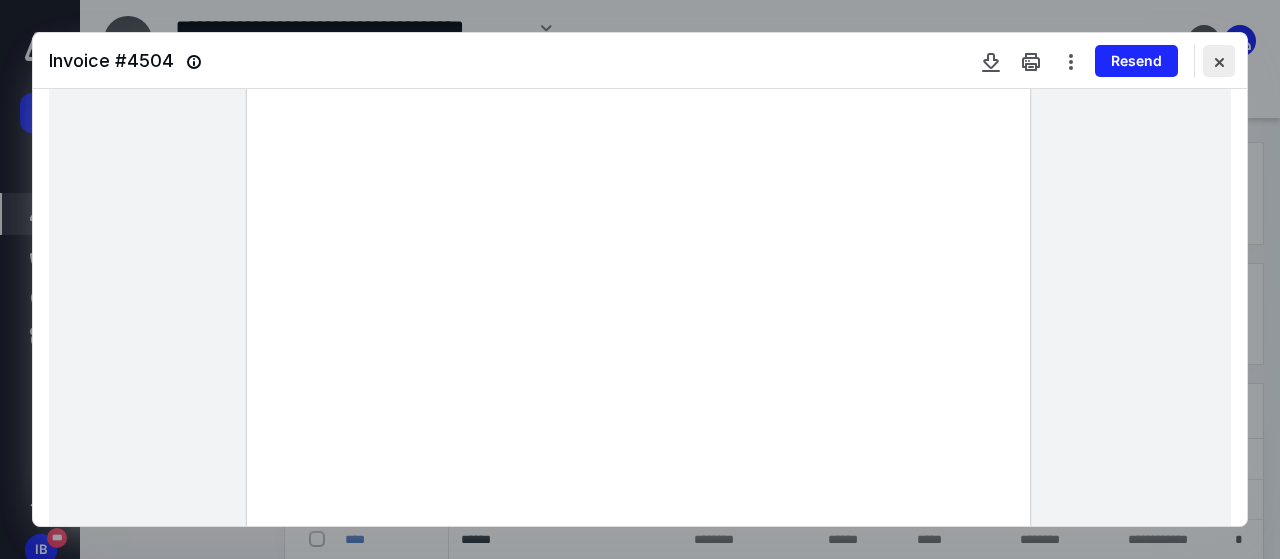 click at bounding box center [1219, 61] 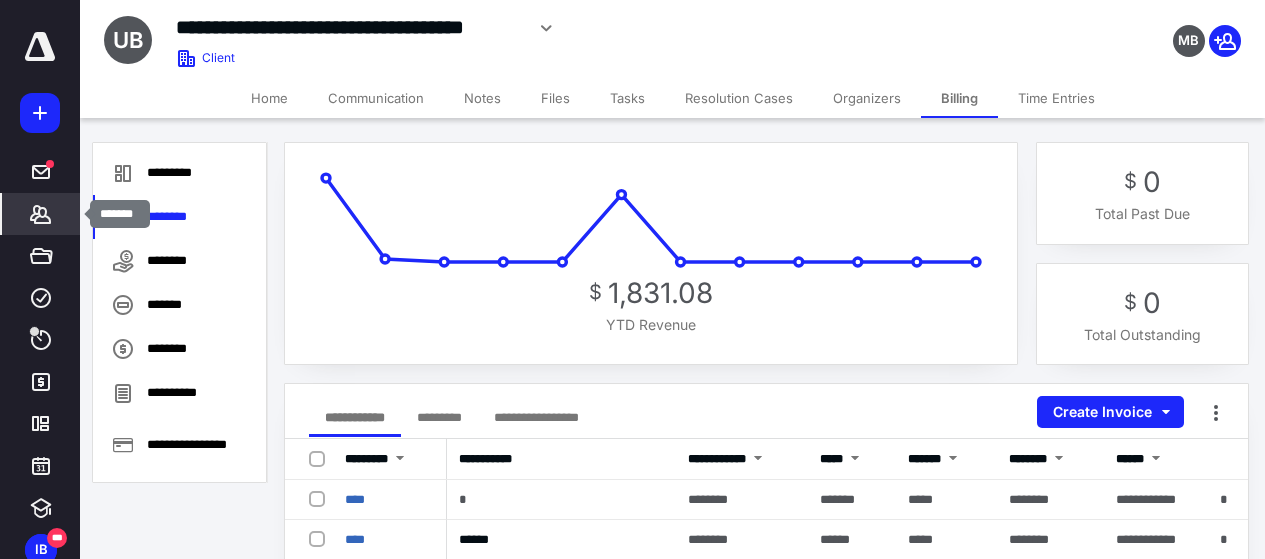 click 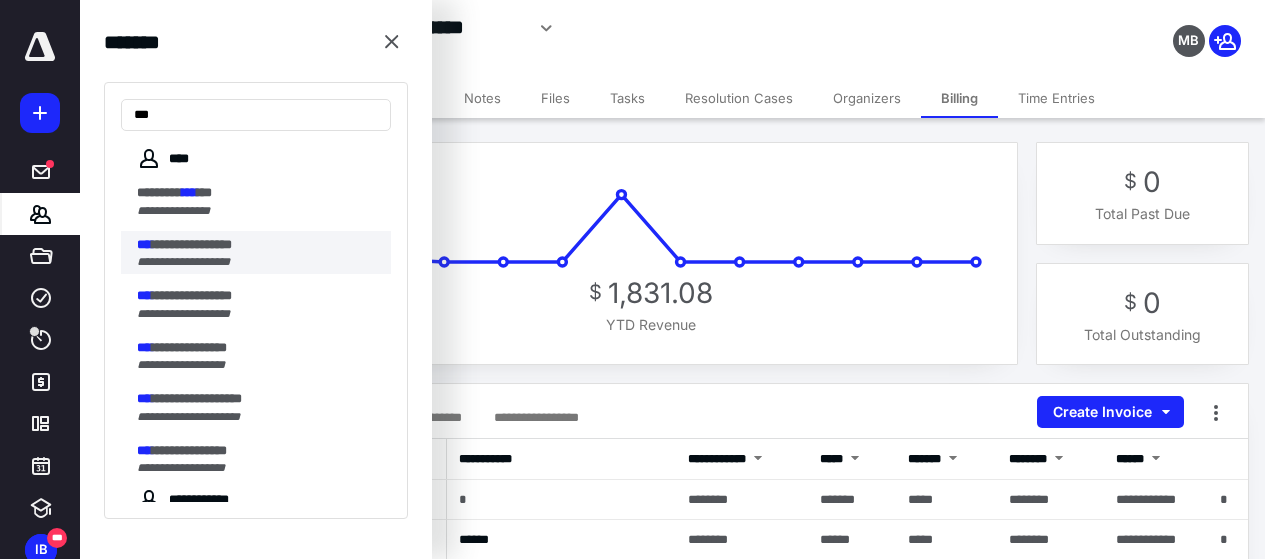 type on "***" 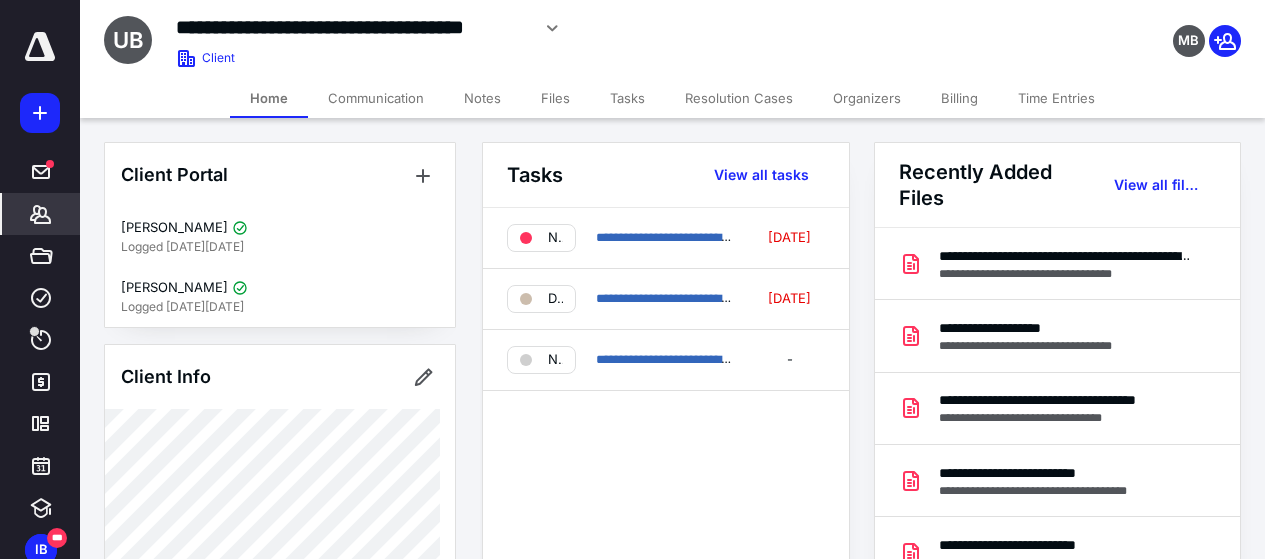 click on "Billing" at bounding box center [959, 98] 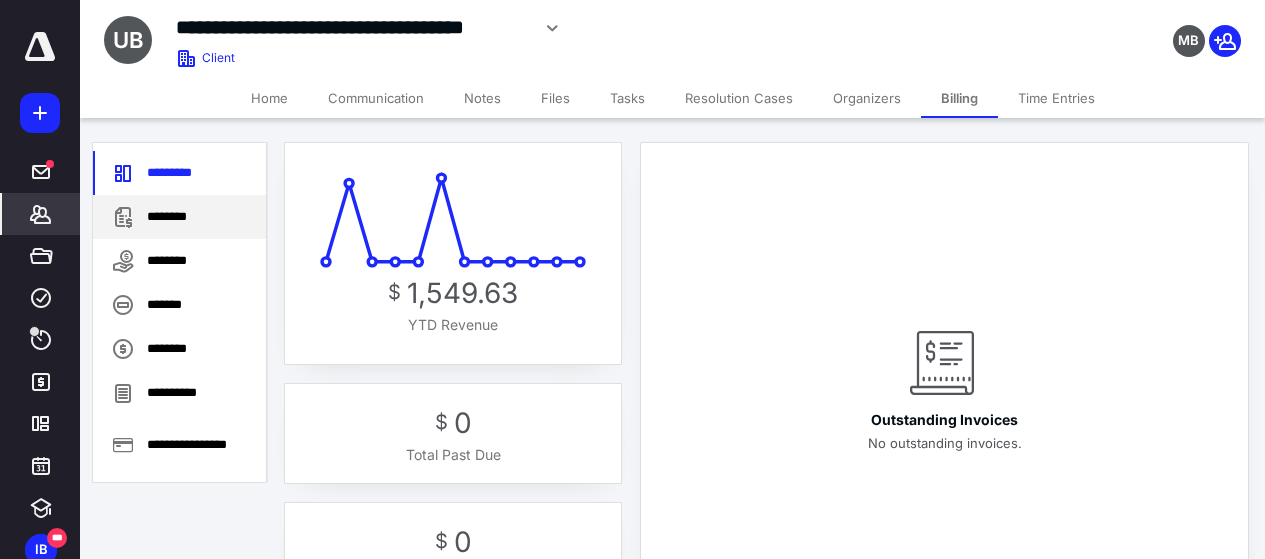 click on "********" at bounding box center [179, 217] 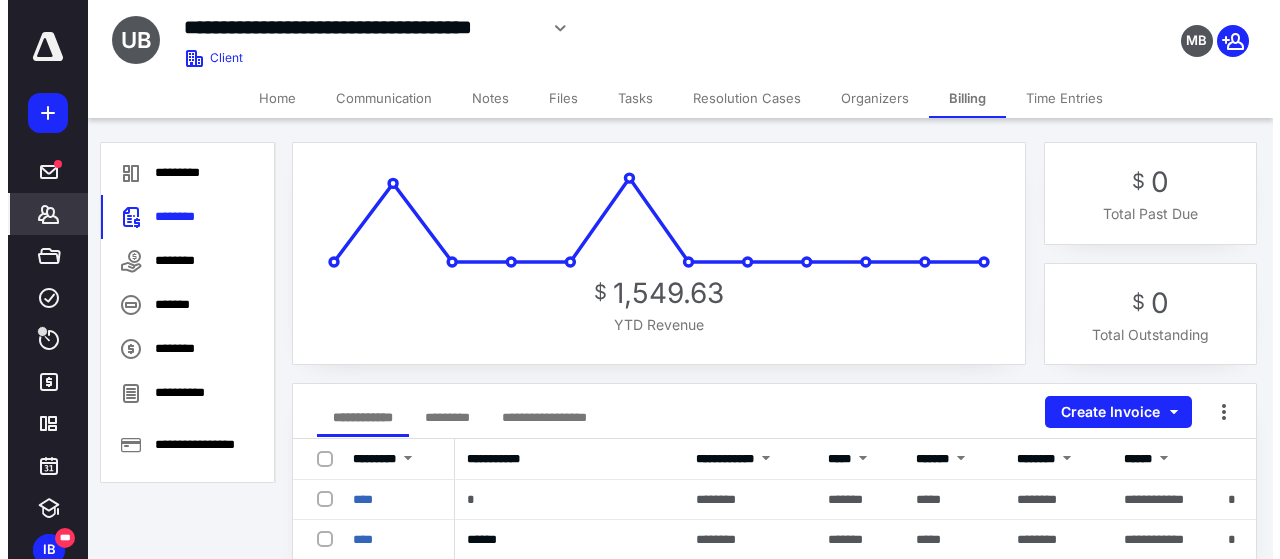 scroll, scrollTop: 100, scrollLeft: 0, axis: vertical 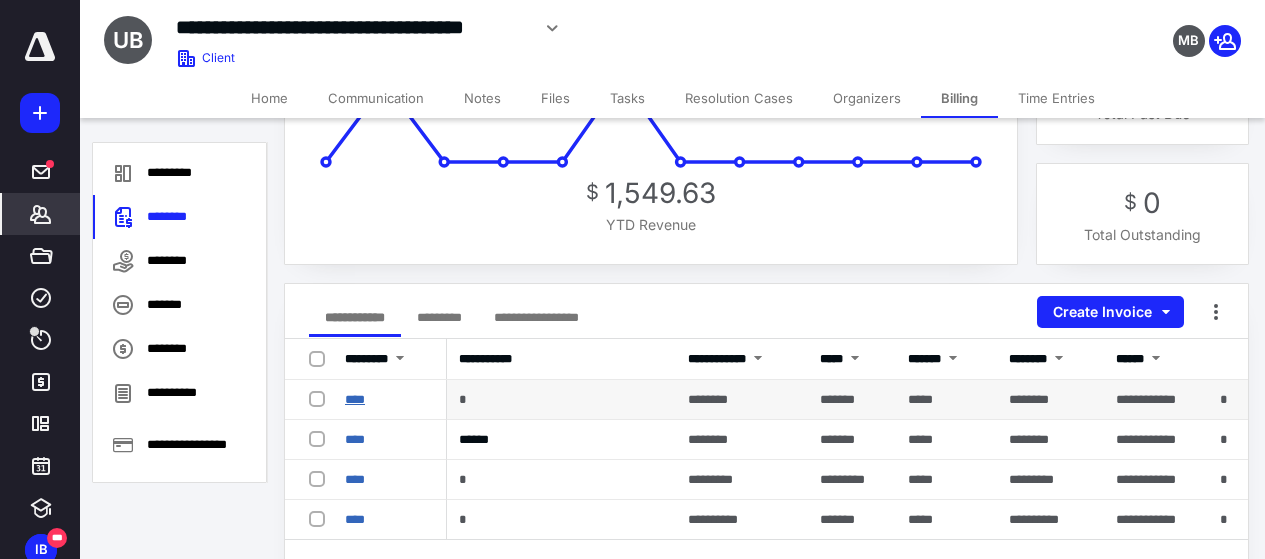 click on "****" at bounding box center (355, 399) 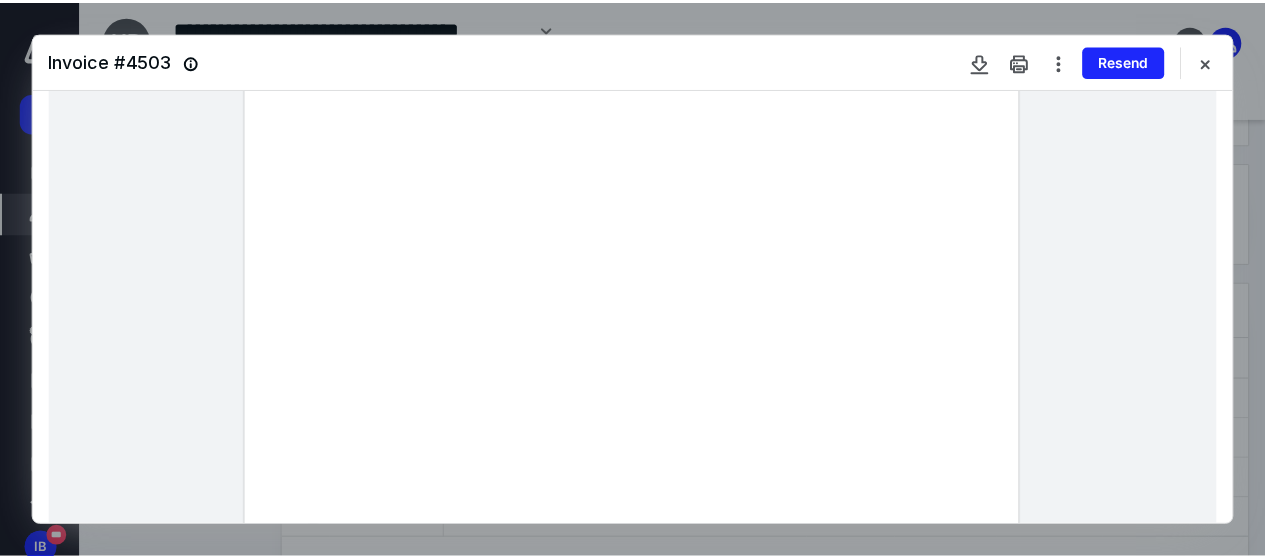scroll, scrollTop: 200, scrollLeft: 0, axis: vertical 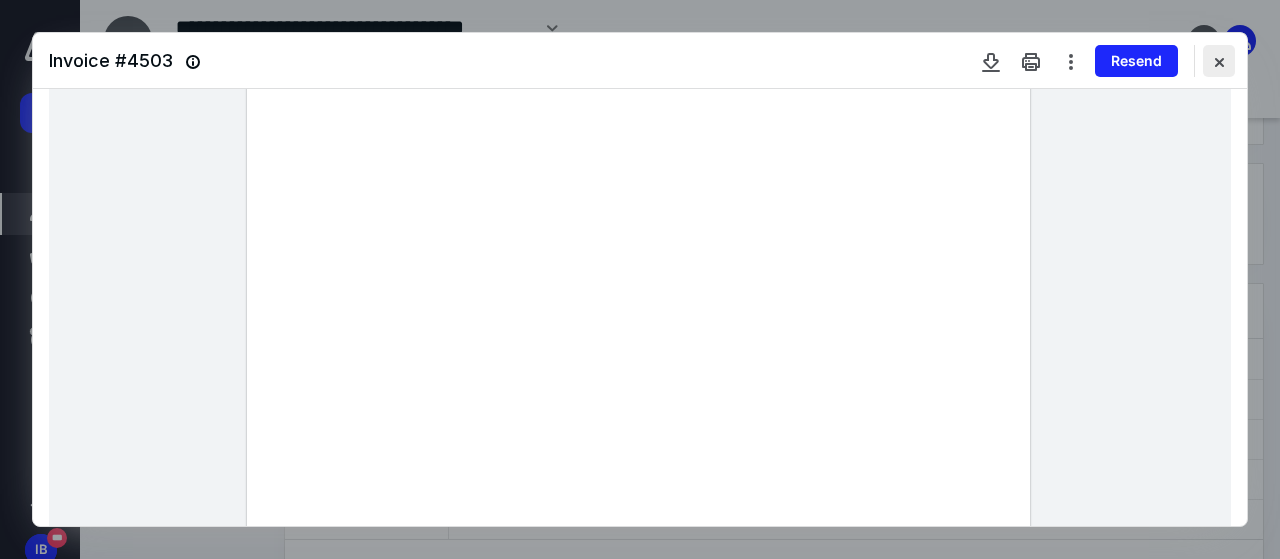 click at bounding box center (1219, 61) 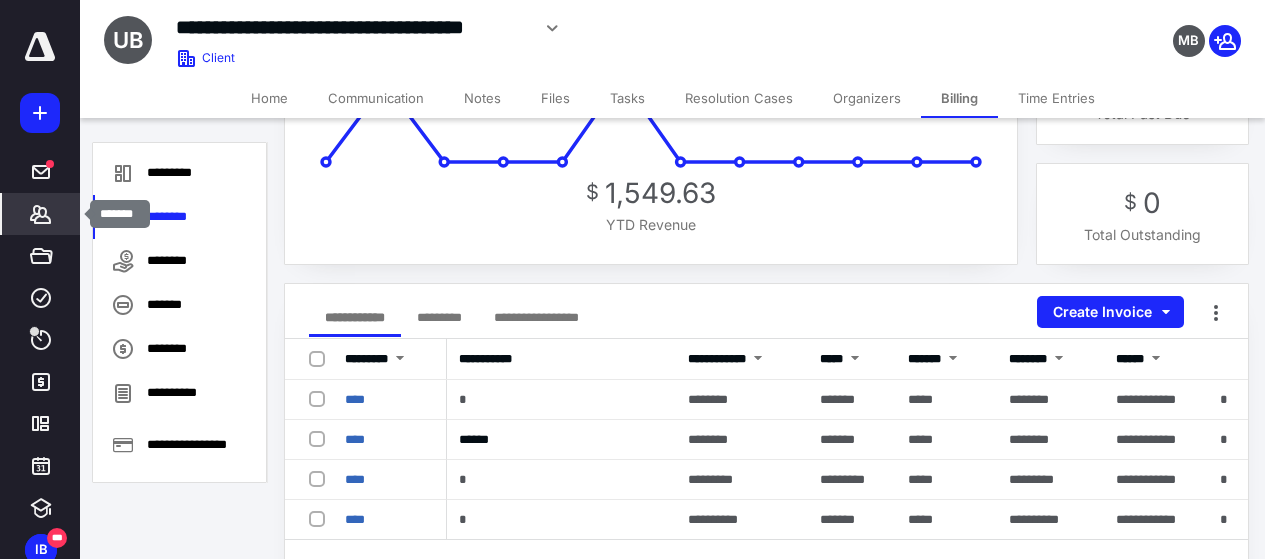 click 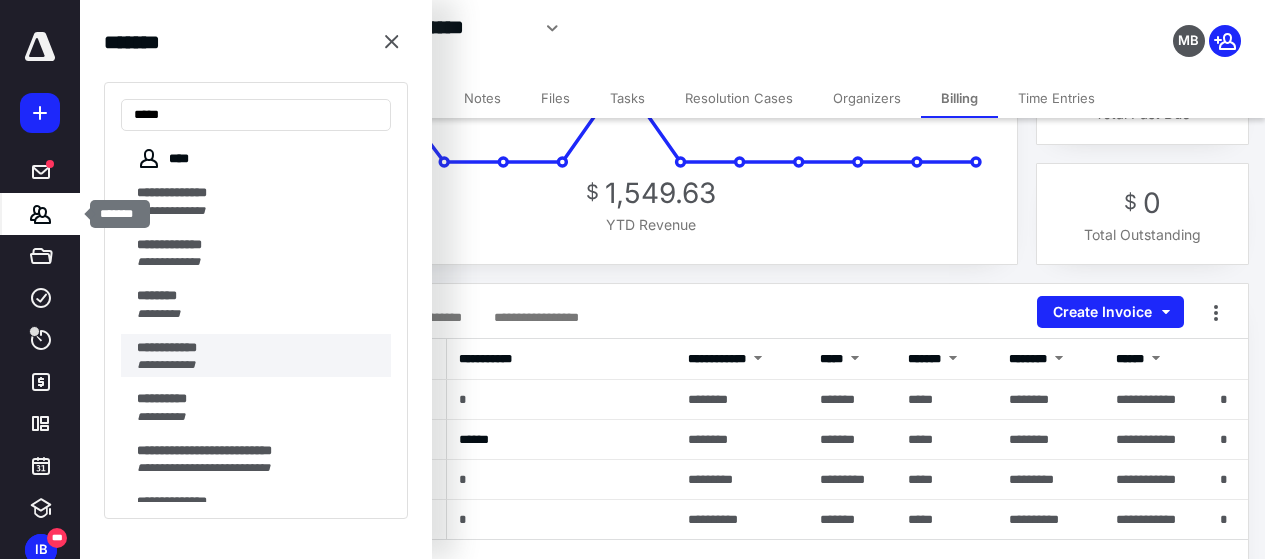 scroll, scrollTop: 0, scrollLeft: 0, axis: both 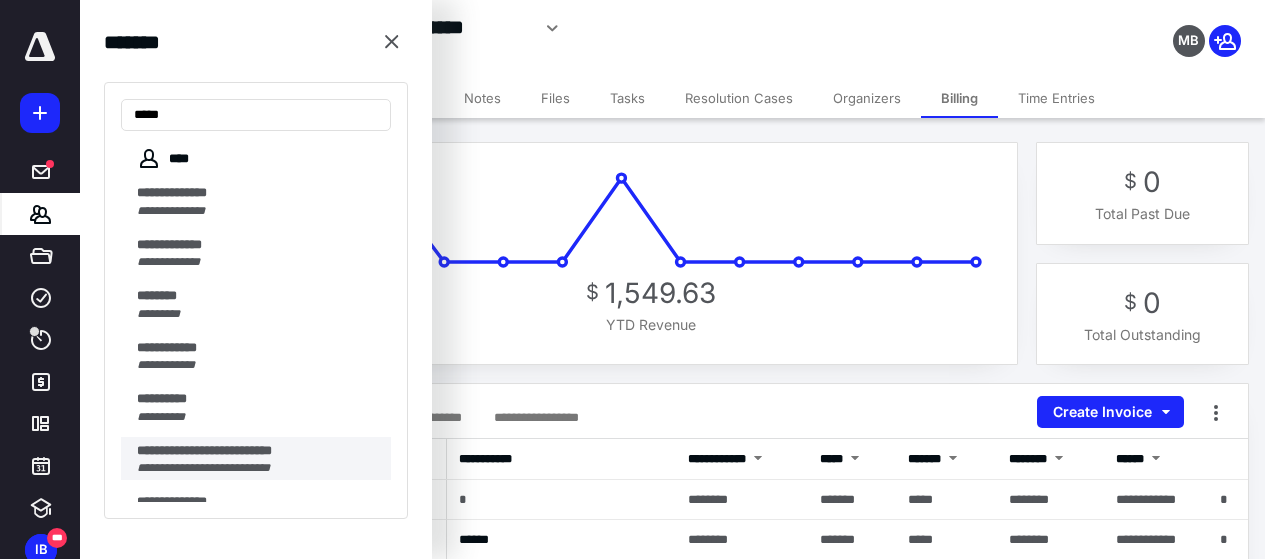 type on "****" 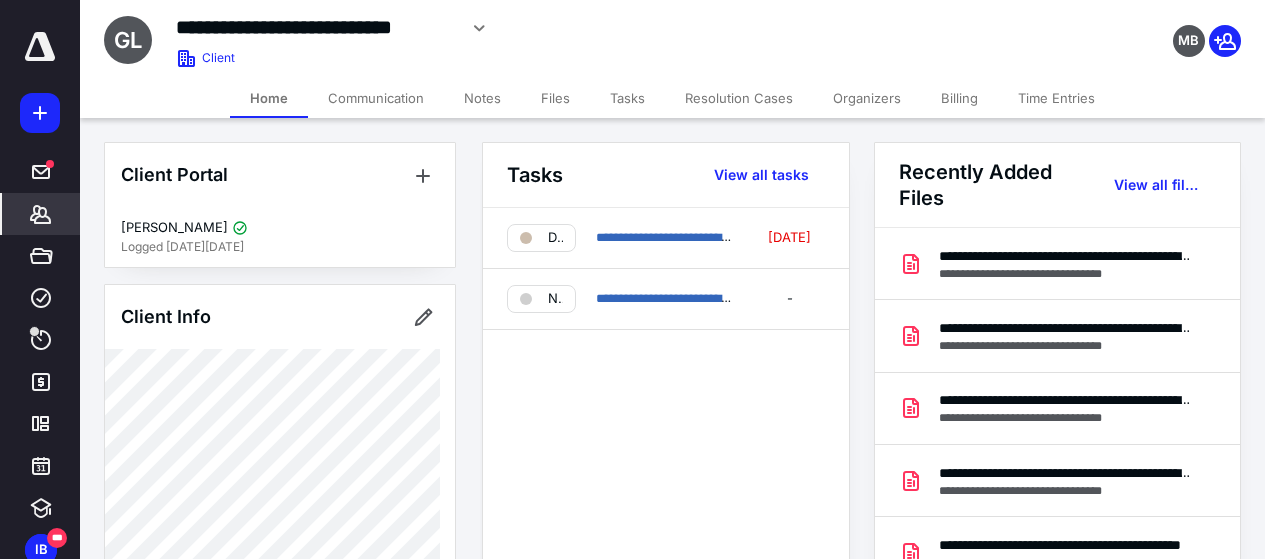 scroll, scrollTop: 580, scrollLeft: 0, axis: vertical 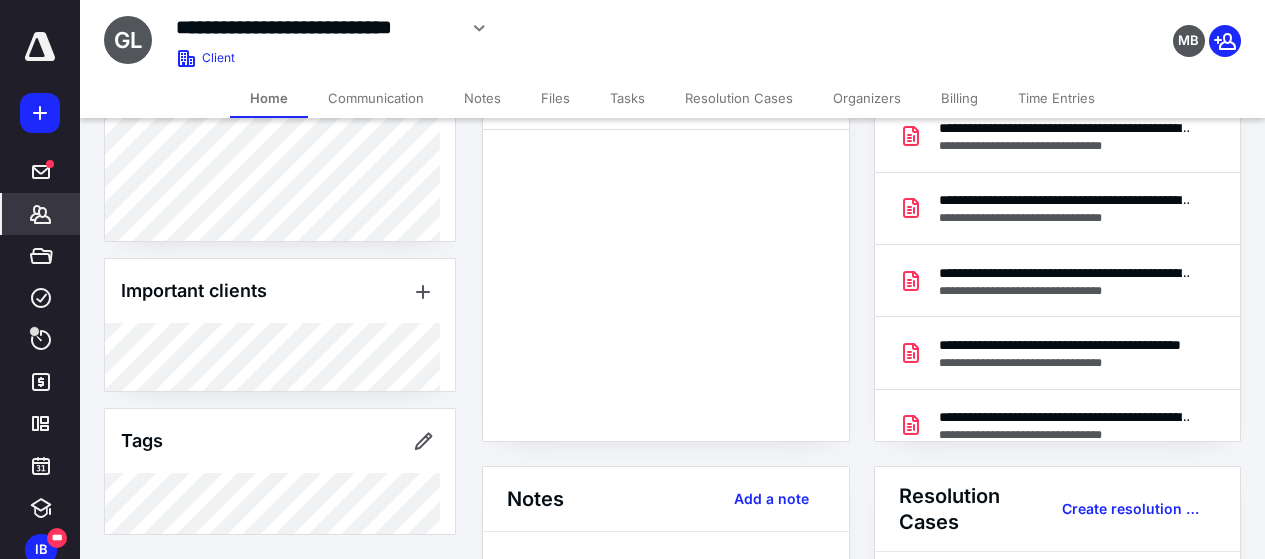 click on "Billing" at bounding box center [959, 98] 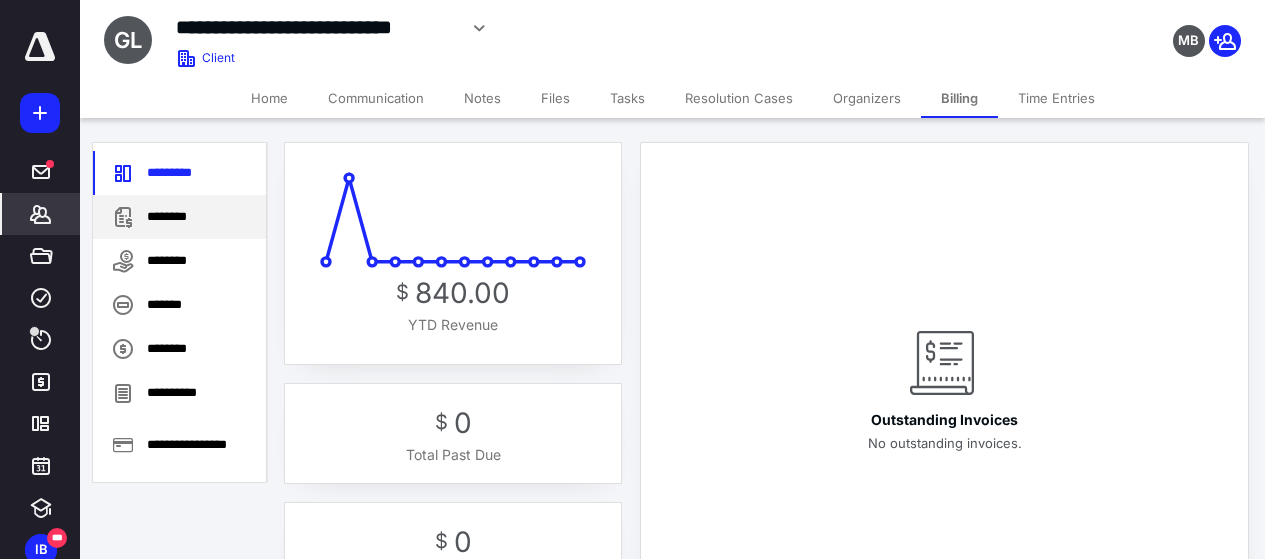 click on "********" at bounding box center [179, 217] 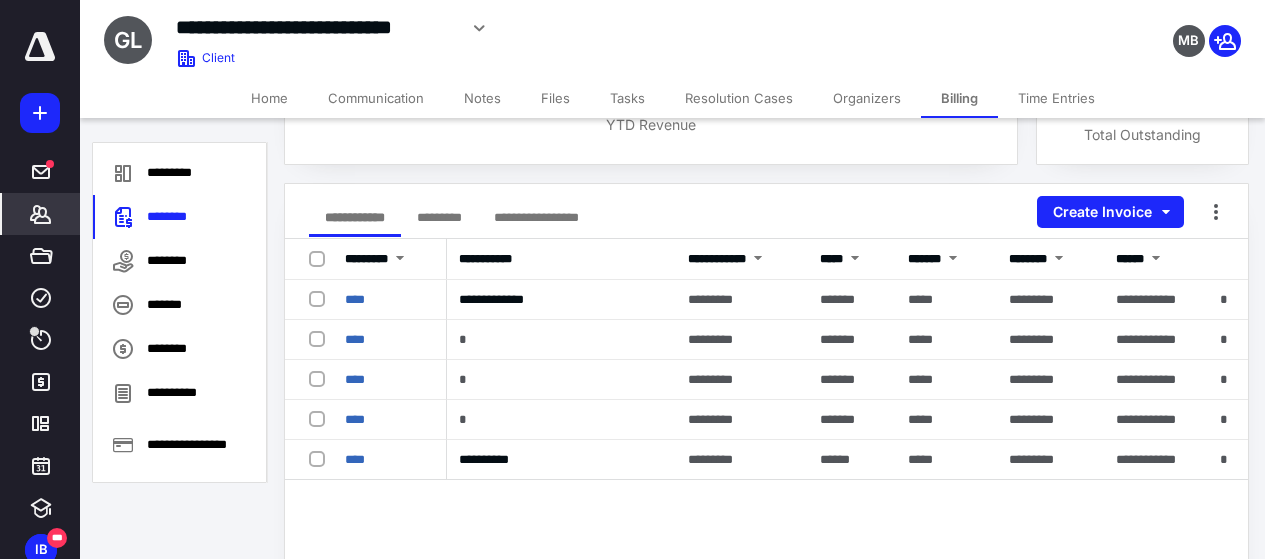 scroll, scrollTop: 300, scrollLeft: 0, axis: vertical 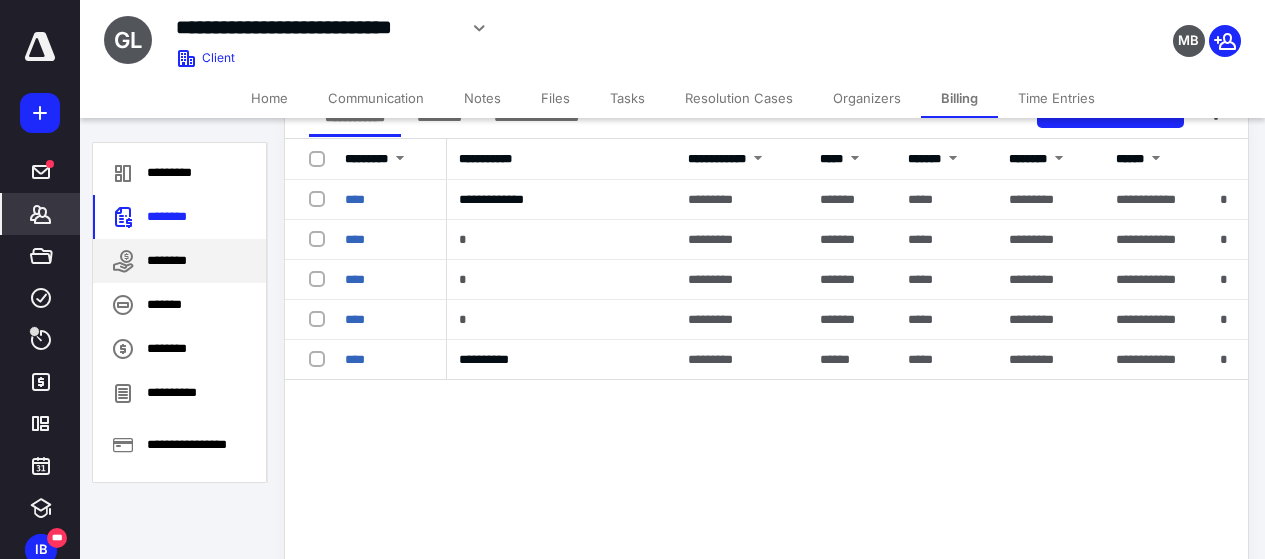 click on "********" at bounding box center [179, 261] 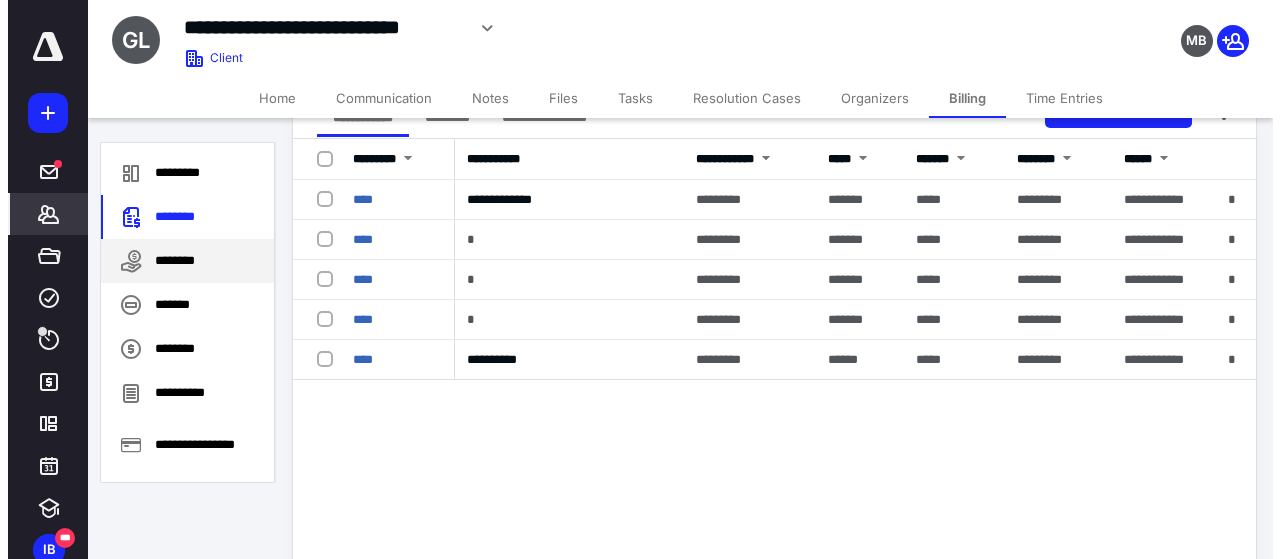 scroll, scrollTop: 267, scrollLeft: 0, axis: vertical 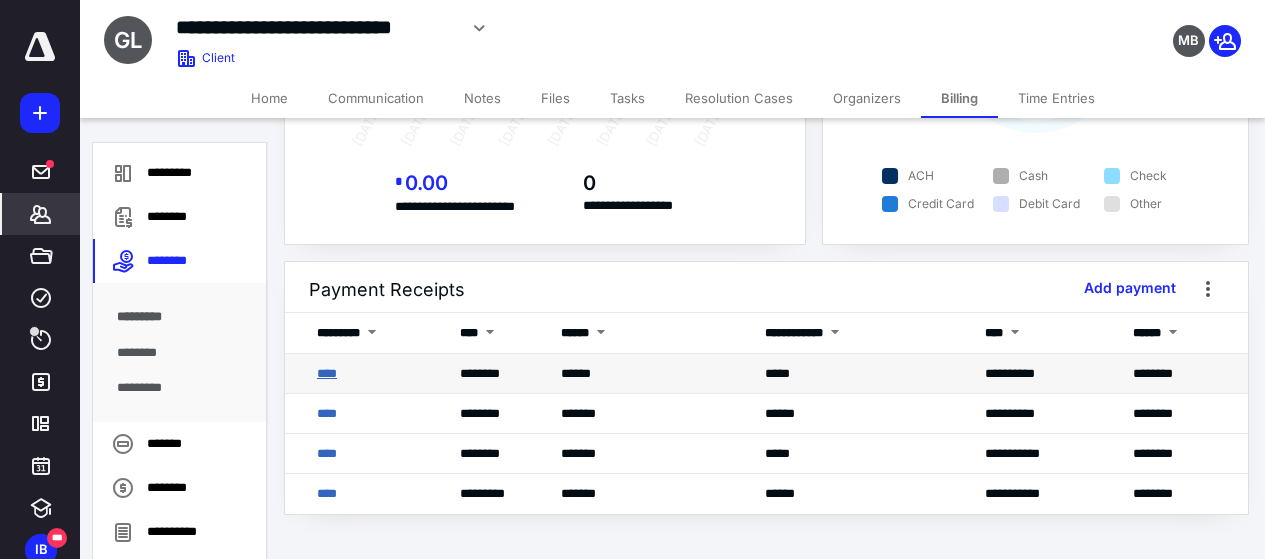 click on "****" at bounding box center [327, 373] 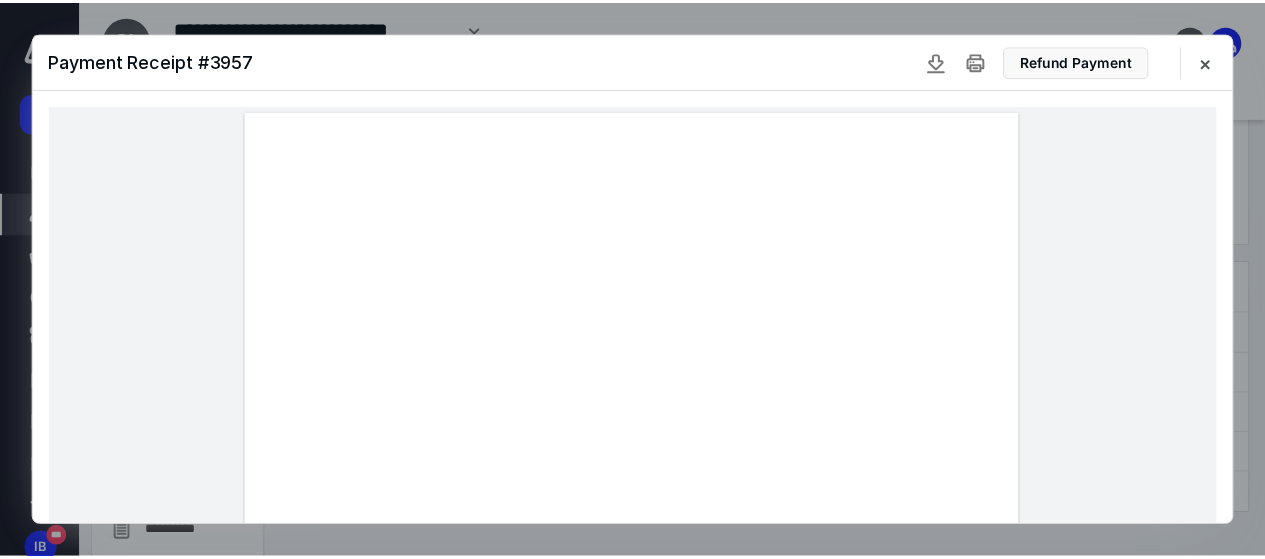 scroll, scrollTop: 300, scrollLeft: 0, axis: vertical 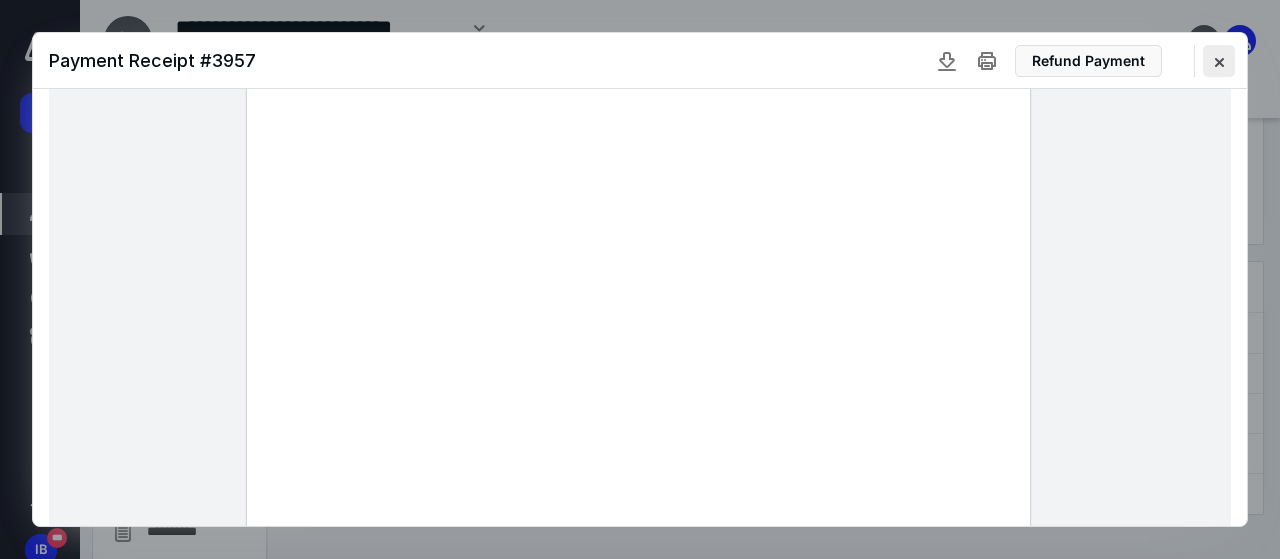 click at bounding box center [1219, 61] 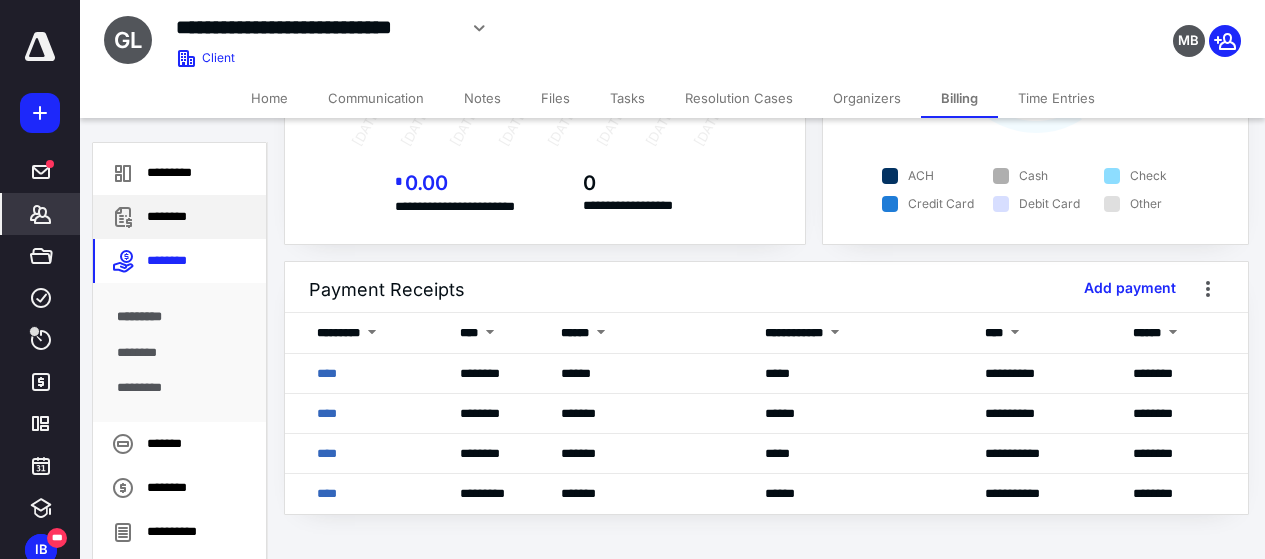 click on "********" at bounding box center (179, 217) 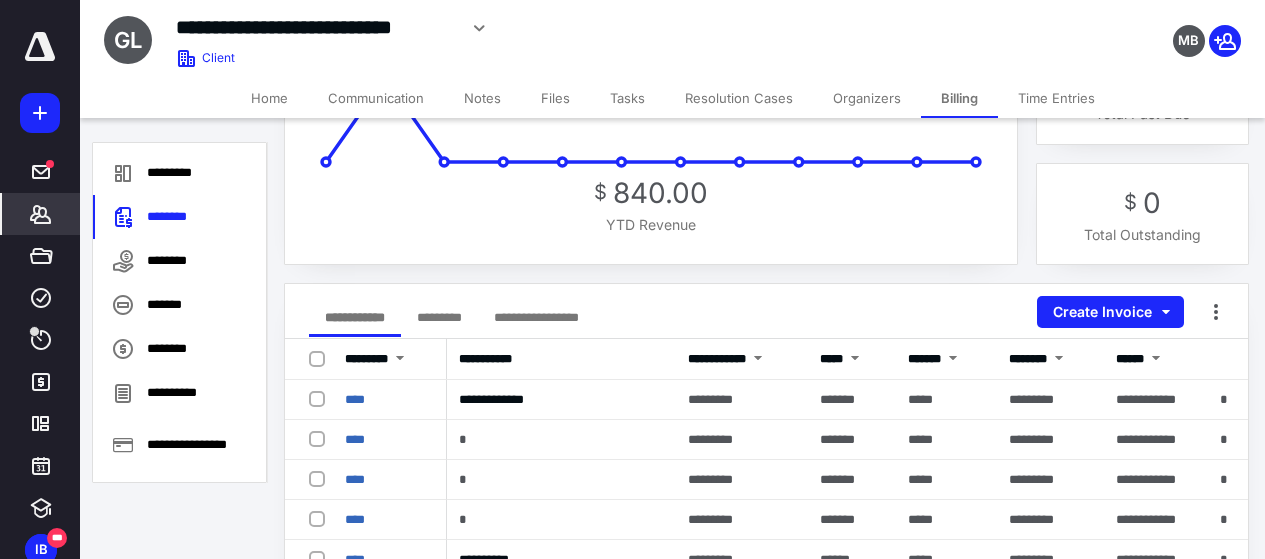 scroll, scrollTop: 400, scrollLeft: 0, axis: vertical 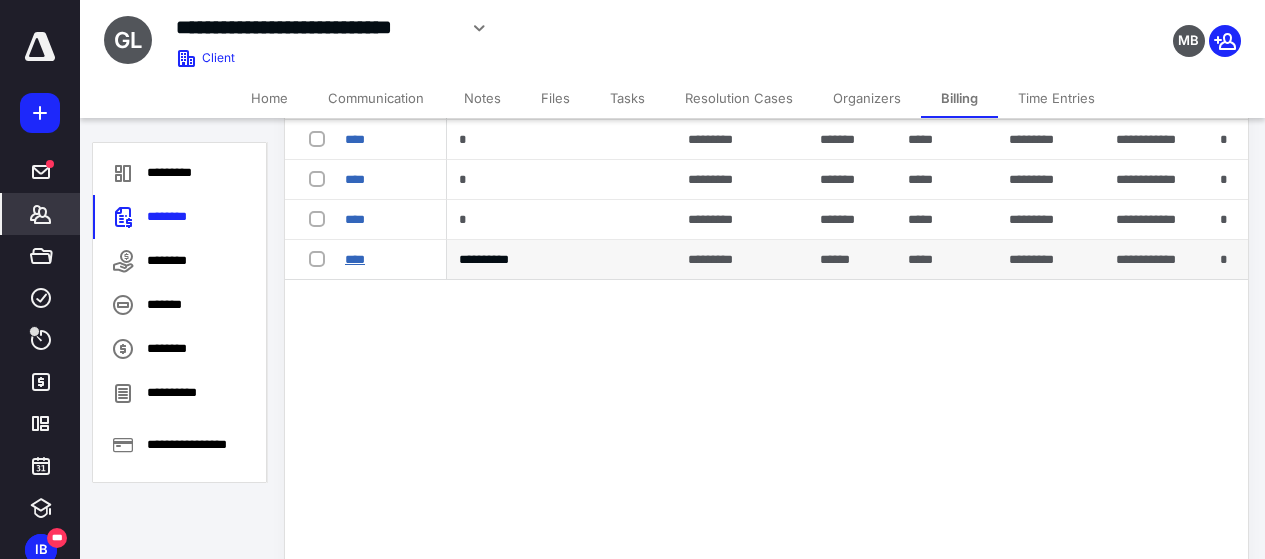 click on "****" at bounding box center (355, 259) 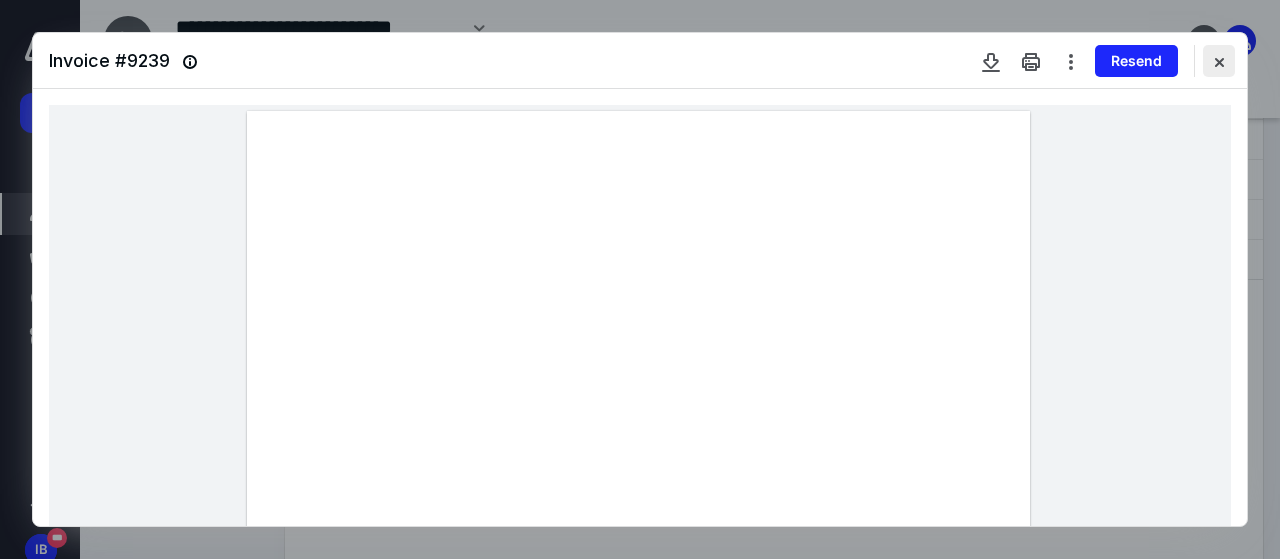 click at bounding box center (1219, 61) 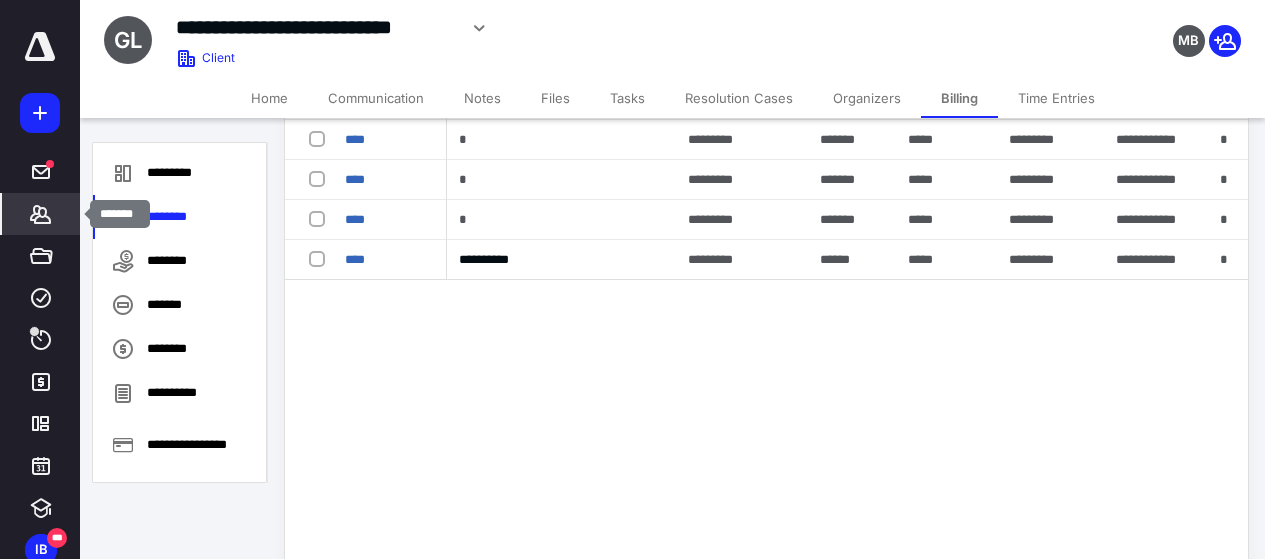click 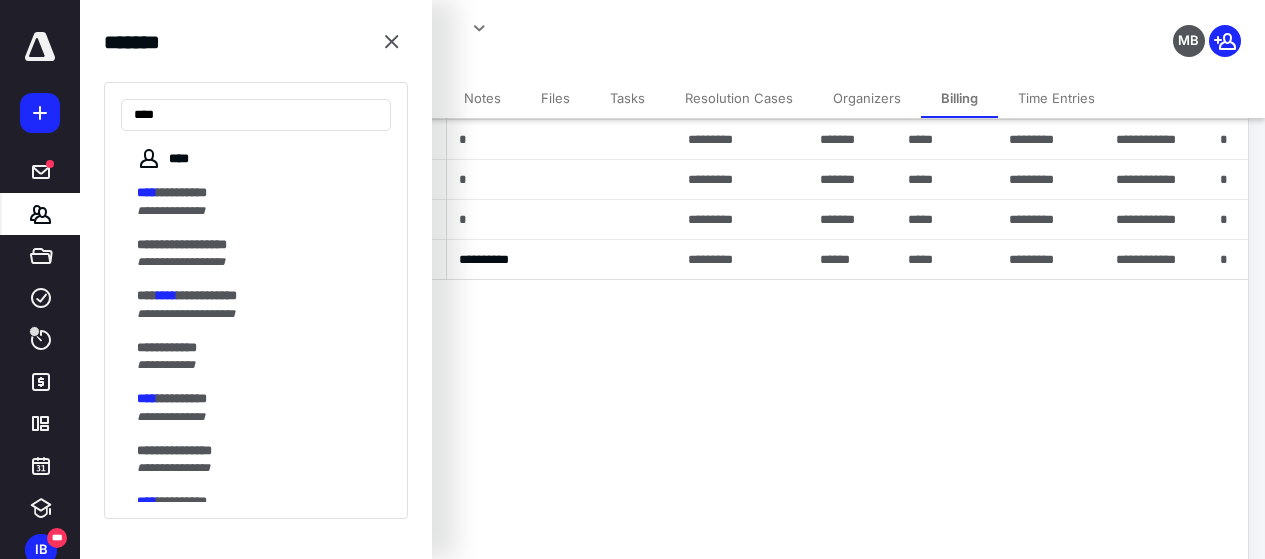 scroll, scrollTop: 300, scrollLeft: 0, axis: vertical 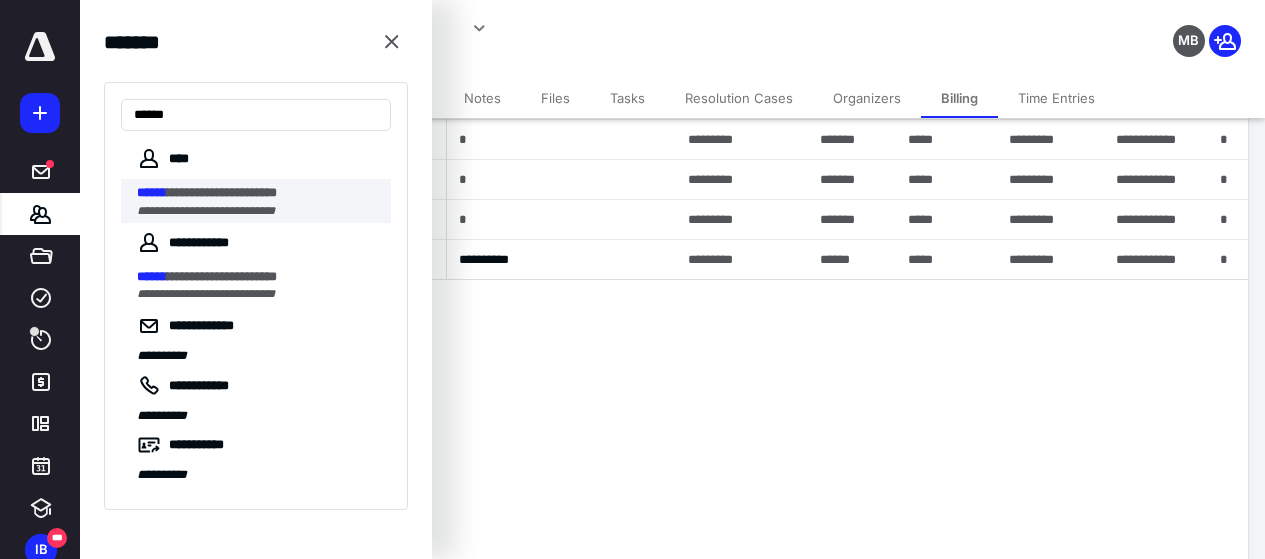 type on "******" 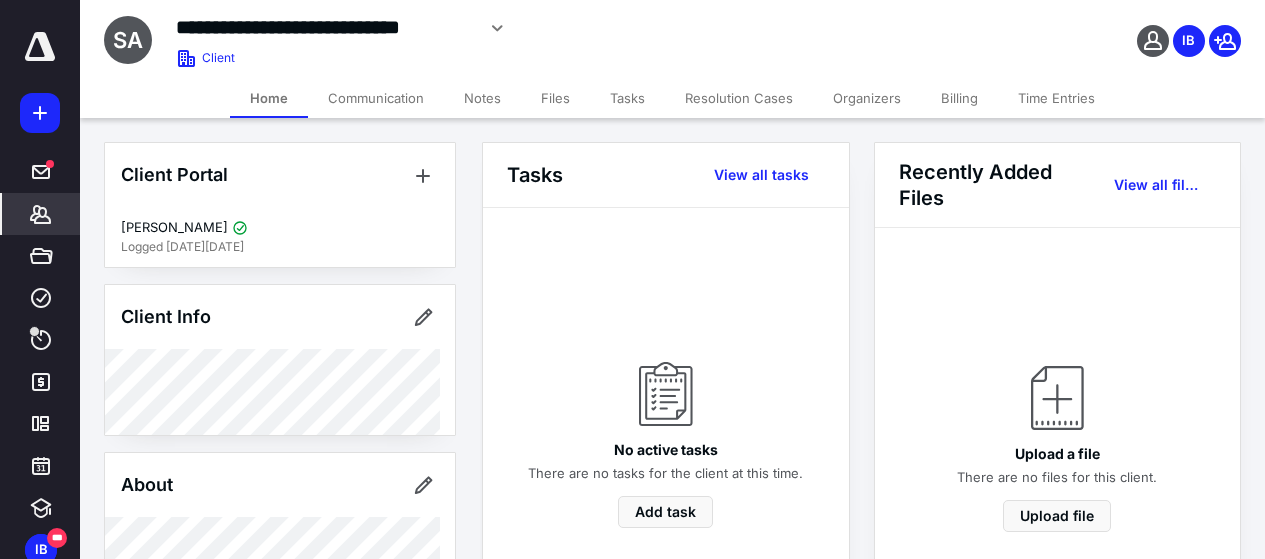 scroll, scrollTop: 346, scrollLeft: 0, axis: vertical 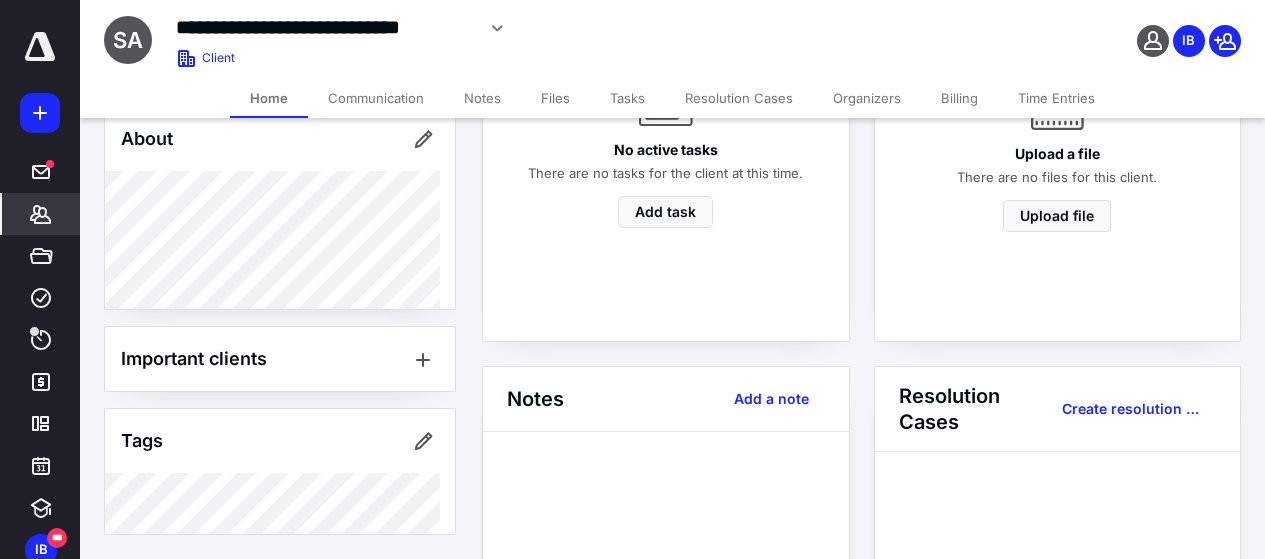 click on "Billing" at bounding box center [959, 98] 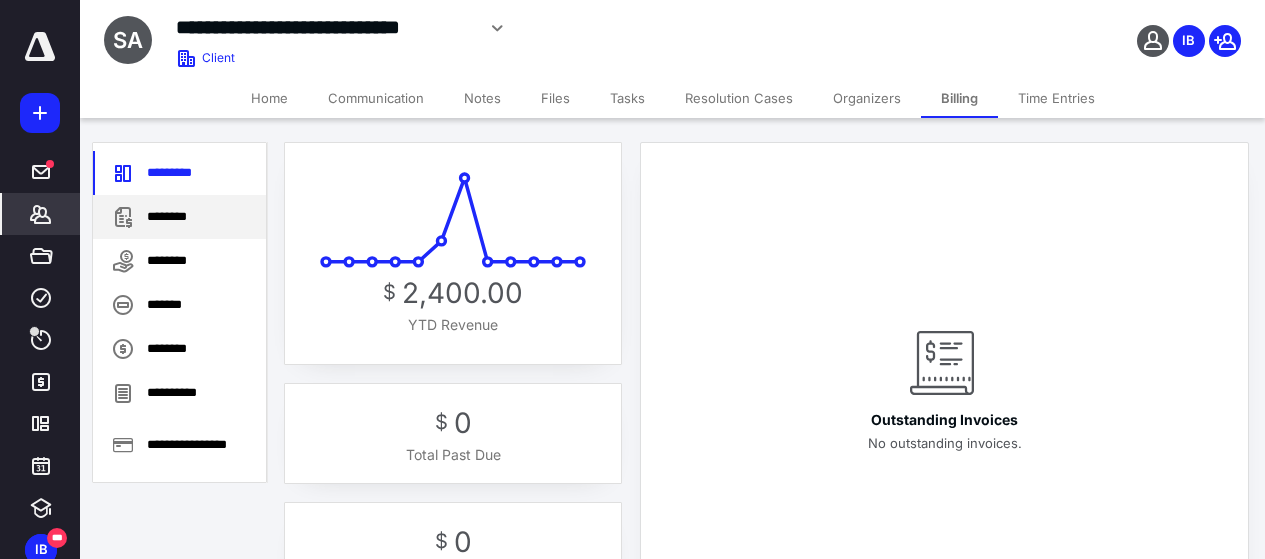 click on "********" at bounding box center (179, 217) 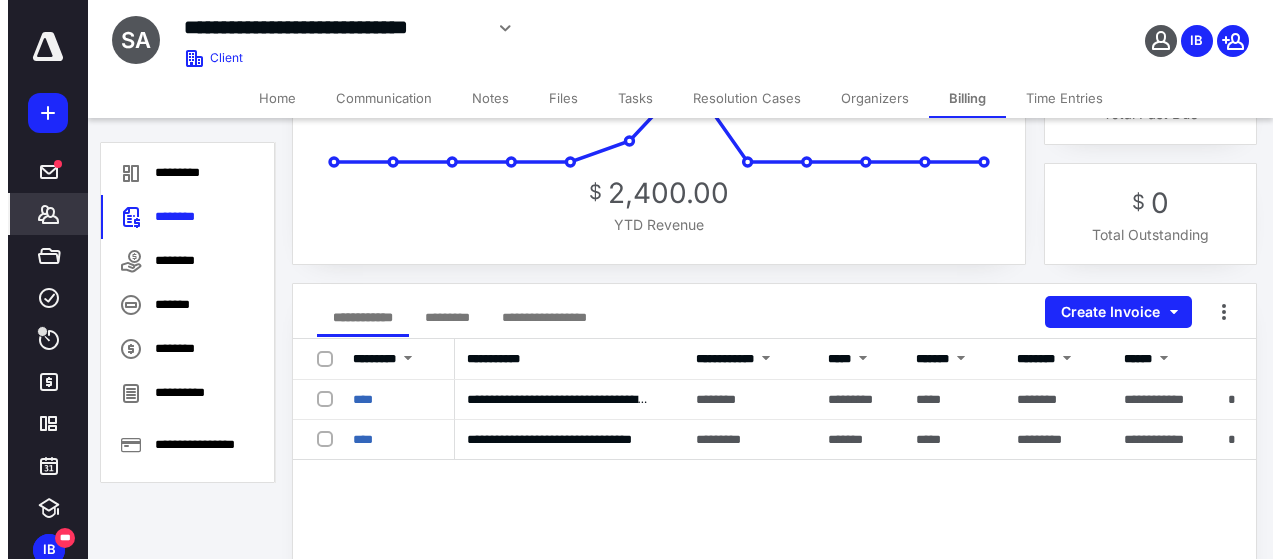 scroll, scrollTop: 200, scrollLeft: 0, axis: vertical 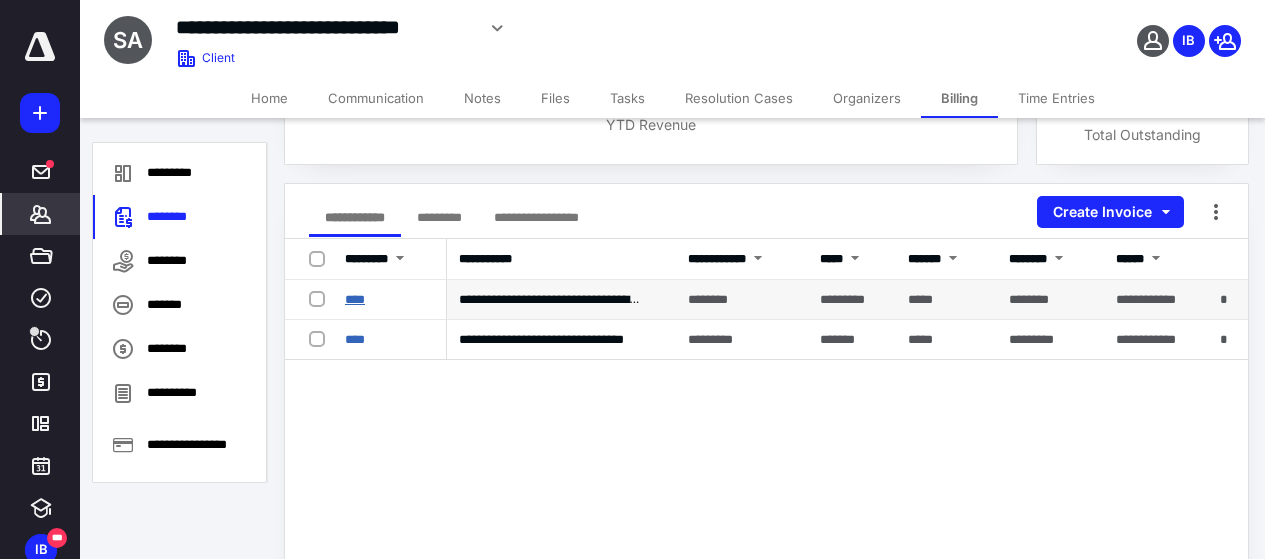 click on "****" at bounding box center [355, 299] 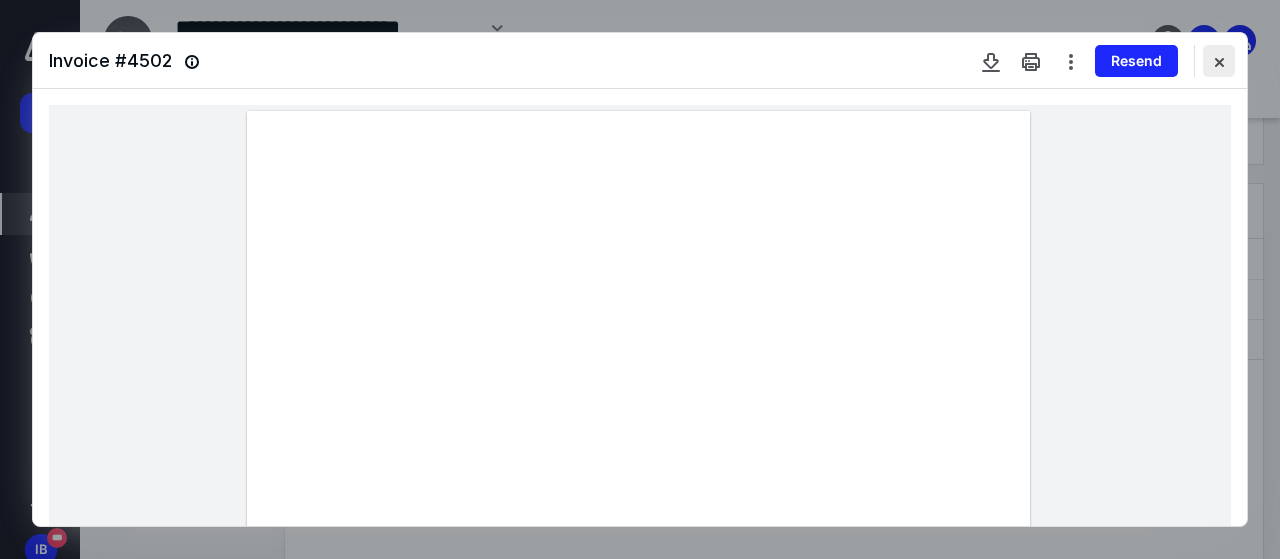 click at bounding box center (1219, 61) 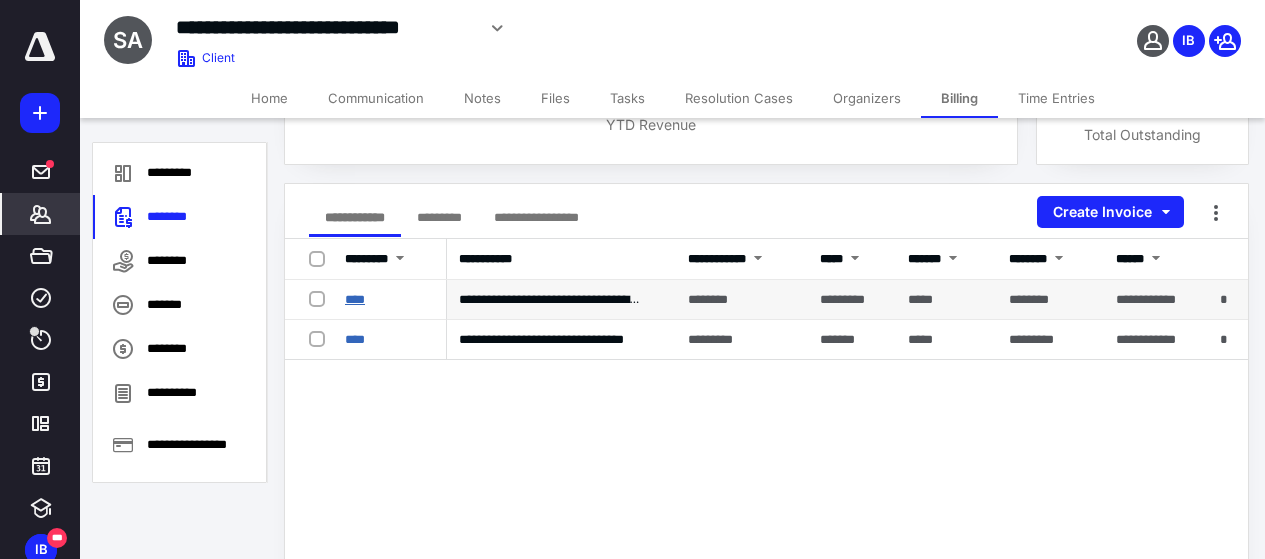 click on "****" at bounding box center [355, 299] 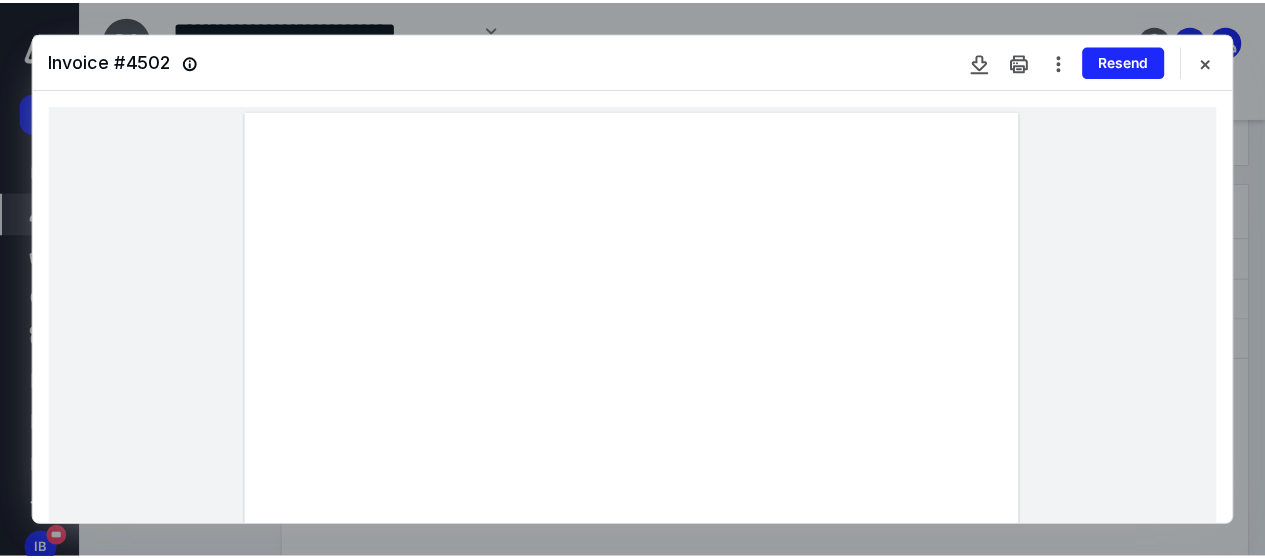 scroll, scrollTop: 300, scrollLeft: 0, axis: vertical 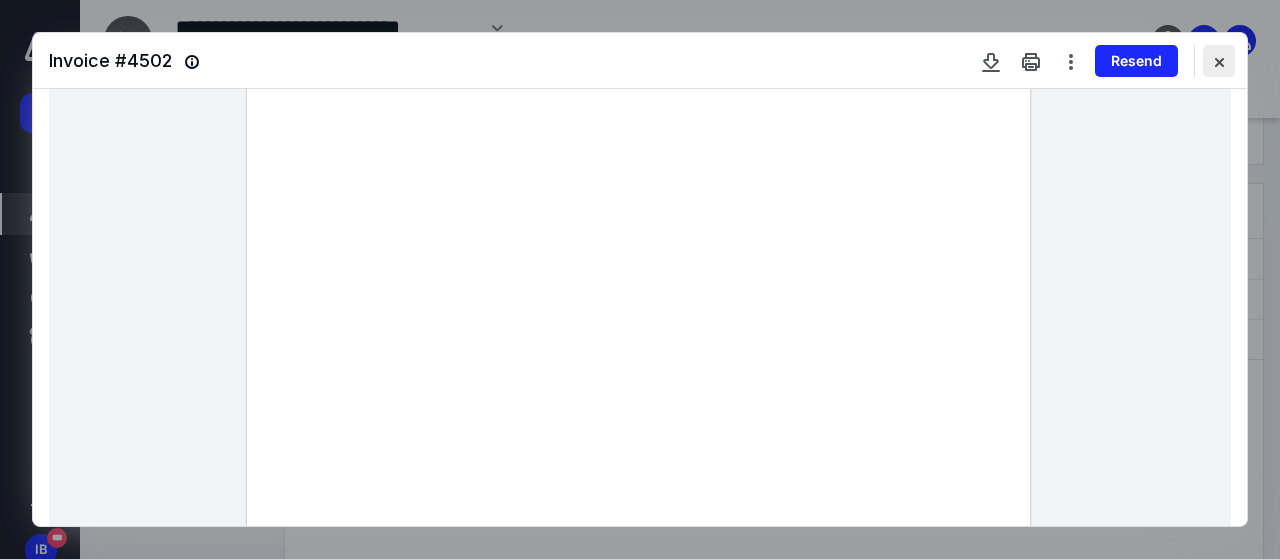 click at bounding box center (1219, 61) 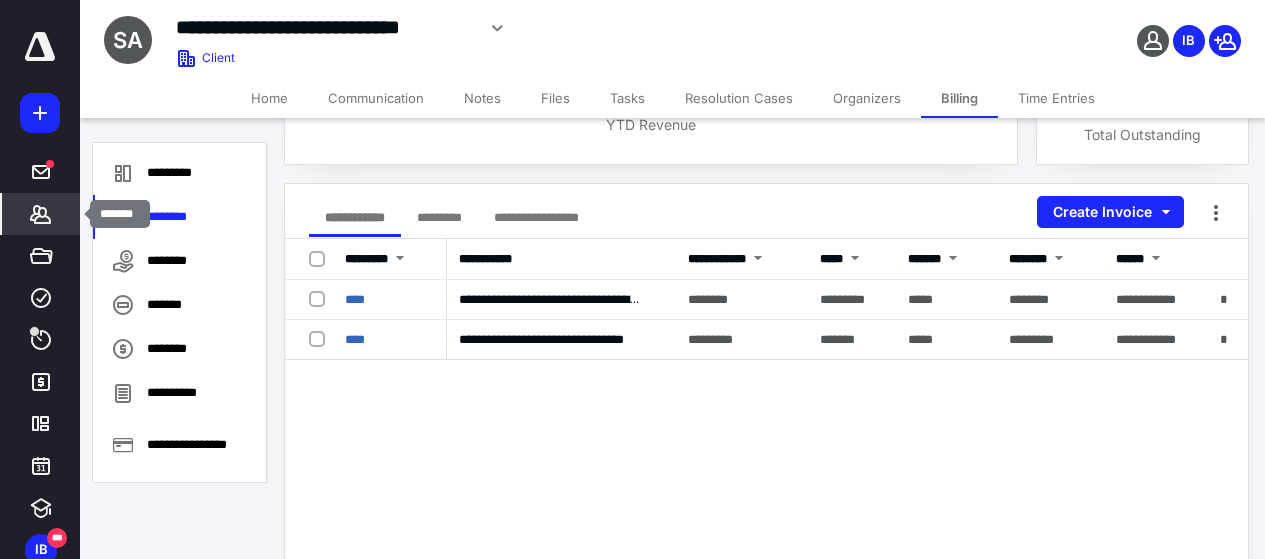 click 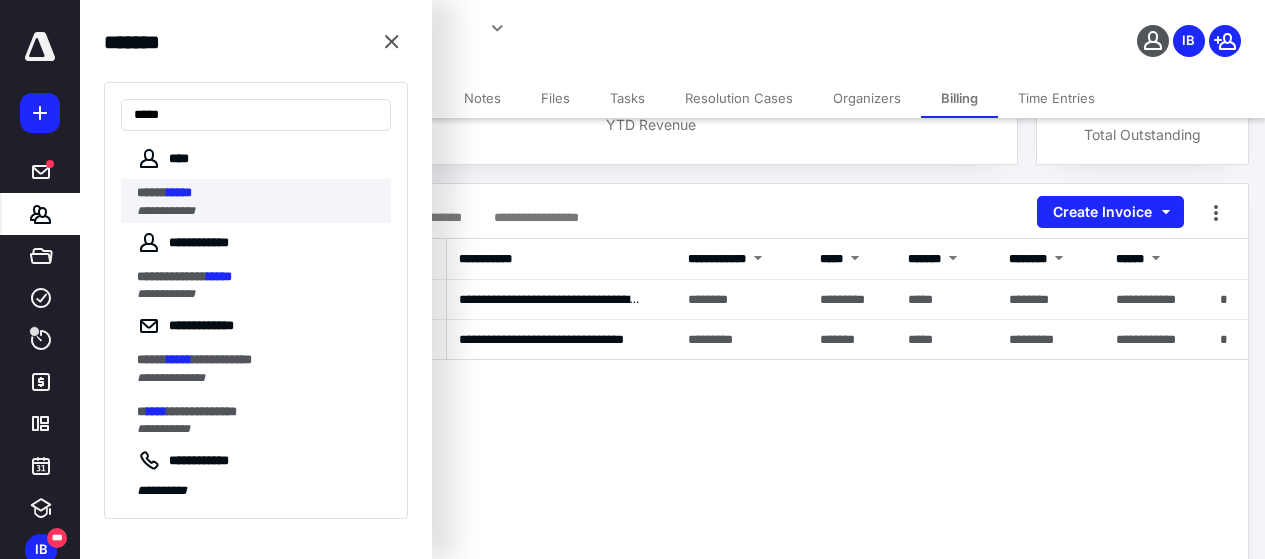 type on "*****" 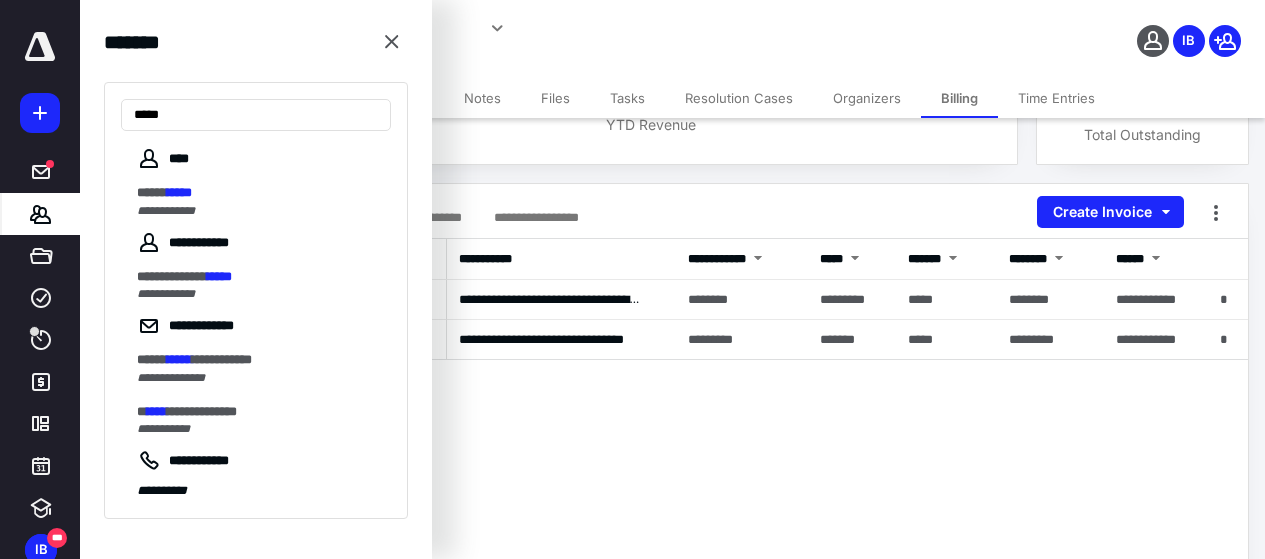 scroll, scrollTop: 0, scrollLeft: 0, axis: both 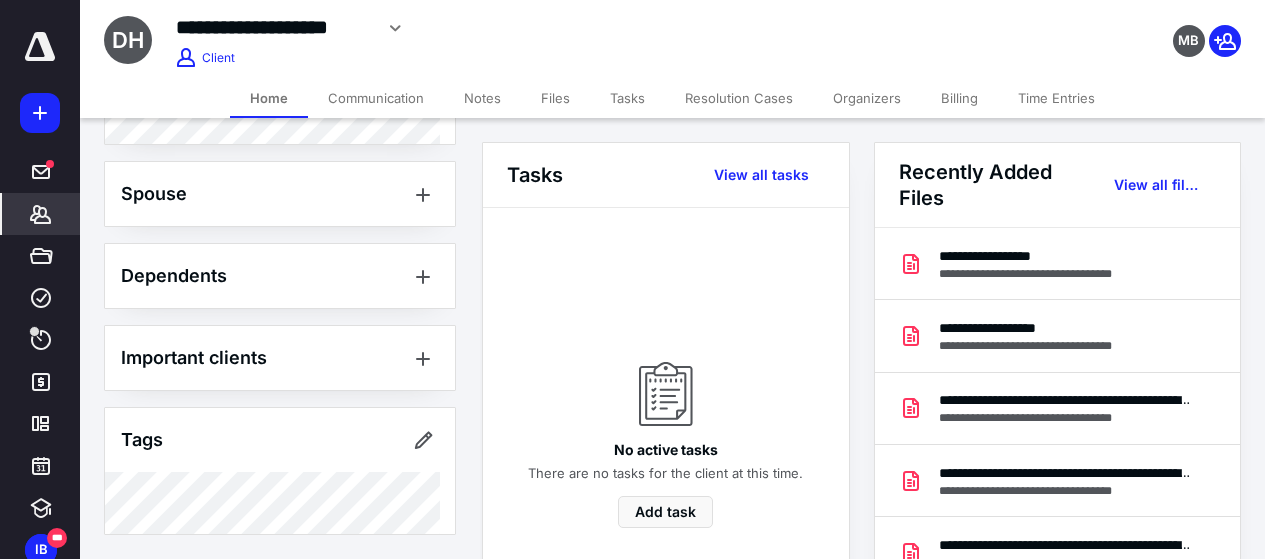 click on "Billing" at bounding box center [959, 98] 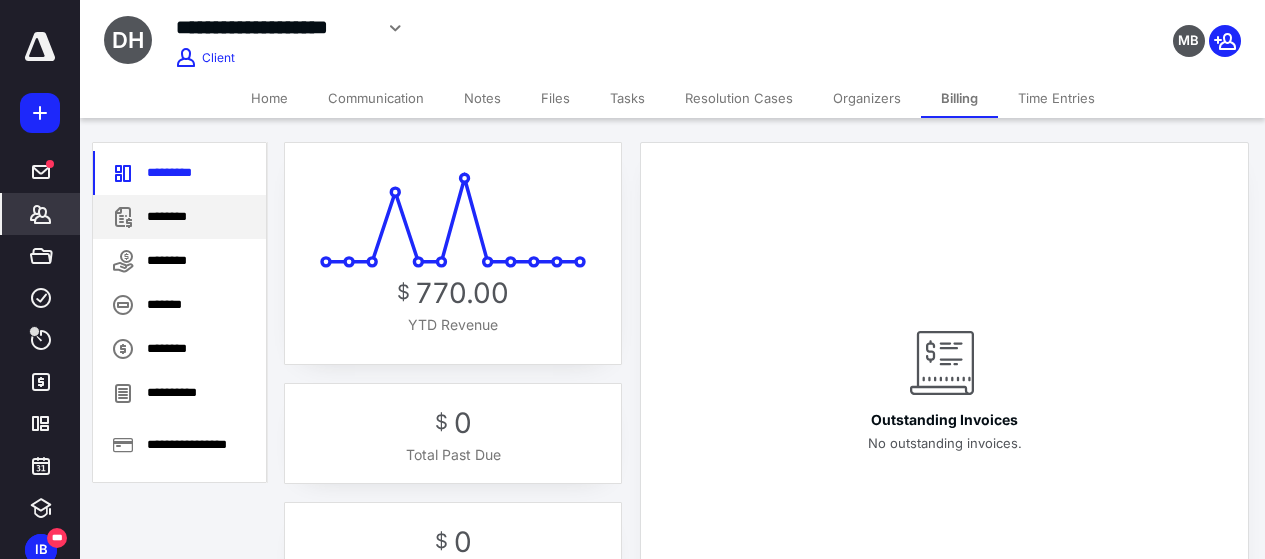 click on "********" at bounding box center [179, 217] 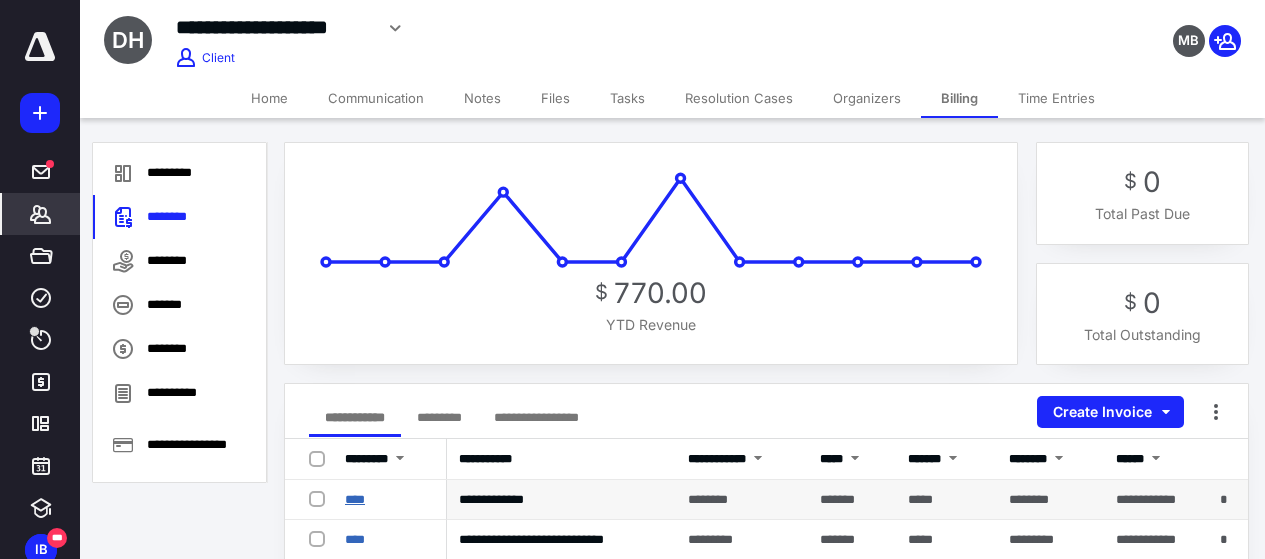 click on "****" at bounding box center (355, 499) 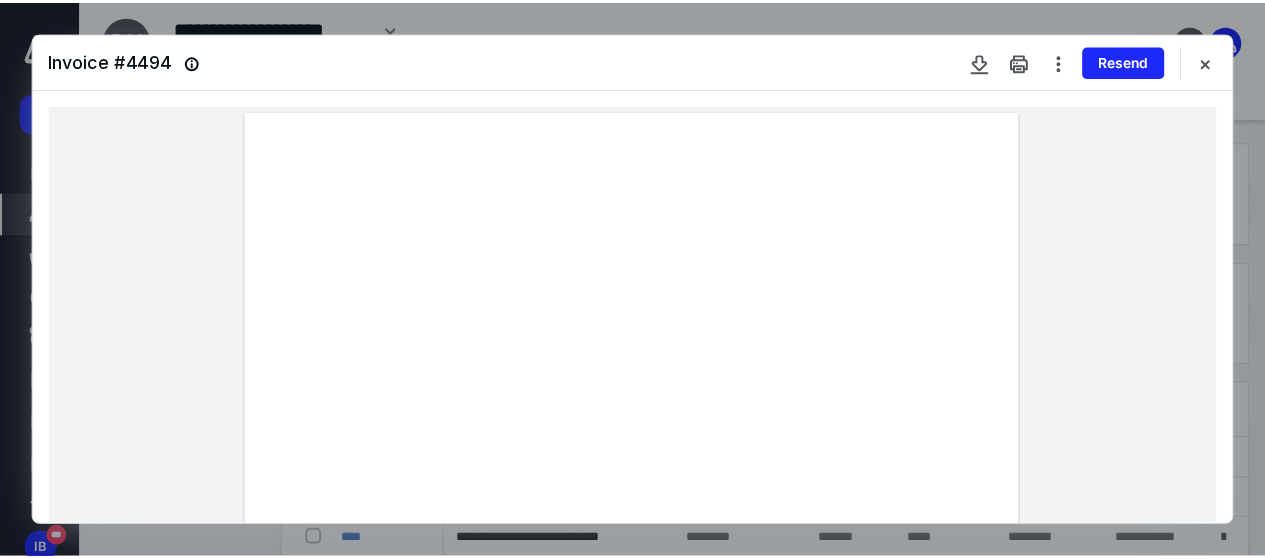 scroll, scrollTop: 400, scrollLeft: 0, axis: vertical 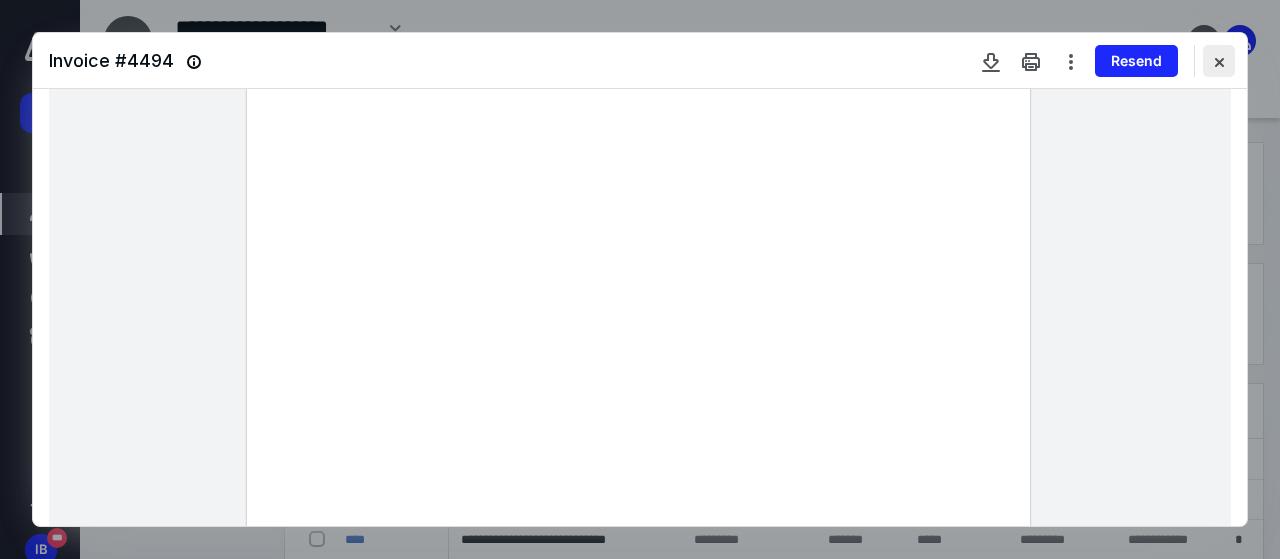 click at bounding box center (1219, 61) 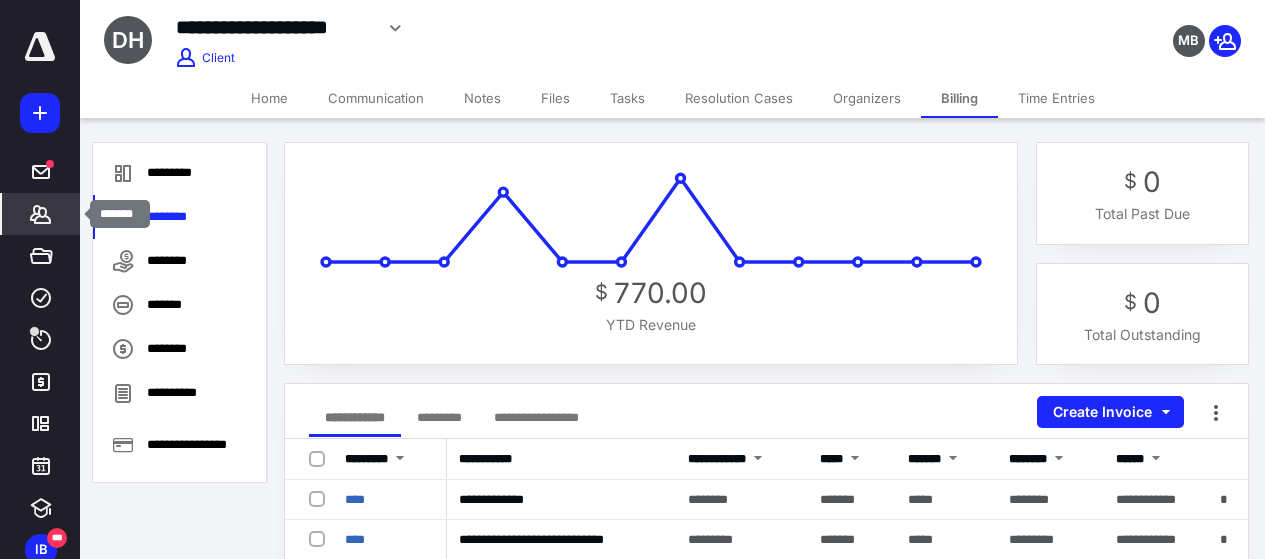click 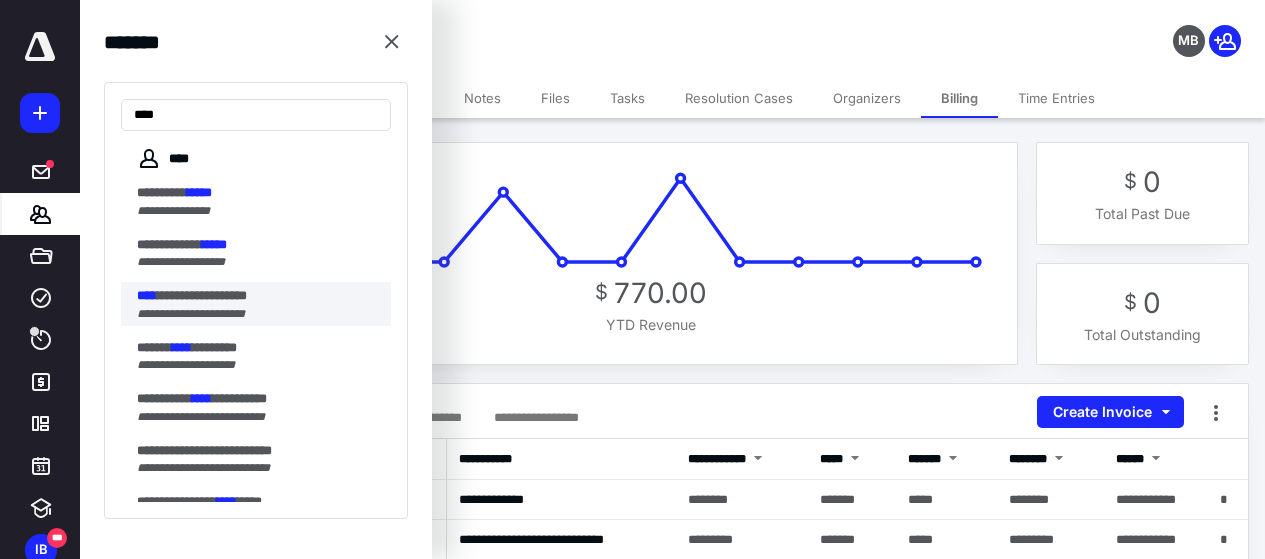 type on "****" 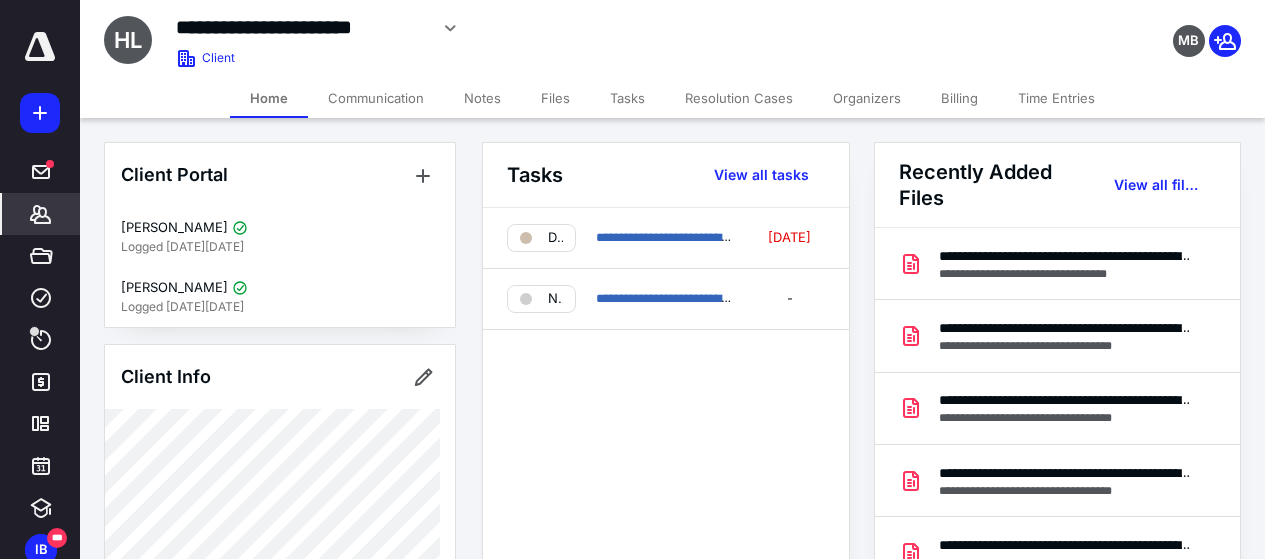 click on "Billing" at bounding box center (959, 98) 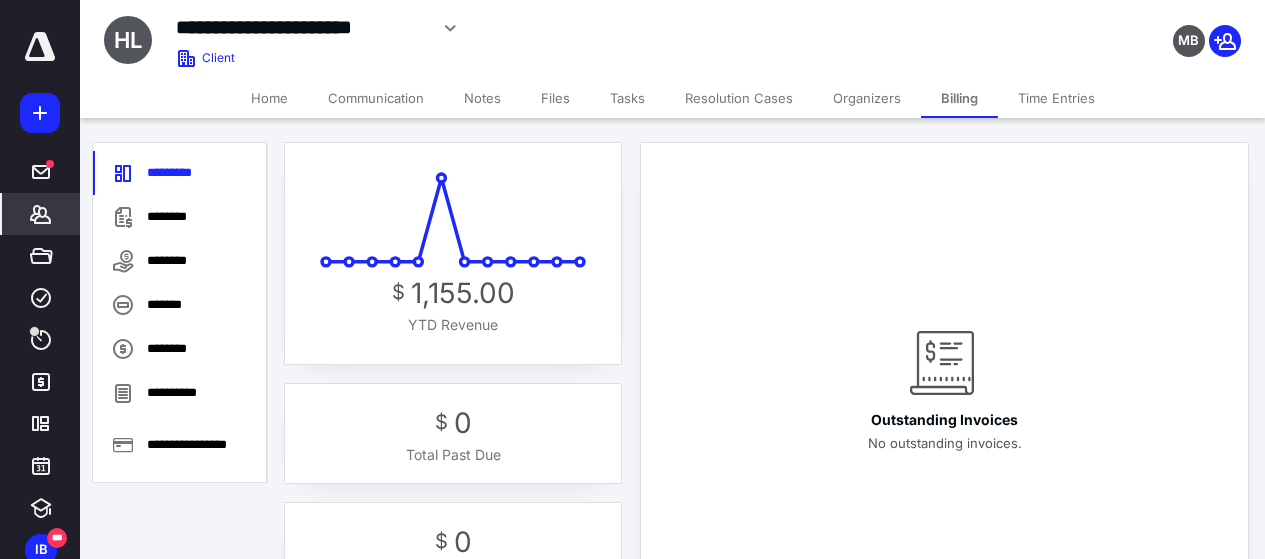 click on "Home" at bounding box center [269, 98] 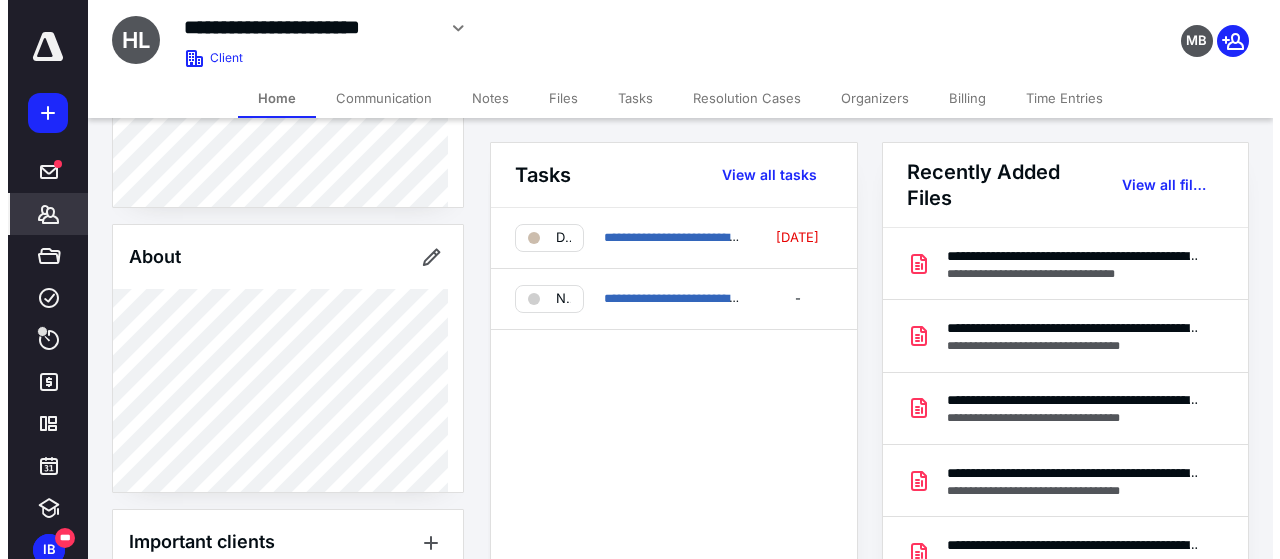 scroll, scrollTop: 908, scrollLeft: 0, axis: vertical 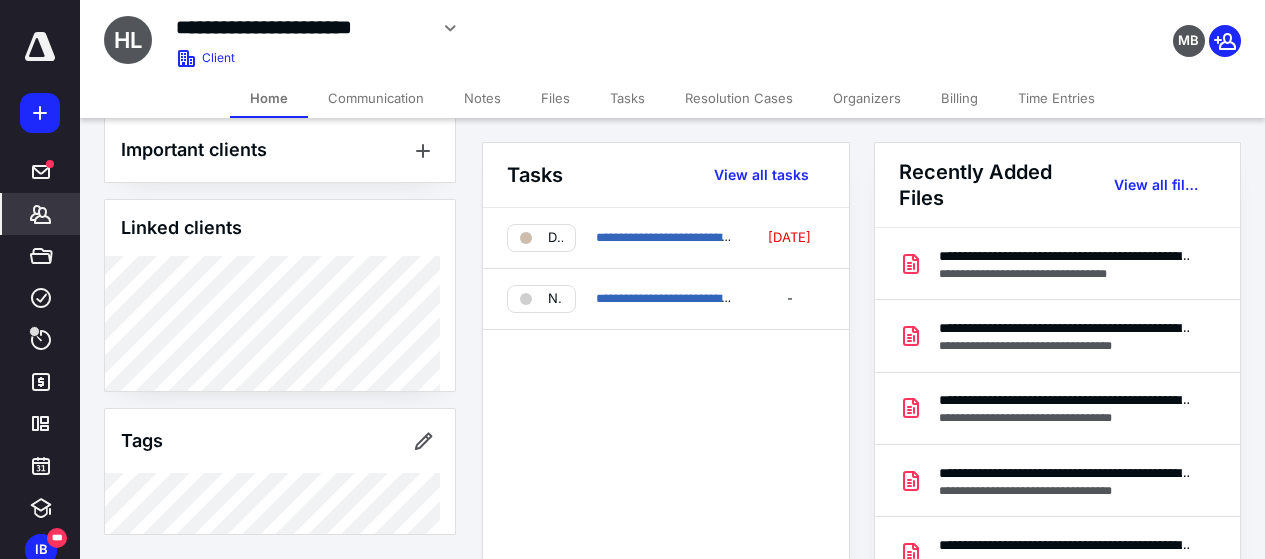 click on "Billing" at bounding box center [959, 98] 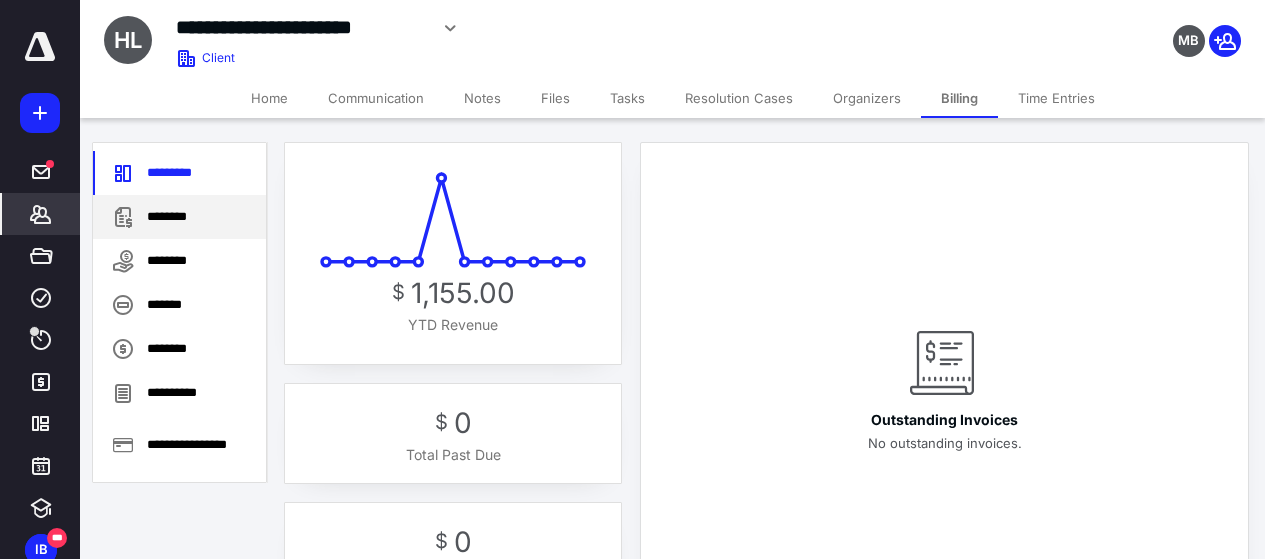 click on "********" at bounding box center [179, 217] 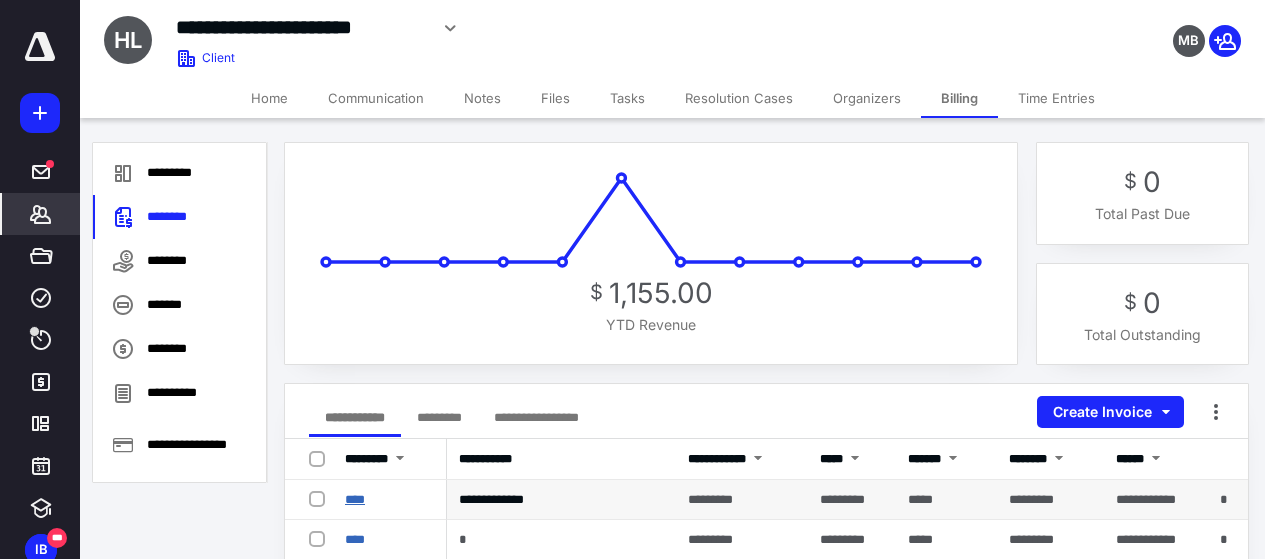 click on "****" at bounding box center [355, 499] 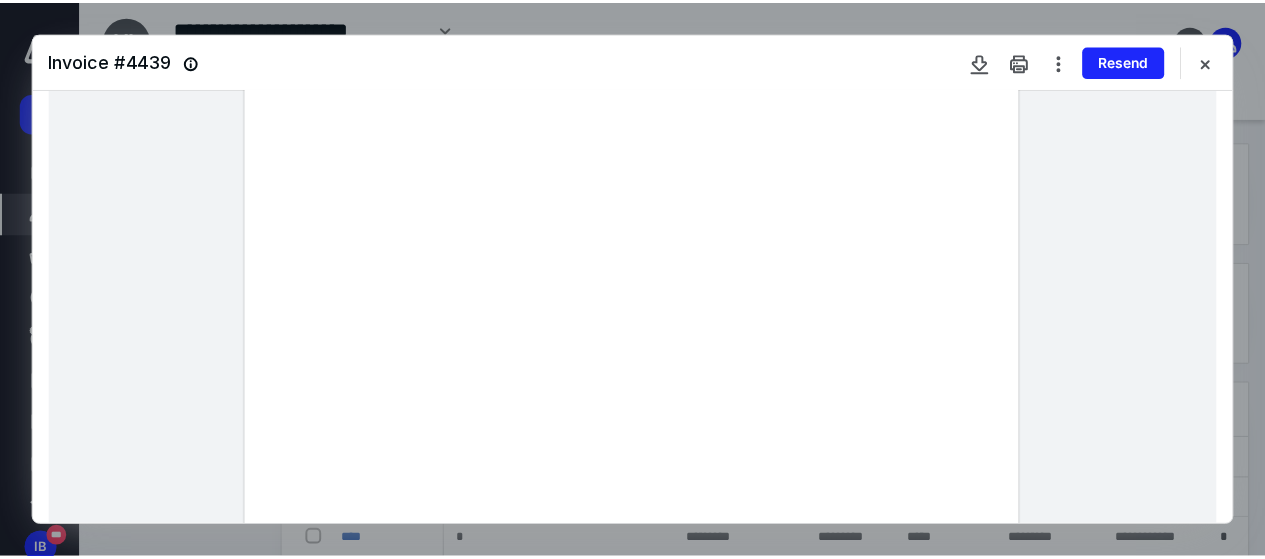 scroll, scrollTop: 400, scrollLeft: 0, axis: vertical 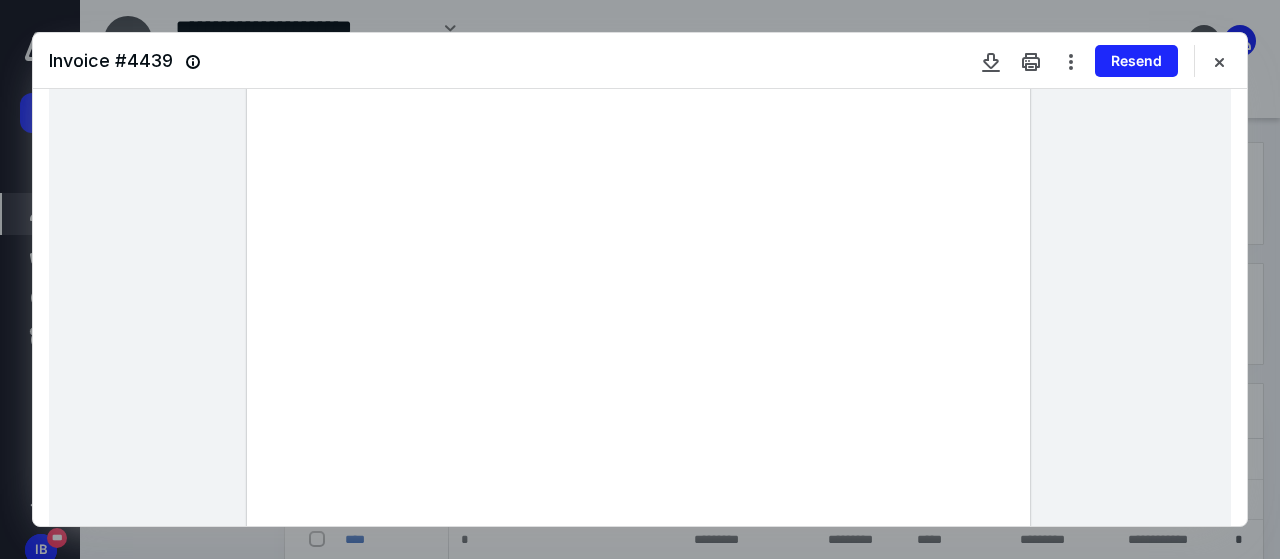 click on "Invoice # 4439 Resend" at bounding box center [640, 61] 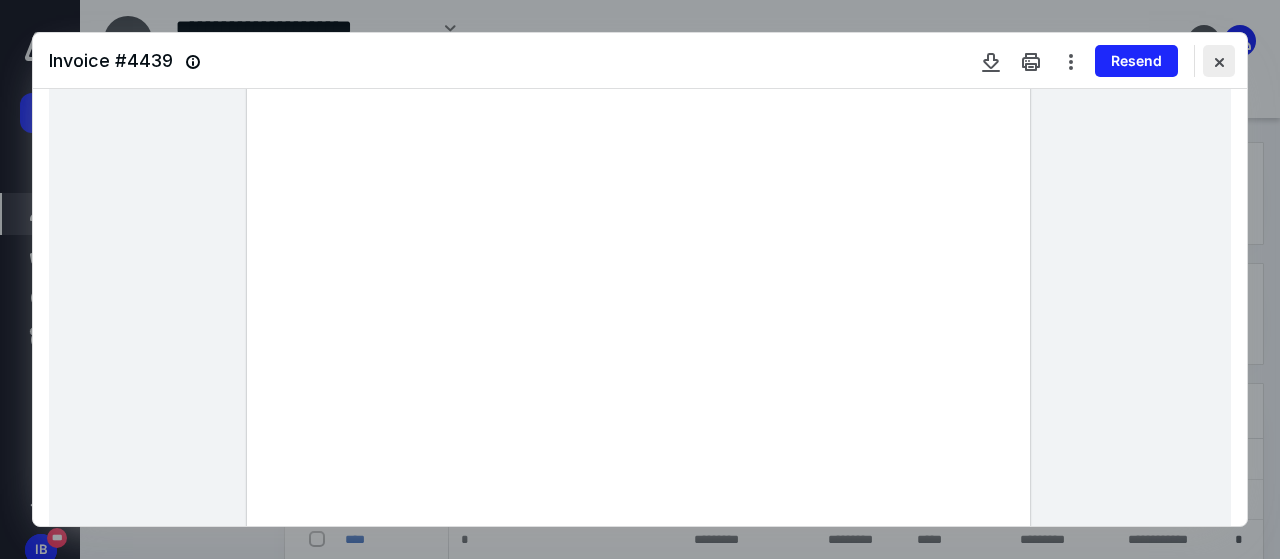 click at bounding box center (1219, 61) 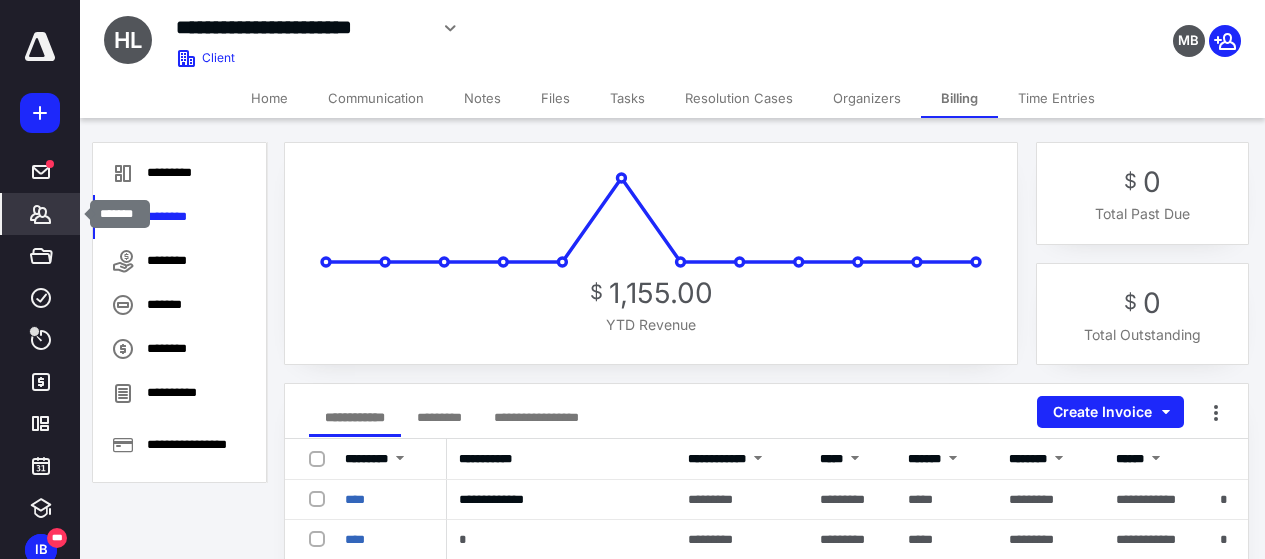 click 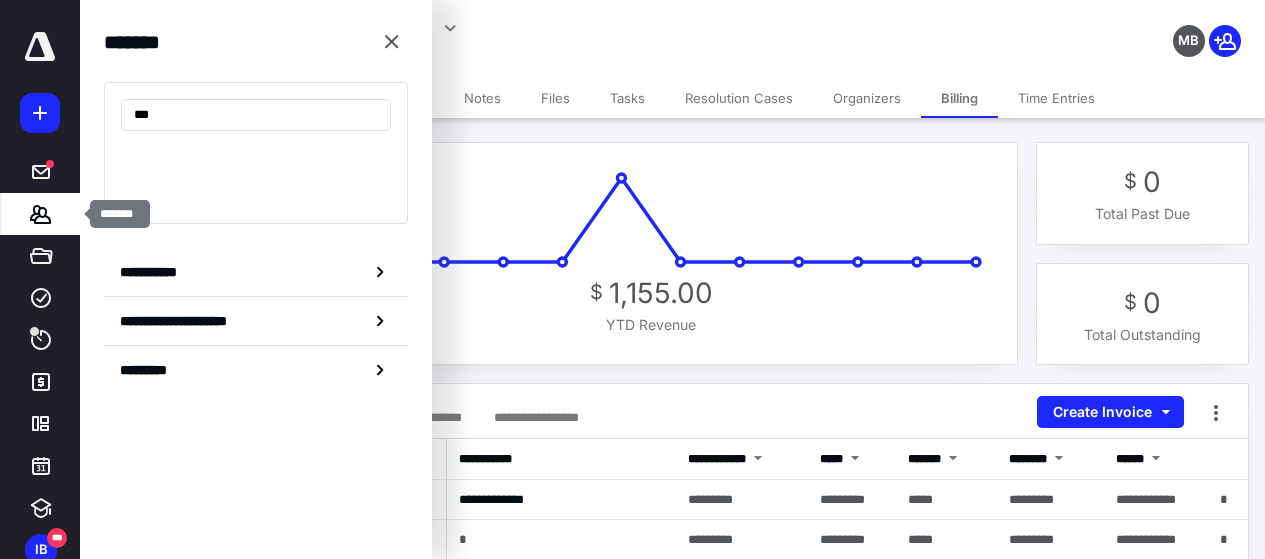 type on "****" 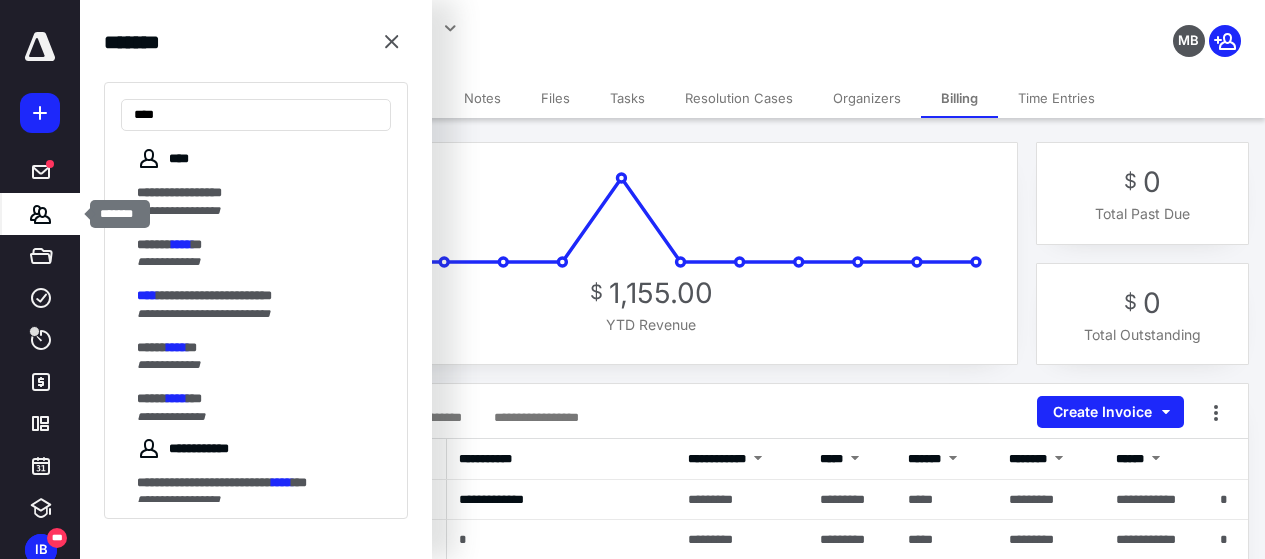 scroll, scrollTop: 100, scrollLeft: 0, axis: vertical 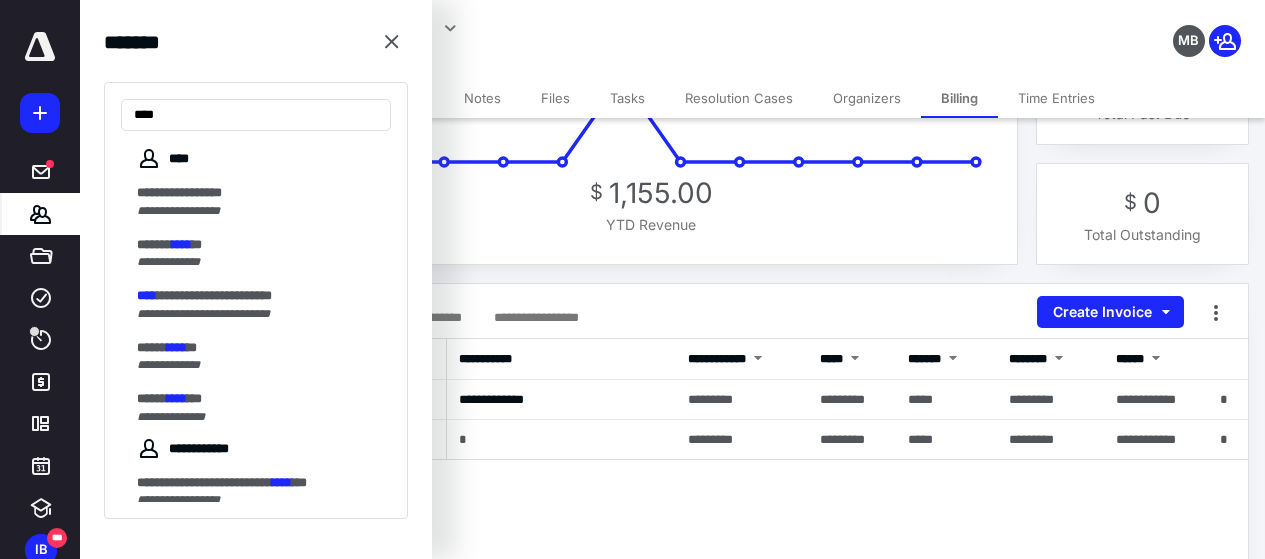 click on "**********" at bounding box center [214, 295] 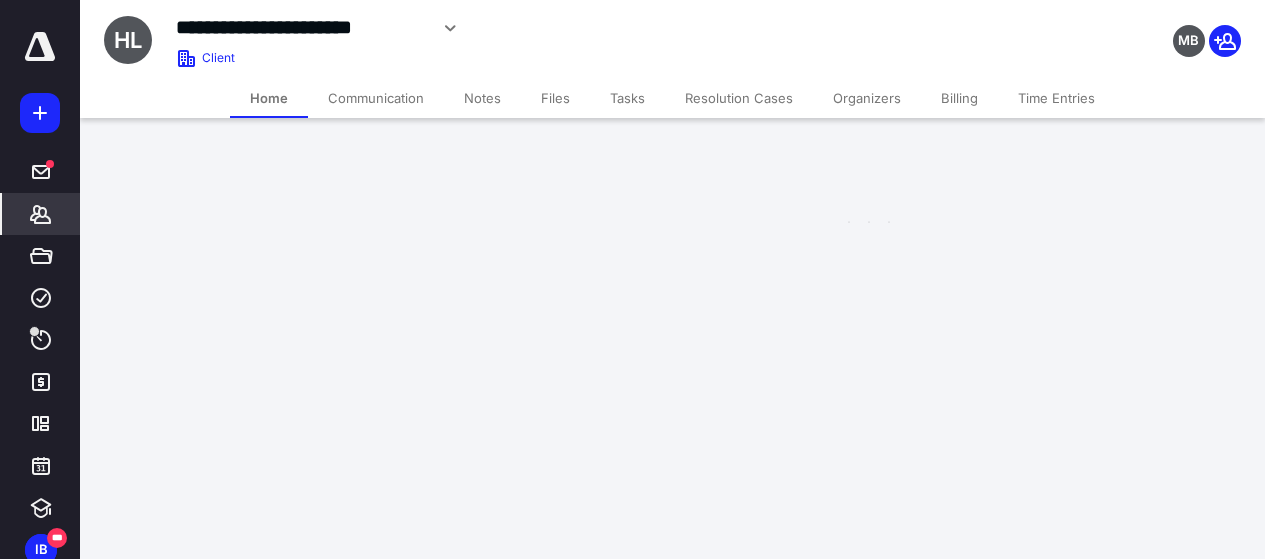 scroll, scrollTop: 0, scrollLeft: 0, axis: both 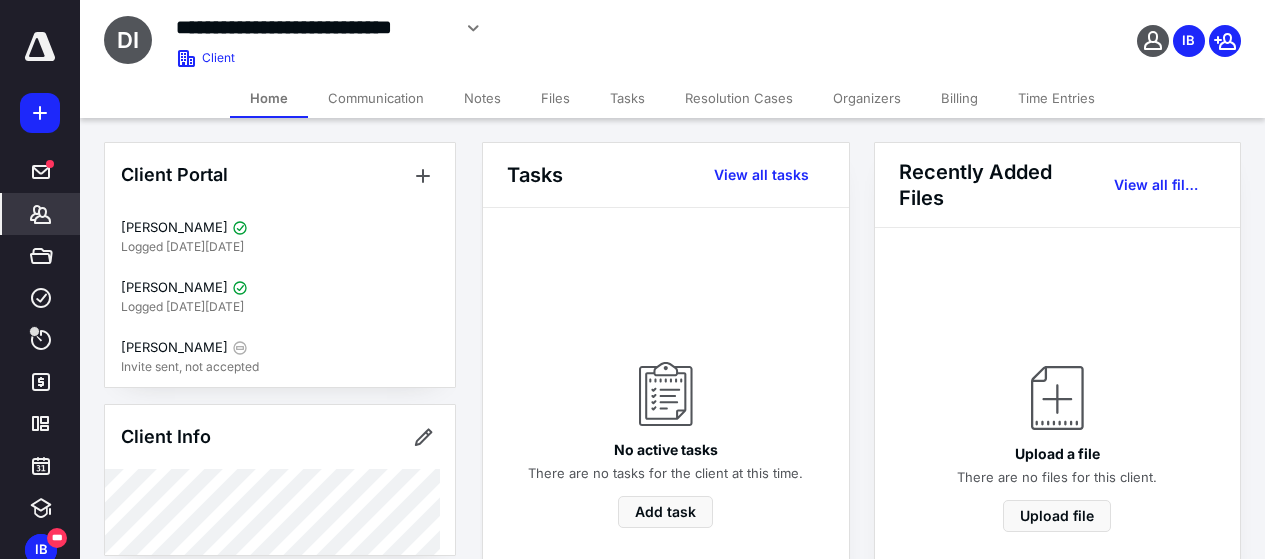 click on "Billing" at bounding box center (959, 98) 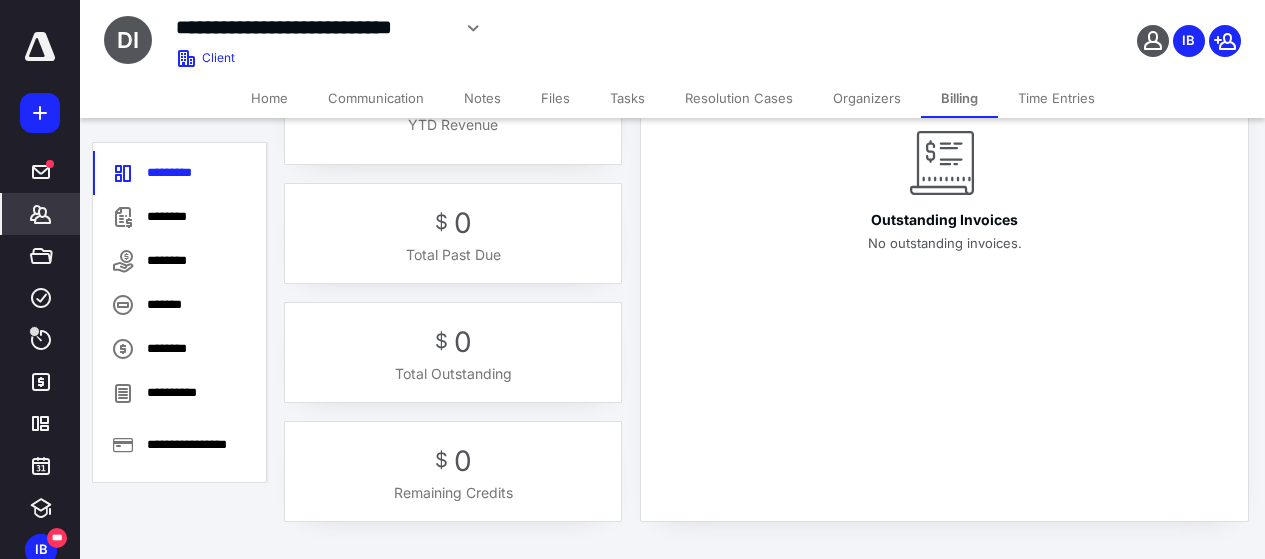scroll, scrollTop: 100, scrollLeft: 0, axis: vertical 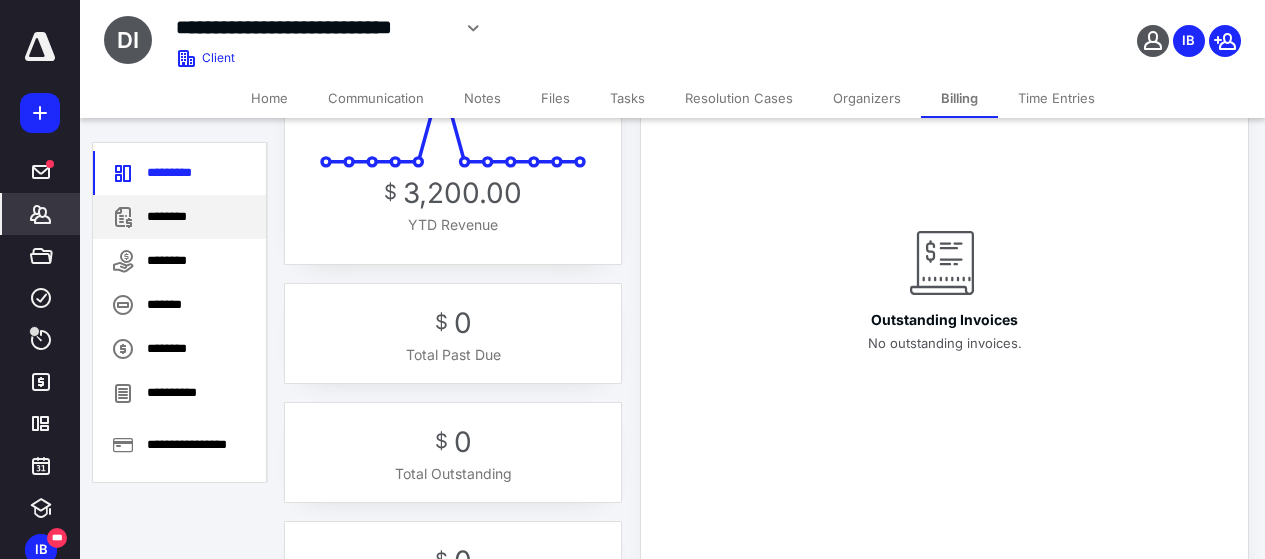 click on "********" at bounding box center (179, 217) 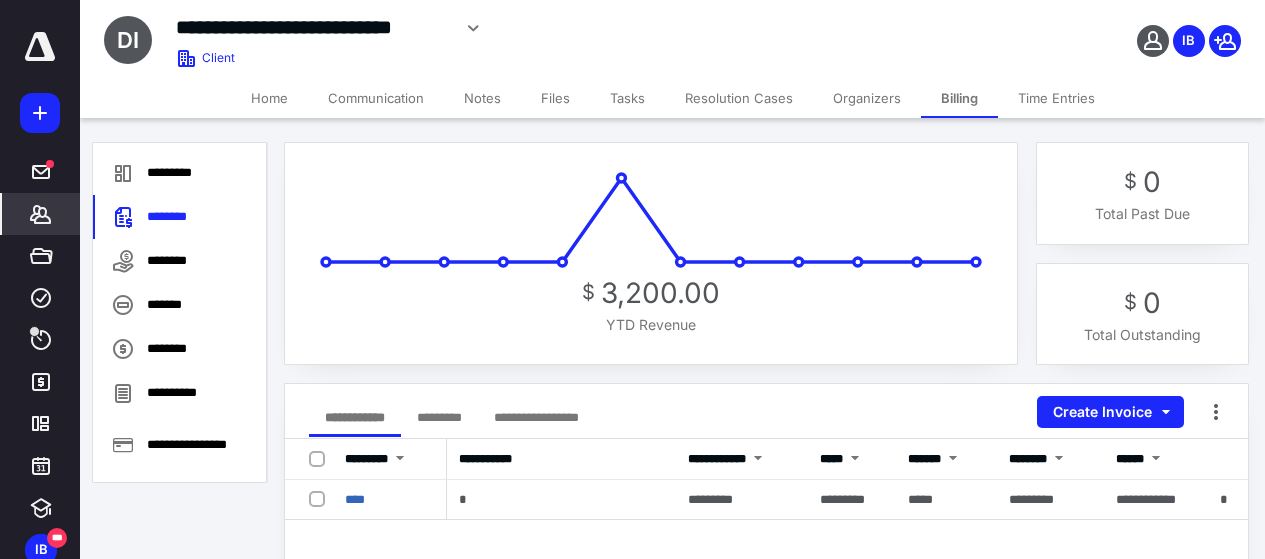scroll, scrollTop: 100, scrollLeft: 0, axis: vertical 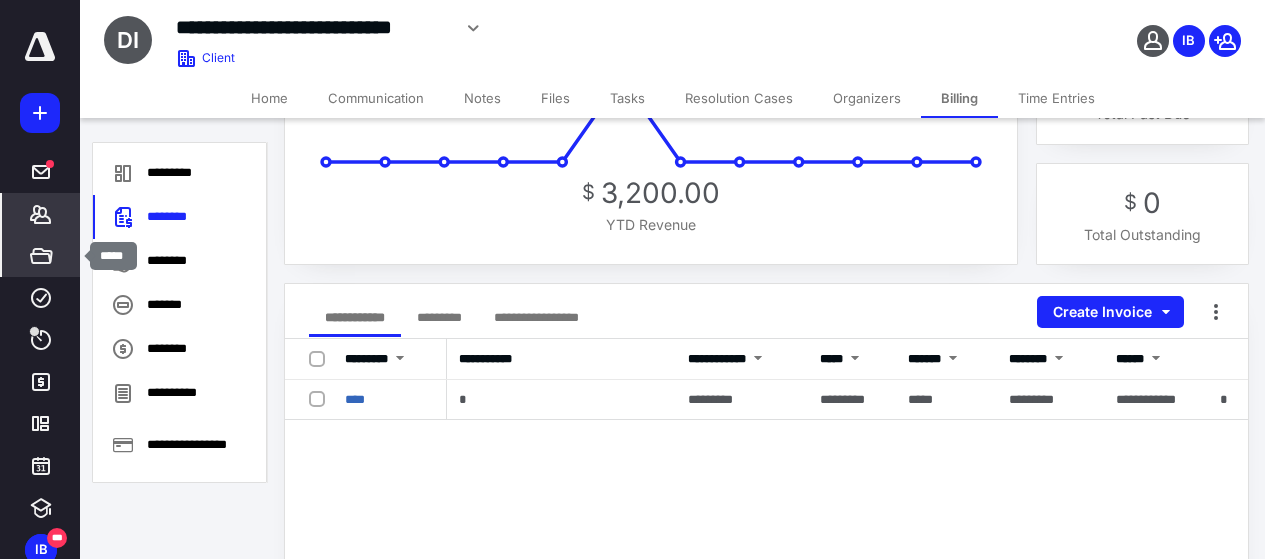 click 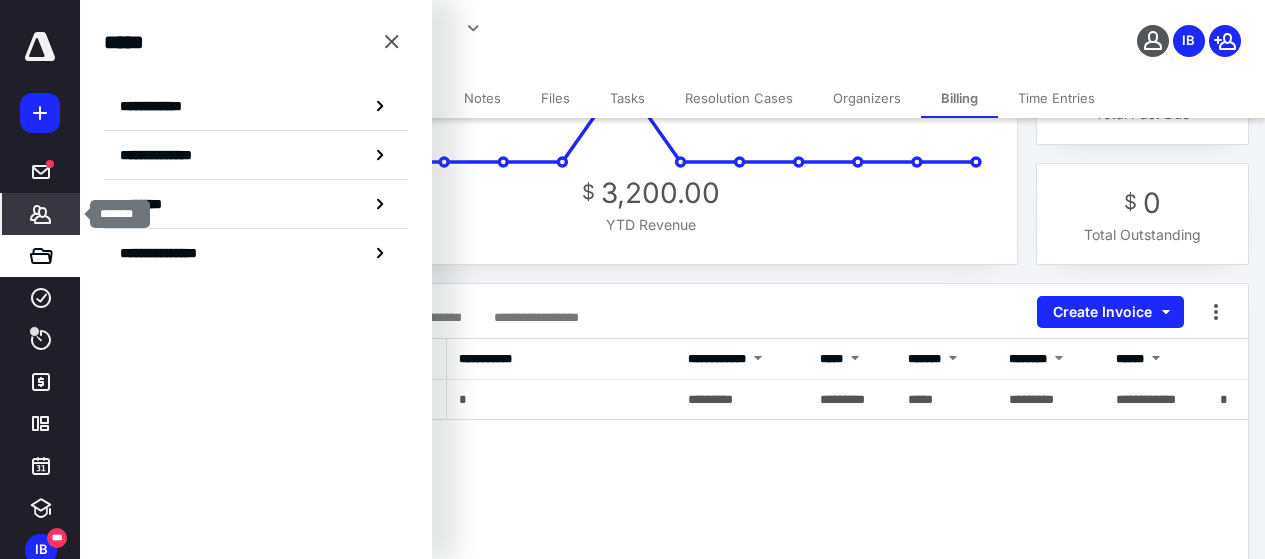 click 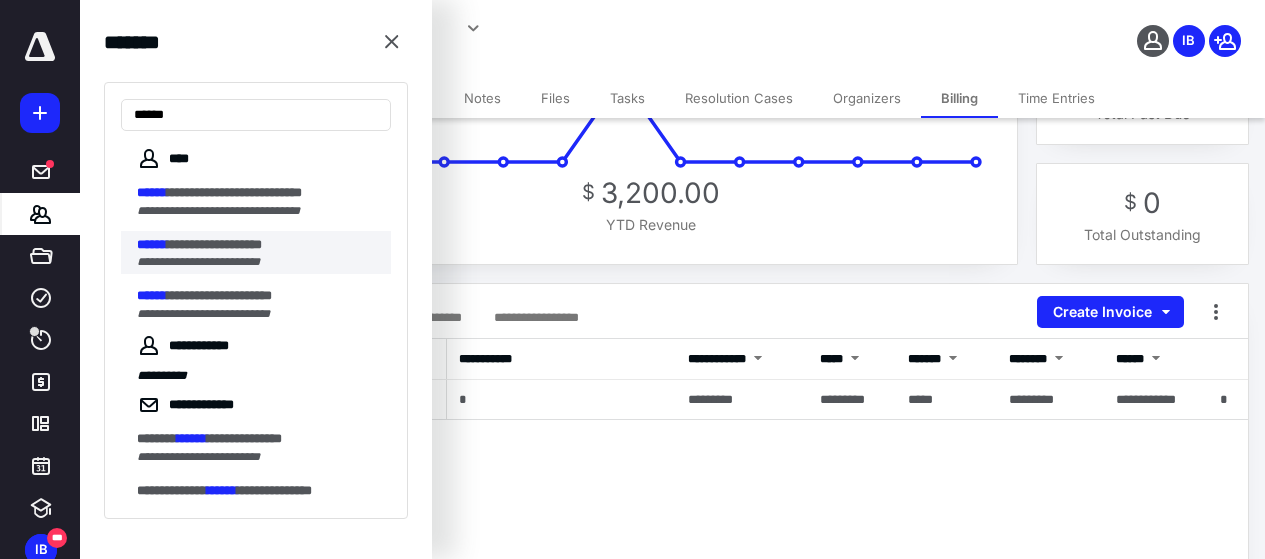 type on "******" 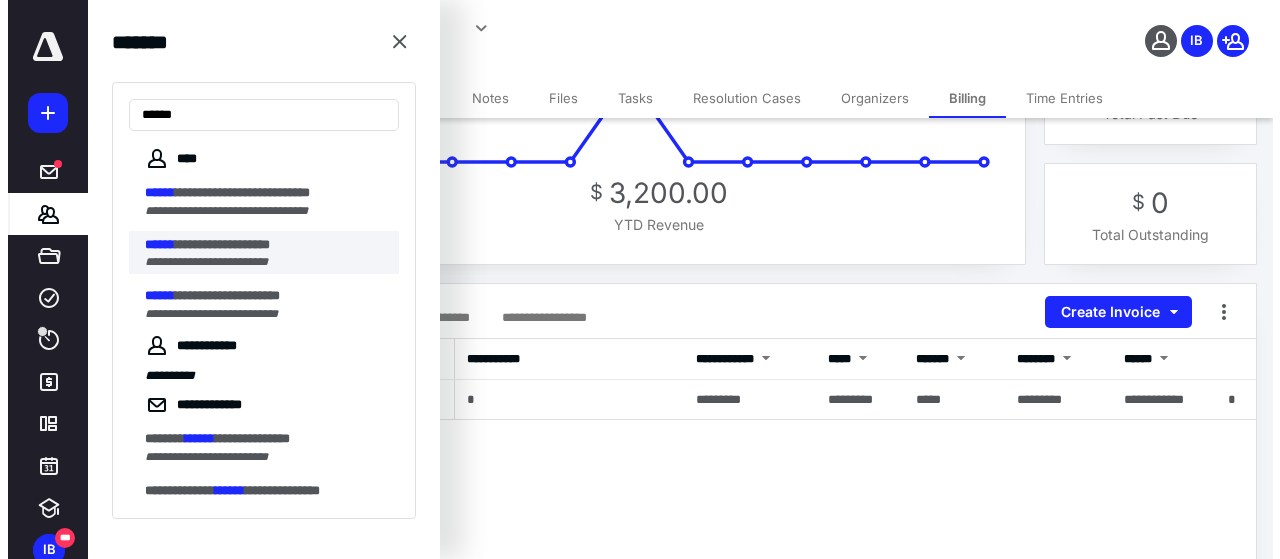 scroll, scrollTop: 0, scrollLeft: 0, axis: both 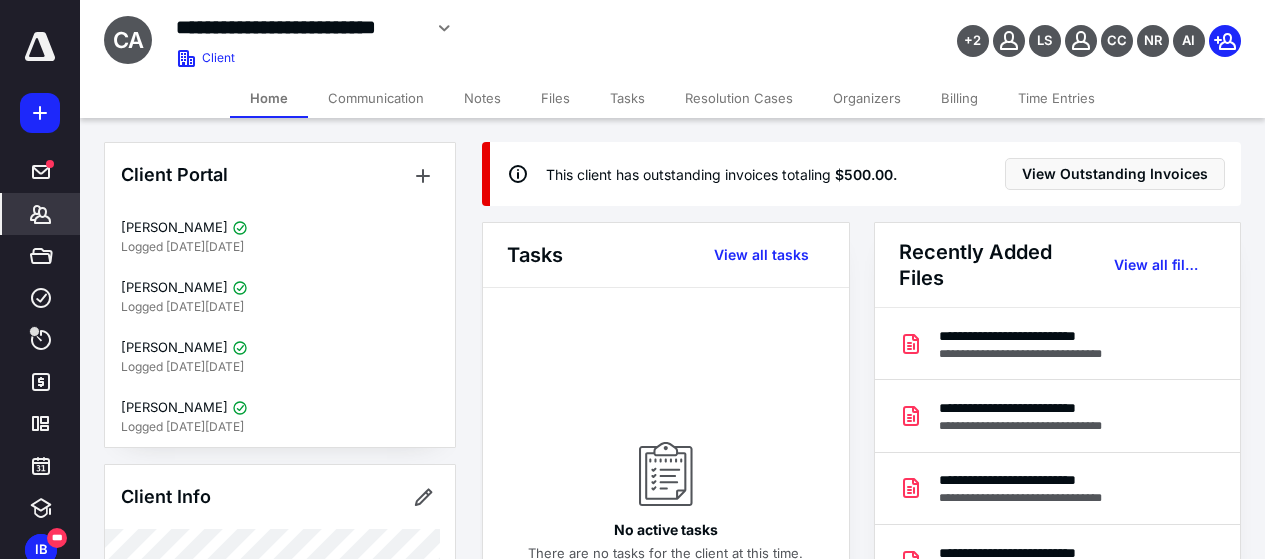 click on "Billing" at bounding box center [959, 98] 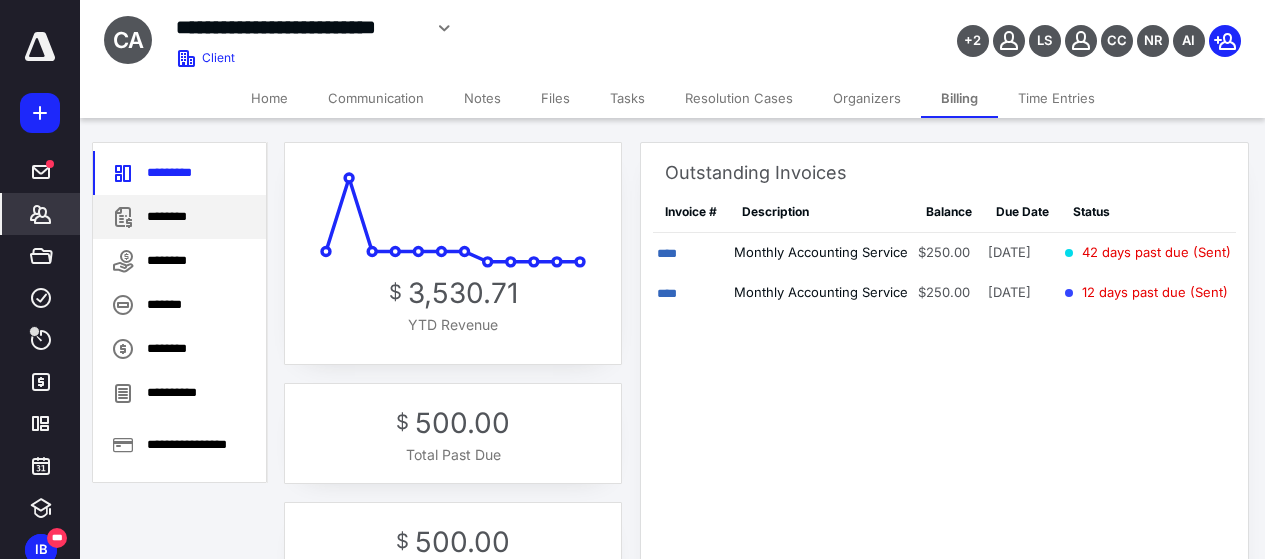 click on "********" at bounding box center (179, 217) 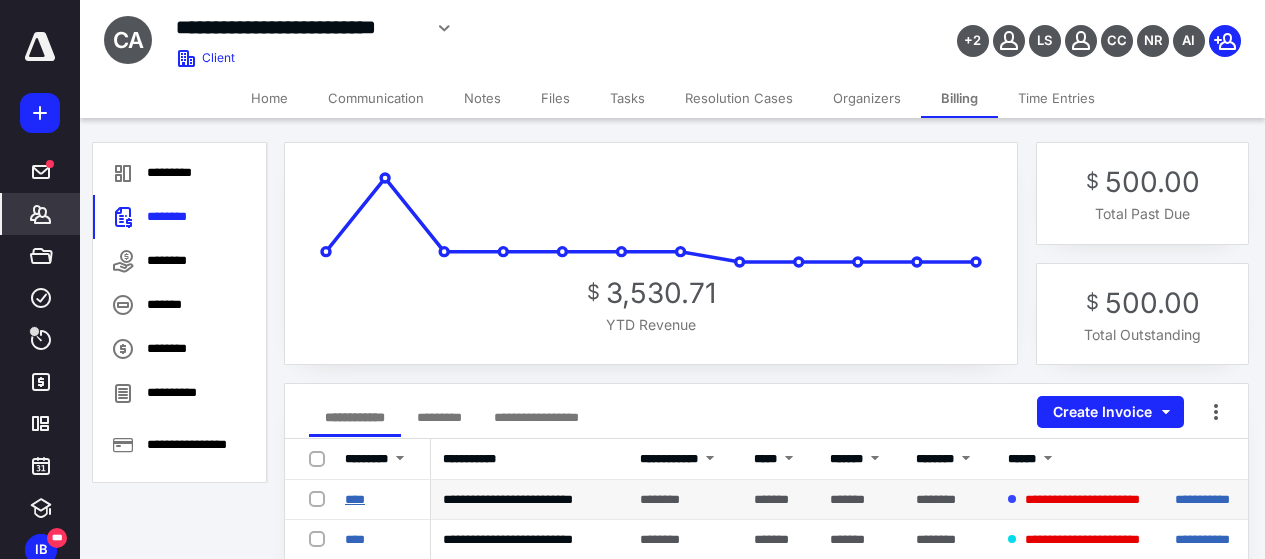 click on "****" at bounding box center (355, 499) 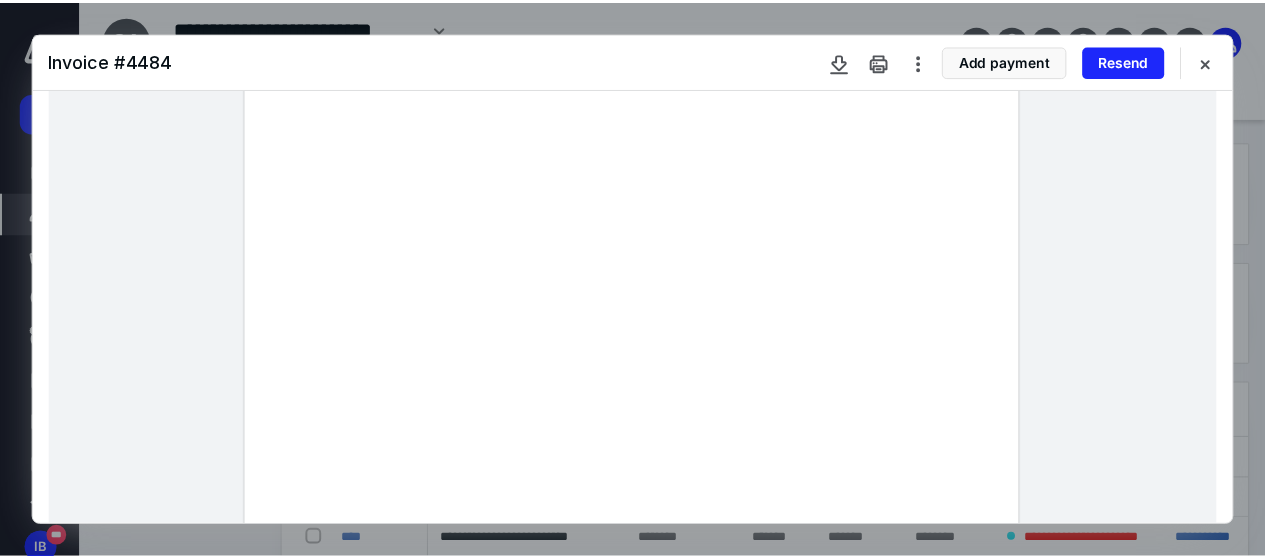 scroll, scrollTop: 0, scrollLeft: 0, axis: both 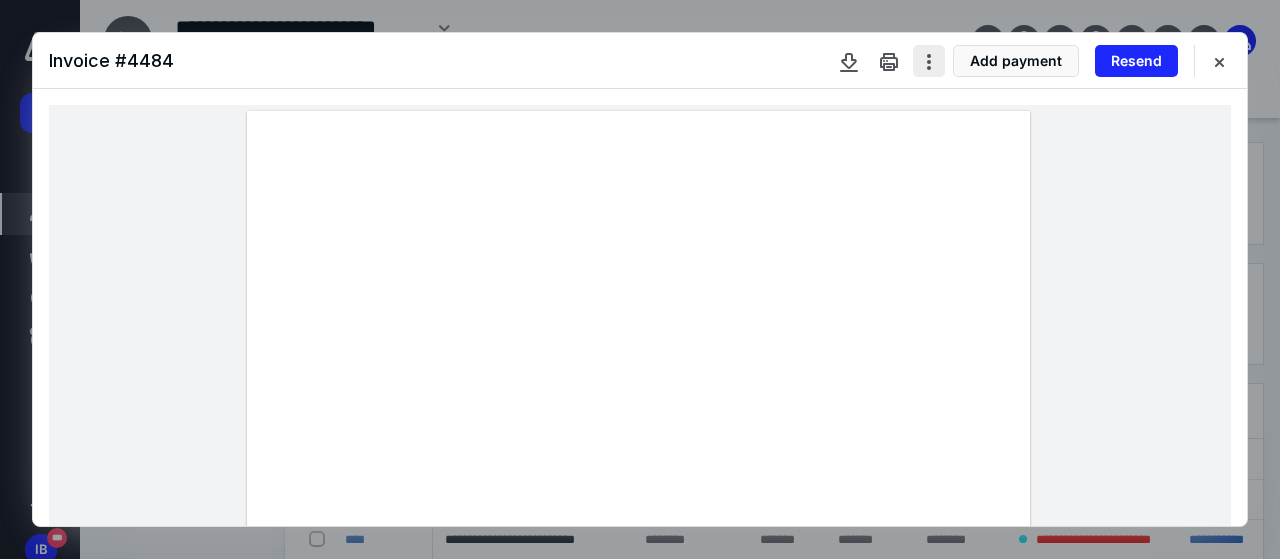 click at bounding box center [929, 61] 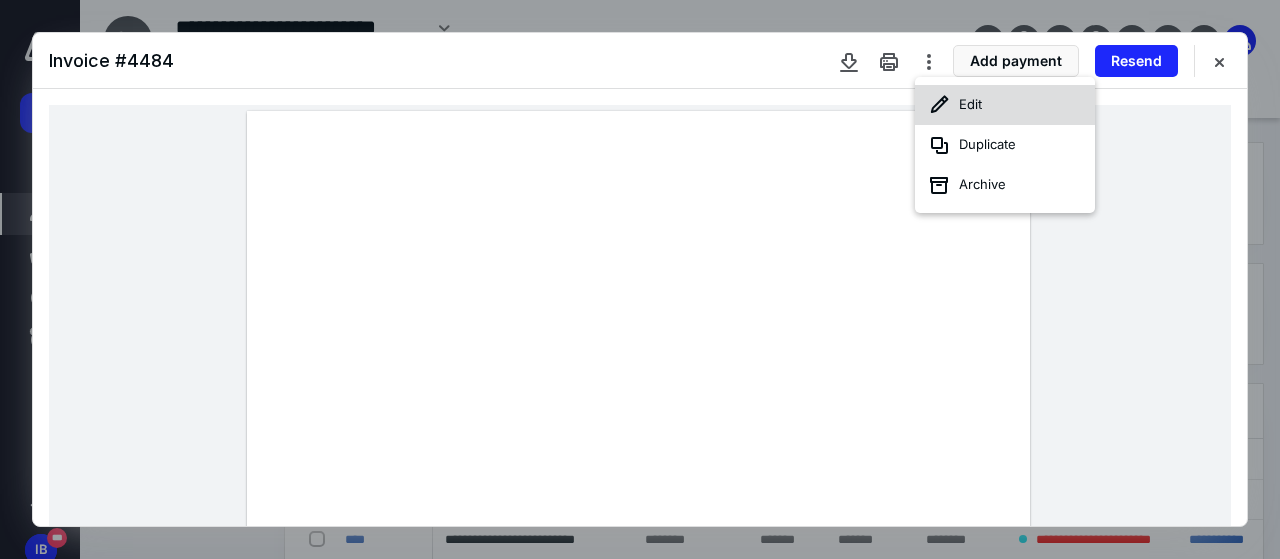 click on "Edit" at bounding box center [1005, 105] 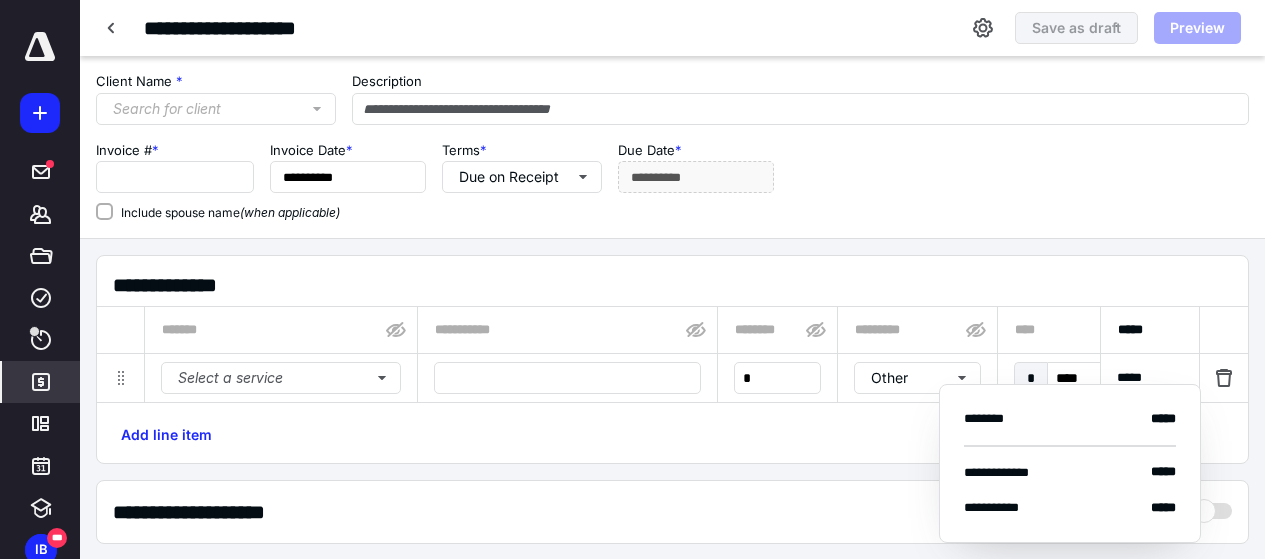 type on "**********" 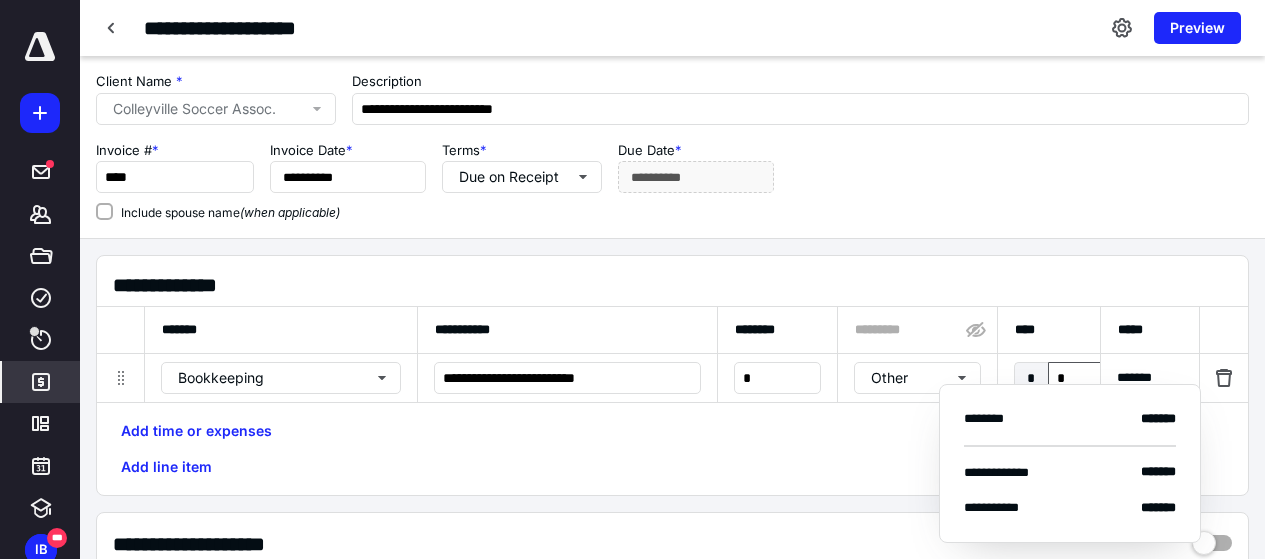 type on "****" 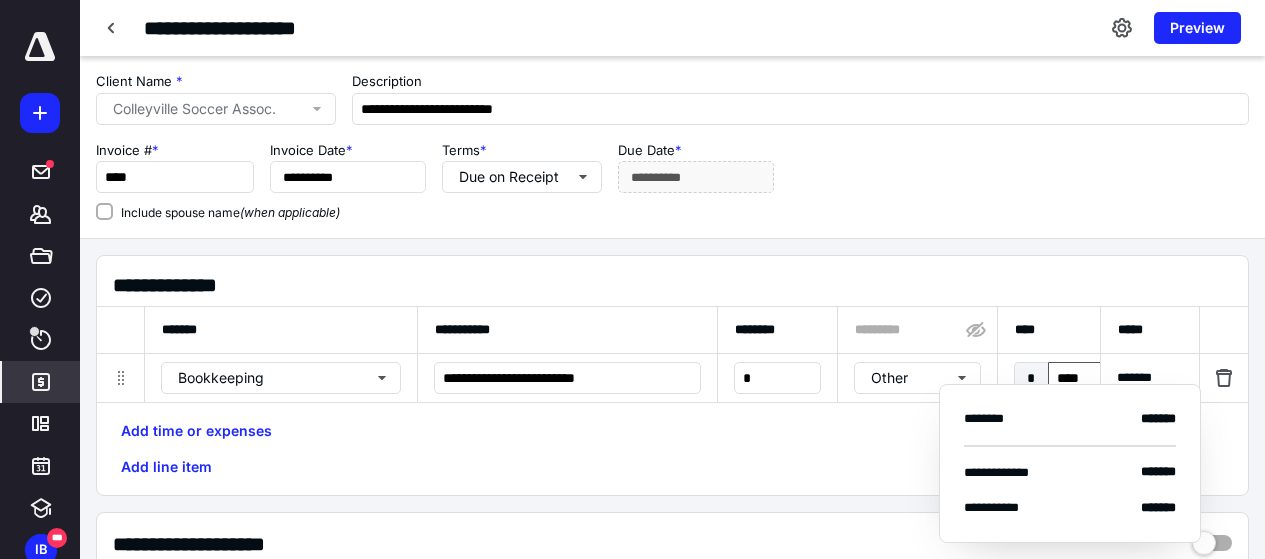 scroll, scrollTop: 0, scrollLeft: 702, axis: horizontal 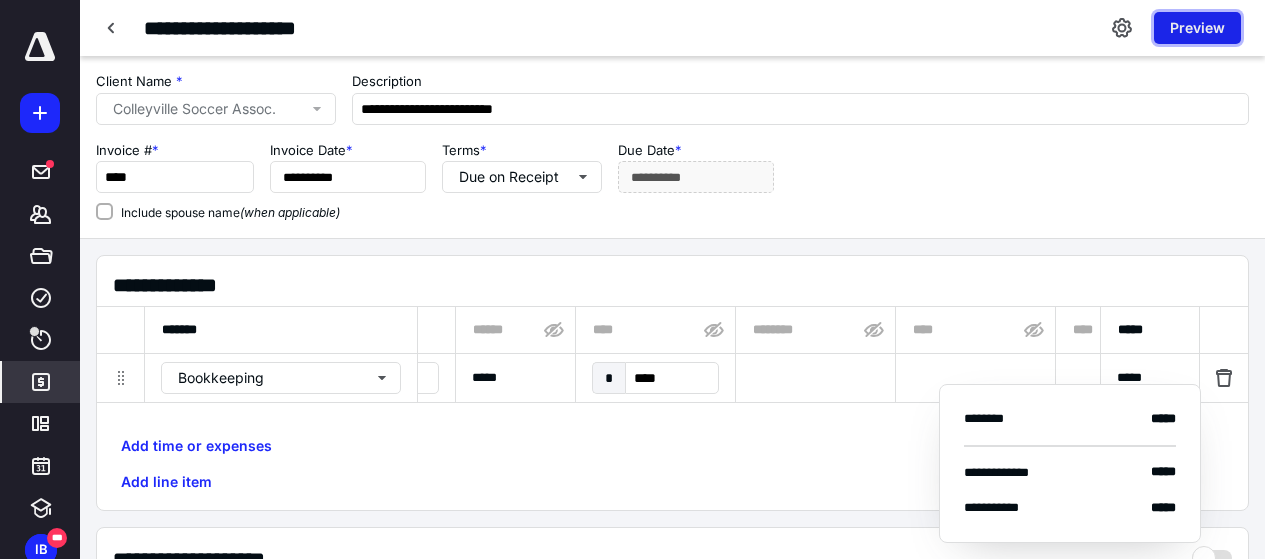 click on "Preview" at bounding box center [1197, 28] 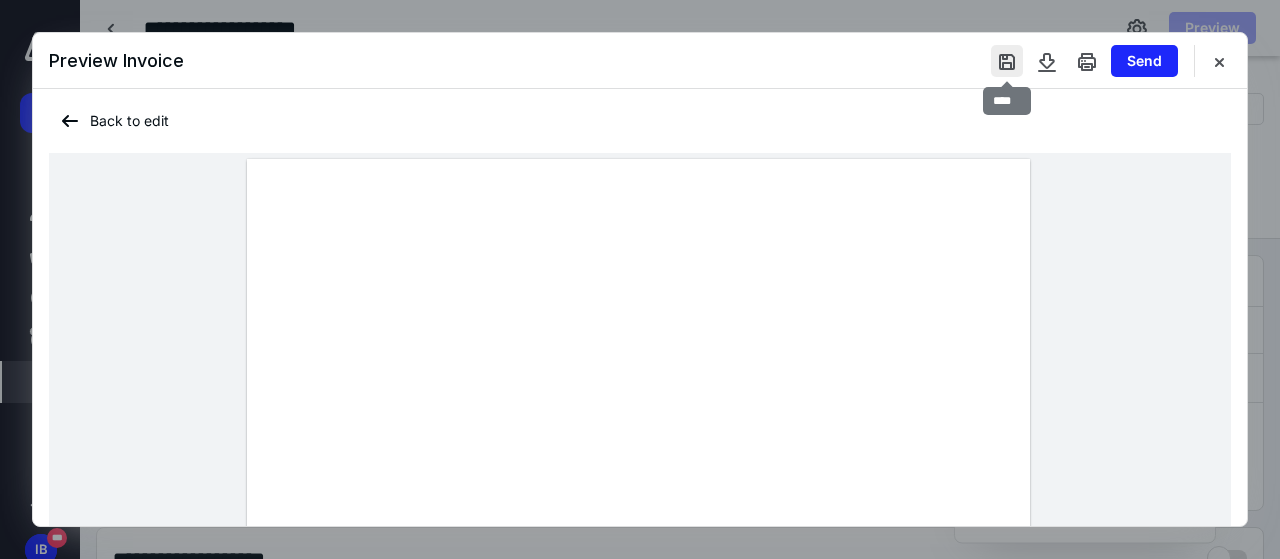 click at bounding box center (1007, 61) 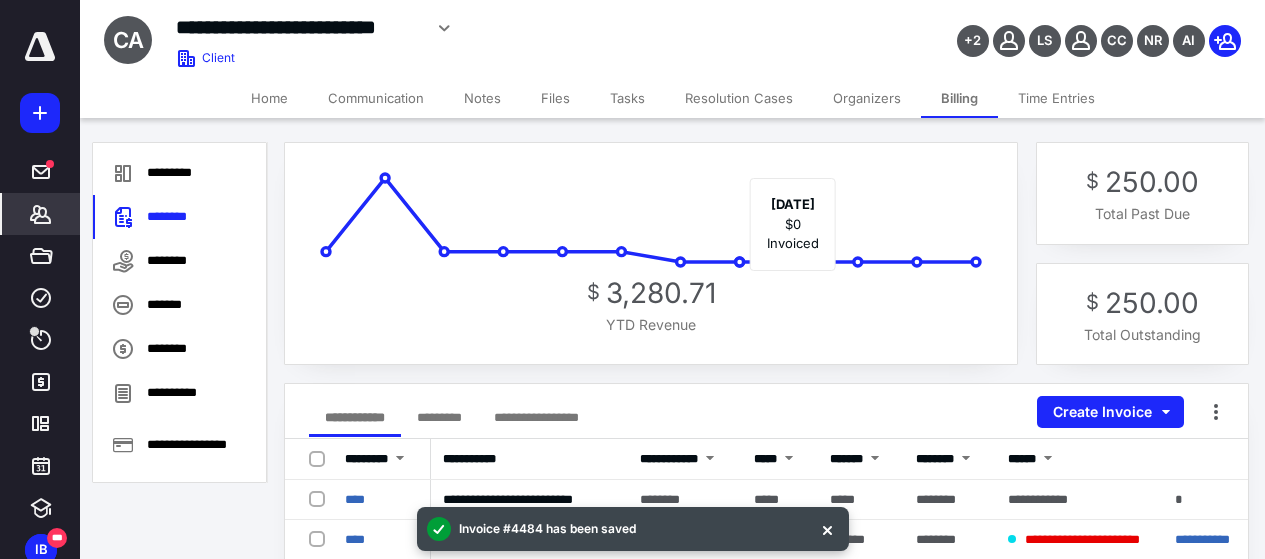 scroll, scrollTop: 100, scrollLeft: 0, axis: vertical 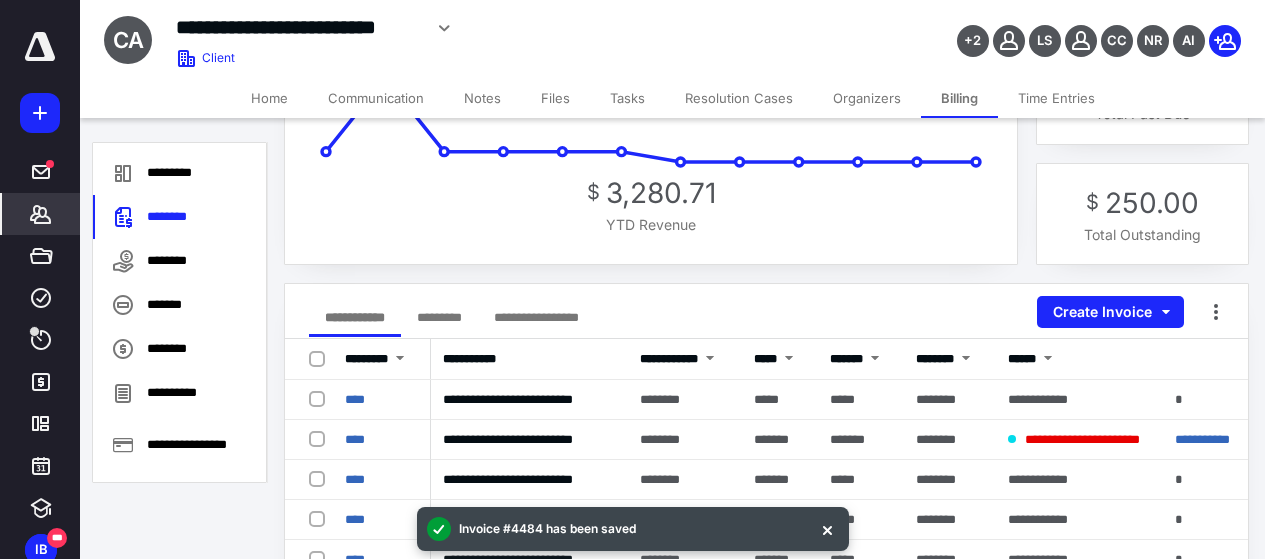 click on "*********" at bounding box center (439, 317) 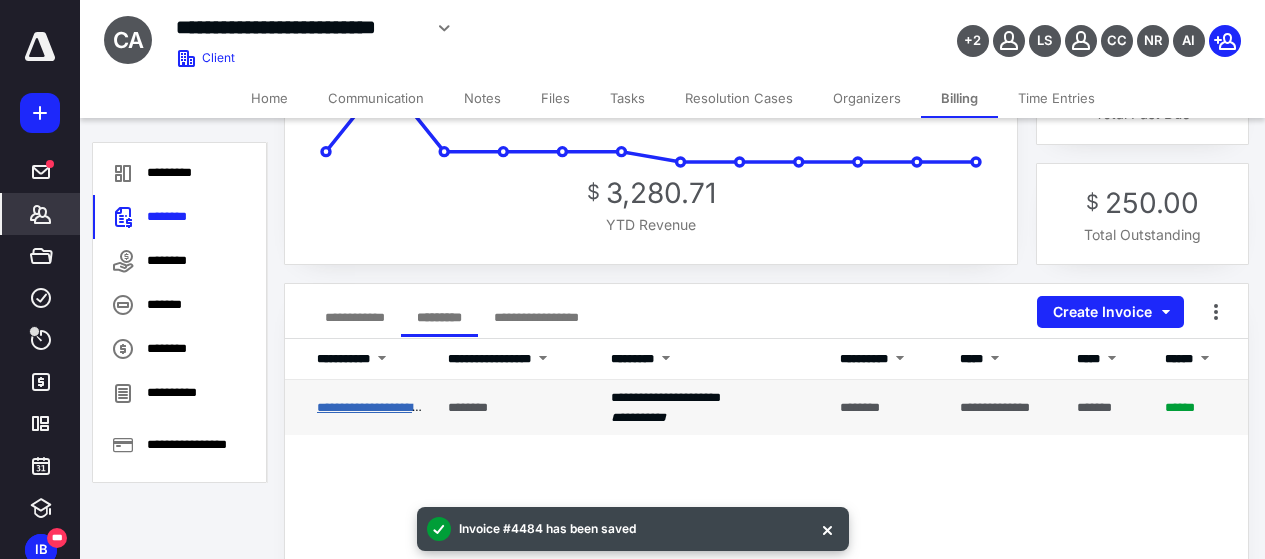 click on "**********" at bounding box center (382, 407) 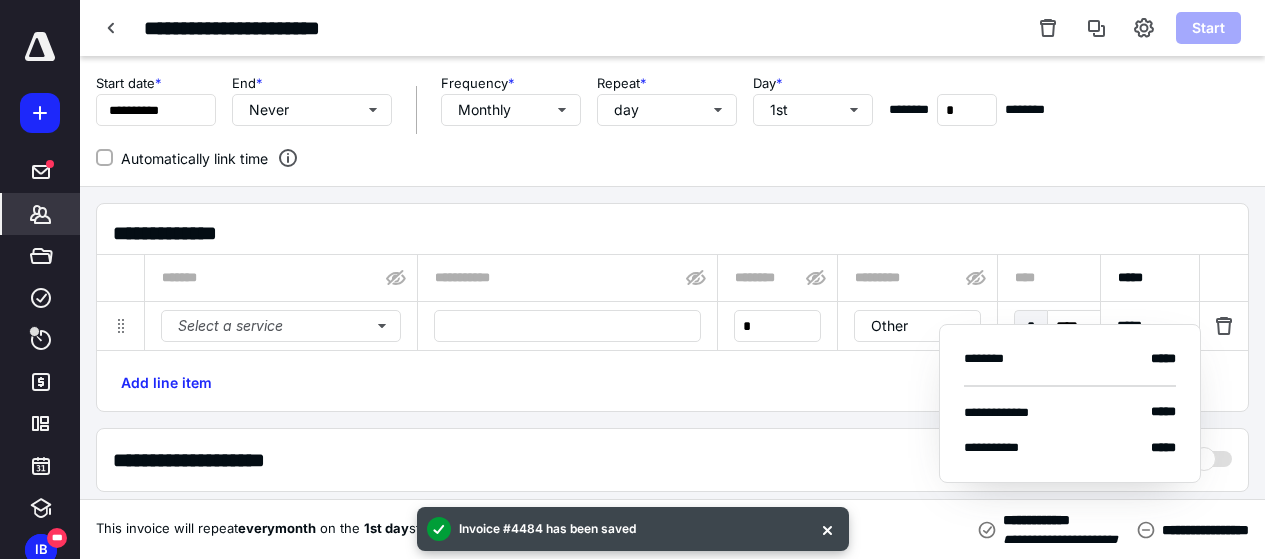 scroll, scrollTop: 38, scrollLeft: 0, axis: vertical 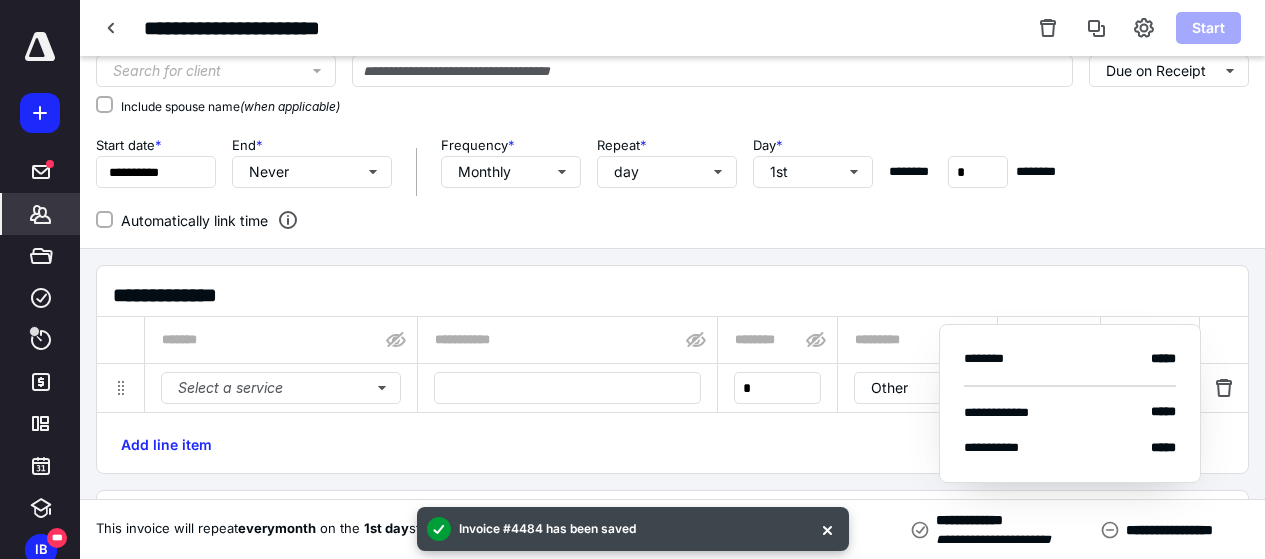 type on "**********" 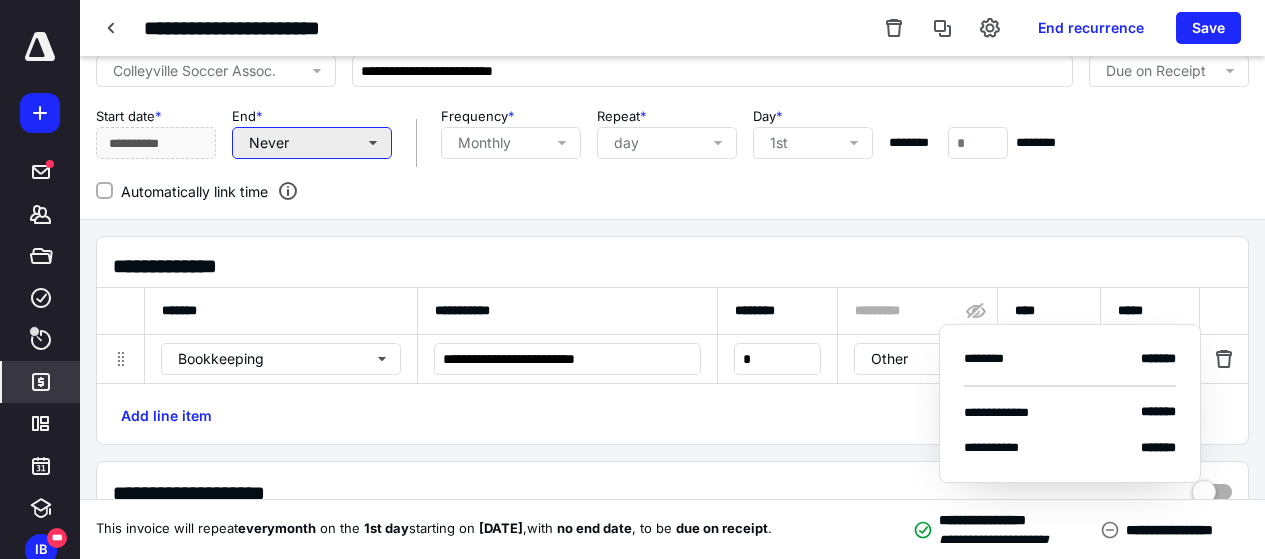 click on "Never" at bounding box center [312, 143] 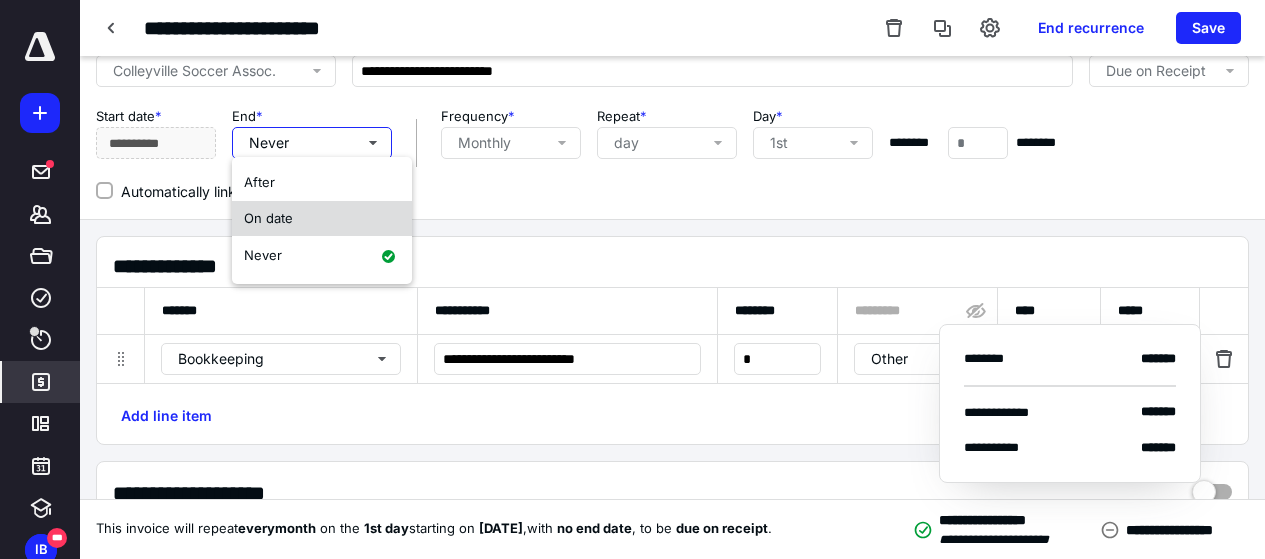 click on "On date" at bounding box center (322, 219) 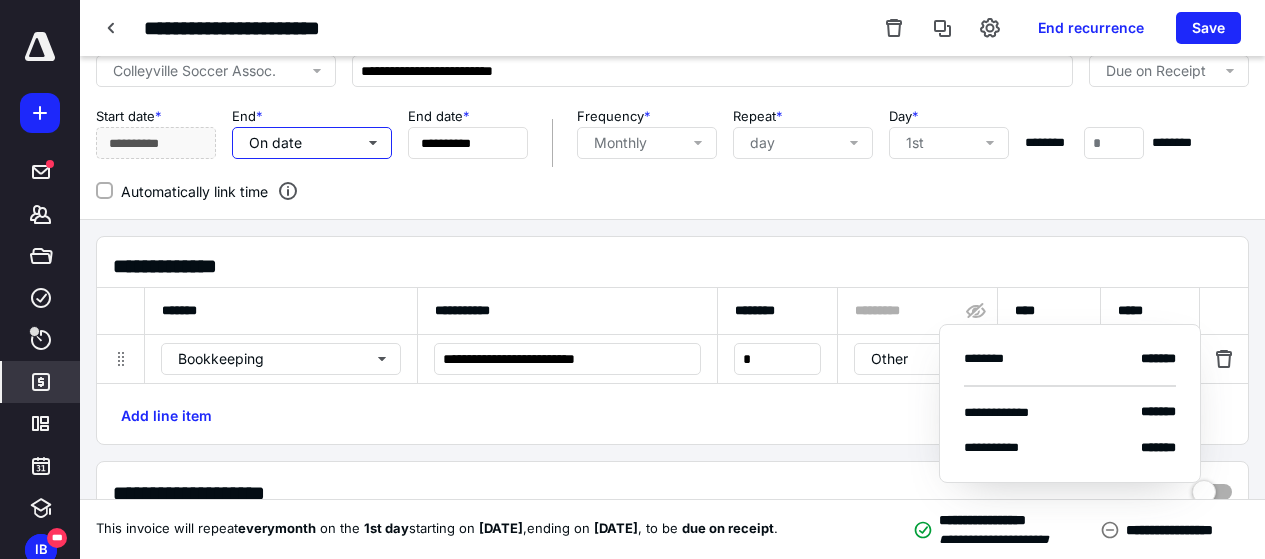type 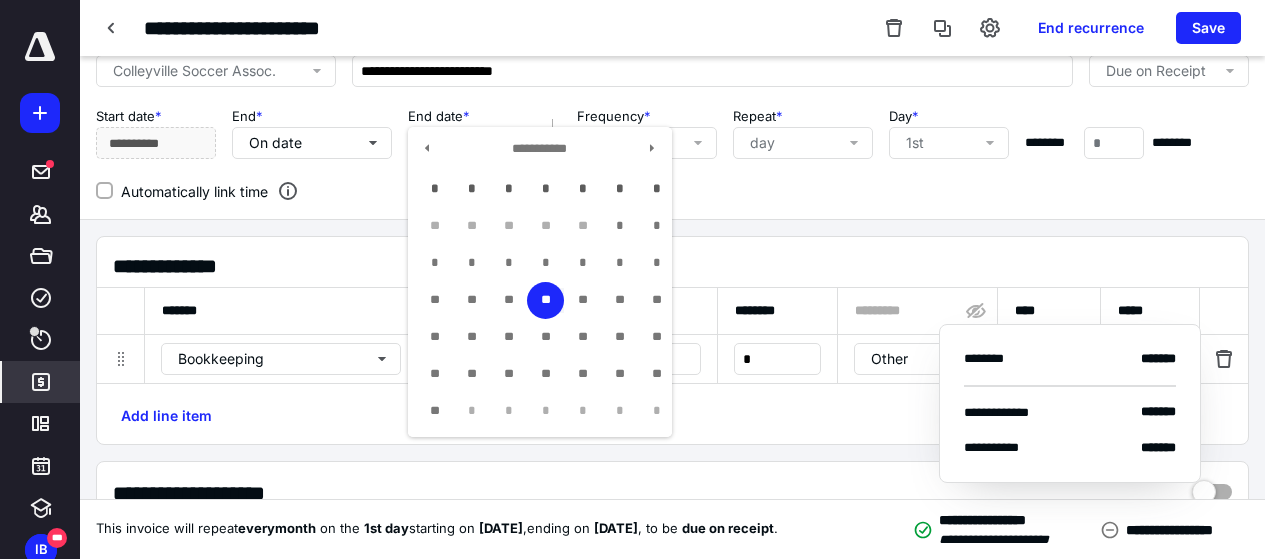 click on "**********" at bounding box center (672, 119) 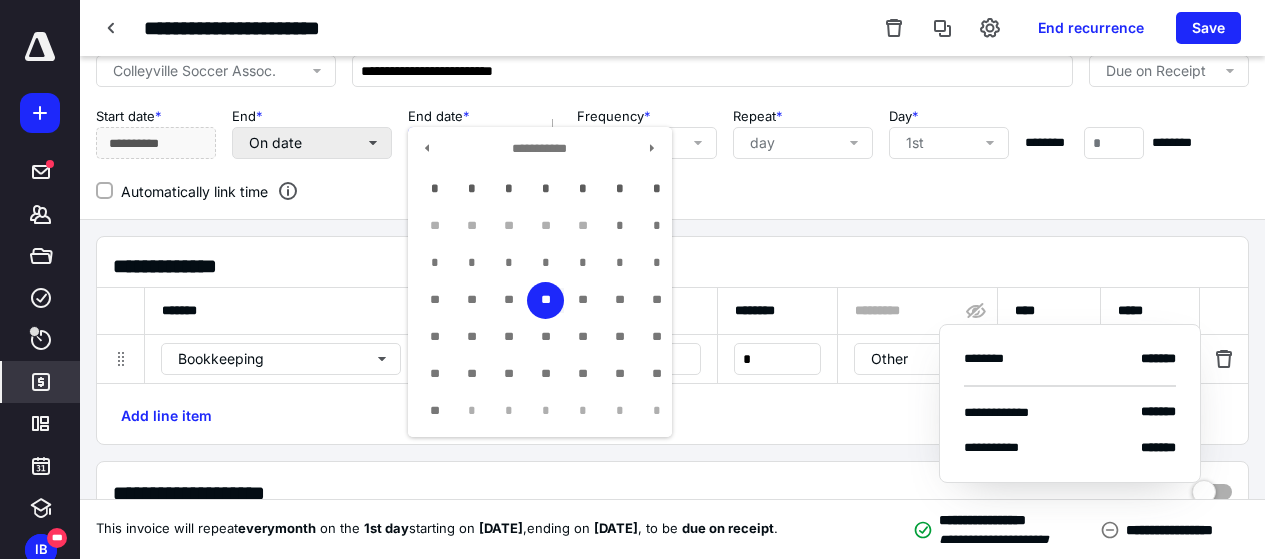 drag, startPoint x: 514, startPoint y: 144, endPoint x: 382, endPoint y: 139, distance: 132.09467 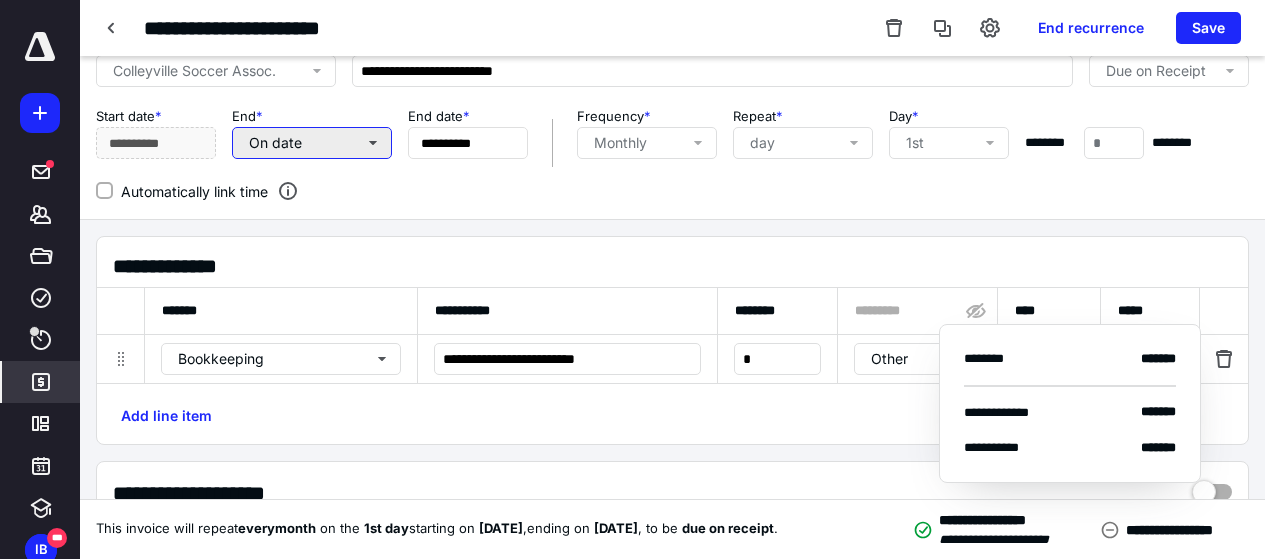 click on "On date" at bounding box center [312, 143] 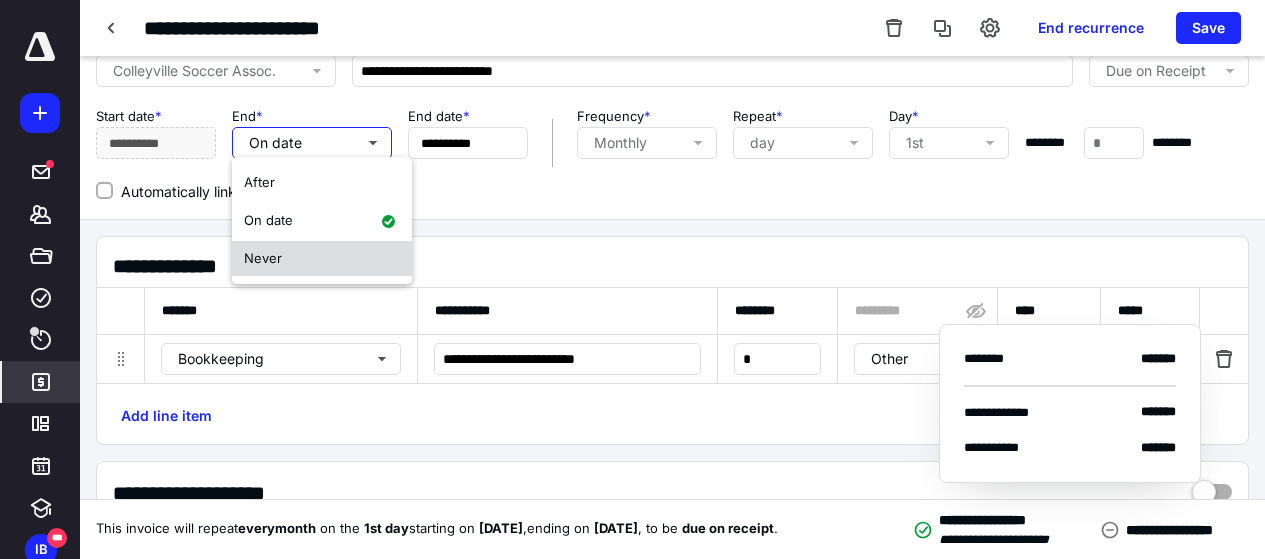 click on "Never" at bounding box center (322, 259) 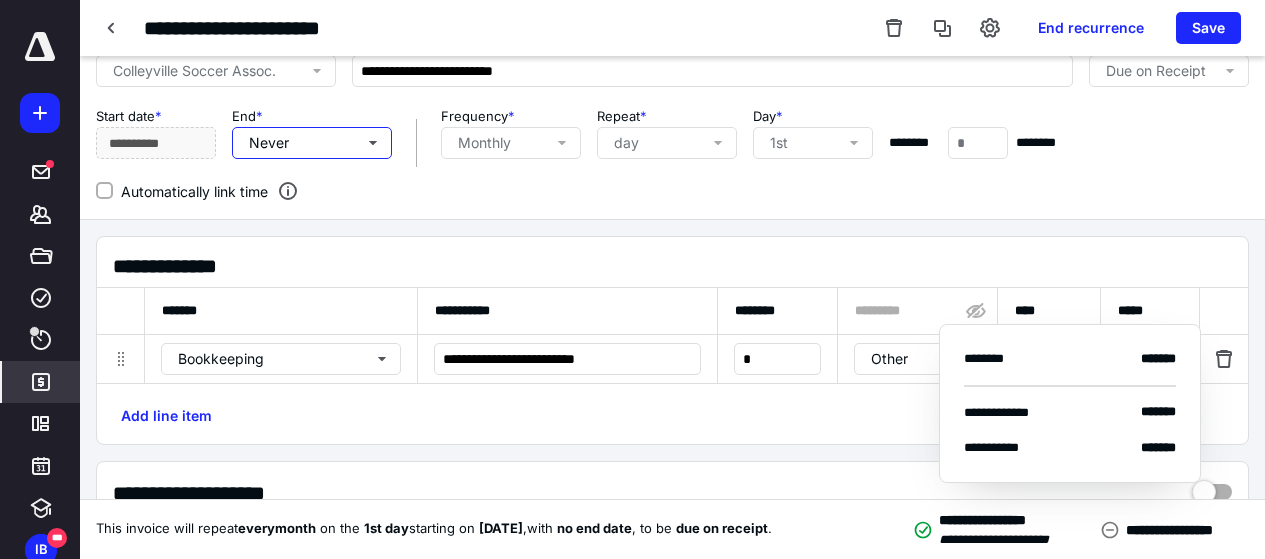 scroll, scrollTop: 0, scrollLeft: 0, axis: both 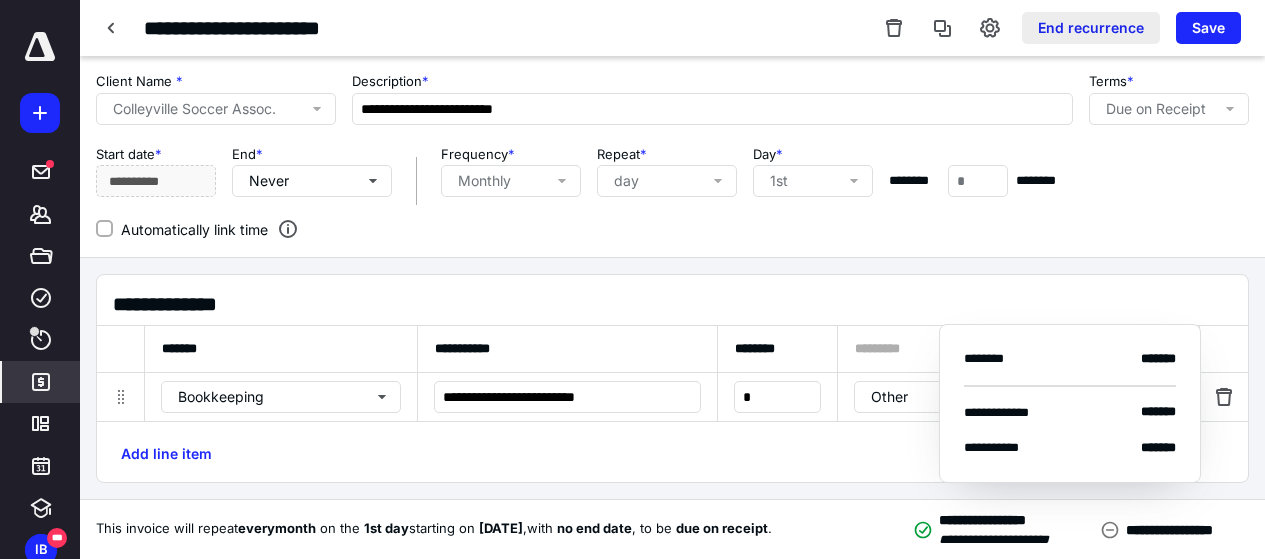 click on "End recurrence" at bounding box center [1091, 28] 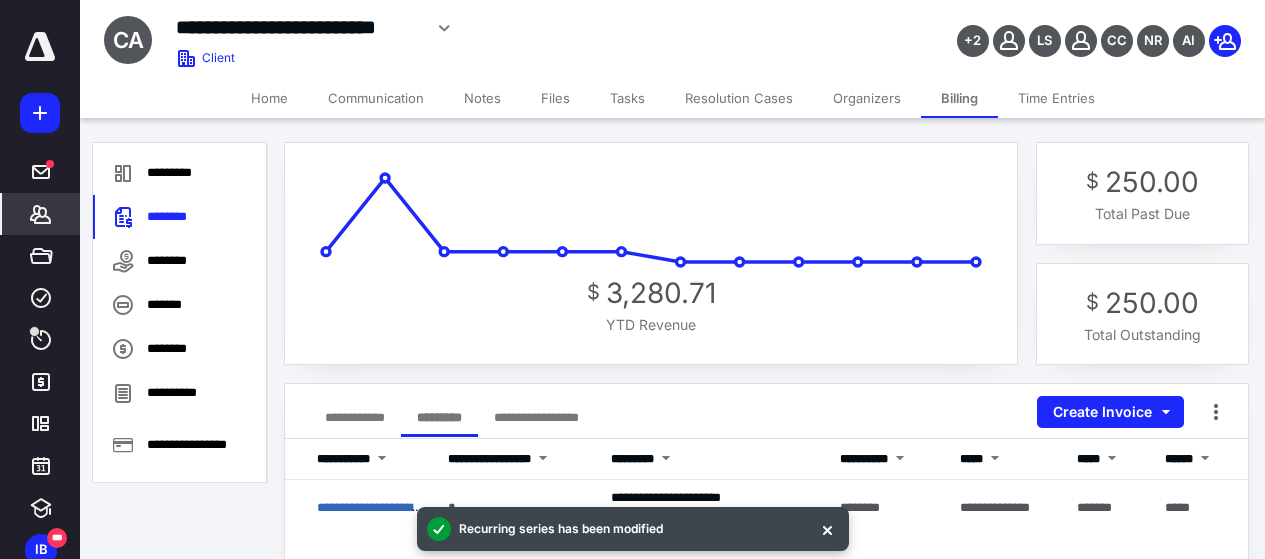 scroll, scrollTop: 200, scrollLeft: 0, axis: vertical 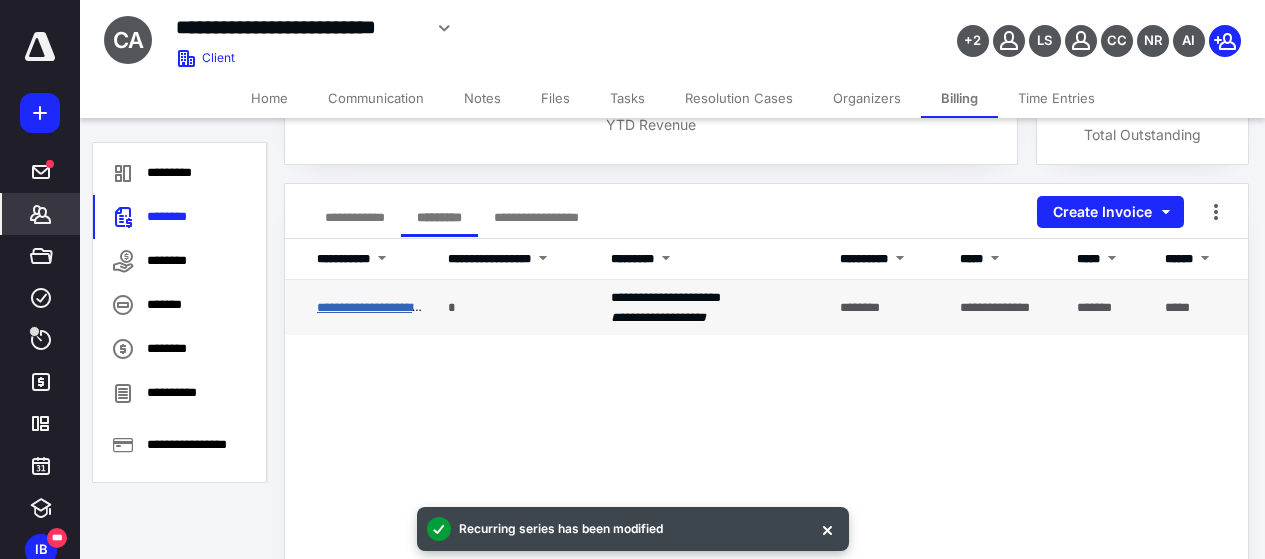 click on "**********" at bounding box center [382, 307] 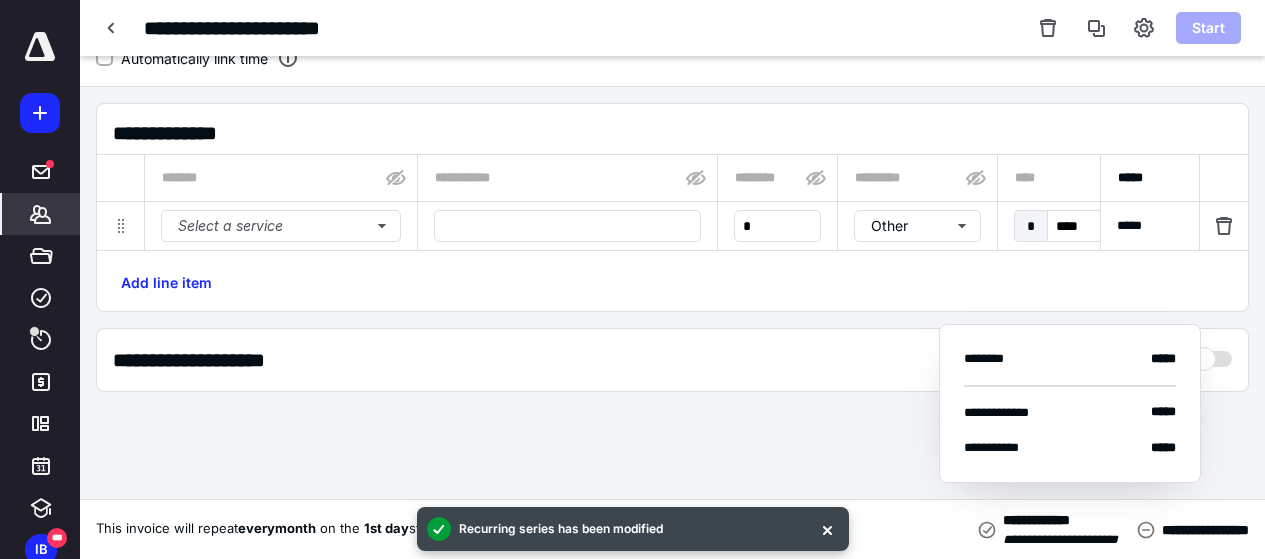 scroll, scrollTop: 138, scrollLeft: 0, axis: vertical 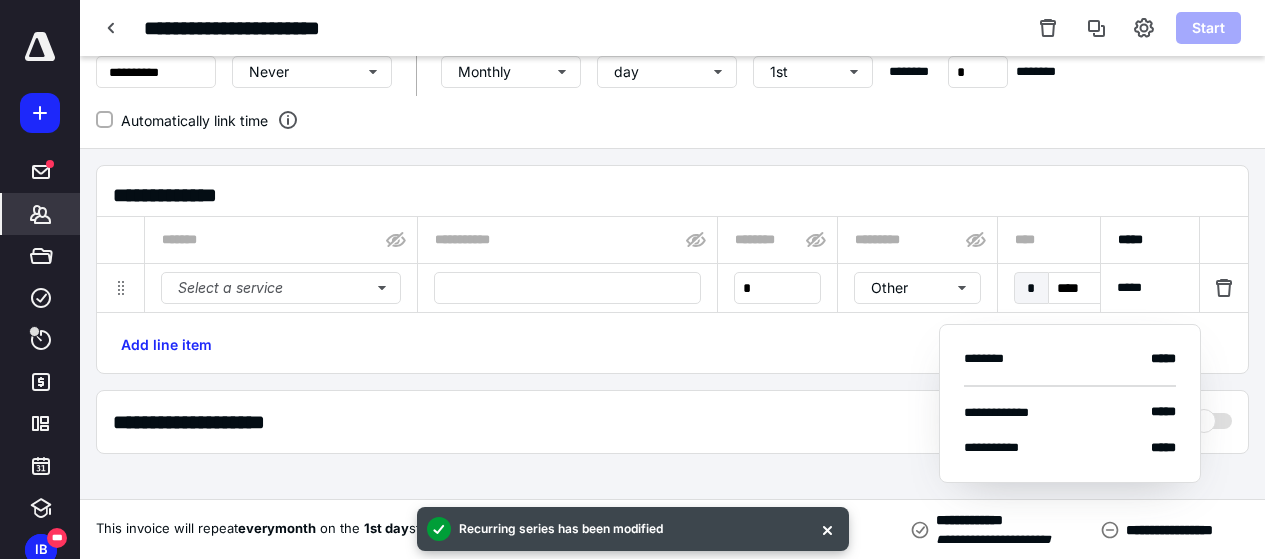 type on "**********" 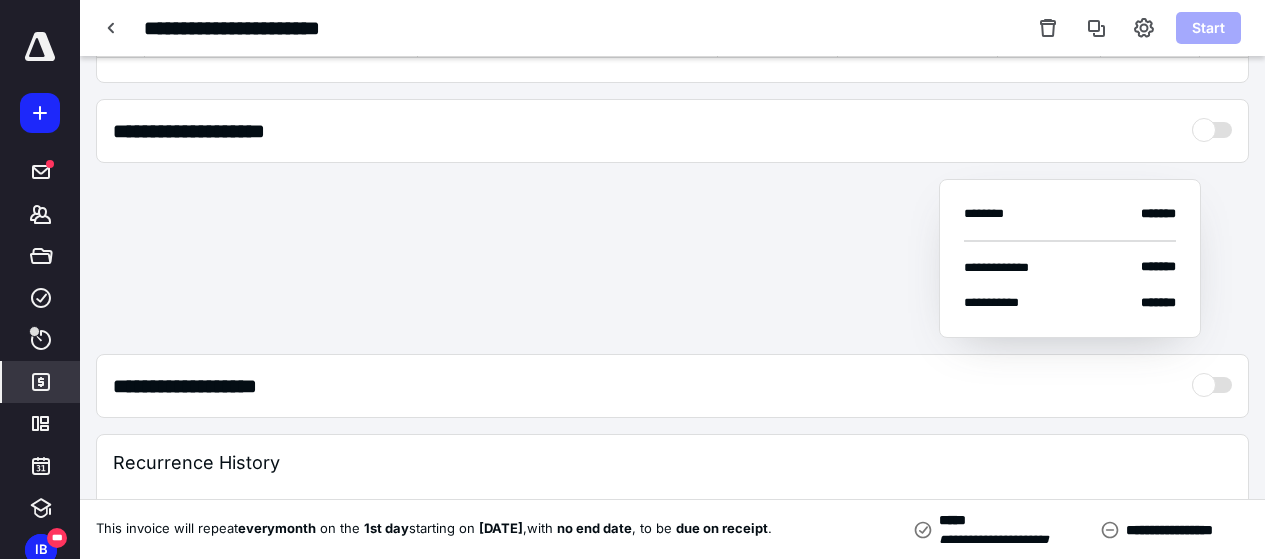 scroll, scrollTop: 0, scrollLeft: 0, axis: both 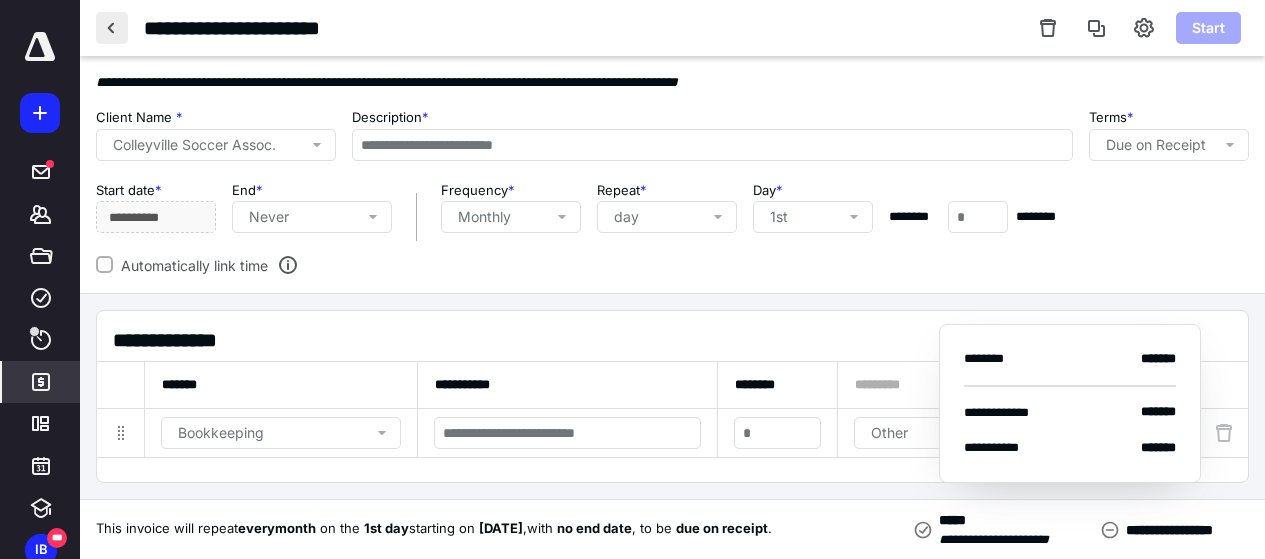 click at bounding box center [112, 28] 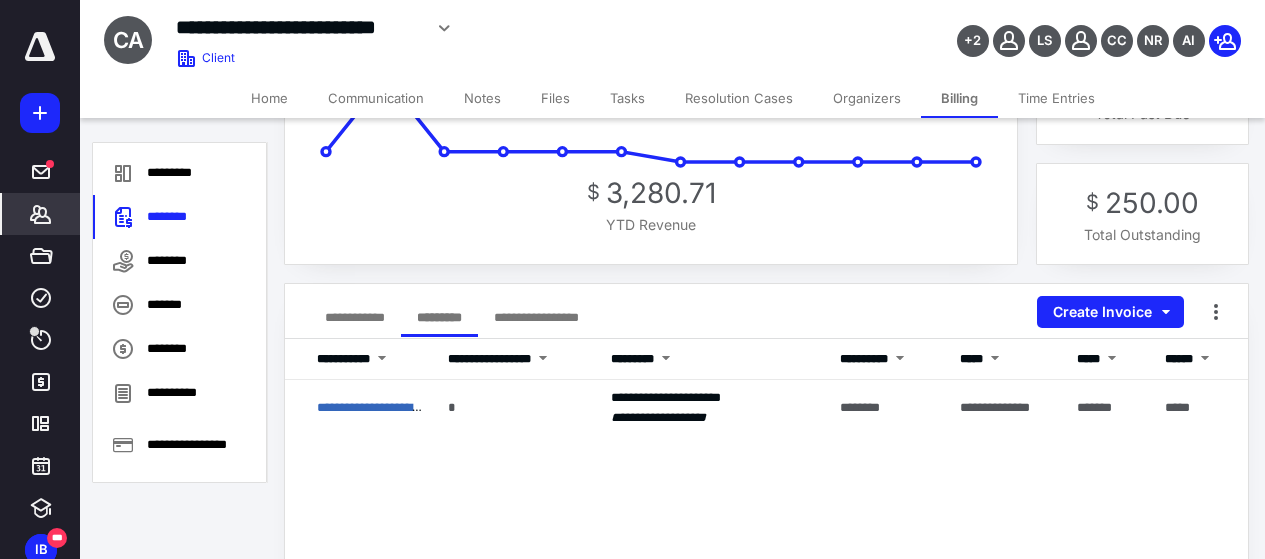 scroll, scrollTop: 200, scrollLeft: 0, axis: vertical 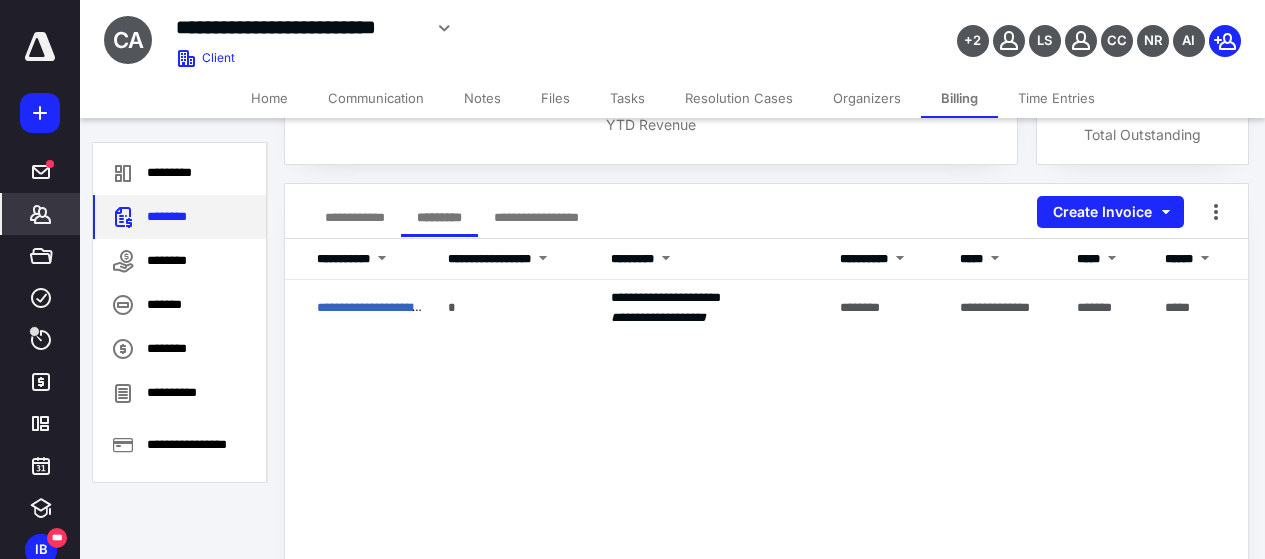 click on "********" at bounding box center (179, 217) 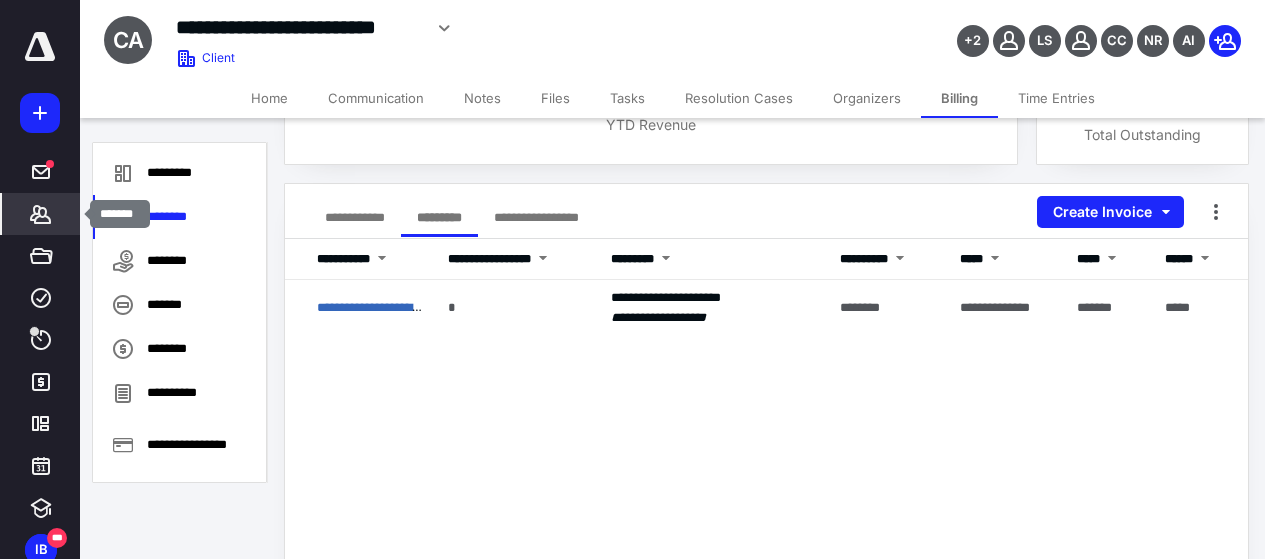 click 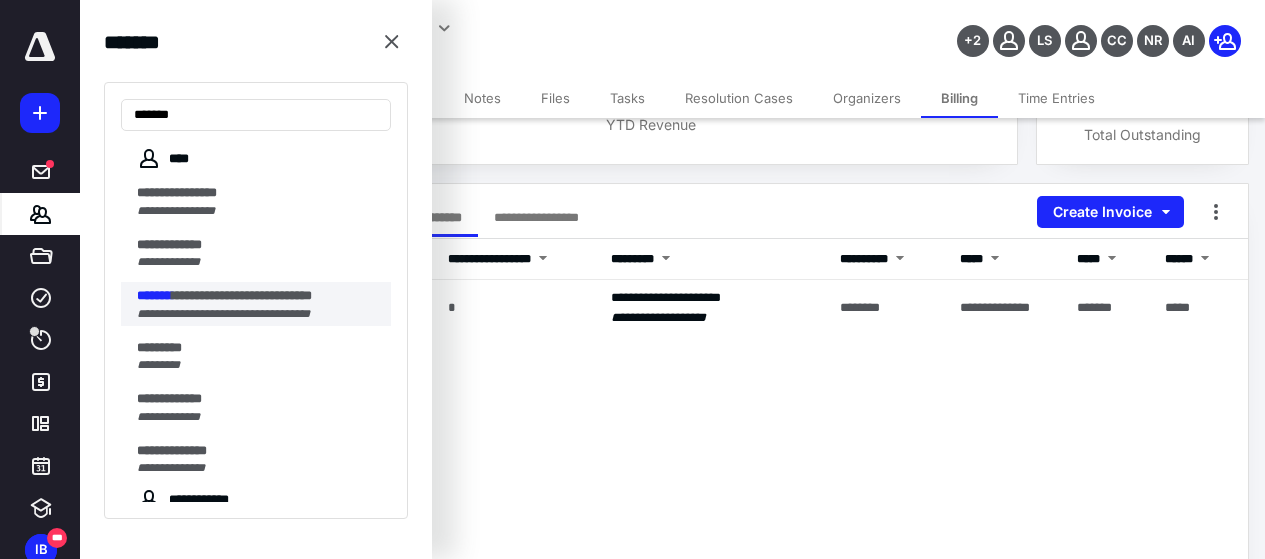 type on "*******" 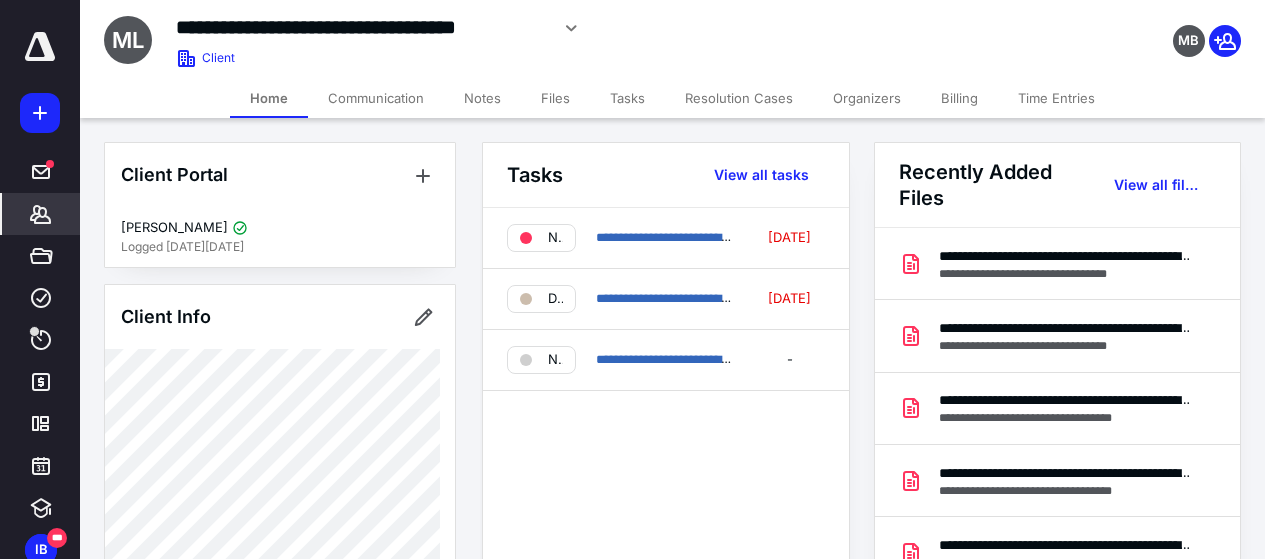 click on "Billing" at bounding box center (959, 98) 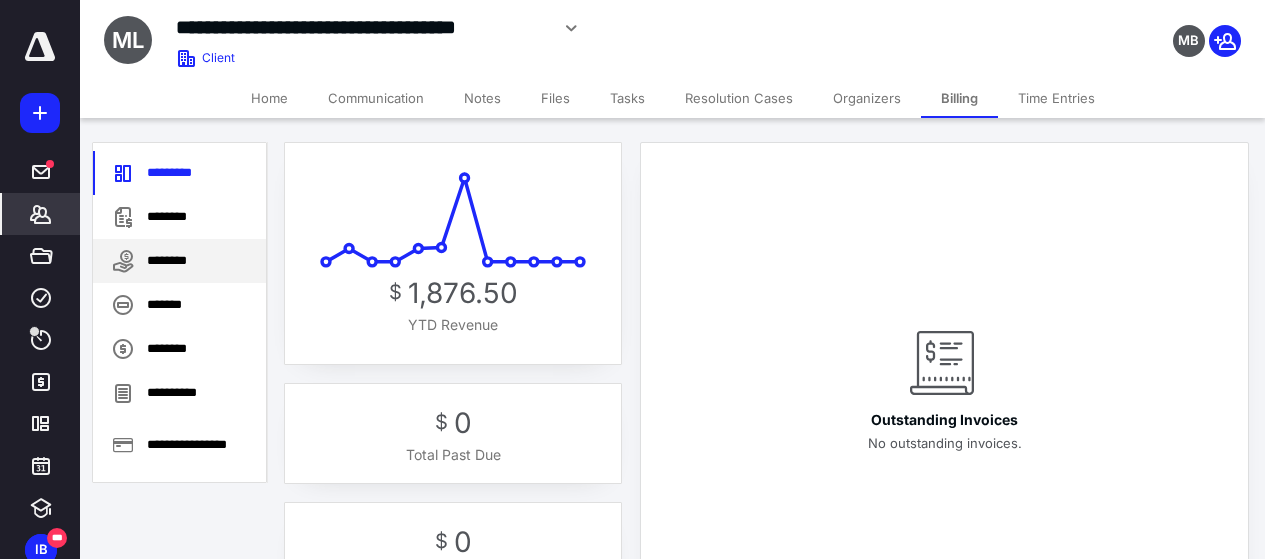 click on "********" at bounding box center (179, 261) 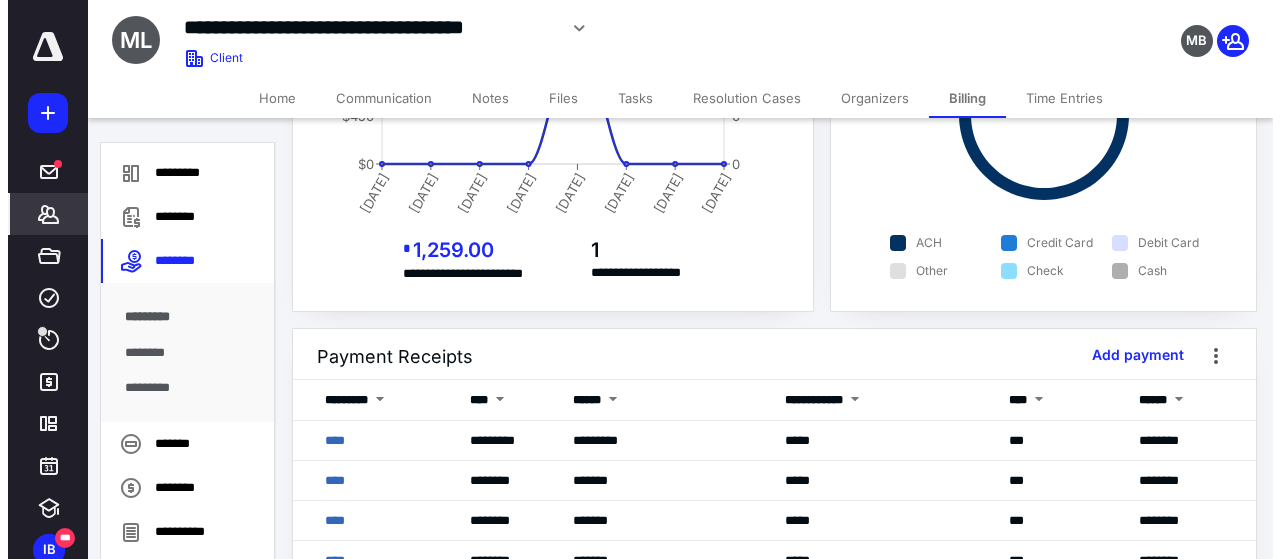 scroll, scrollTop: 300, scrollLeft: 0, axis: vertical 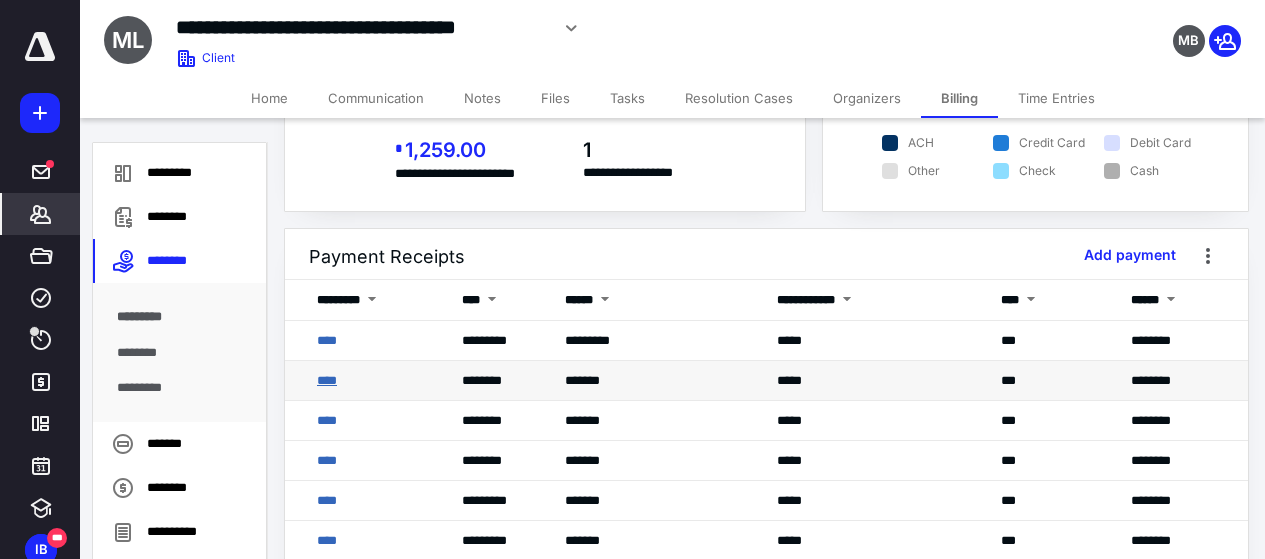 click on "****" at bounding box center [327, 380] 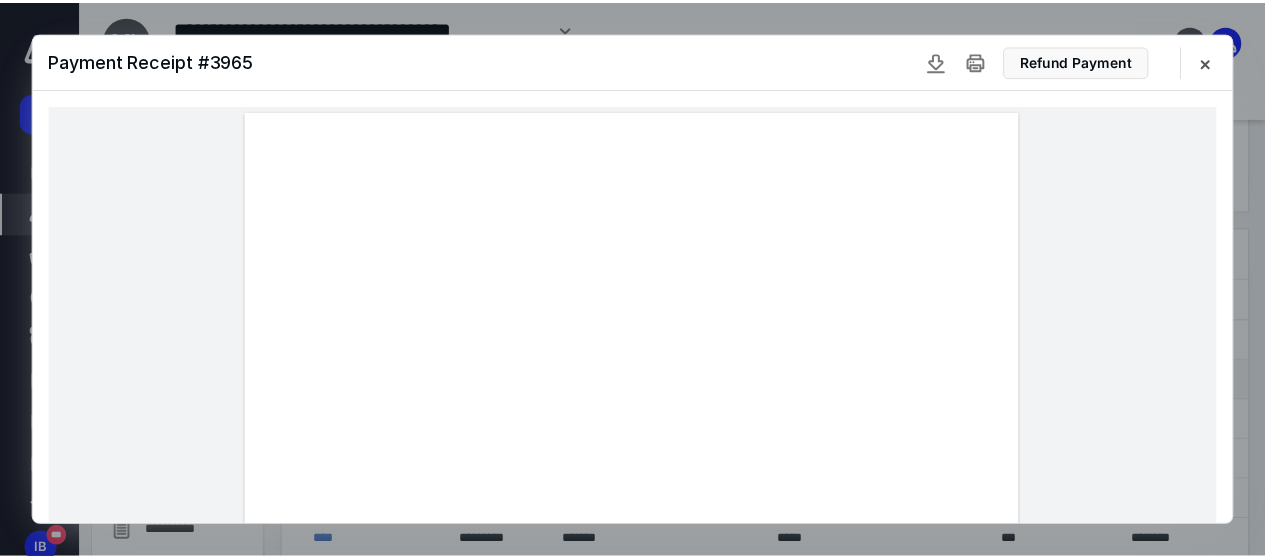 scroll, scrollTop: 100, scrollLeft: 0, axis: vertical 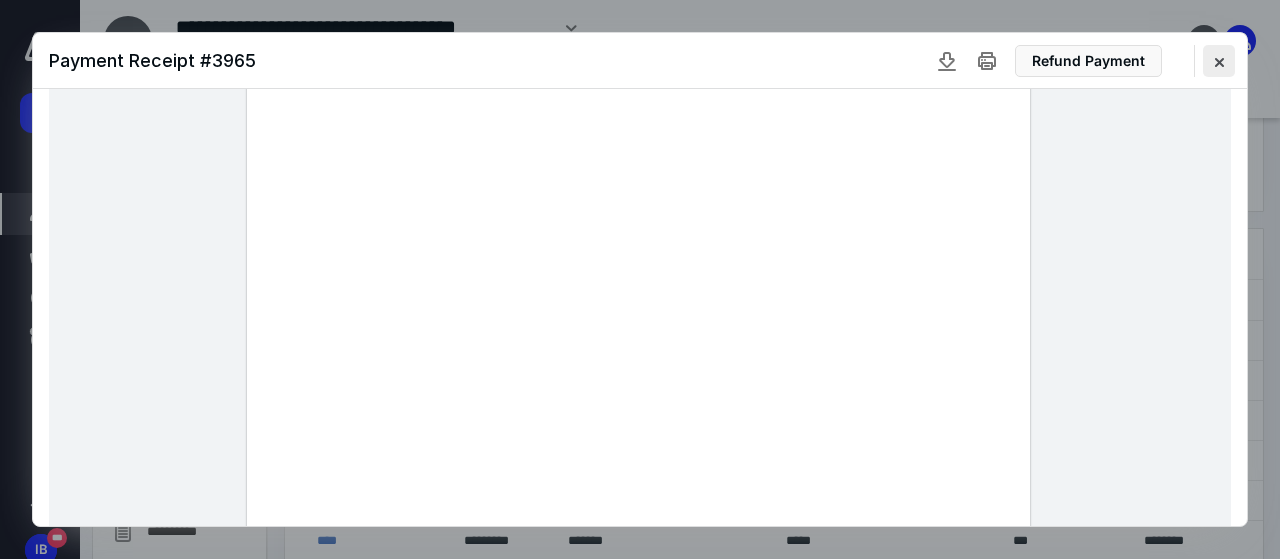 click at bounding box center [1219, 61] 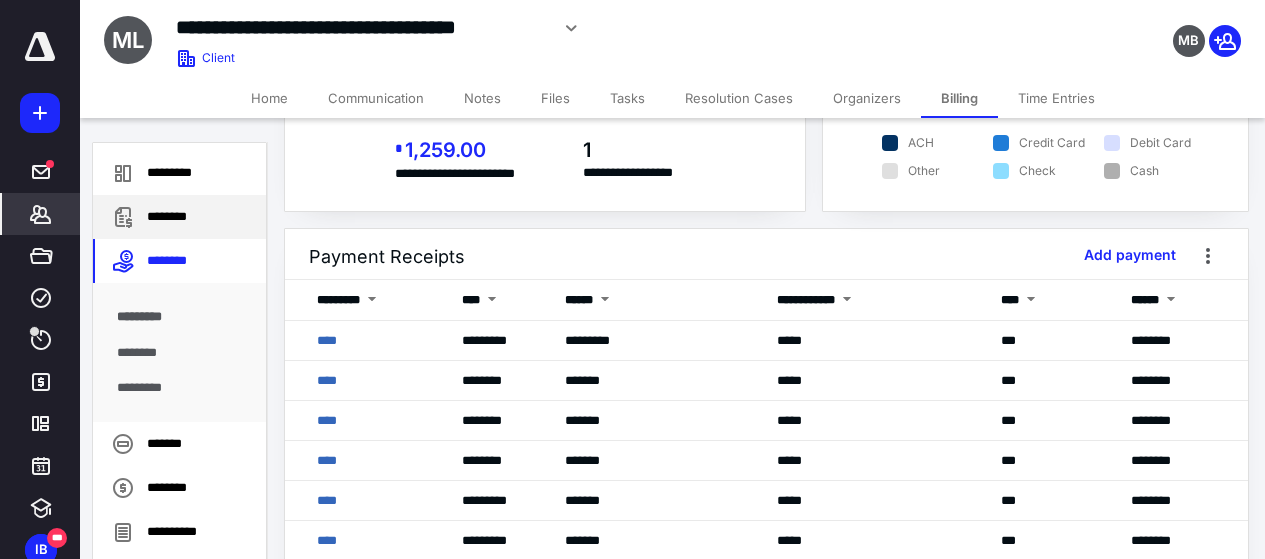 click on "********" at bounding box center [179, 217] 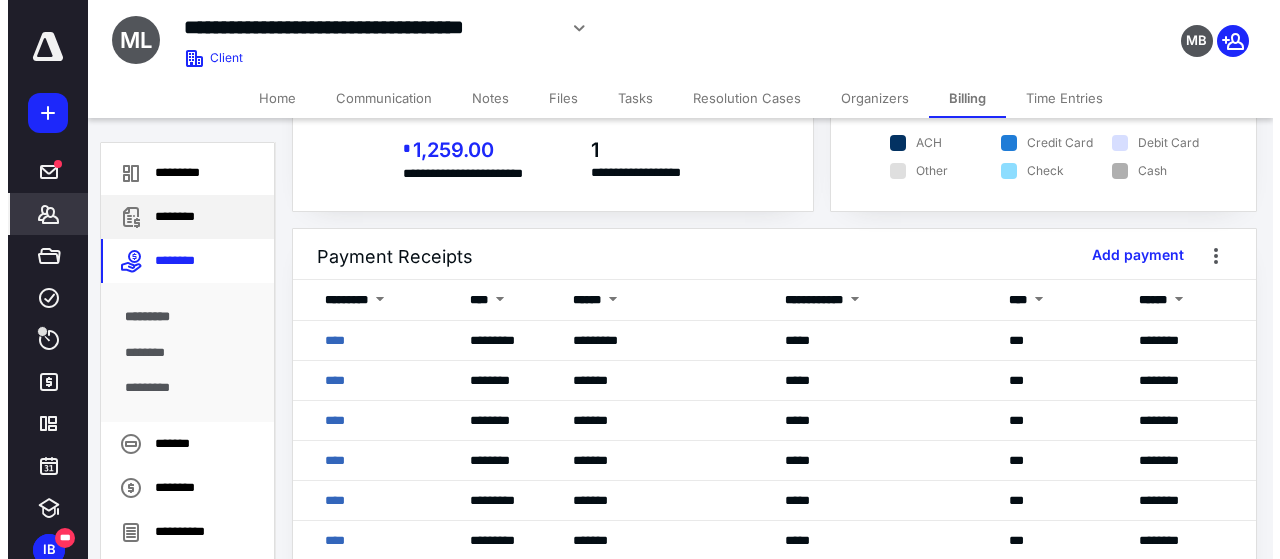 scroll, scrollTop: 0, scrollLeft: 0, axis: both 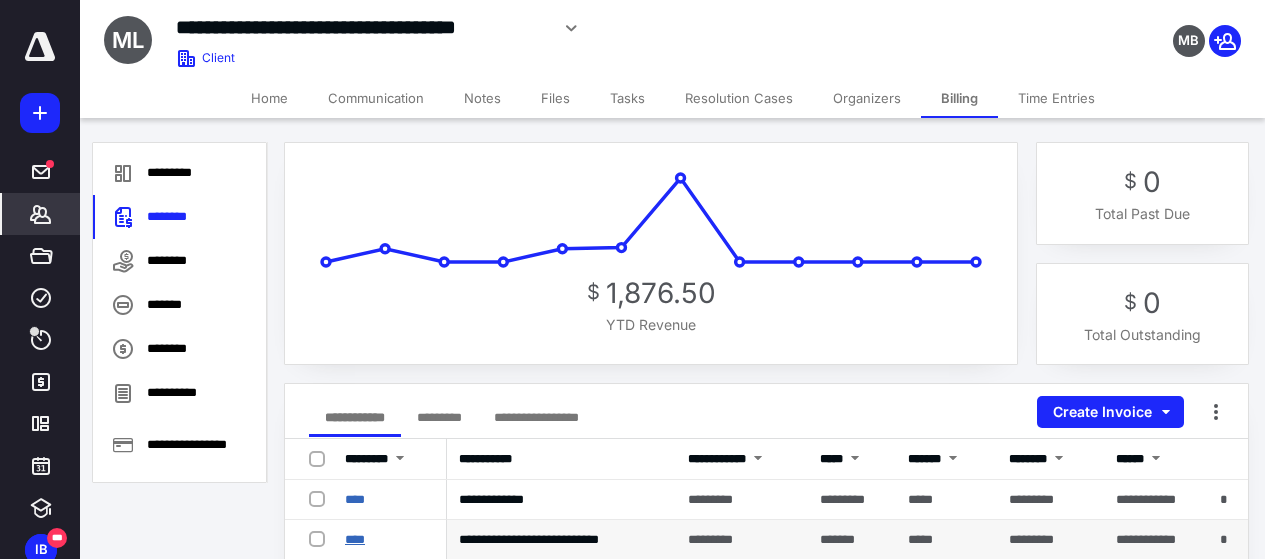 click on "****" at bounding box center [355, 539] 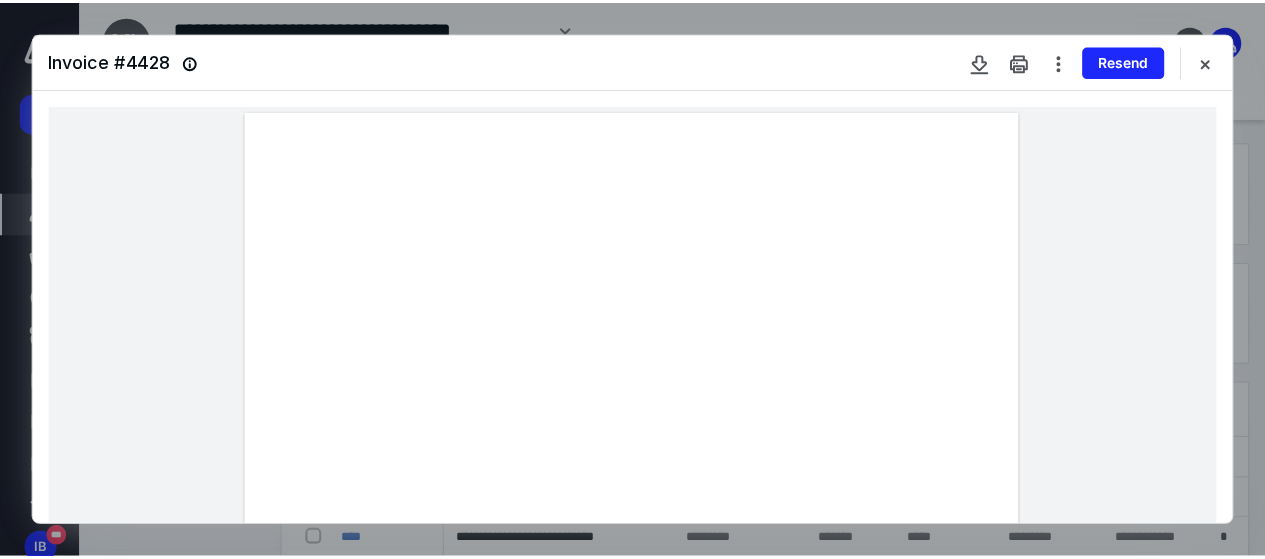 scroll, scrollTop: 200, scrollLeft: 0, axis: vertical 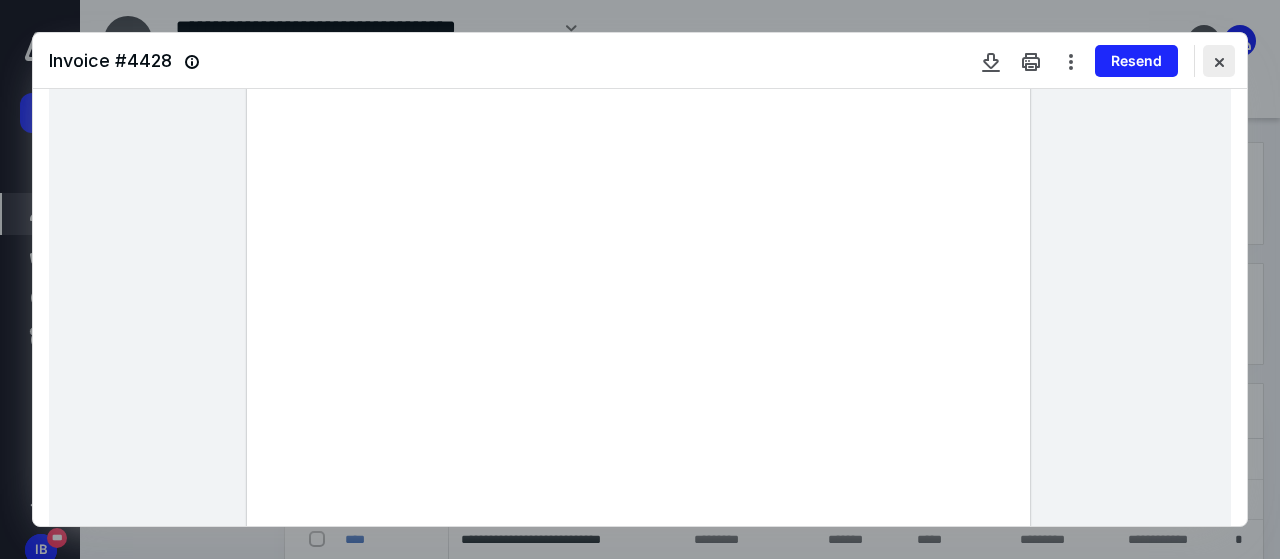click at bounding box center [1219, 61] 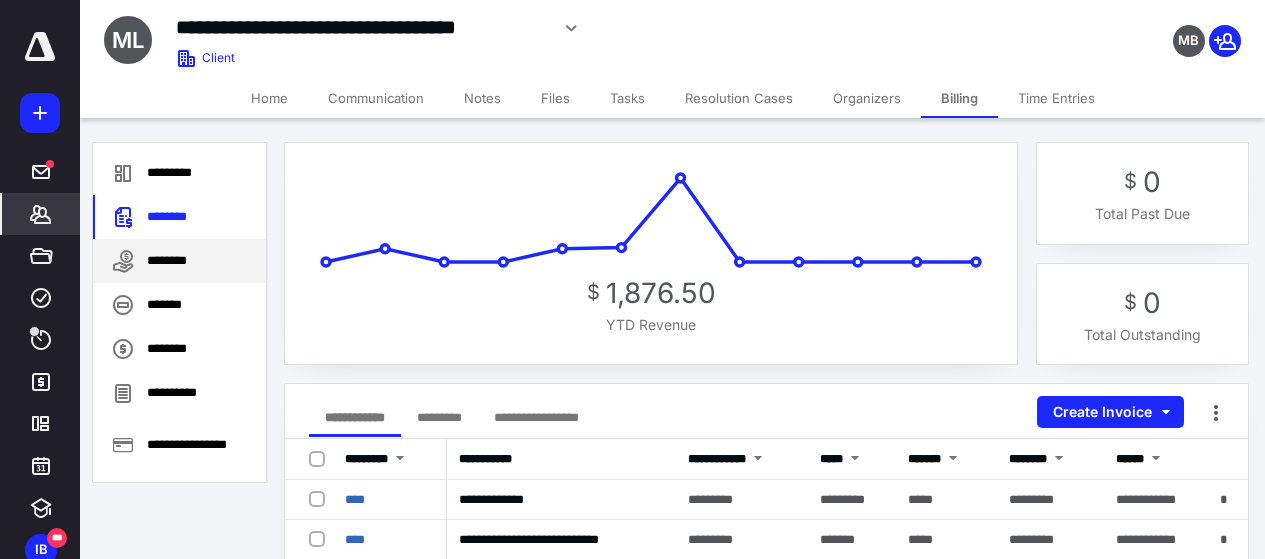 click on "********" at bounding box center (179, 261) 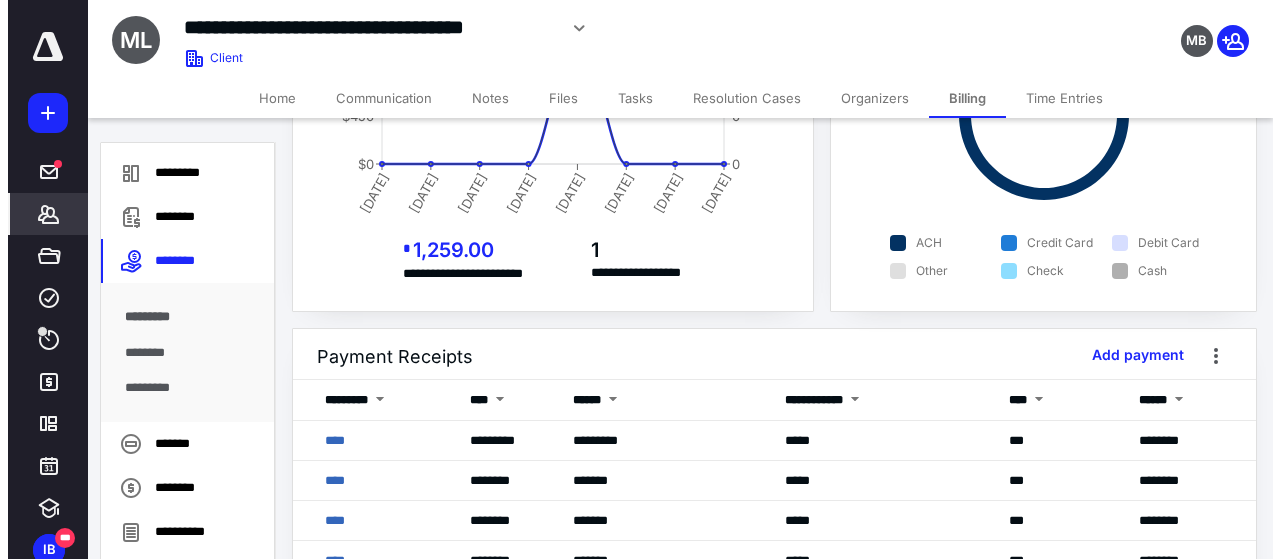 scroll, scrollTop: 400, scrollLeft: 0, axis: vertical 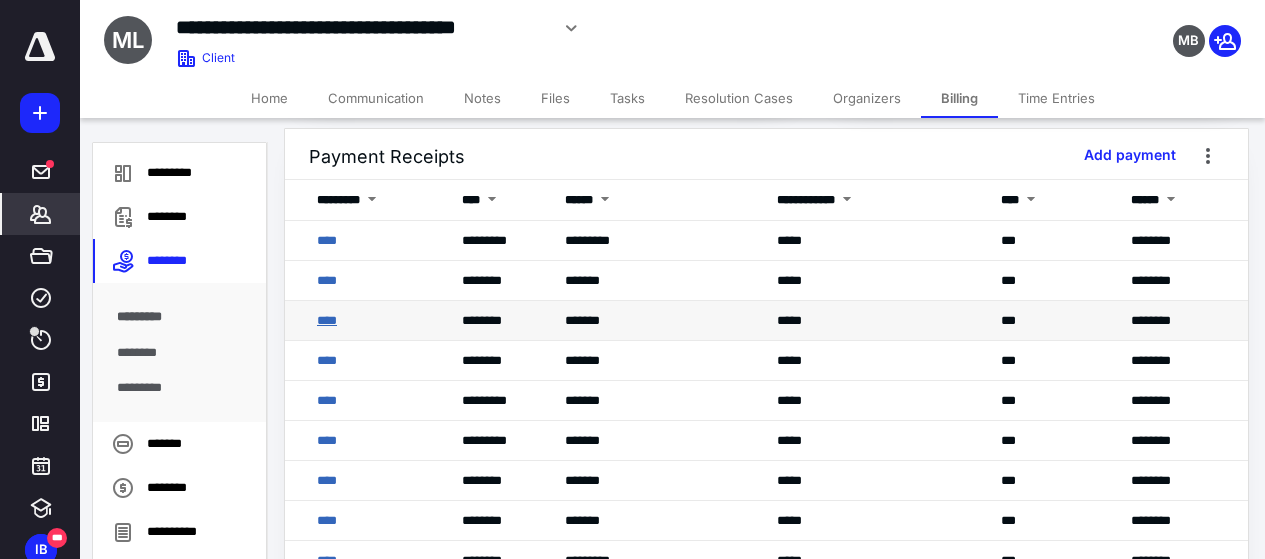 click on "****" at bounding box center (327, 320) 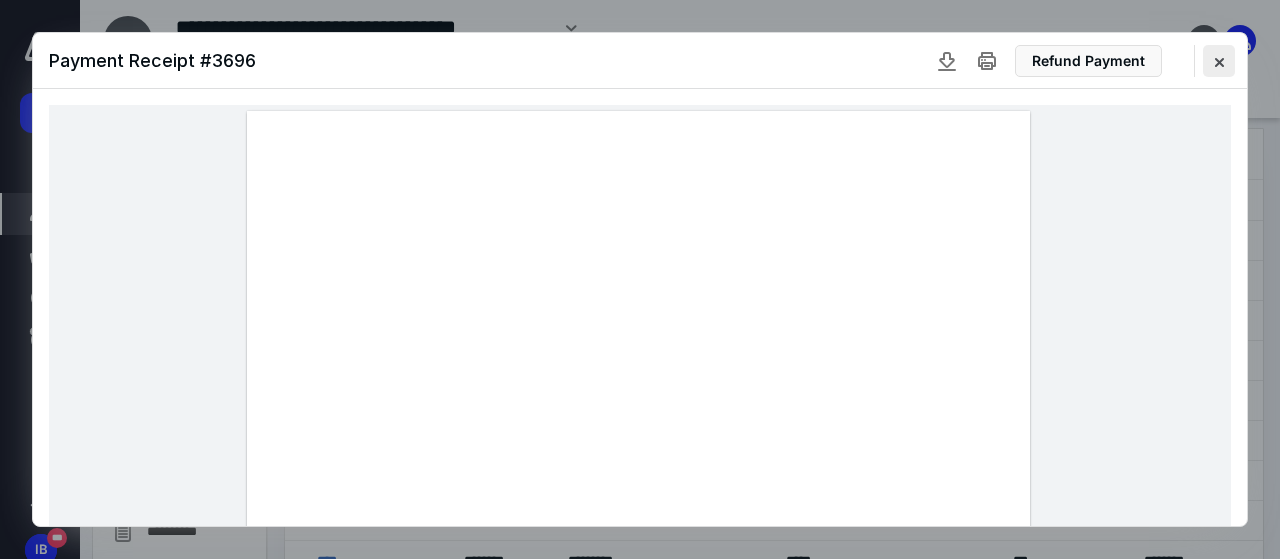 click at bounding box center (1219, 61) 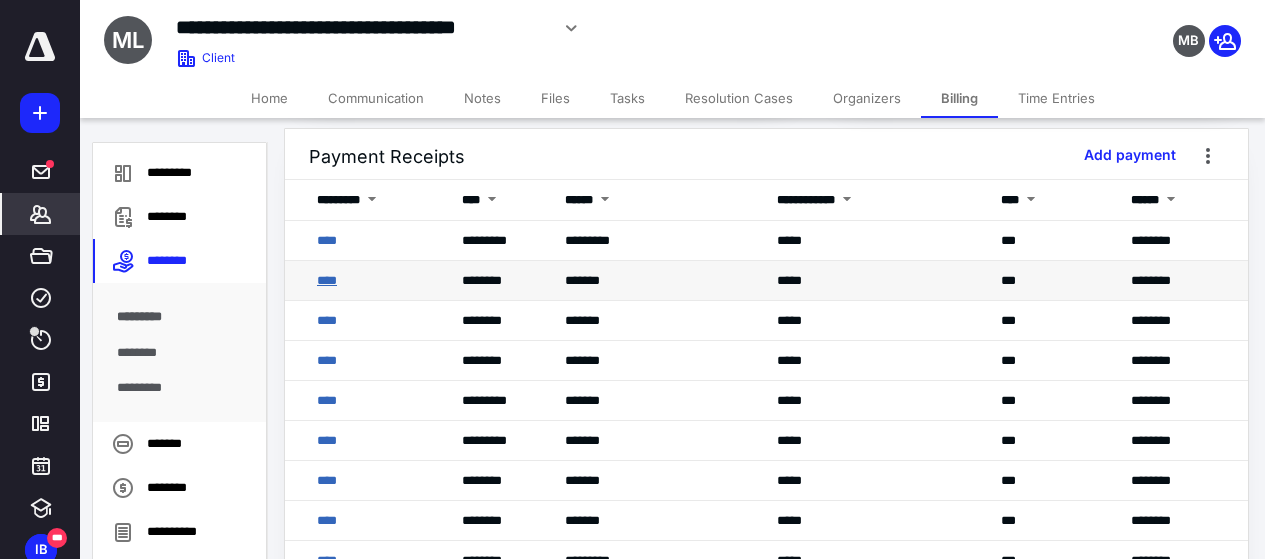 click on "****" at bounding box center [327, 280] 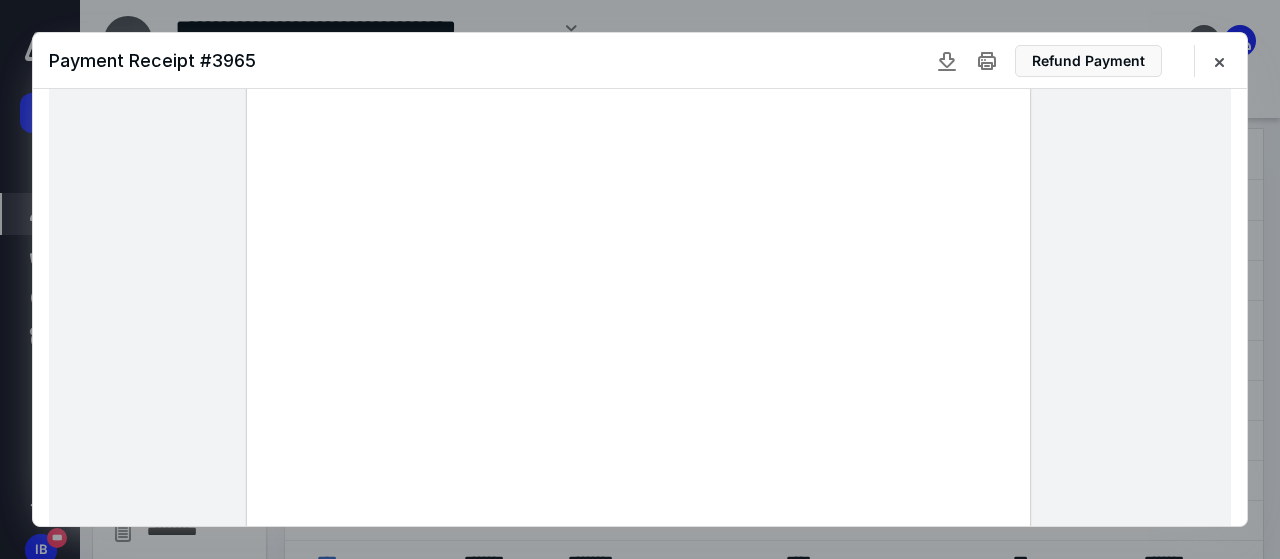 scroll, scrollTop: 100, scrollLeft: 0, axis: vertical 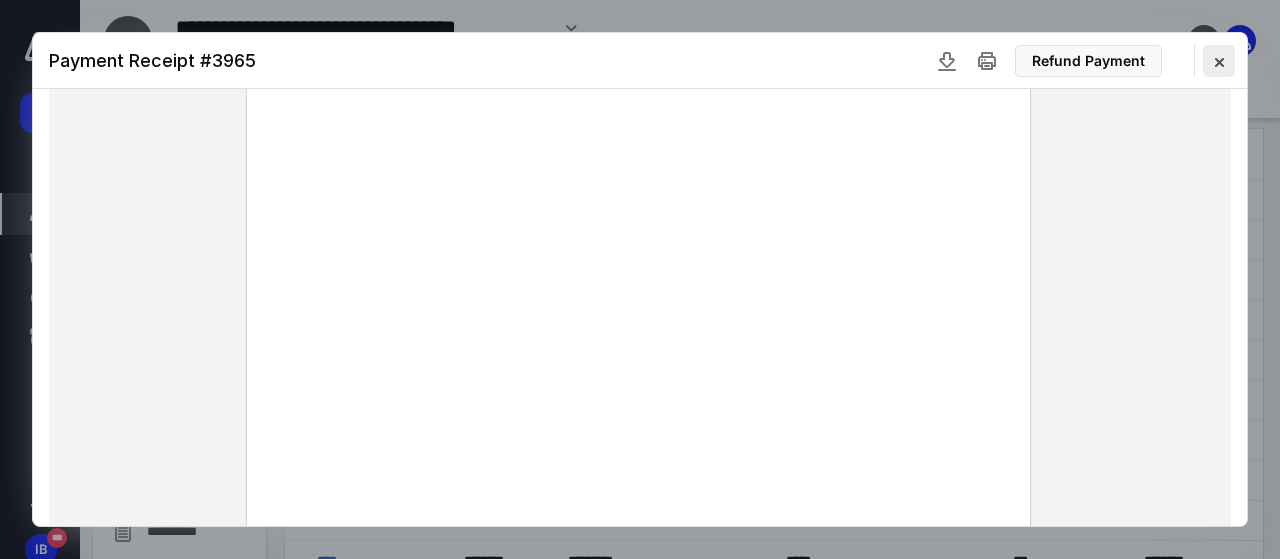 click at bounding box center [1219, 61] 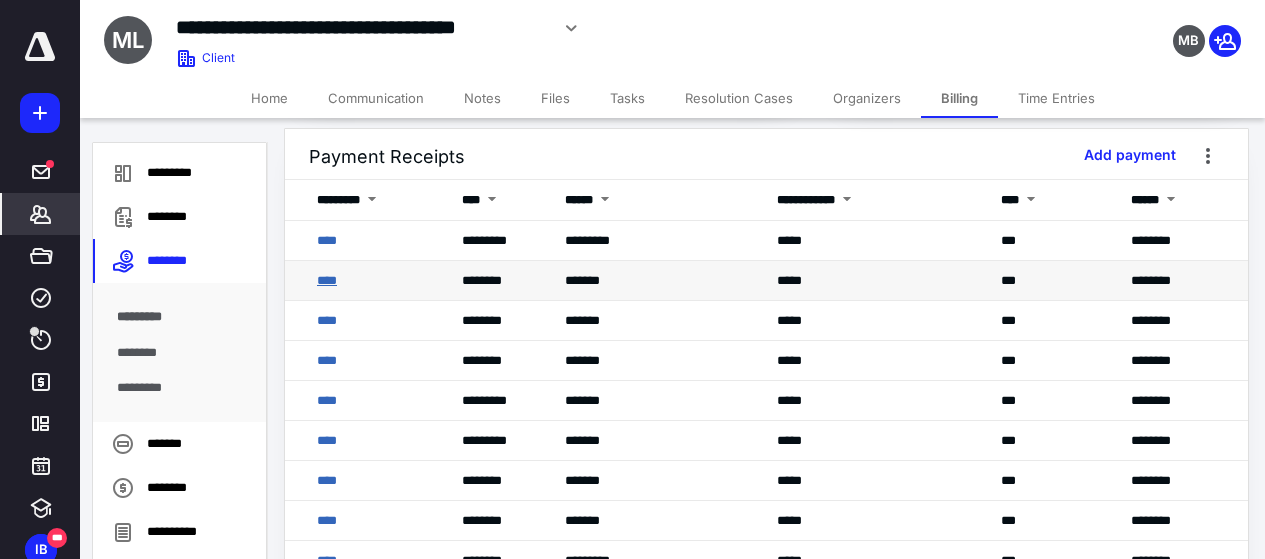 click on "****" at bounding box center [327, 280] 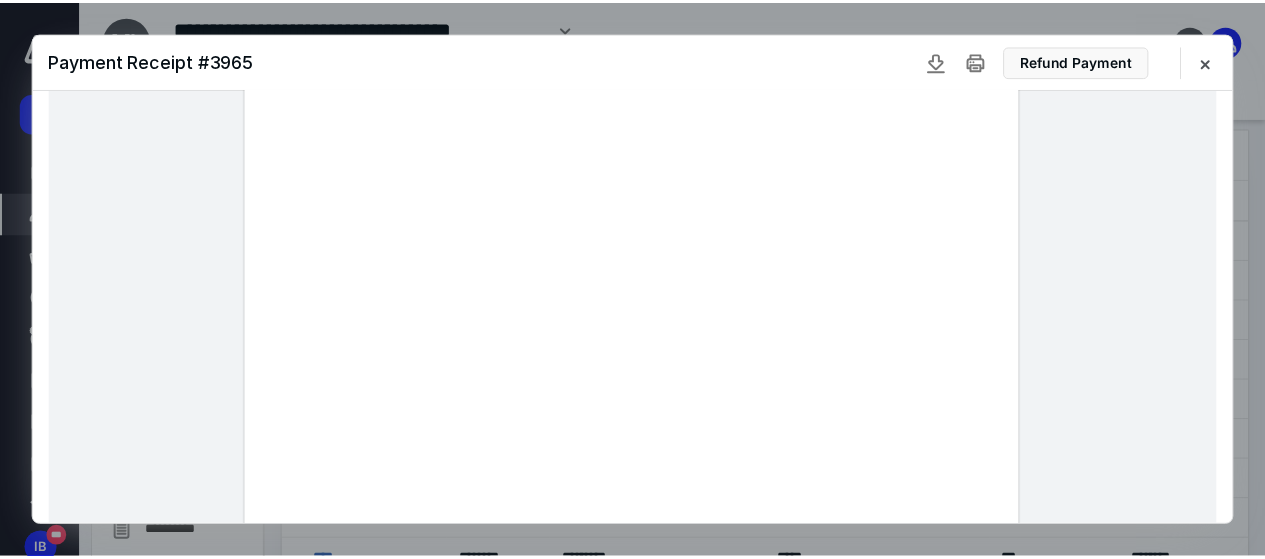 scroll, scrollTop: 300, scrollLeft: 0, axis: vertical 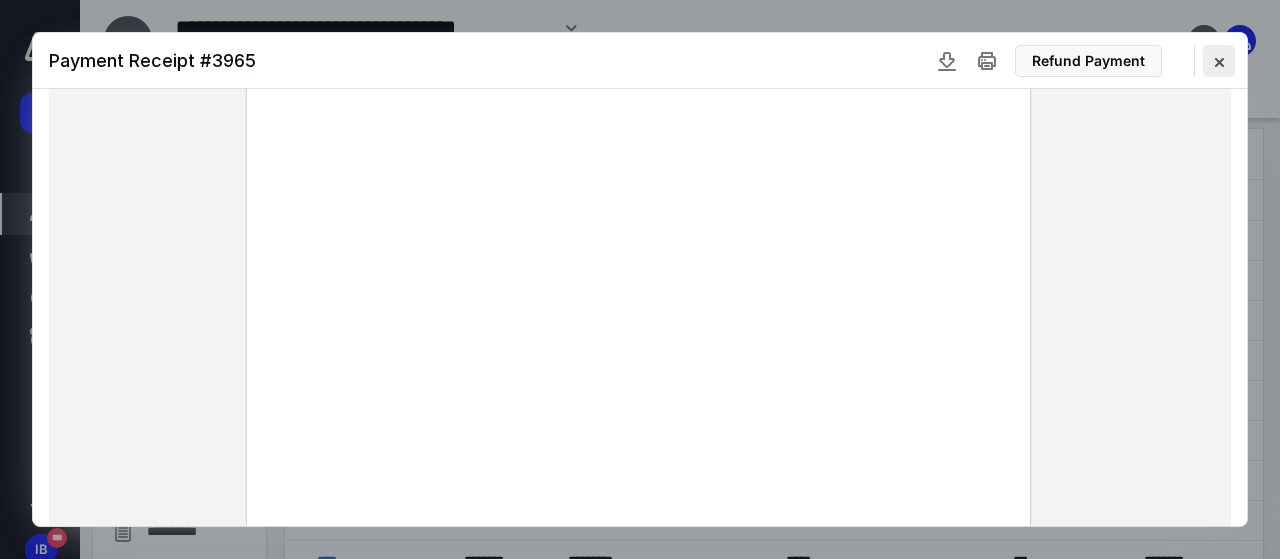 click at bounding box center (1219, 61) 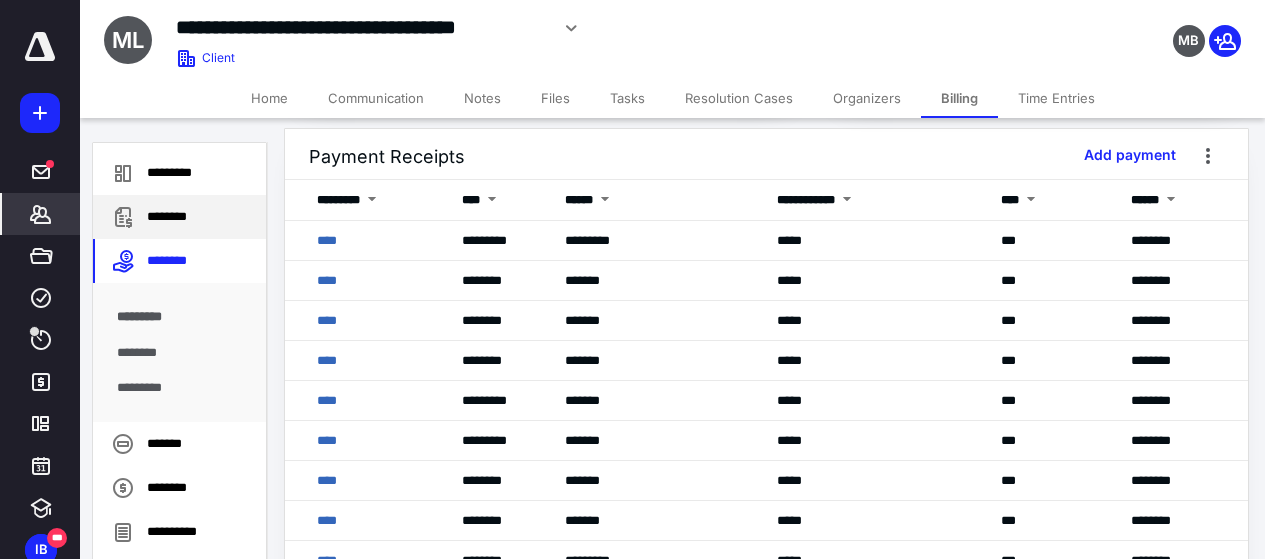 click on "********" at bounding box center (179, 217) 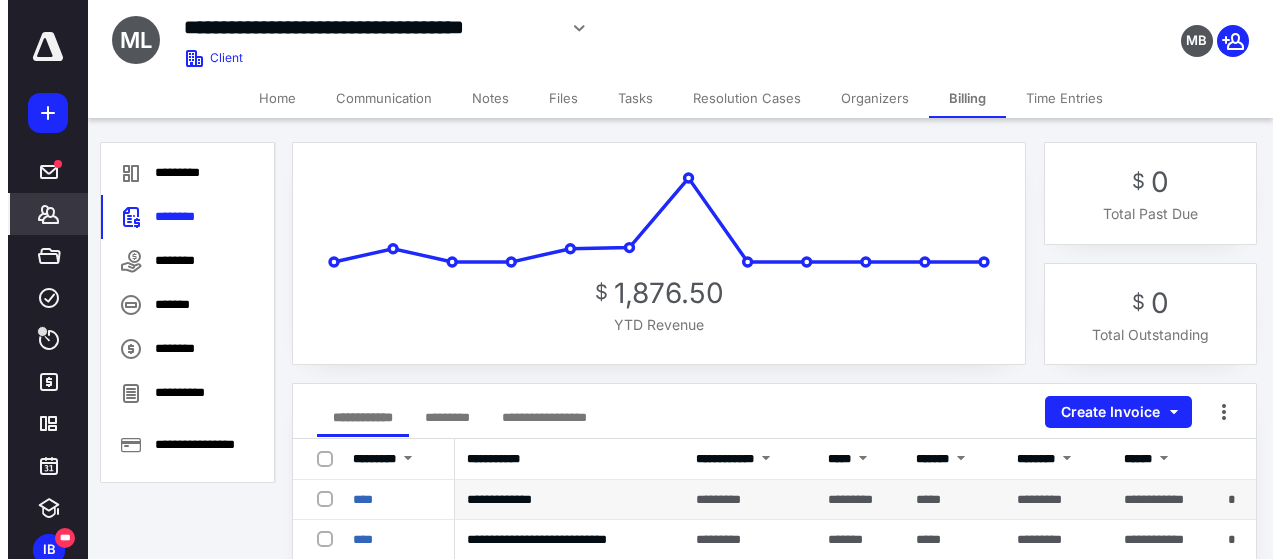 scroll, scrollTop: 100, scrollLeft: 0, axis: vertical 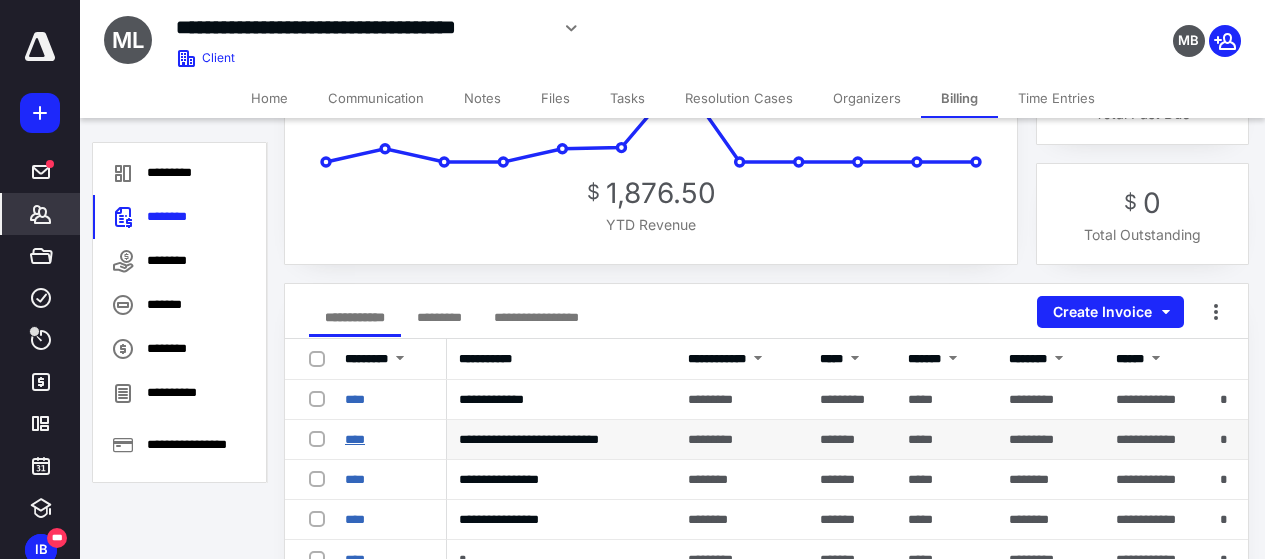 click on "****" at bounding box center [355, 439] 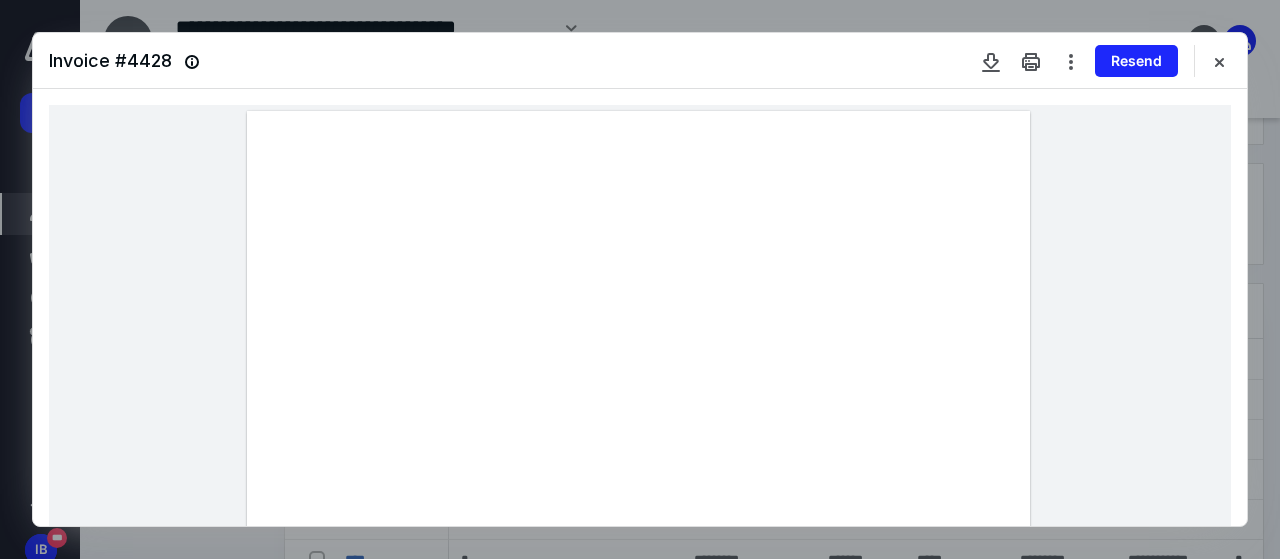 scroll, scrollTop: 200, scrollLeft: 0, axis: vertical 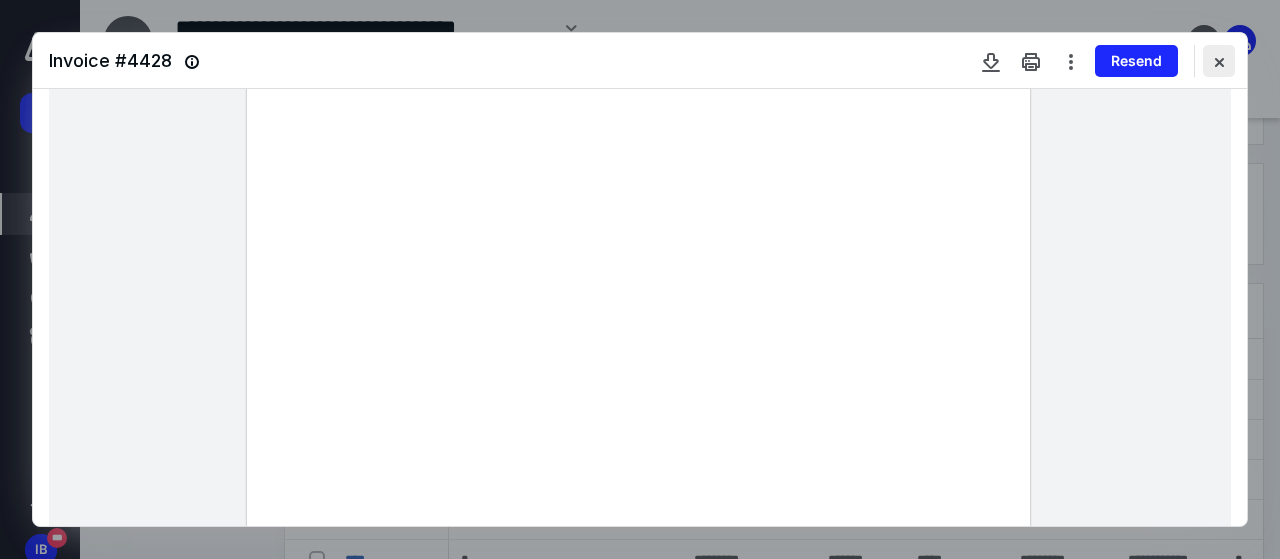 click at bounding box center (1219, 61) 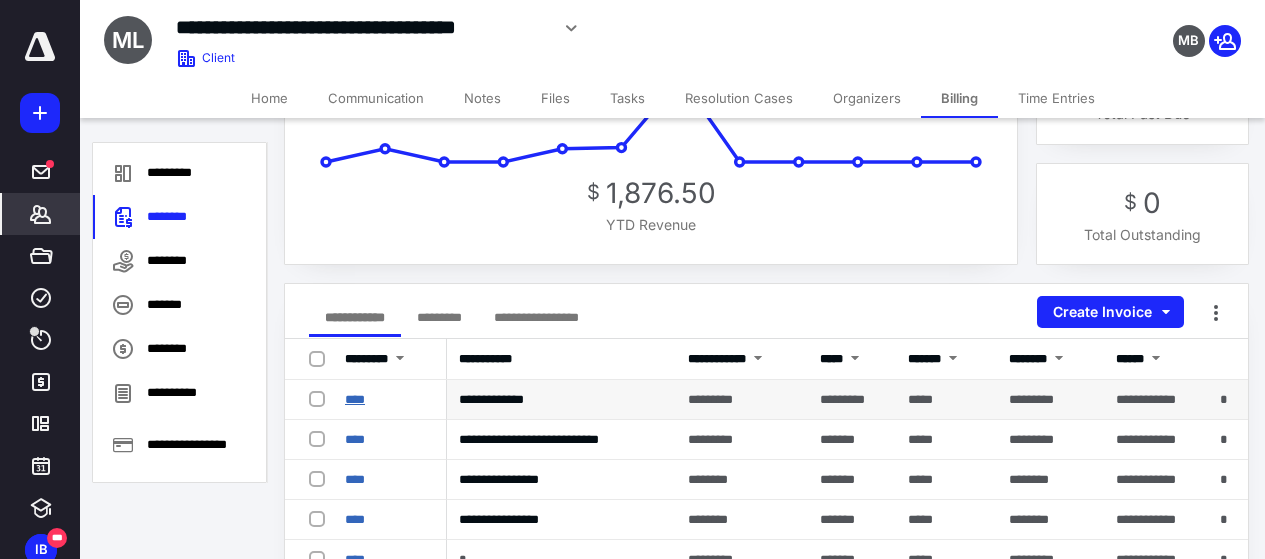 click on "****" at bounding box center (355, 399) 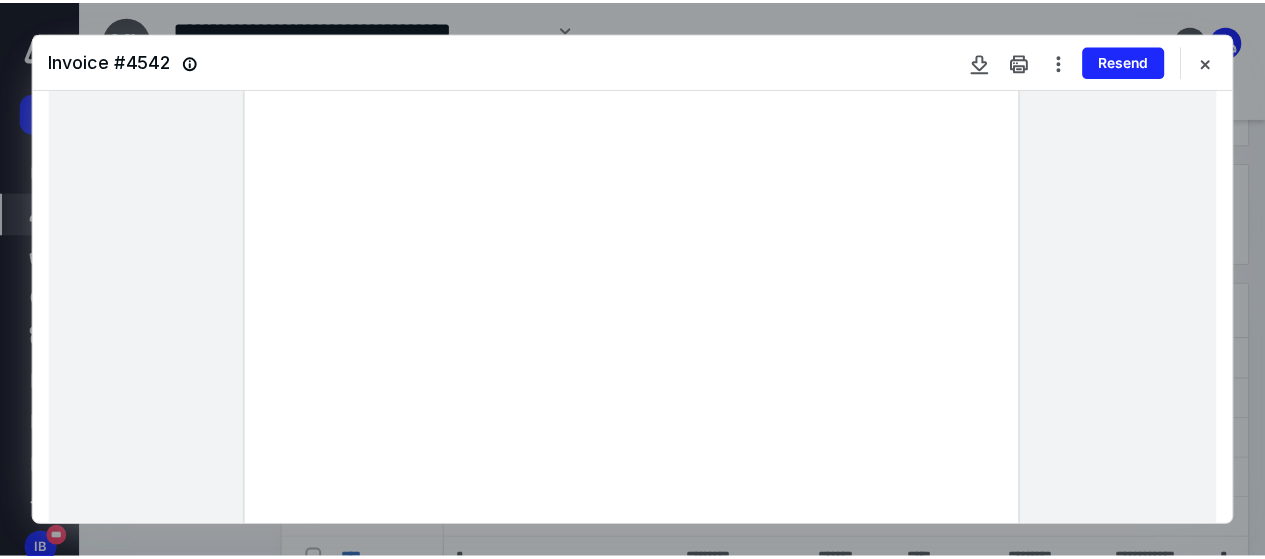 scroll, scrollTop: 300, scrollLeft: 0, axis: vertical 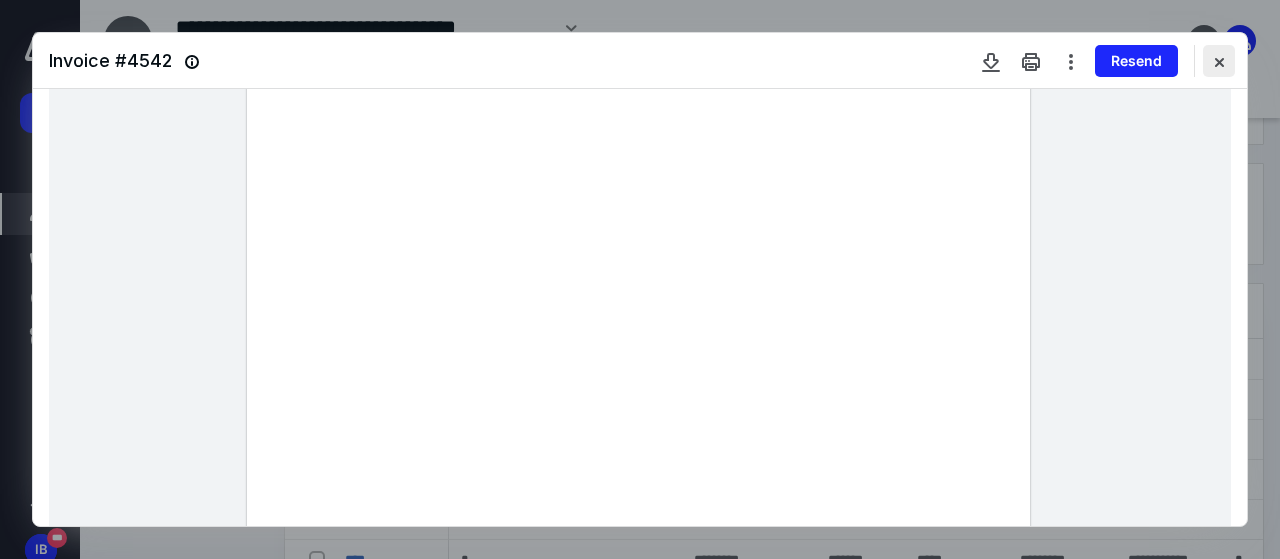 click at bounding box center (1219, 61) 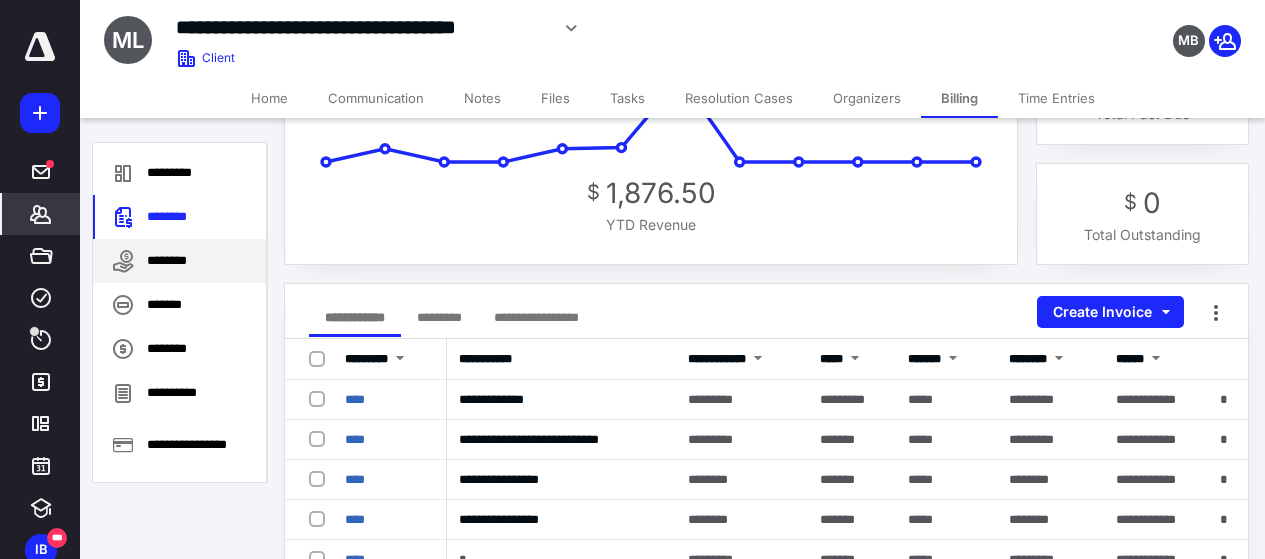 click on "********" at bounding box center [179, 261] 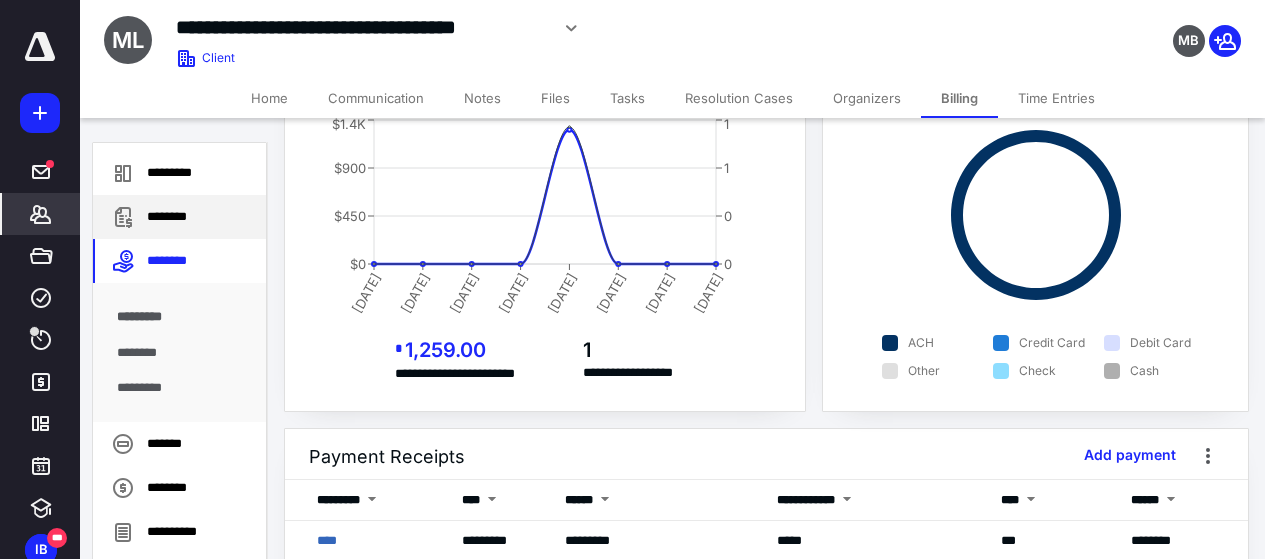 click on "********" at bounding box center (179, 217) 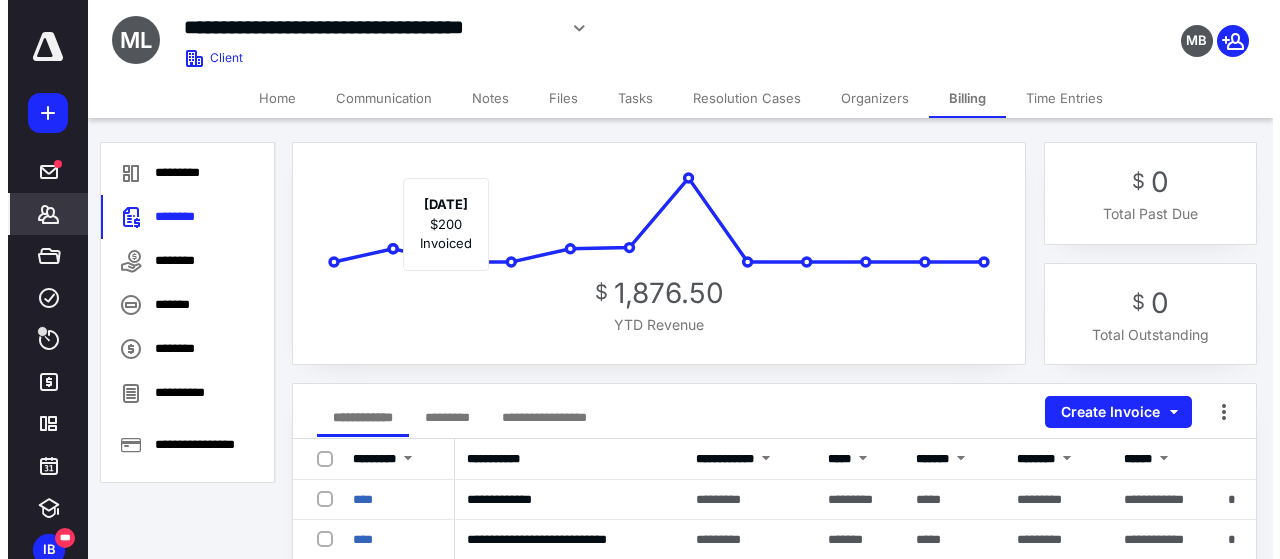 scroll, scrollTop: 100, scrollLeft: 0, axis: vertical 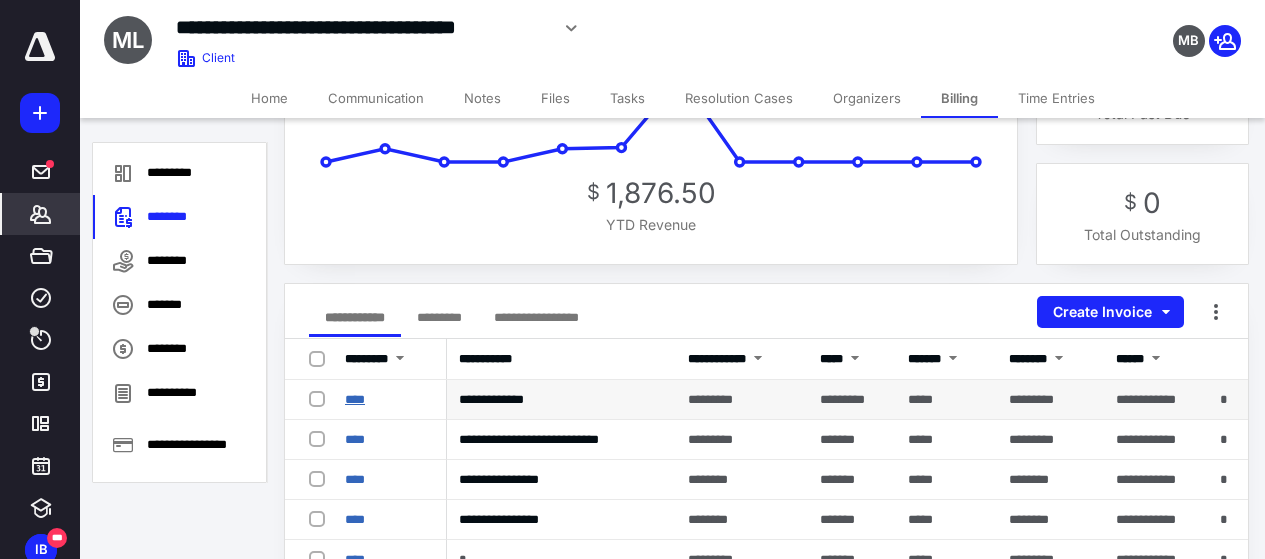click on "****" at bounding box center (355, 399) 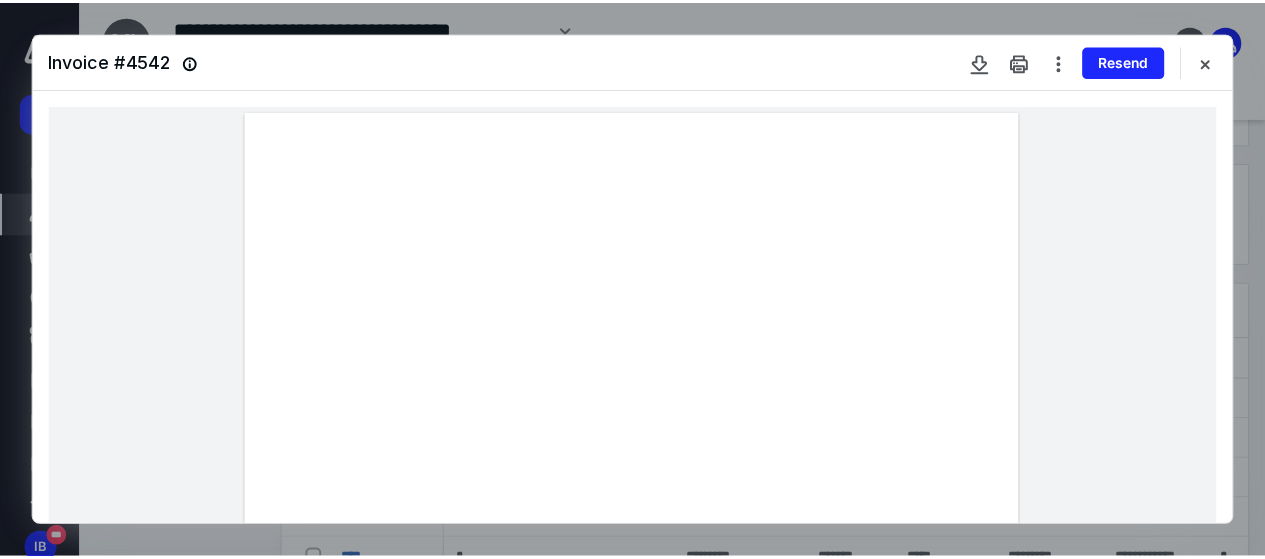scroll, scrollTop: 100, scrollLeft: 0, axis: vertical 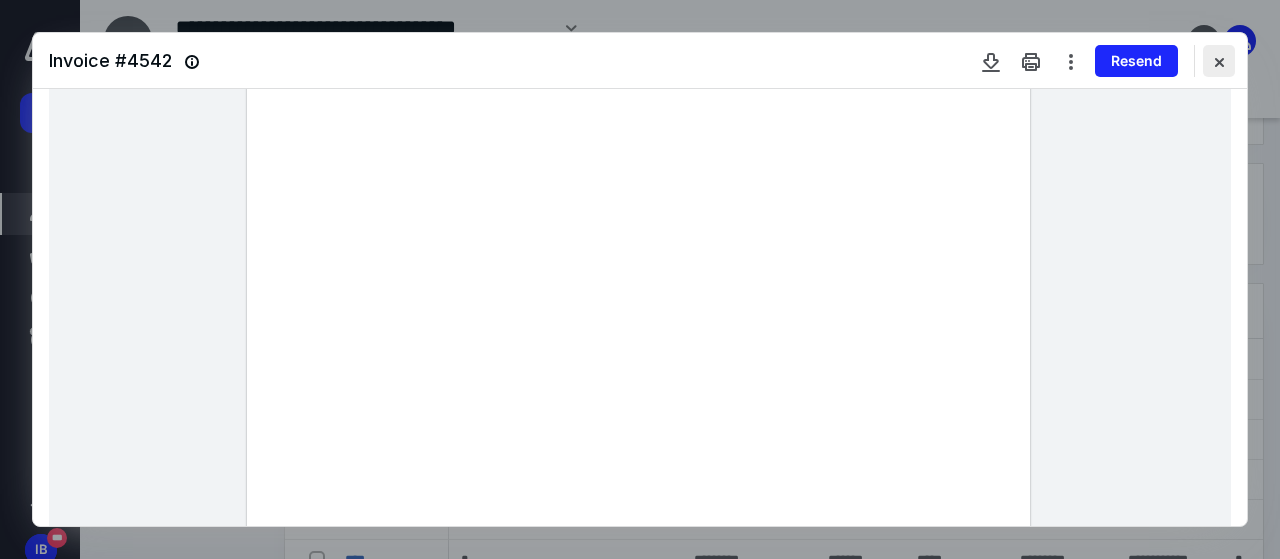 click at bounding box center [1219, 61] 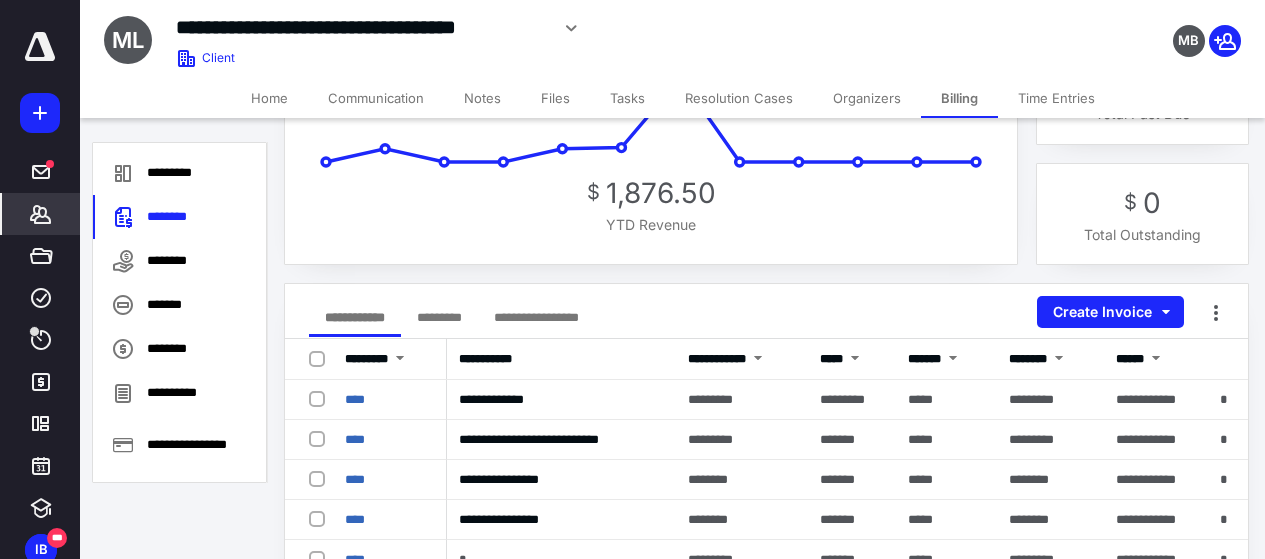 click on "Home" at bounding box center (269, 98) 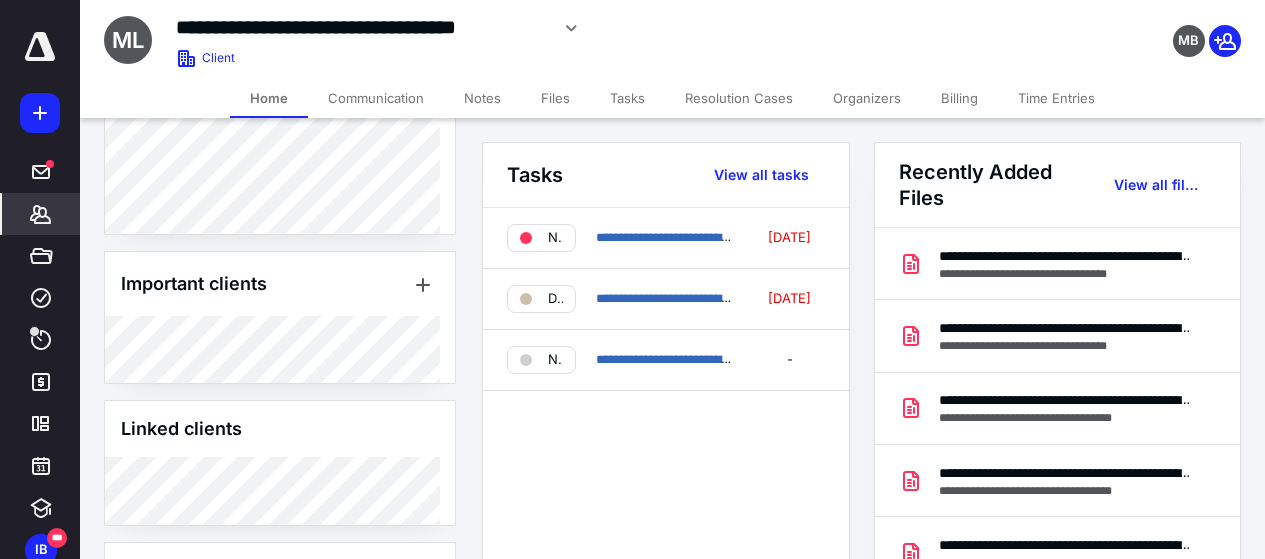scroll, scrollTop: 934, scrollLeft: 0, axis: vertical 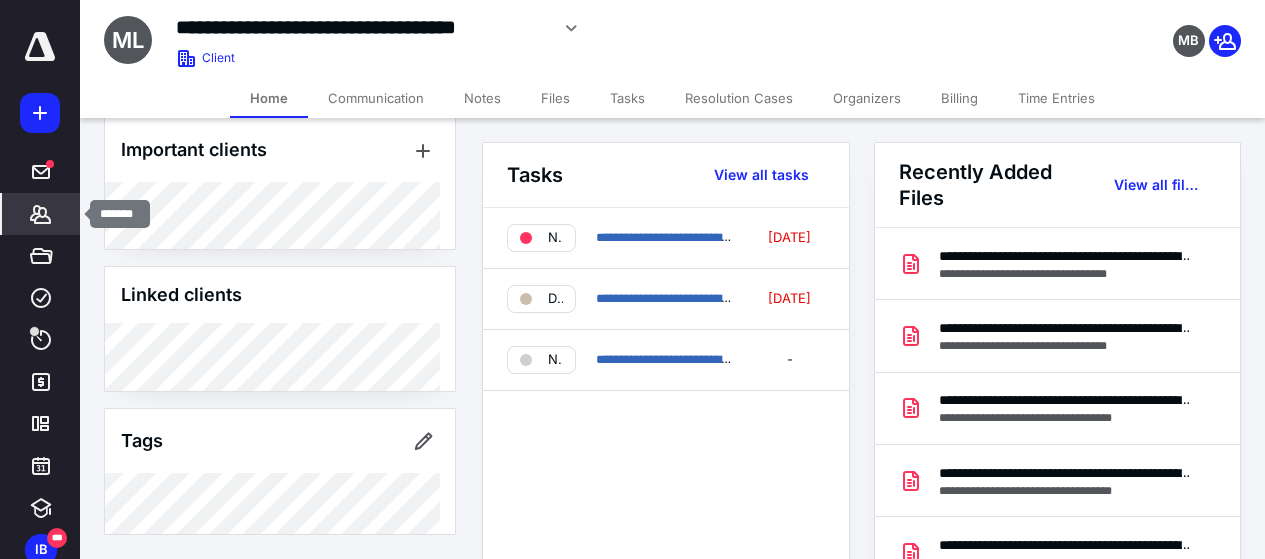 click 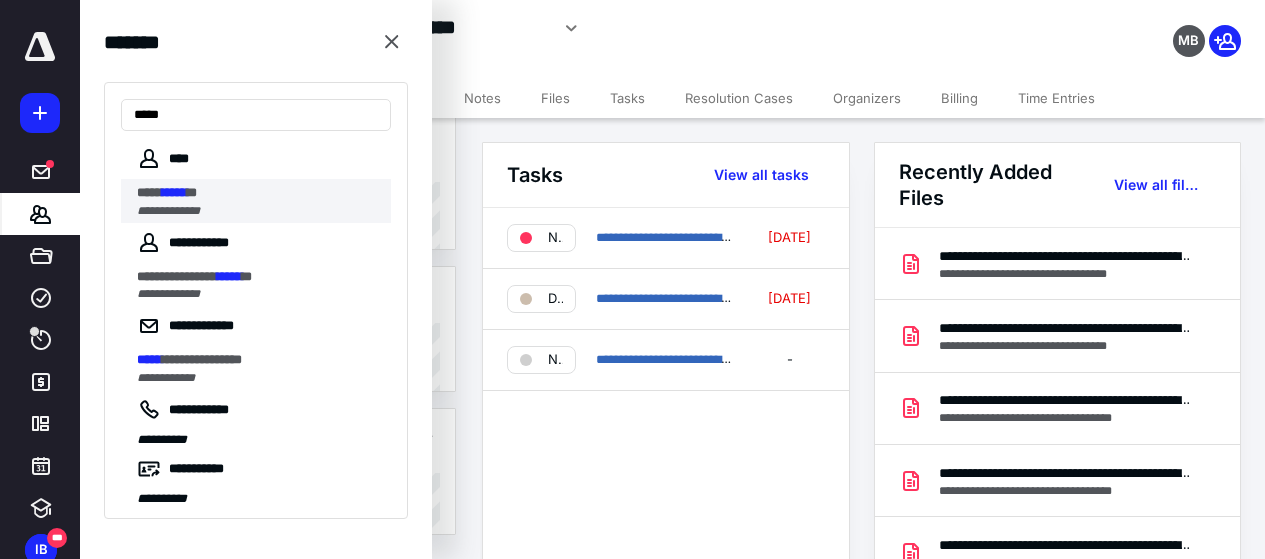 type on "*****" 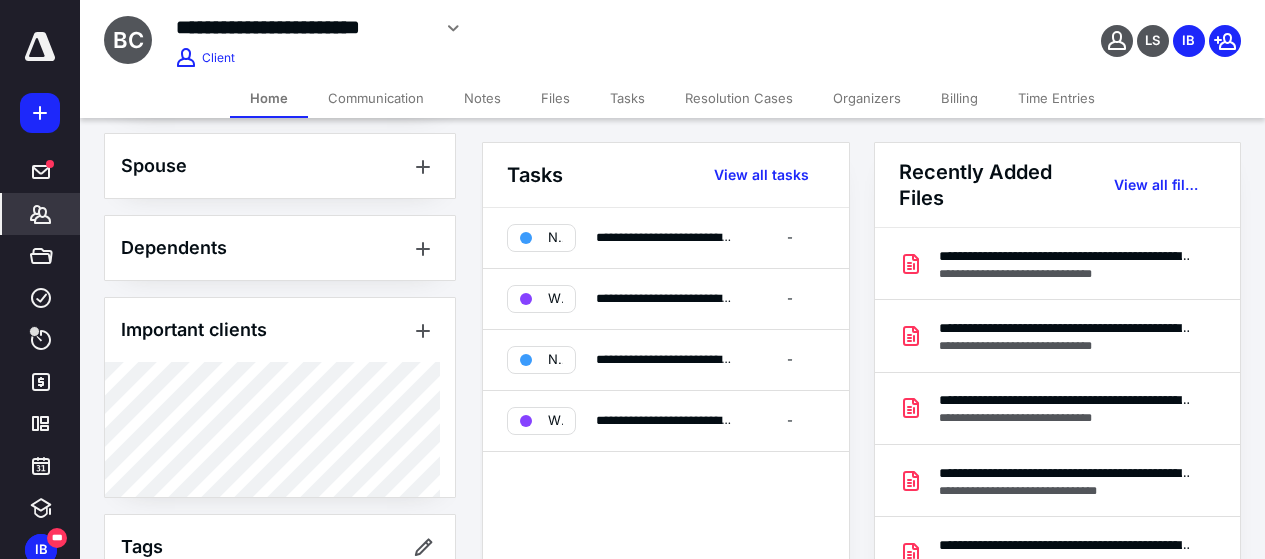 scroll, scrollTop: 961, scrollLeft: 0, axis: vertical 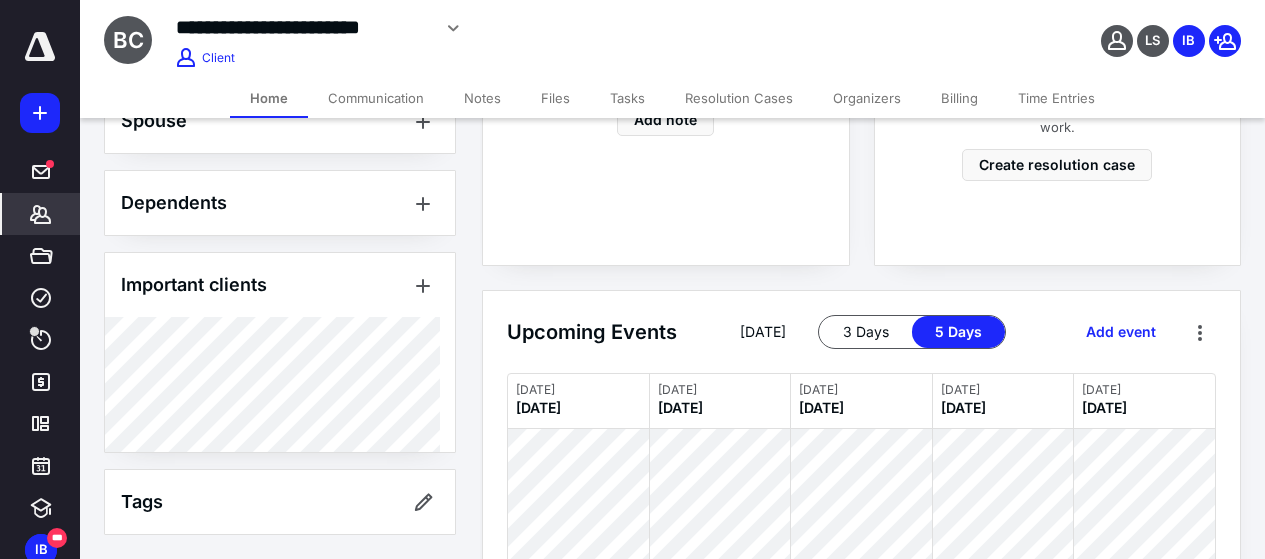 click on "Billing" at bounding box center [959, 98] 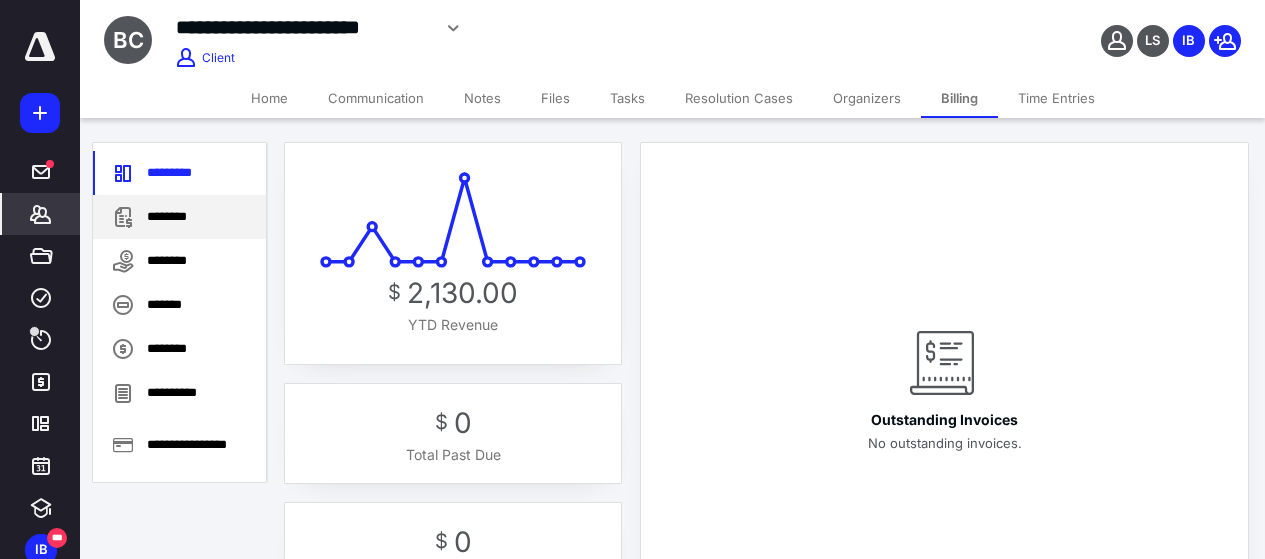 click on "********" at bounding box center (179, 217) 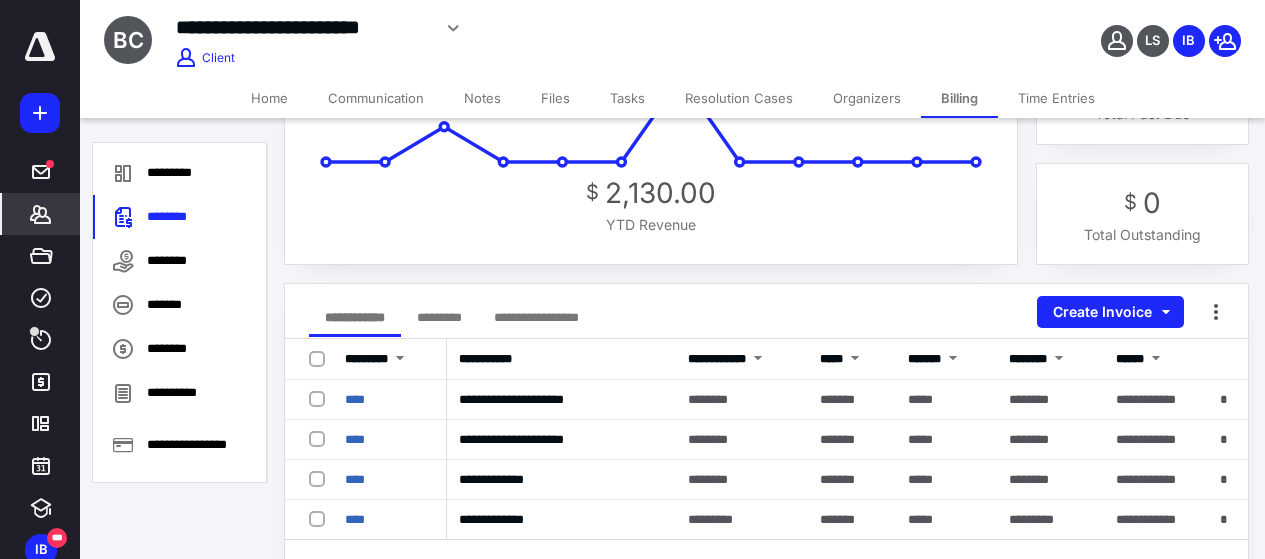 scroll, scrollTop: 200, scrollLeft: 0, axis: vertical 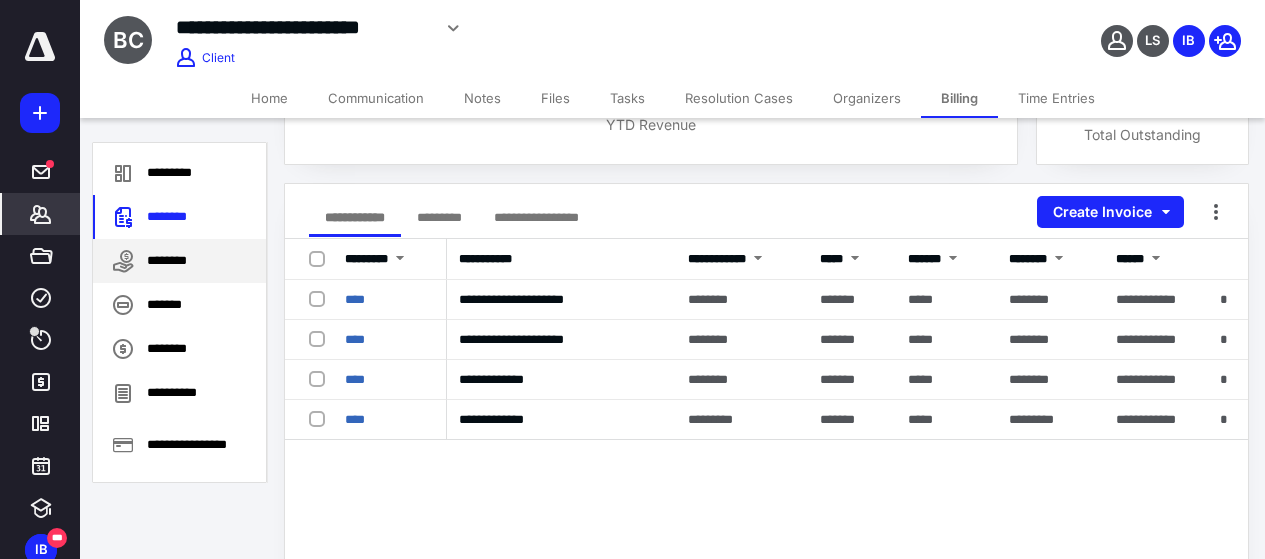 click on "********" at bounding box center [179, 261] 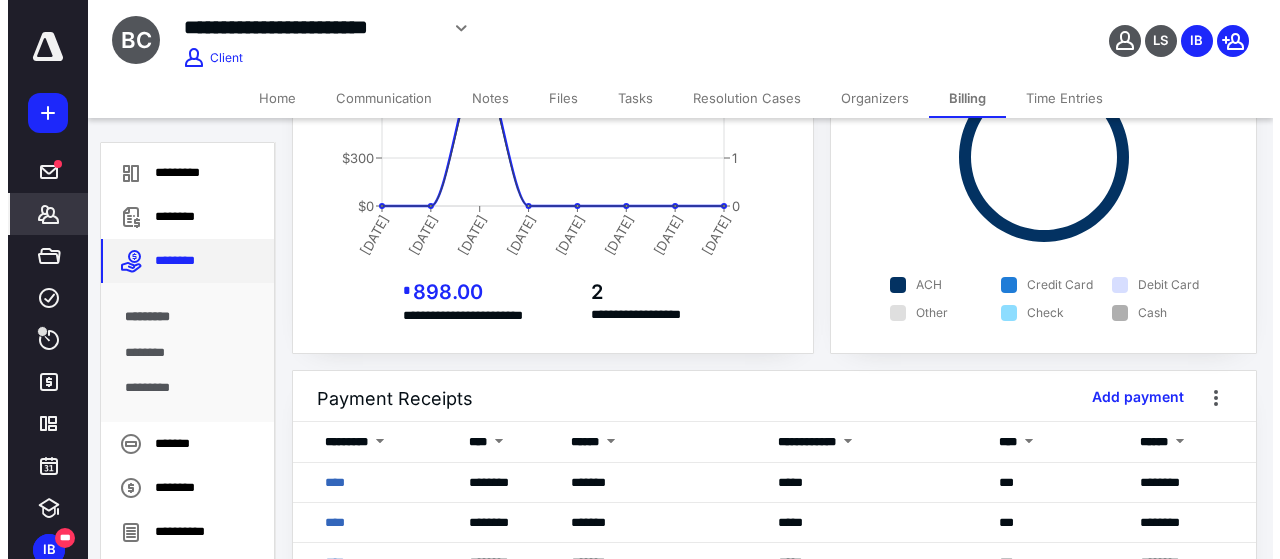 scroll, scrollTop: 200, scrollLeft: 0, axis: vertical 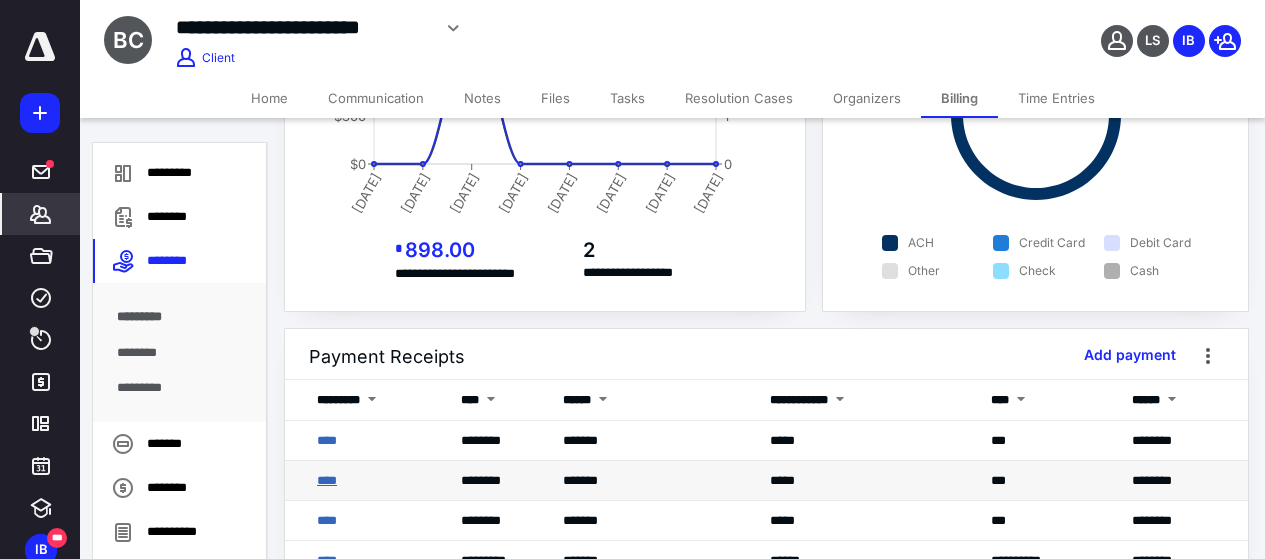 click on "****" at bounding box center (327, 480) 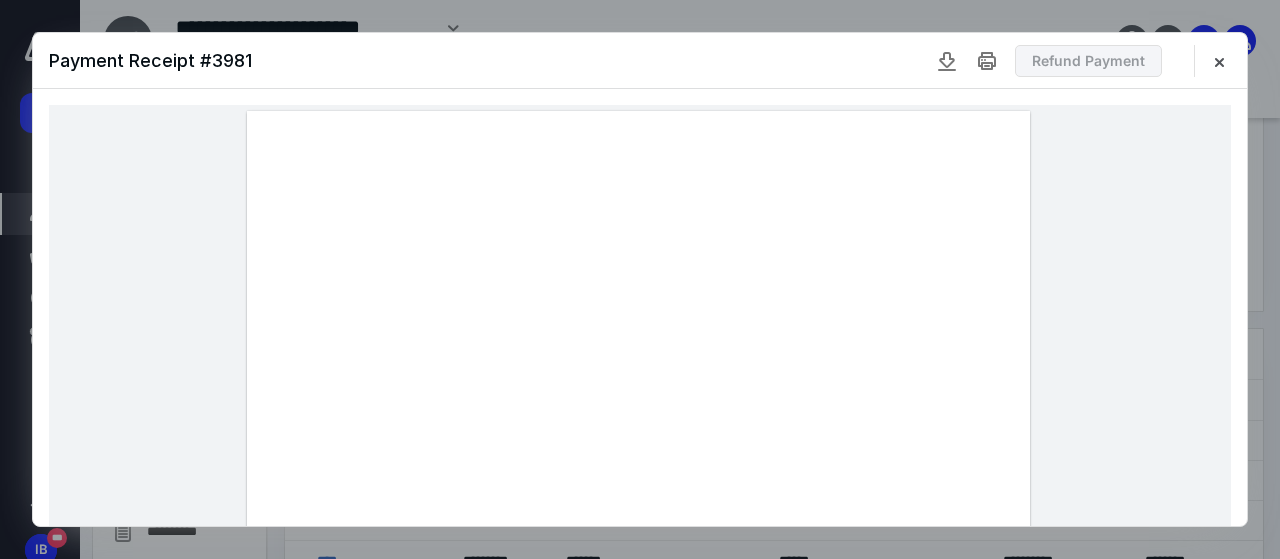 scroll, scrollTop: 100, scrollLeft: 0, axis: vertical 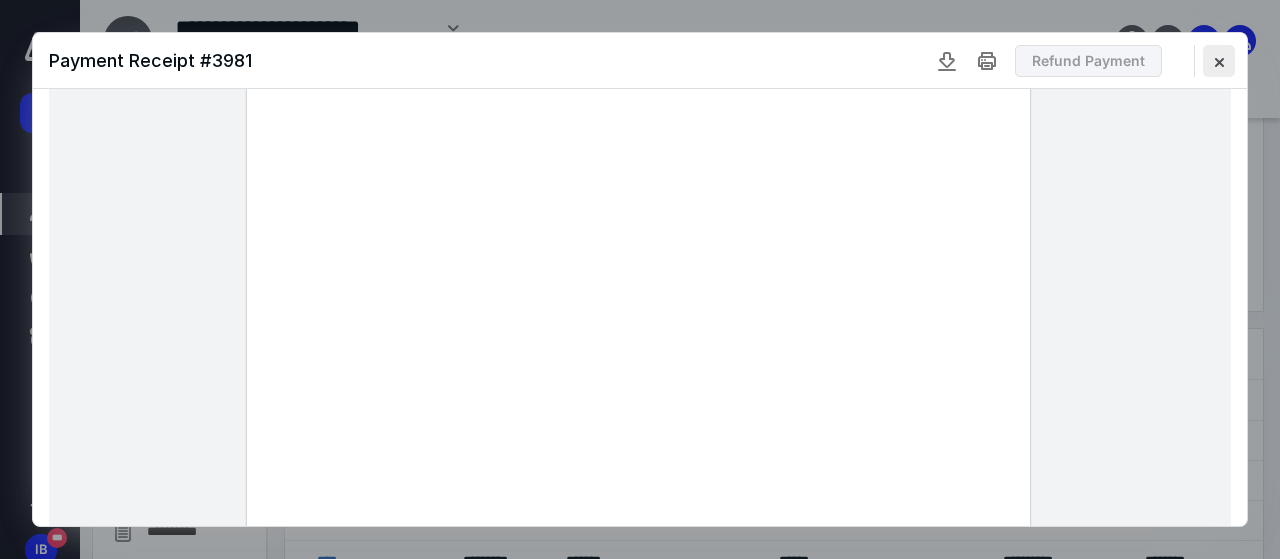 click at bounding box center [1219, 61] 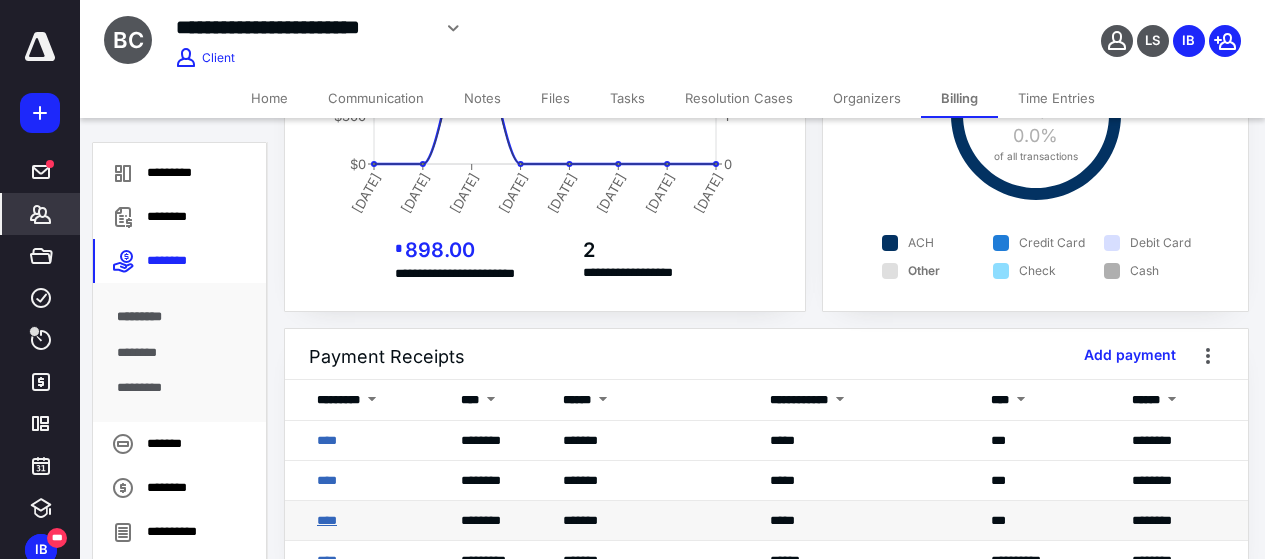 click on "****" at bounding box center (327, 520) 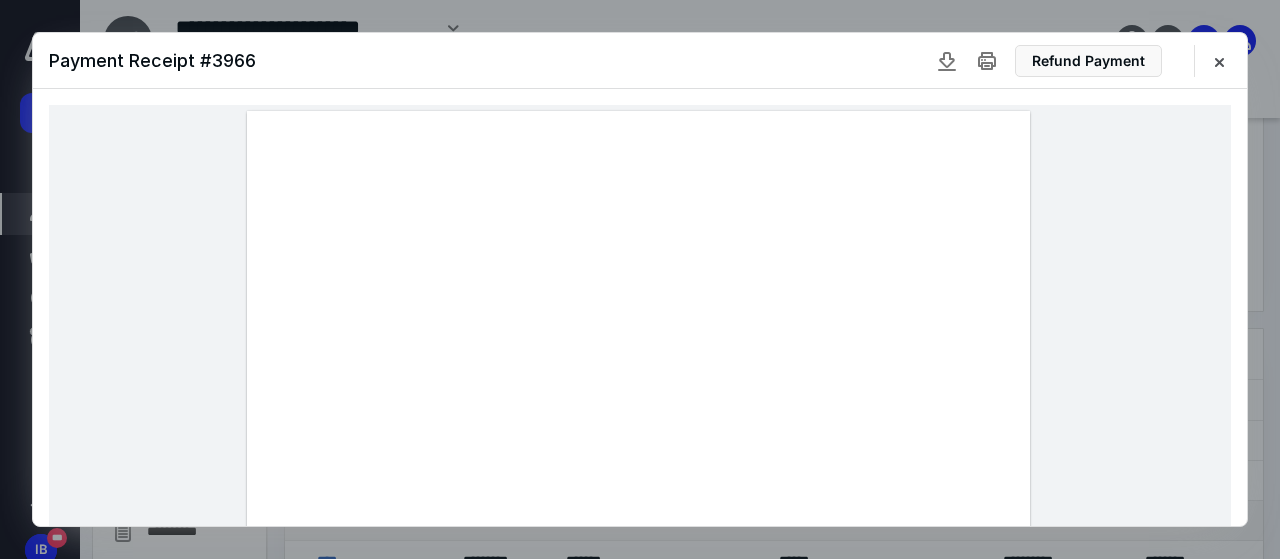 scroll, scrollTop: 200, scrollLeft: 0, axis: vertical 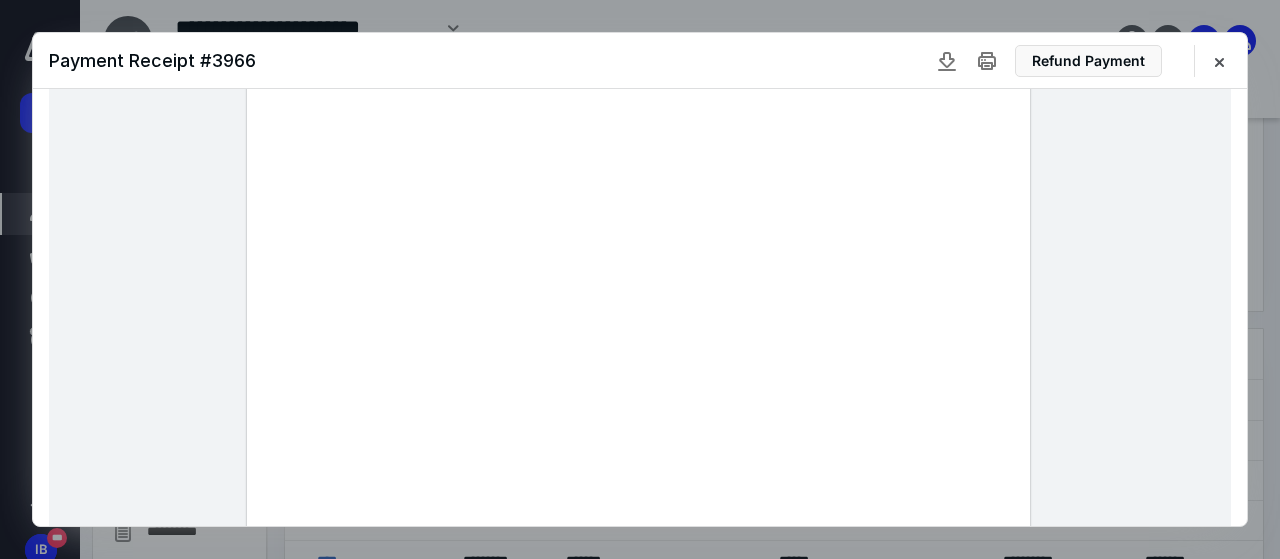 click at bounding box center (1219, 61) 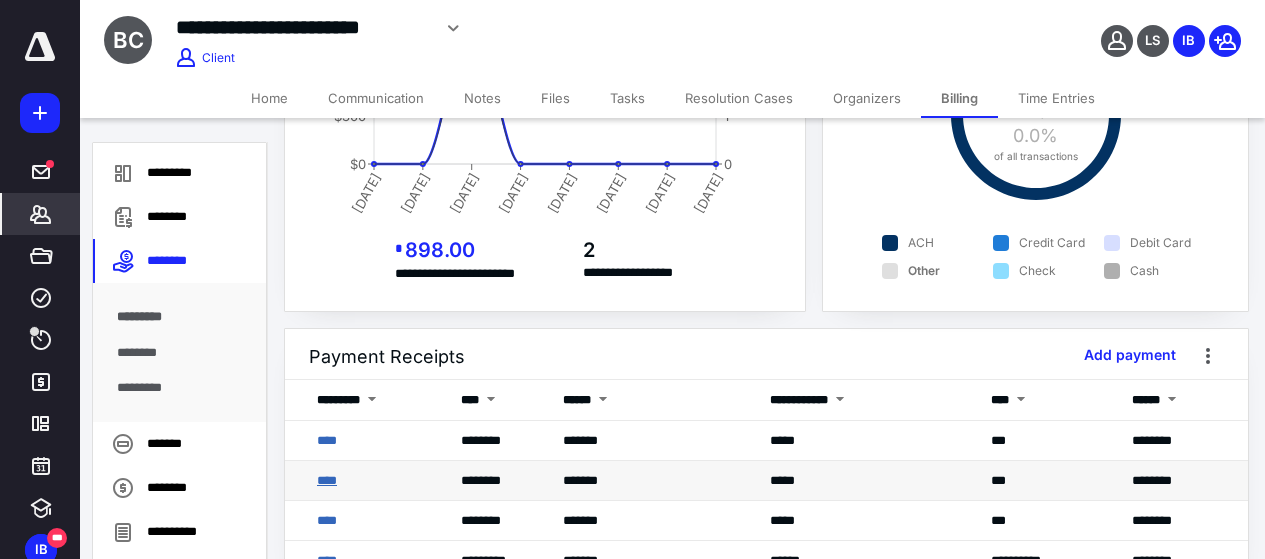 click on "****" at bounding box center [327, 480] 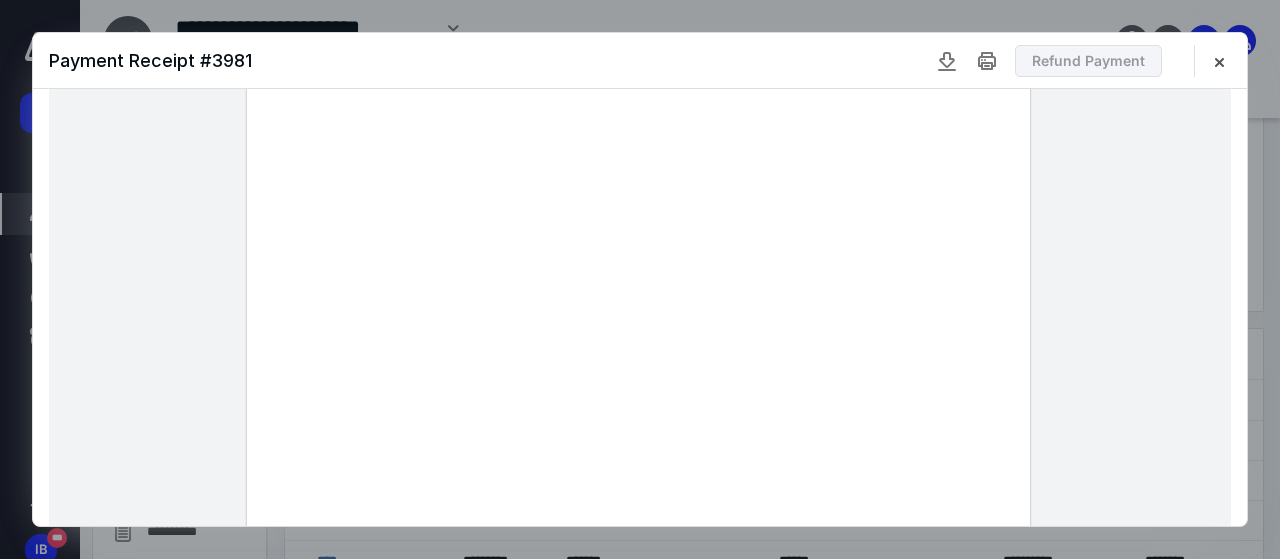 scroll, scrollTop: 0, scrollLeft: 0, axis: both 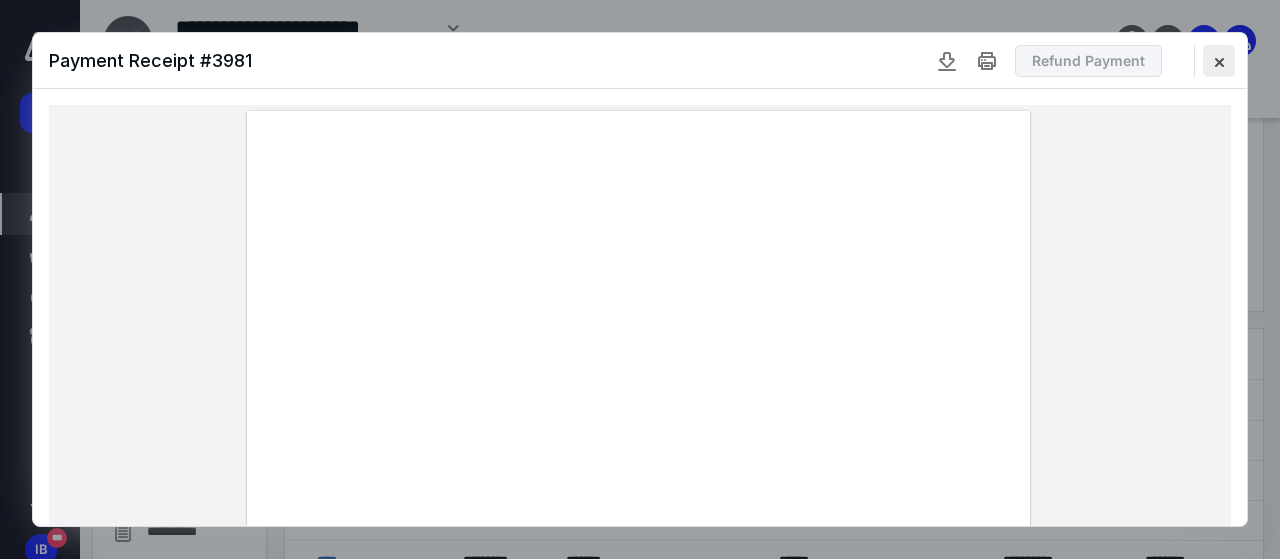 click at bounding box center [1219, 61] 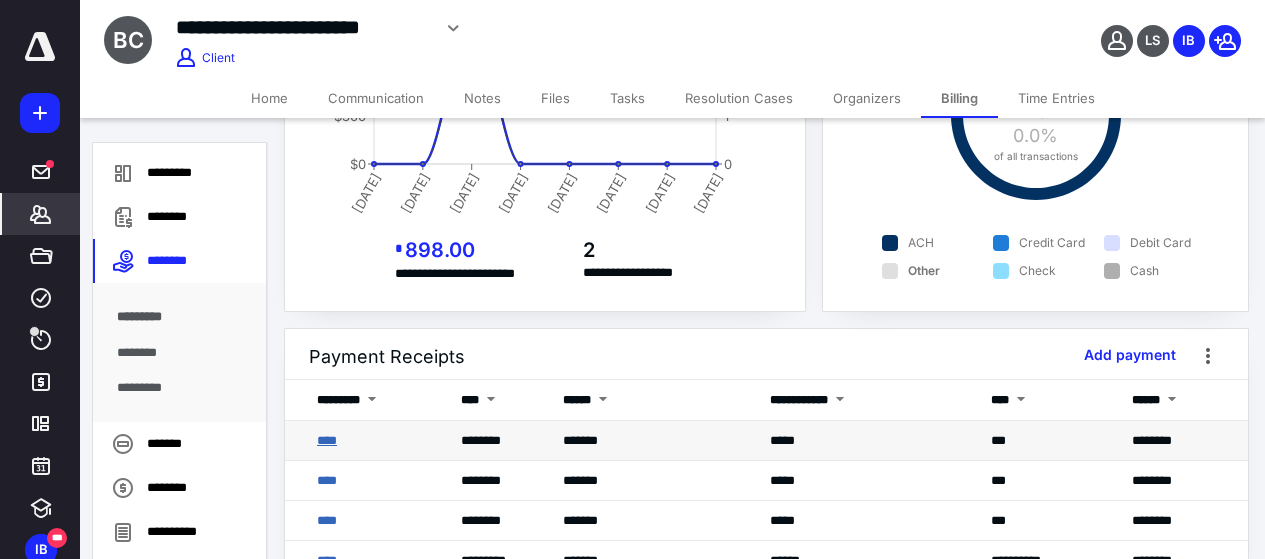 click on "****" at bounding box center (327, 440) 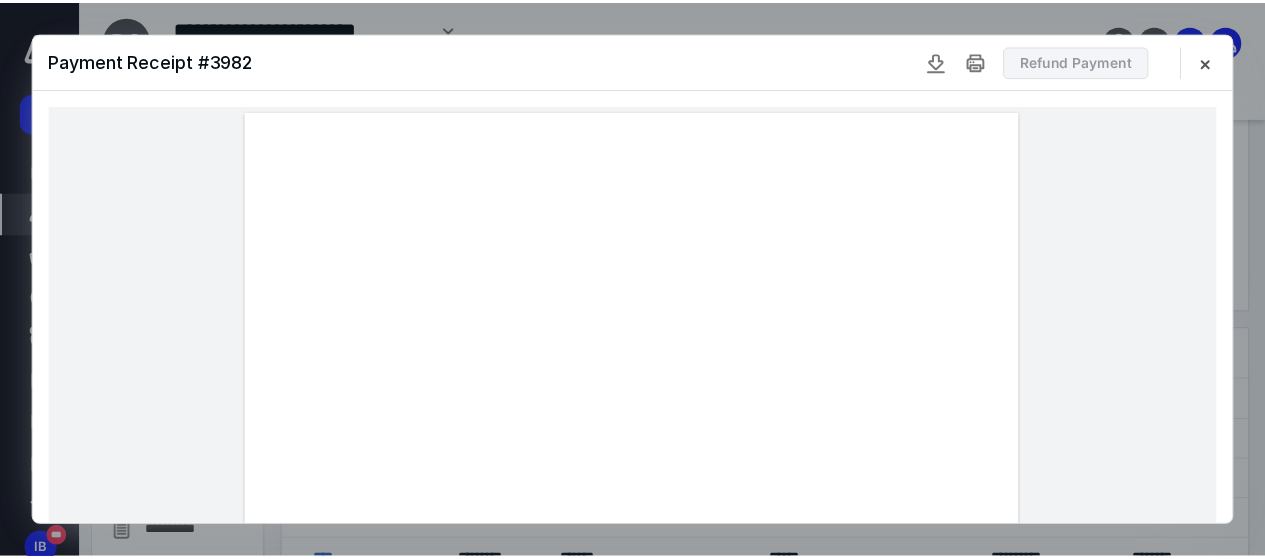 scroll, scrollTop: 100, scrollLeft: 0, axis: vertical 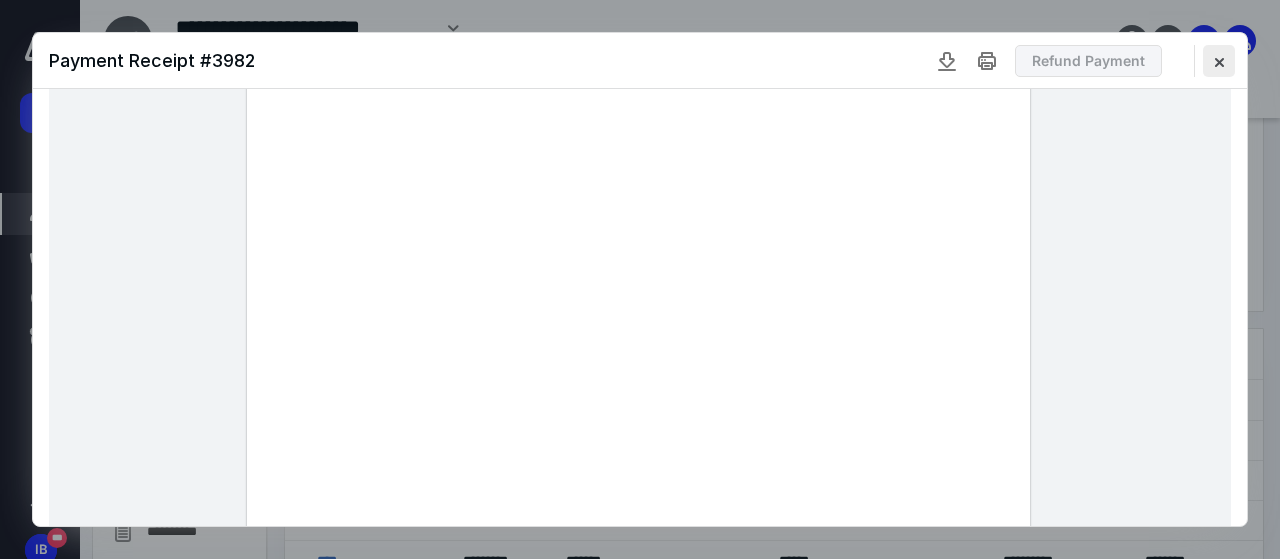 click at bounding box center [1219, 61] 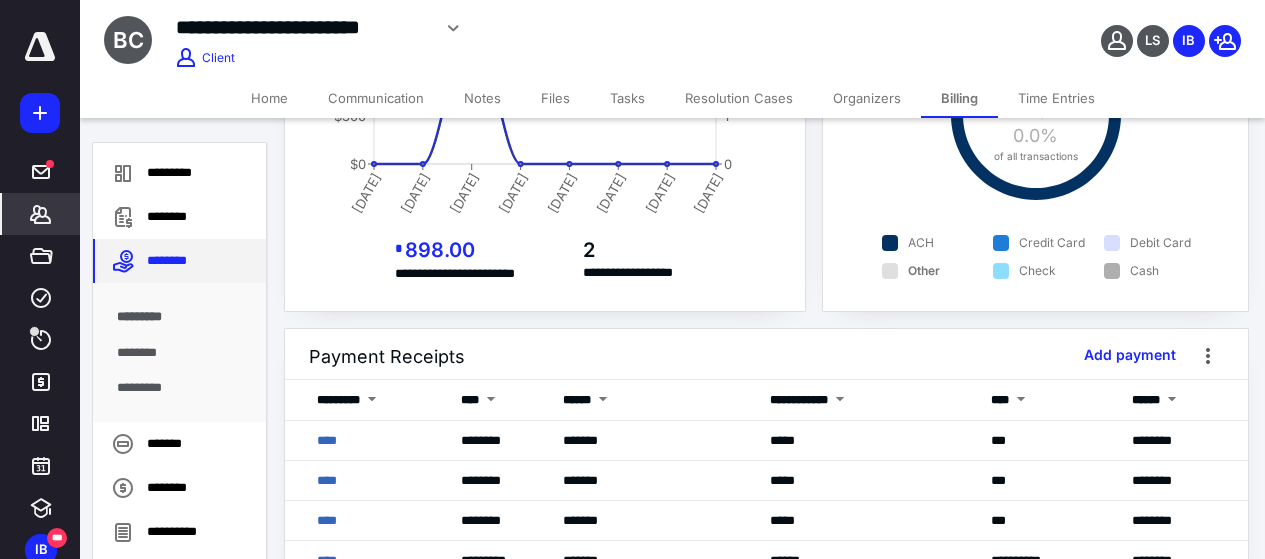 scroll, scrollTop: 267, scrollLeft: 0, axis: vertical 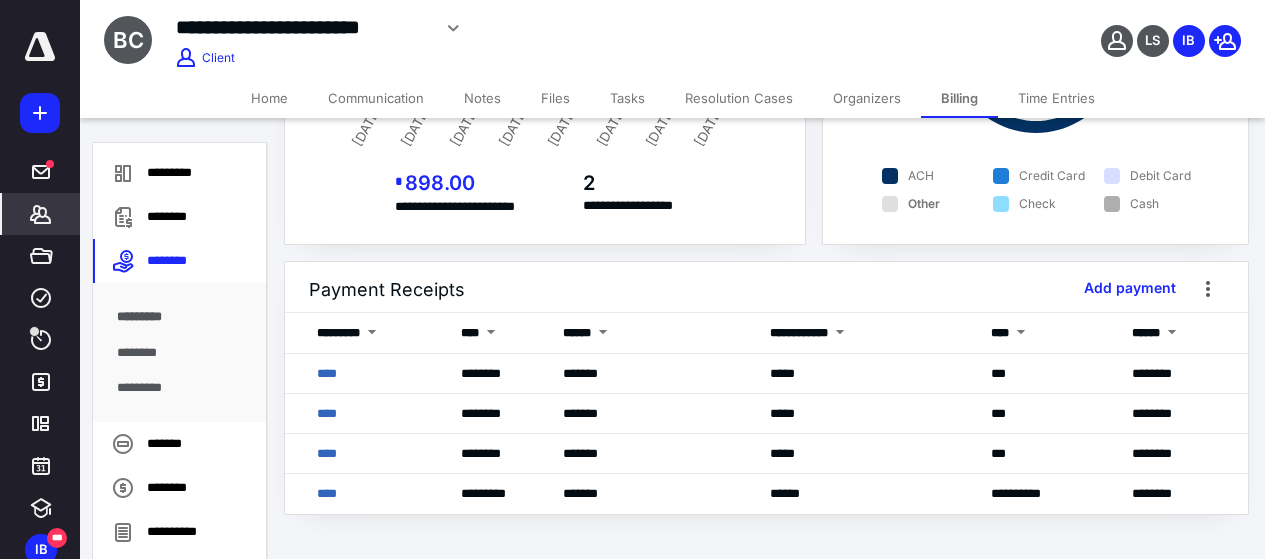 click on "Home" at bounding box center (269, 98) 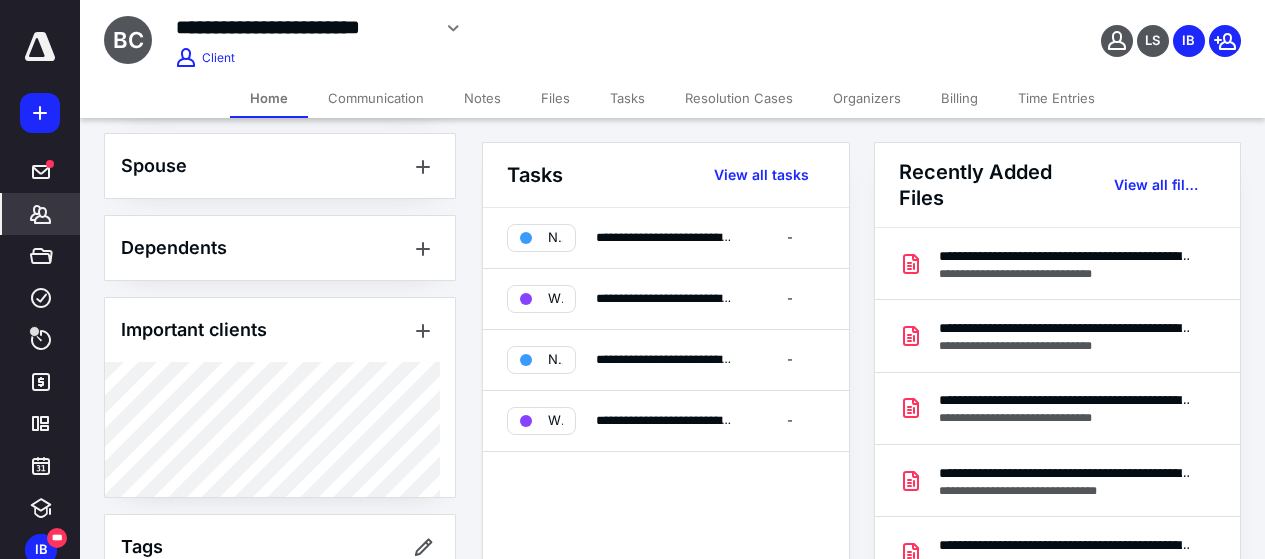 scroll, scrollTop: 961, scrollLeft: 0, axis: vertical 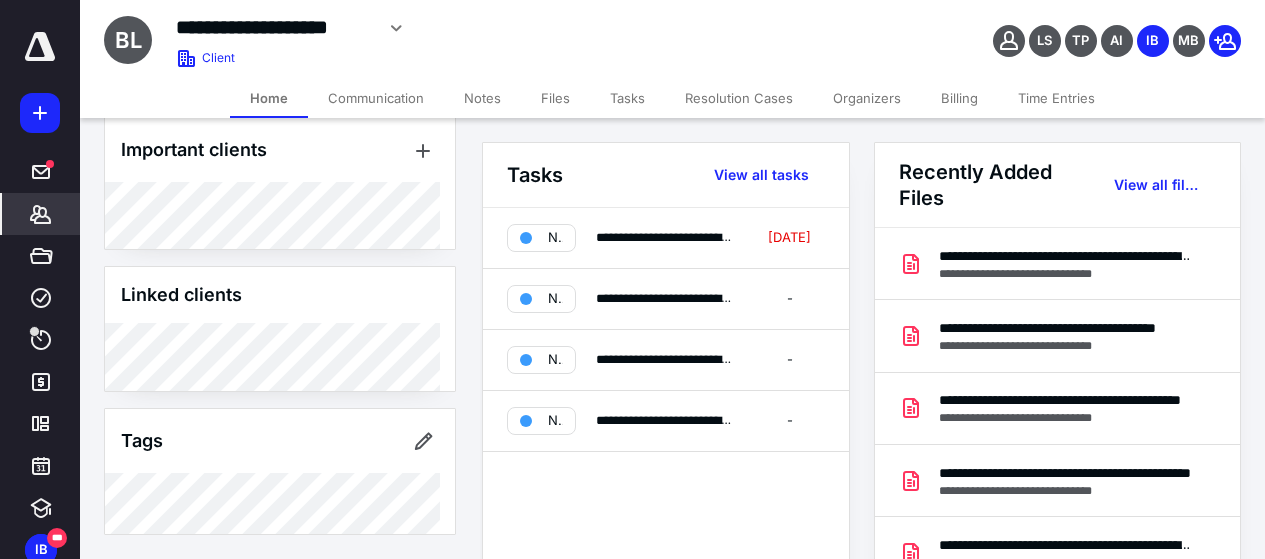 click on "Billing" at bounding box center (959, 98) 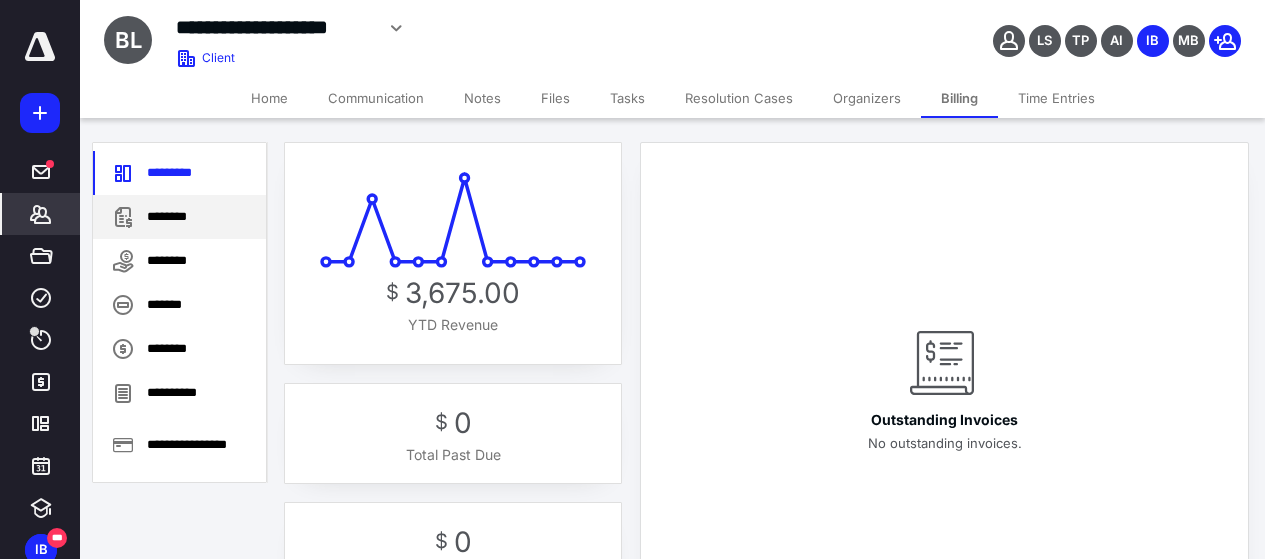 click on "********" at bounding box center (179, 217) 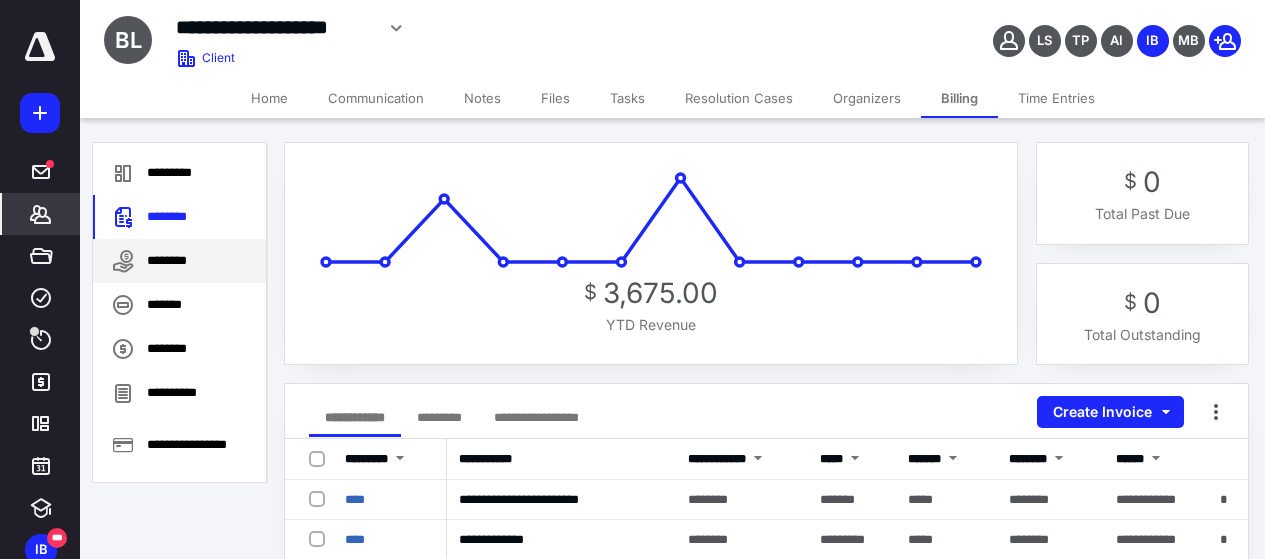 click on "********" at bounding box center (179, 261) 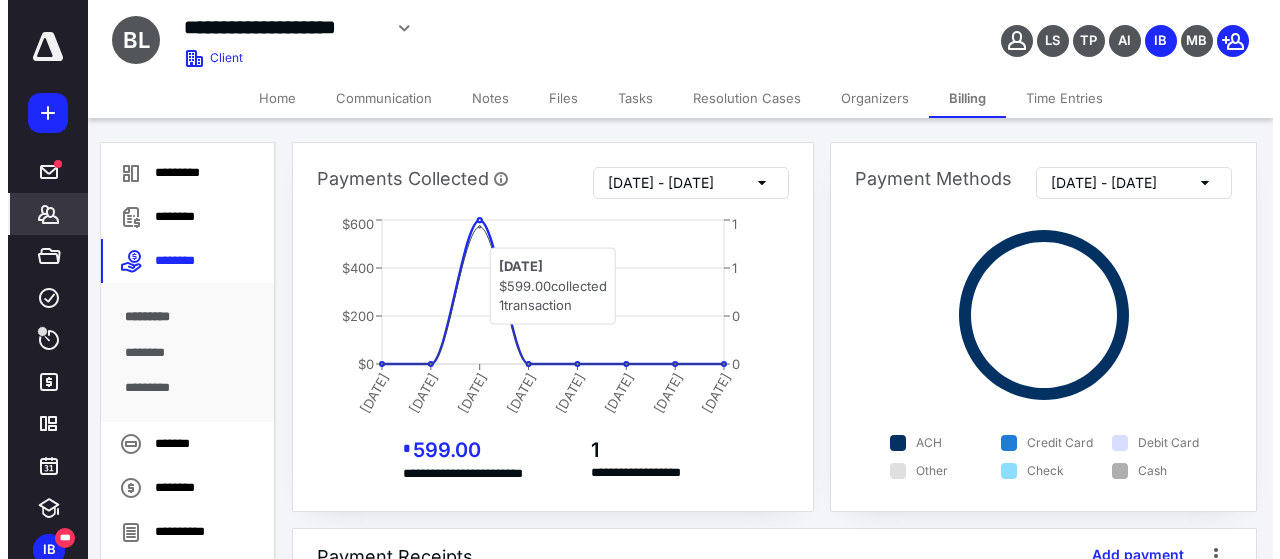 scroll, scrollTop: 227, scrollLeft: 0, axis: vertical 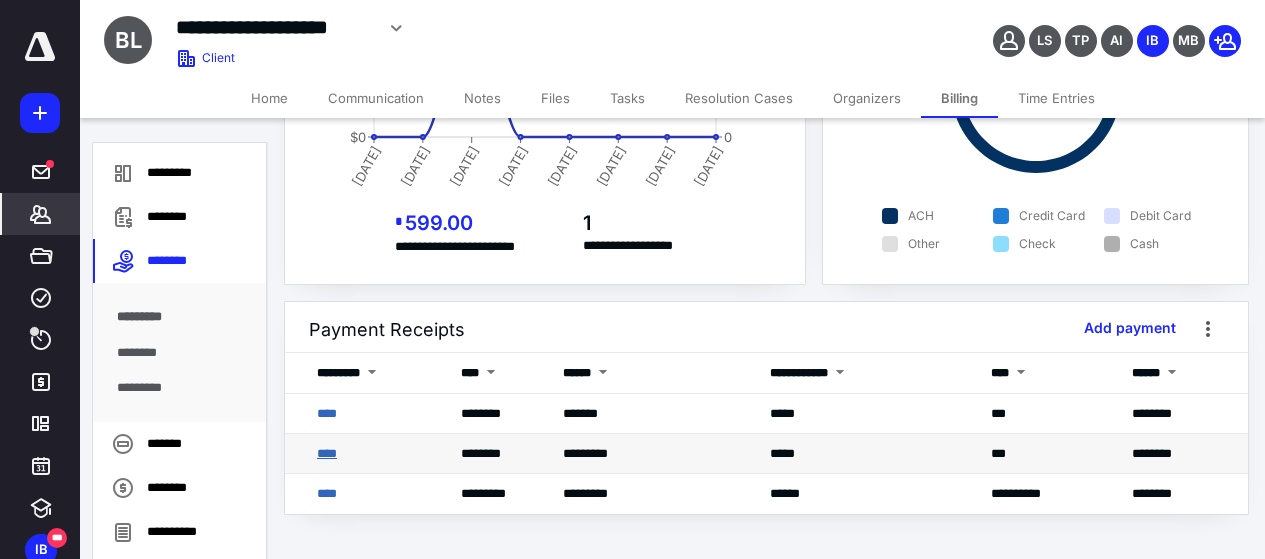 click on "****" at bounding box center [327, 453] 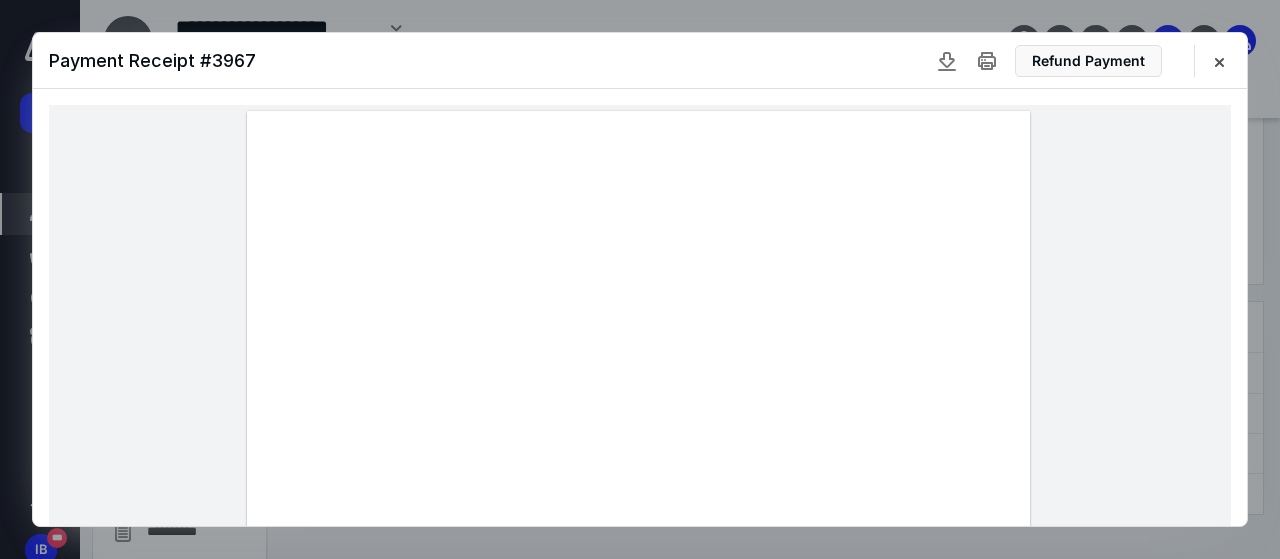 scroll, scrollTop: 100, scrollLeft: 0, axis: vertical 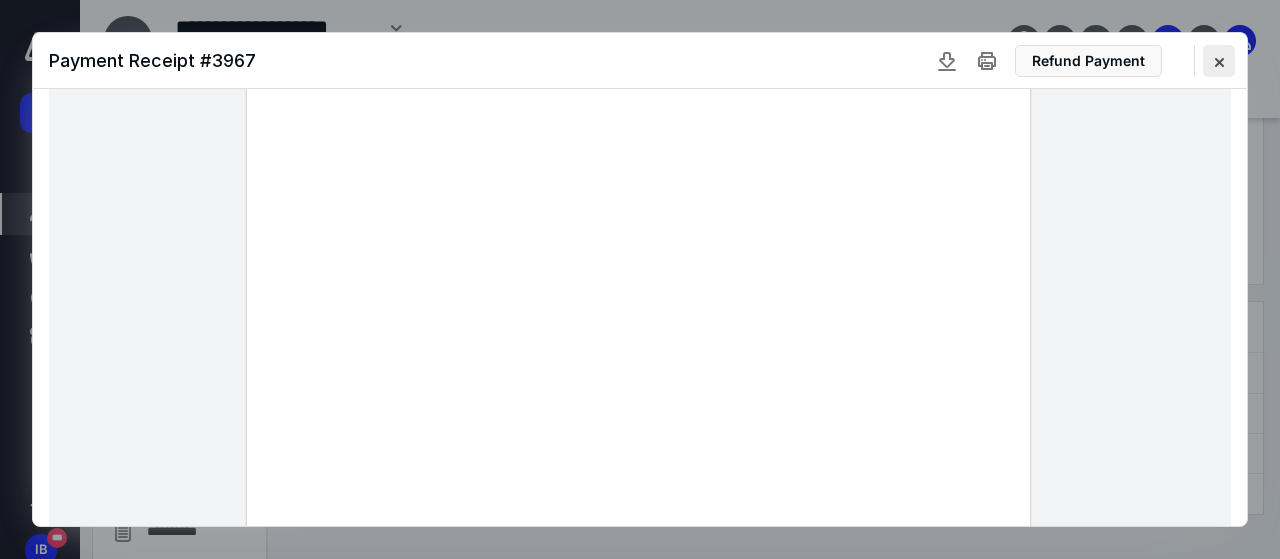 click at bounding box center (1219, 61) 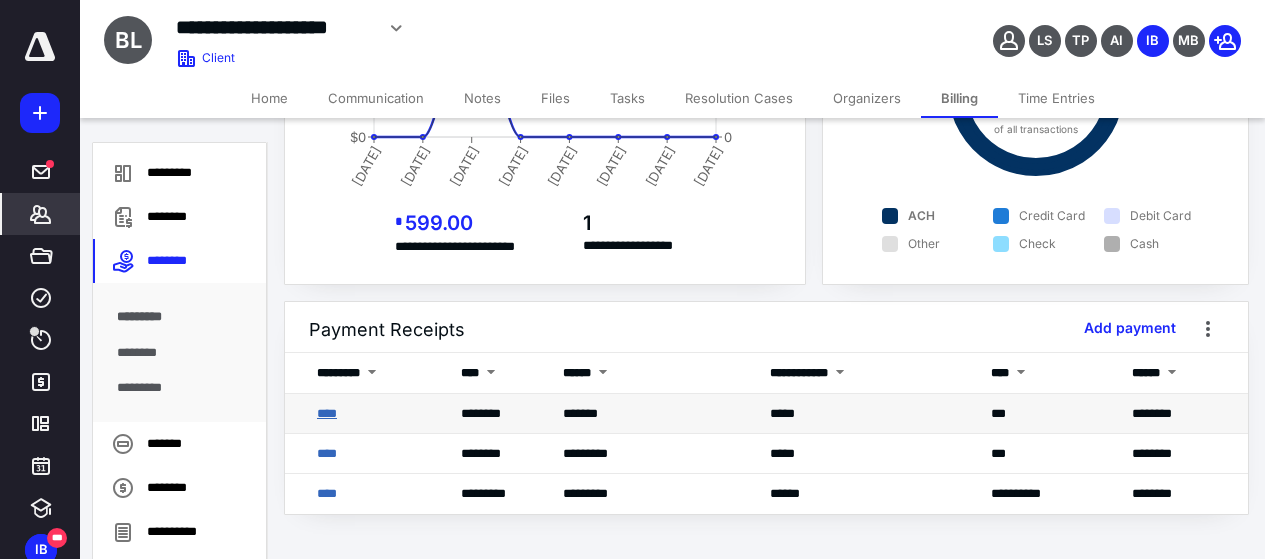 click on "****" at bounding box center [327, 413] 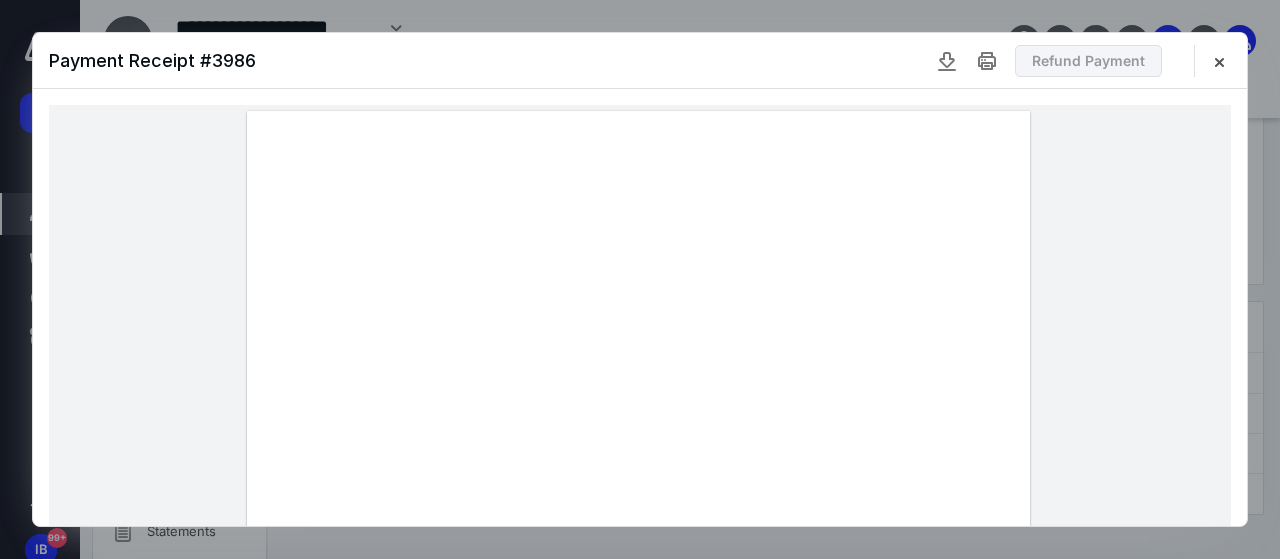 scroll, scrollTop: 0, scrollLeft: 0, axis: both 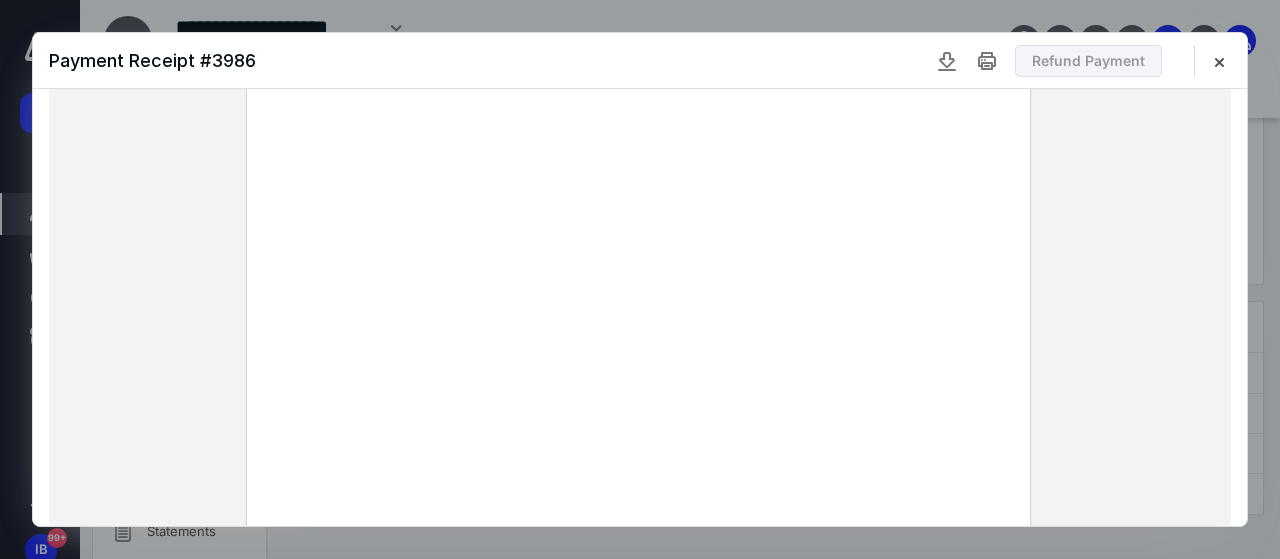click at bounding box center (1219, 61) 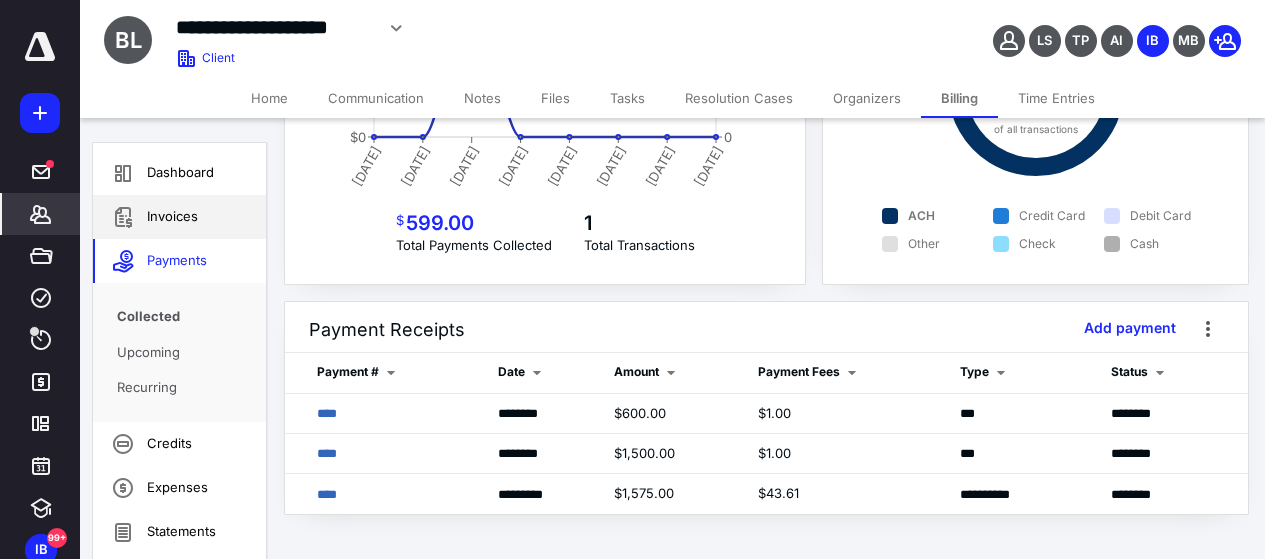 click on "Invoices" at bounding box center (179, 217) 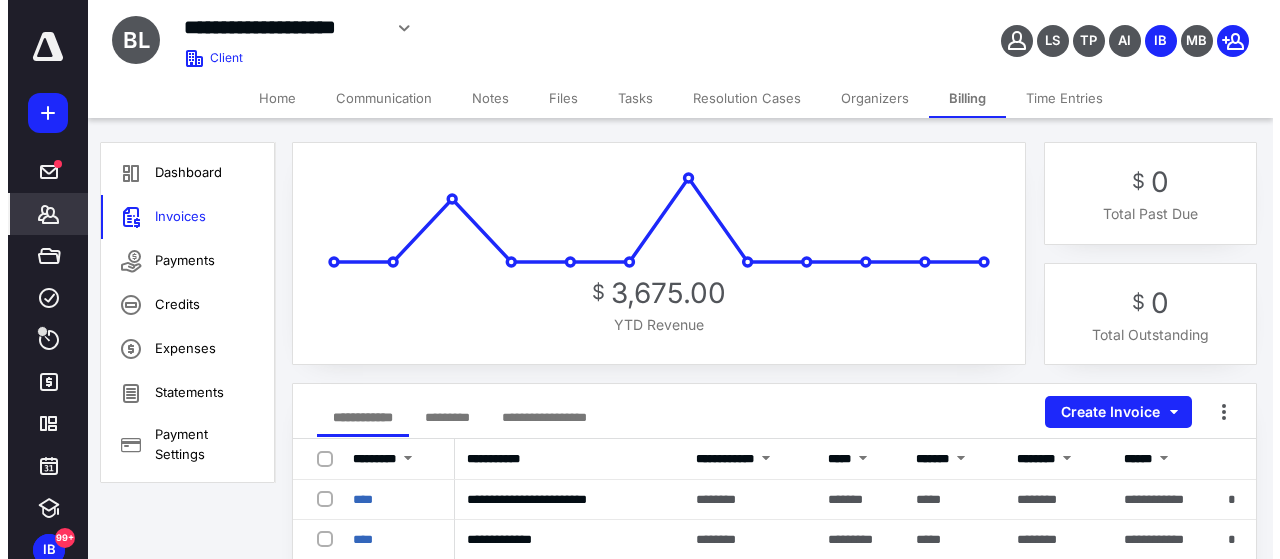scroll, scrollTop: 100, scrollLeft: 0, axis: vertical 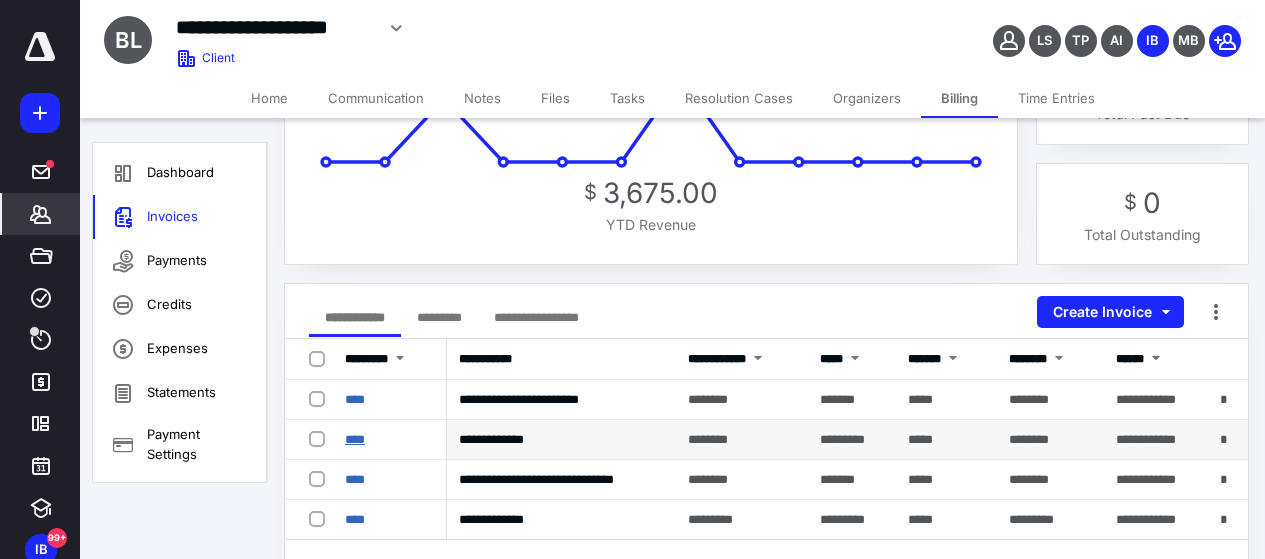click on "****" at bounding box center (355, 439) 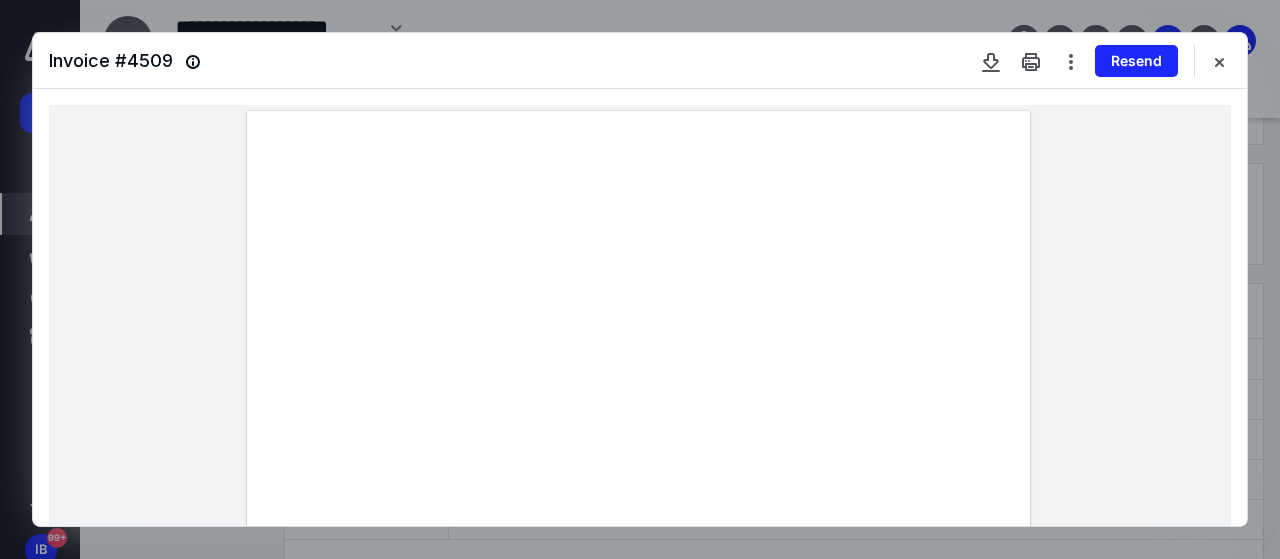 scroll, scrollTop: 200, scrollLeft: 0, axis: vertical 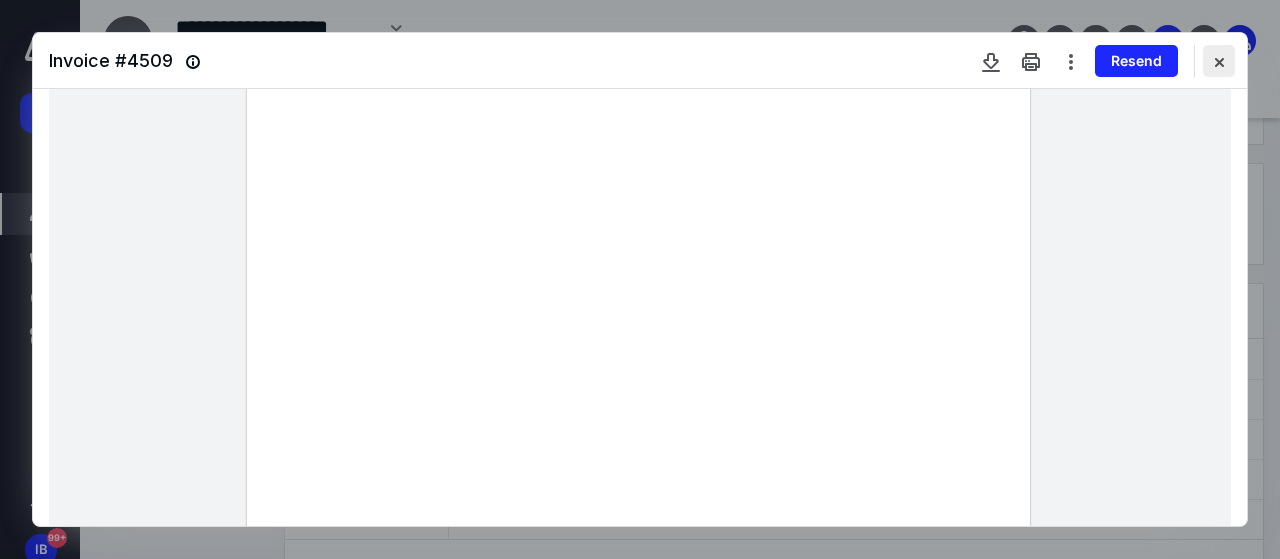click at bounding box center (1219, 61) 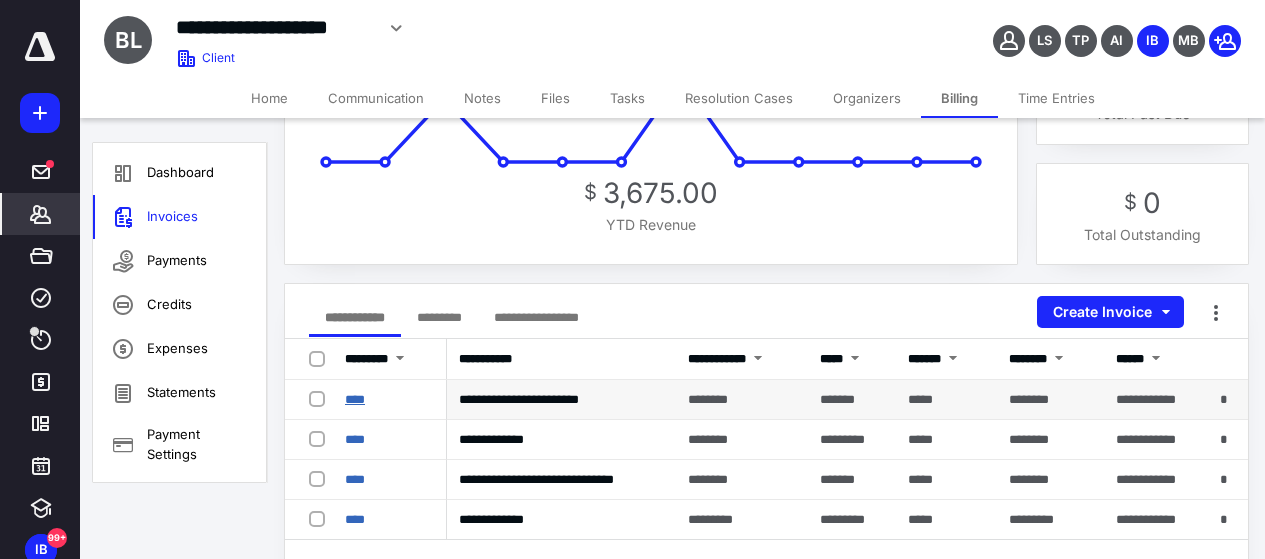 click on "****" at bounding box center (355, 399) 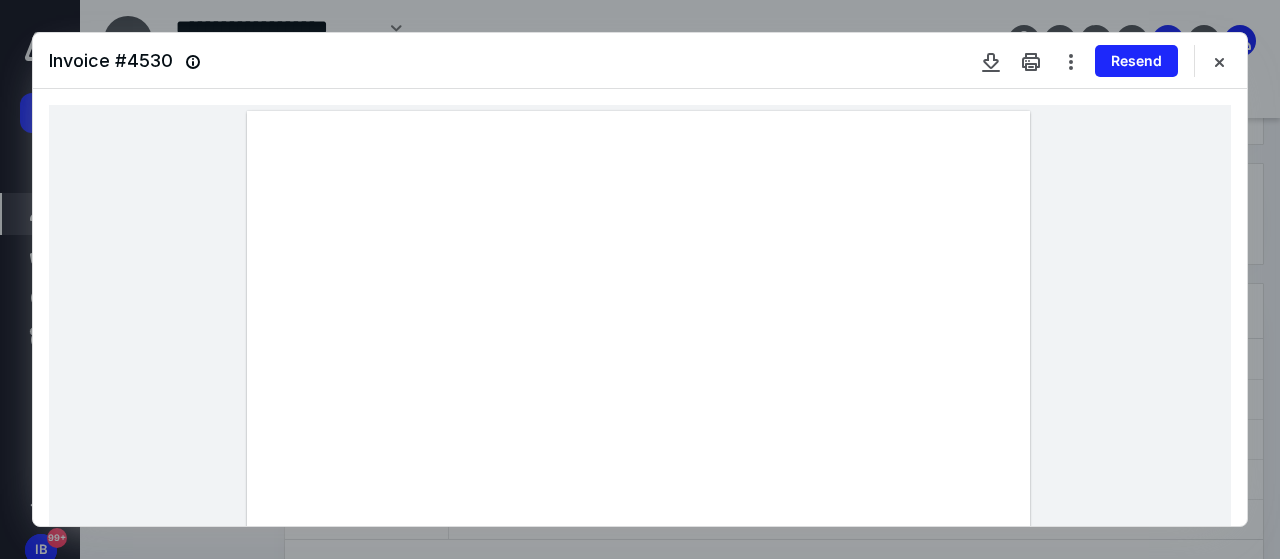 scroll, scrollTop: 300, scrollLeft: 0, axis: vertical 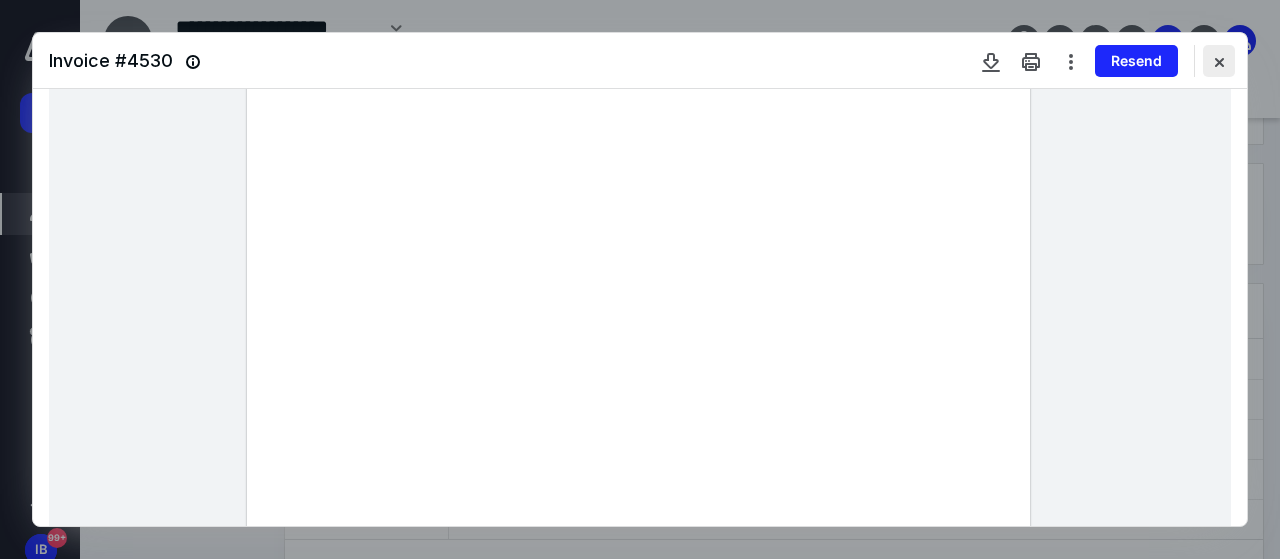 click at bounding box center [1219, 61] 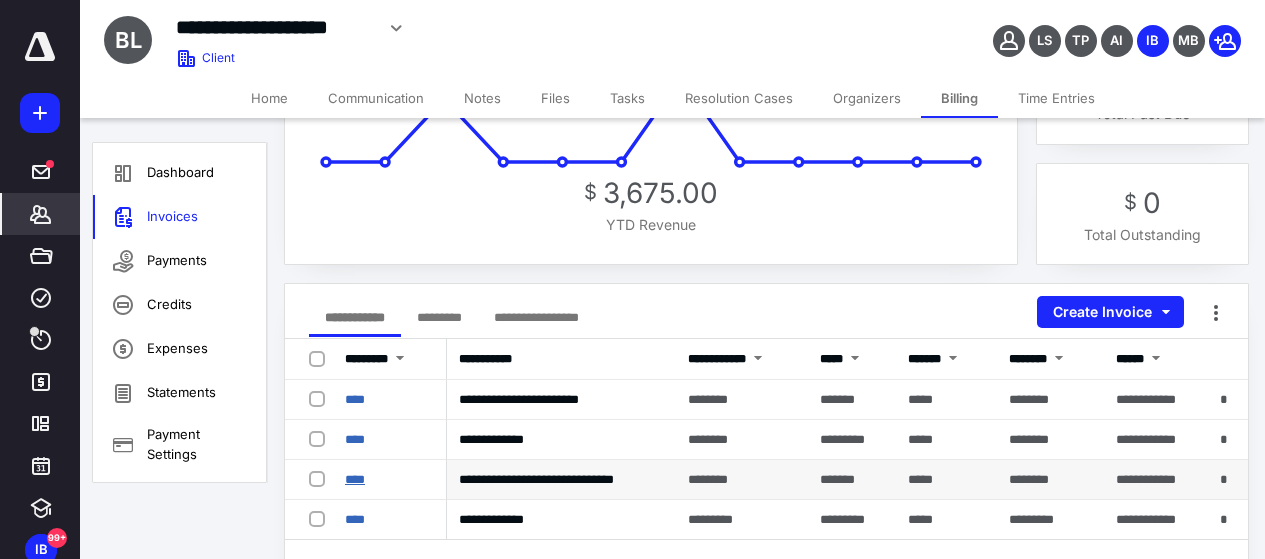 click on "****" at bounding box center [355, 479] 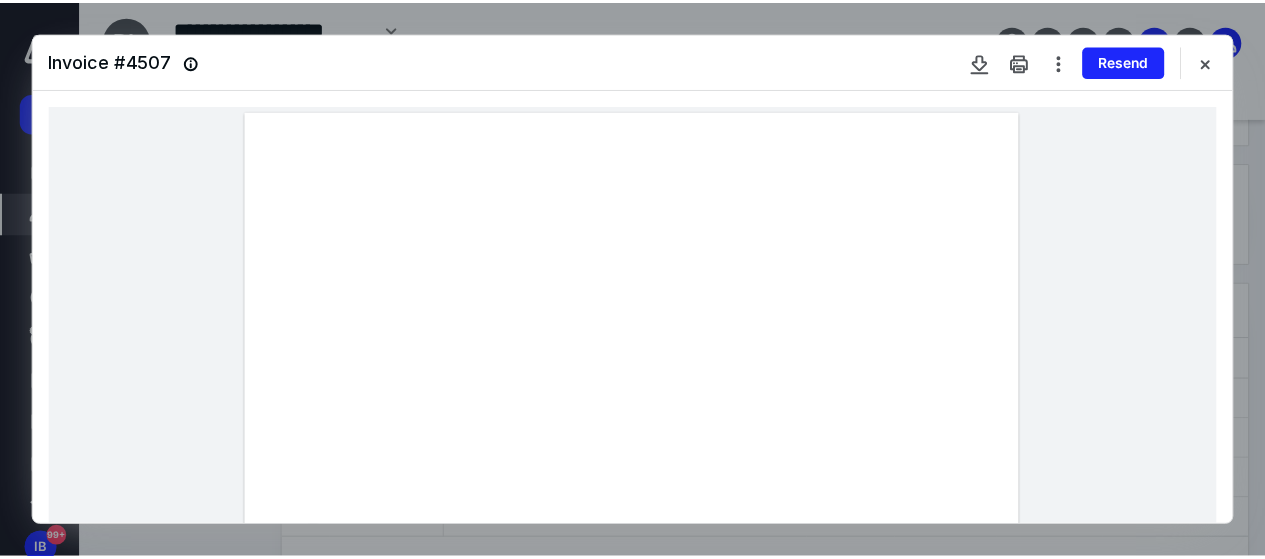 scroll, scrollTop: 400, scrollLeft: 0, axis: vertical 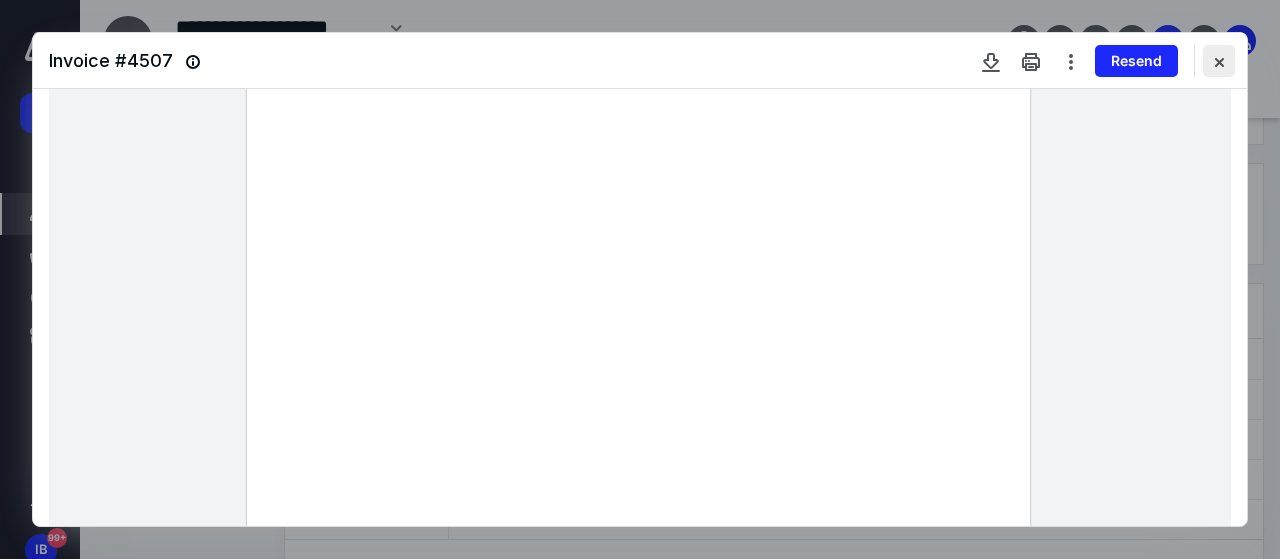 click at bounding box center (1219, 61) 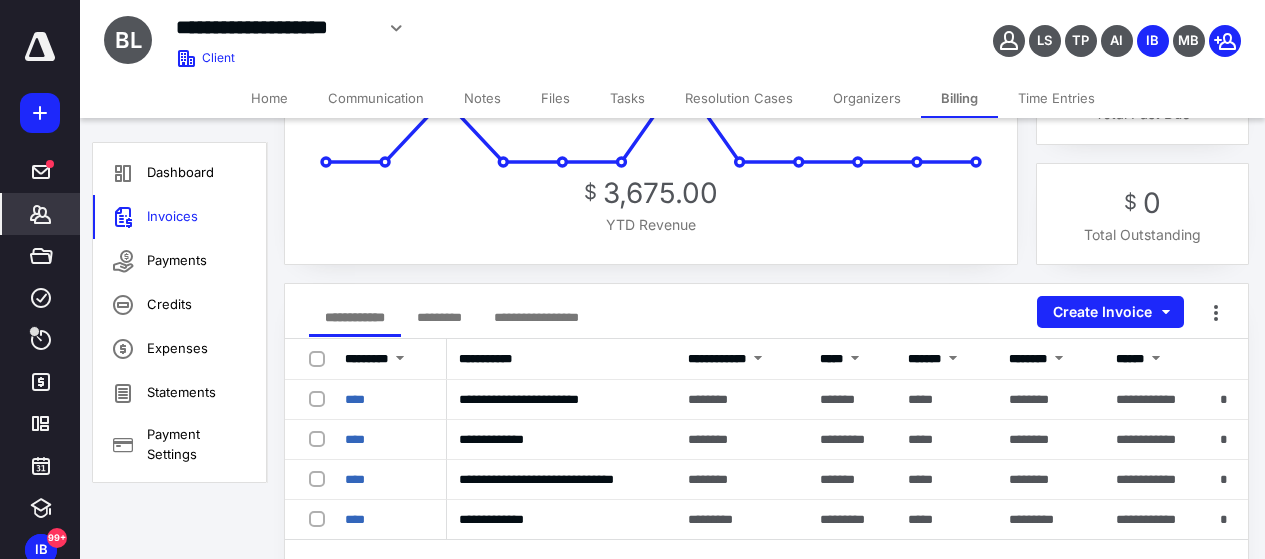 click on "Home" at bounding box center [269, 98] 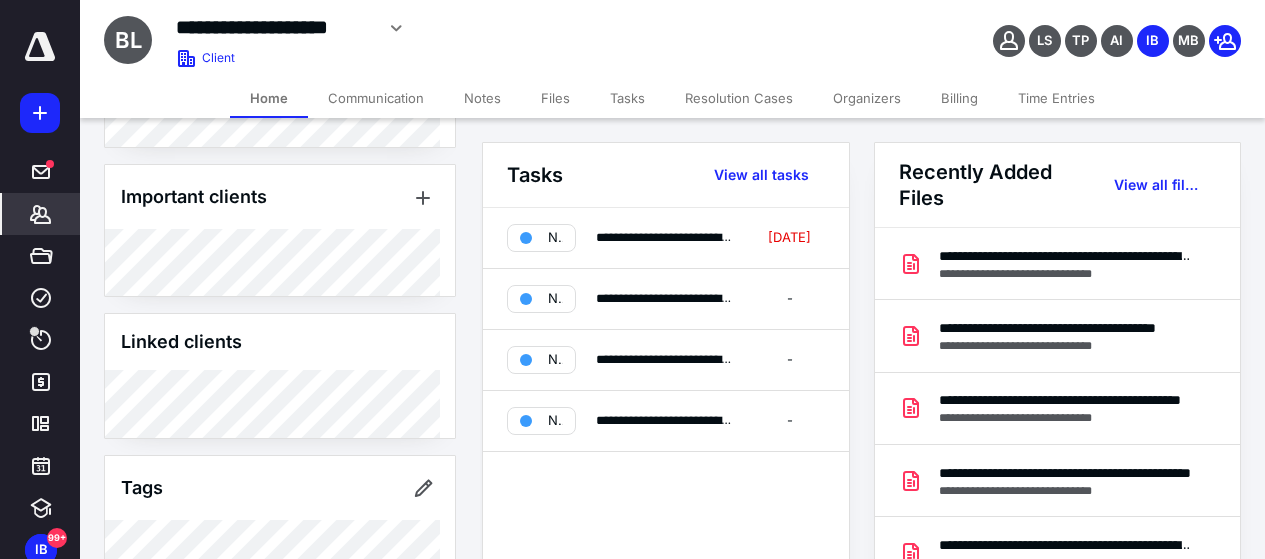 scroll, scrollTop: 847, scrollLeft: 0, axis: vertical 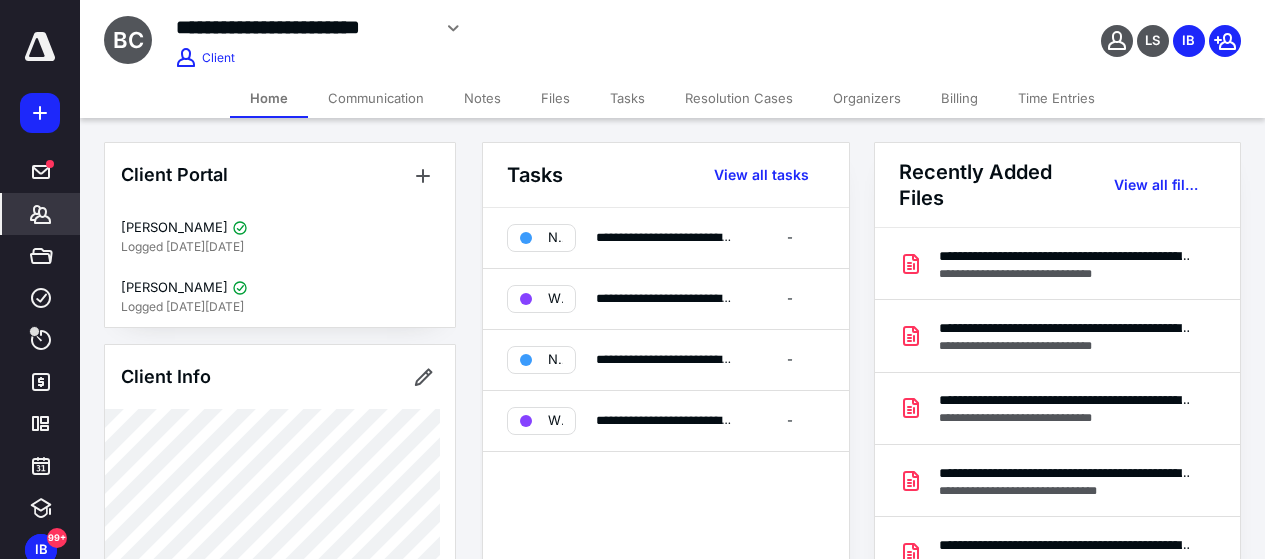 click on "Billing" at bounding box center (959, 98) 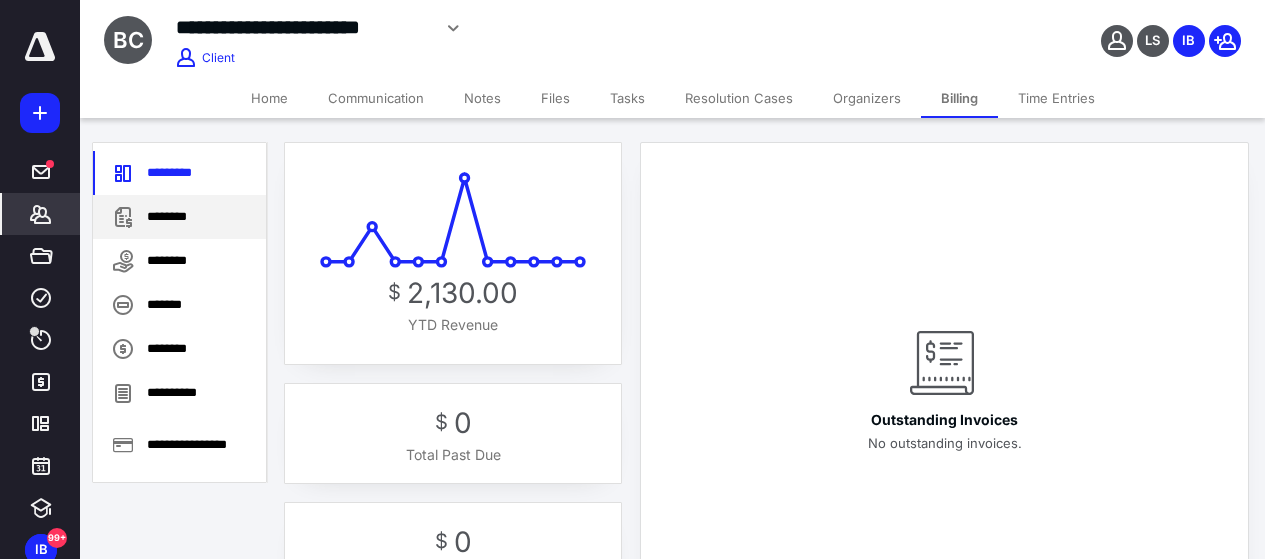 click on "********" at bounding box center (179, 217) 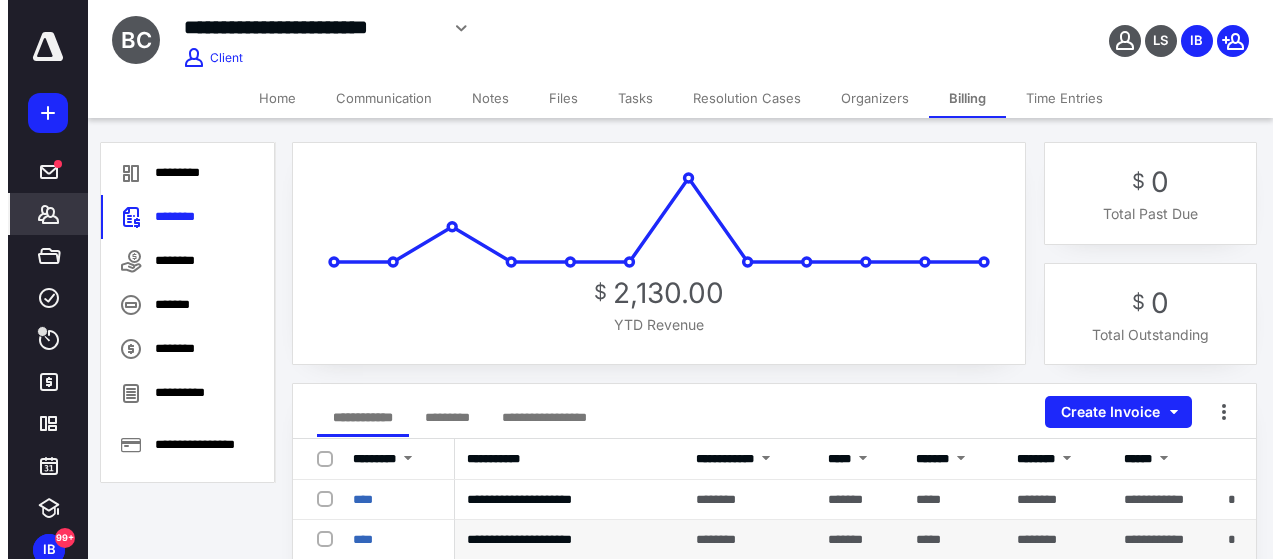 scroll, scrollTop: 200, scrollLeft: 0, axis: vertical 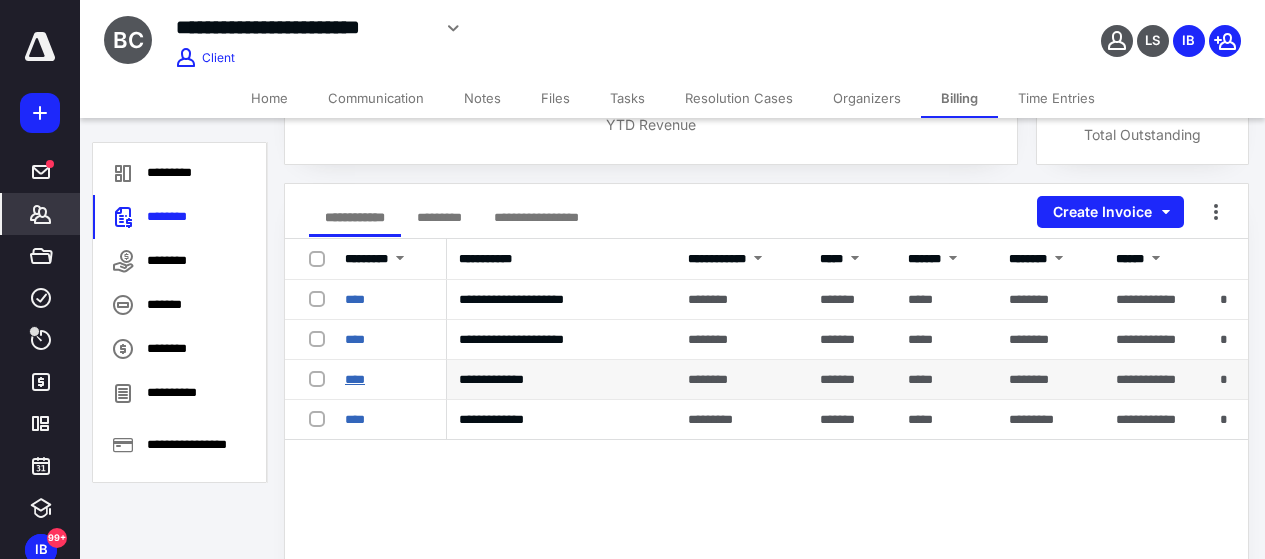 click on "****" at bounding box center [355, 379] 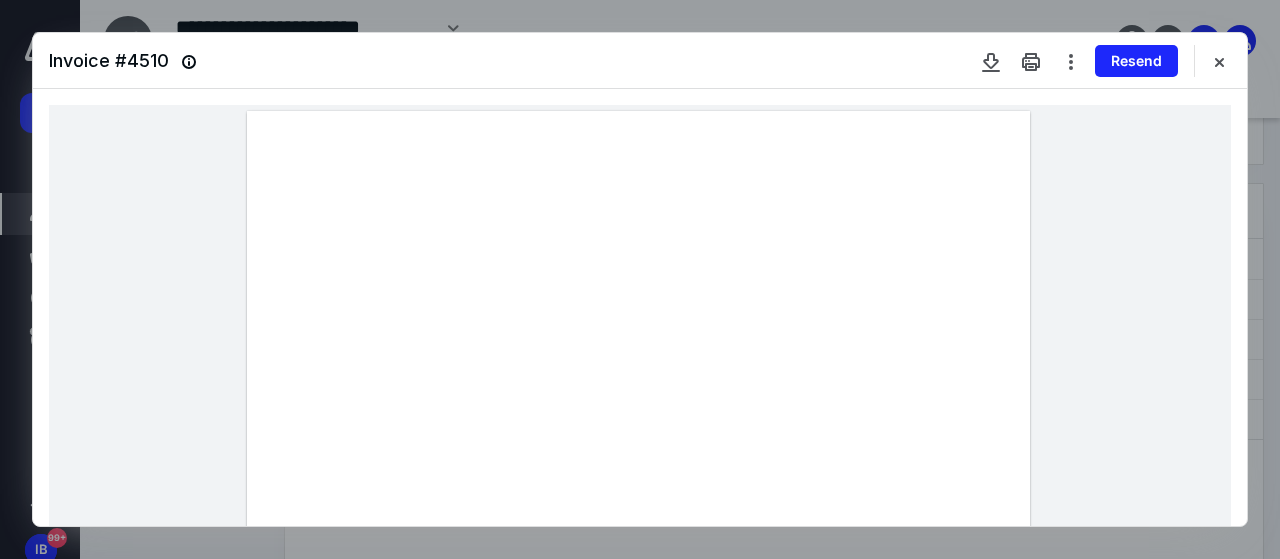 scroll, scrollTop: 400, scrollLeft: 0, axis: vertical 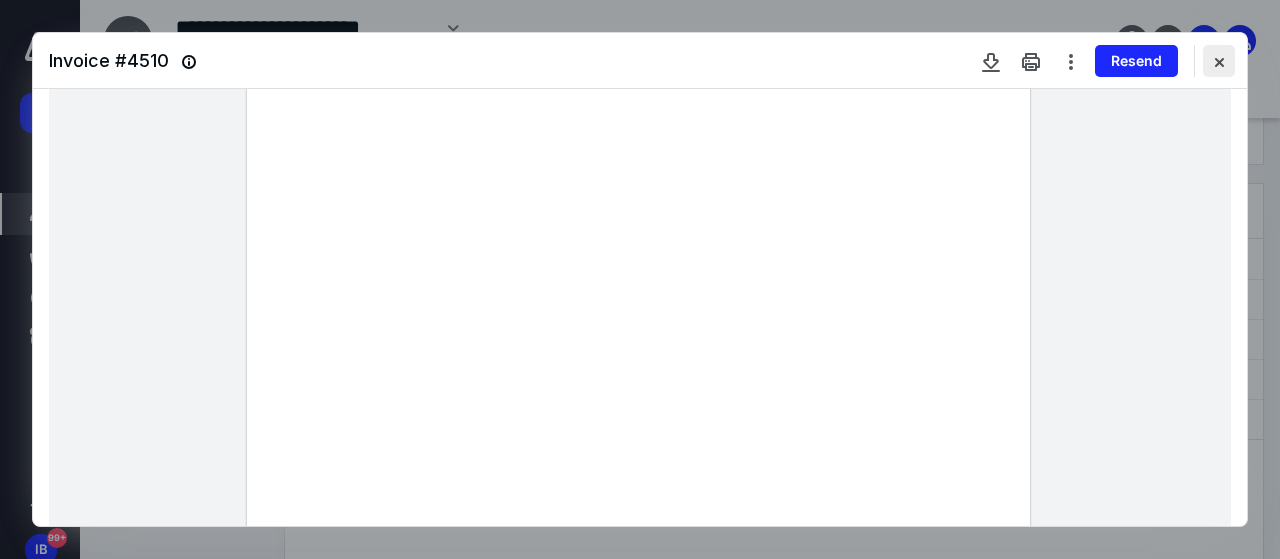 click at bounding box center (1219, 61) 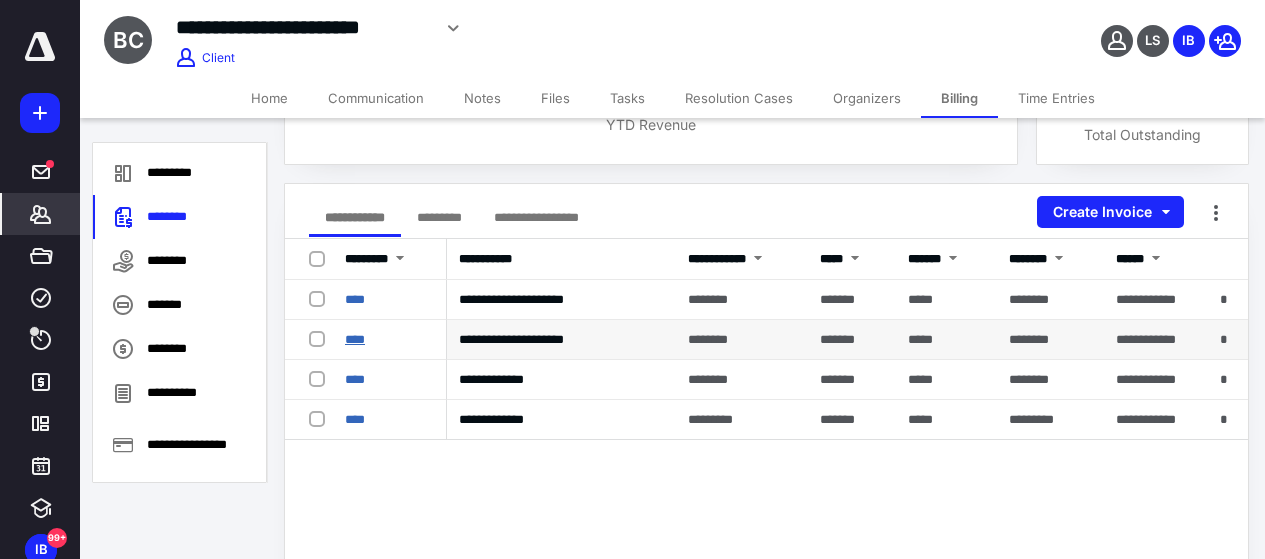 click on "****" at bounding box center [355, 339] 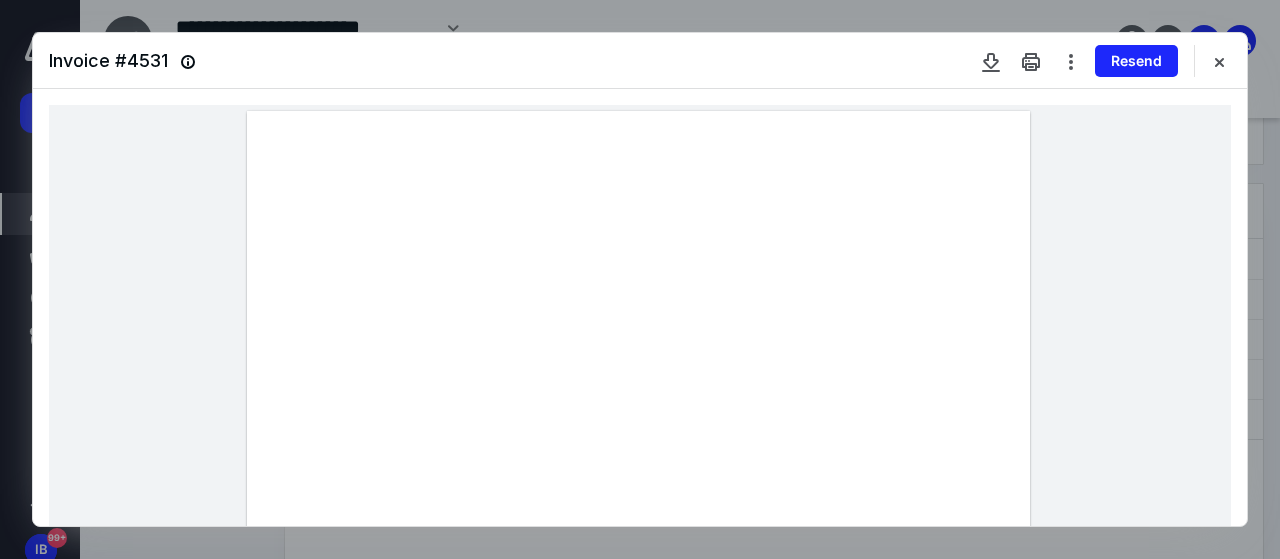 scroll, scrollTop: 100, scrollLeft: 0, axis: vertical 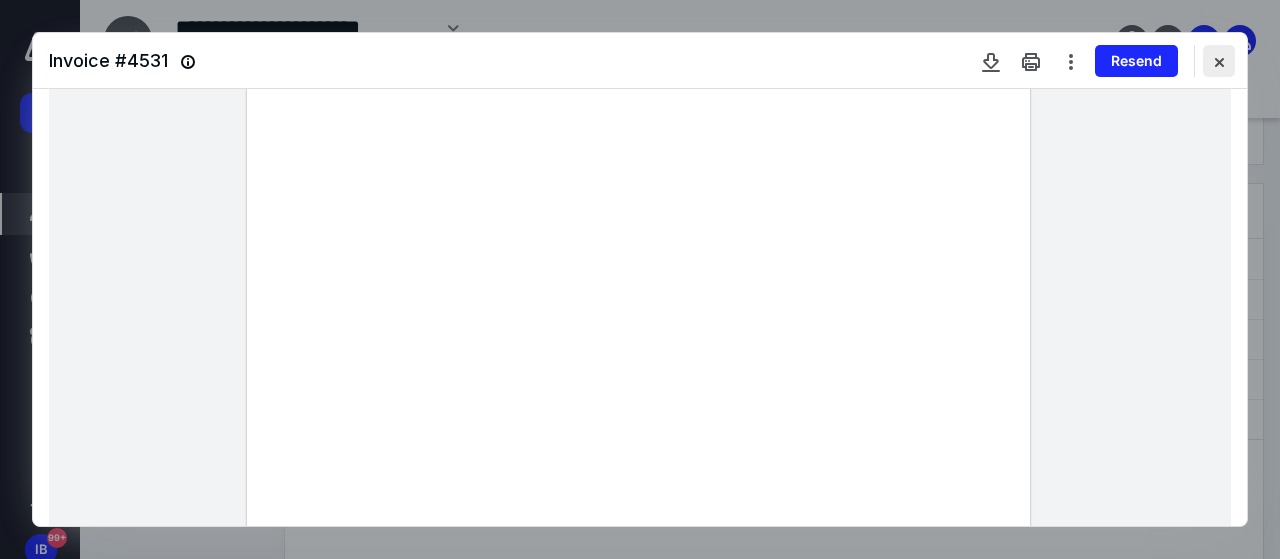 click at bounding box center (1219, 61) 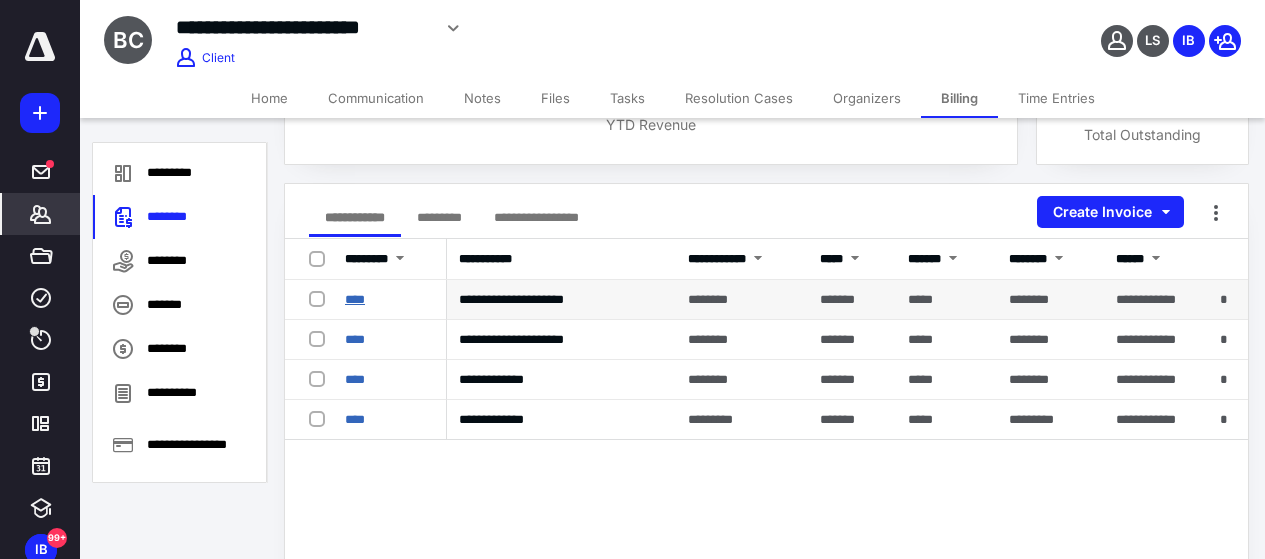 click on "****" at bounding box center [355, 299] 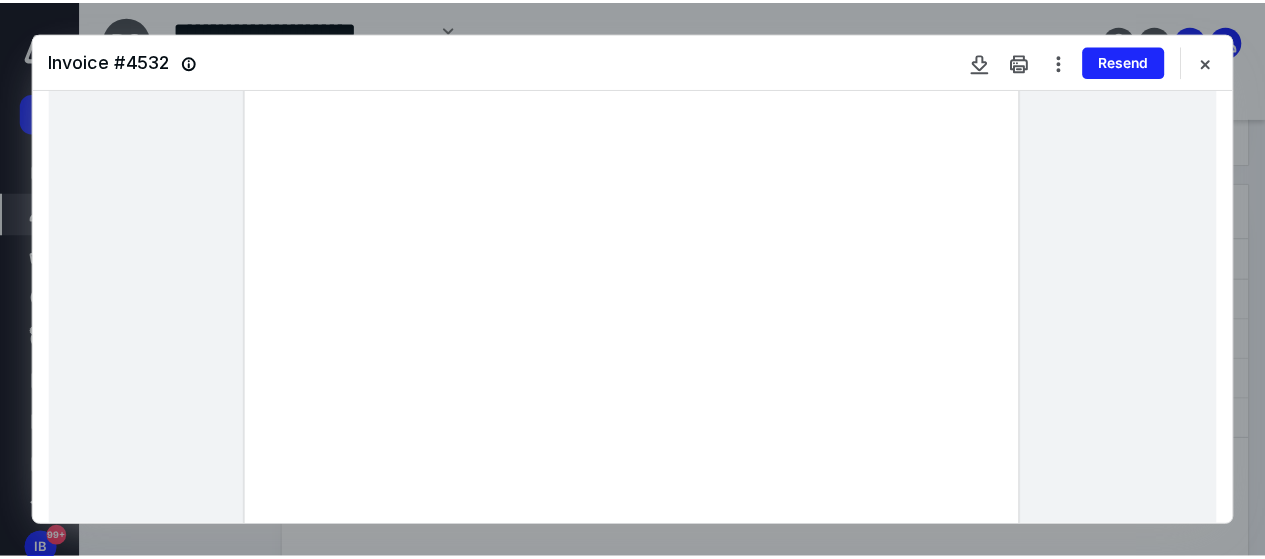 scroll, scrollTop: 200, scrollLeft: 0, axis: vertical 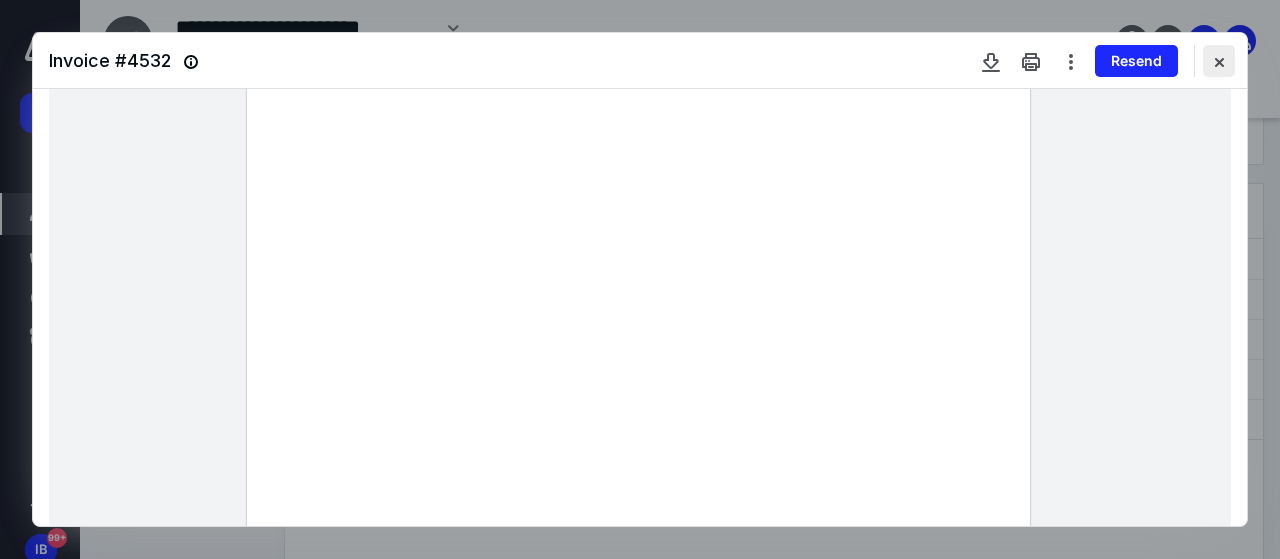 click at bounding box center (1219, 61) 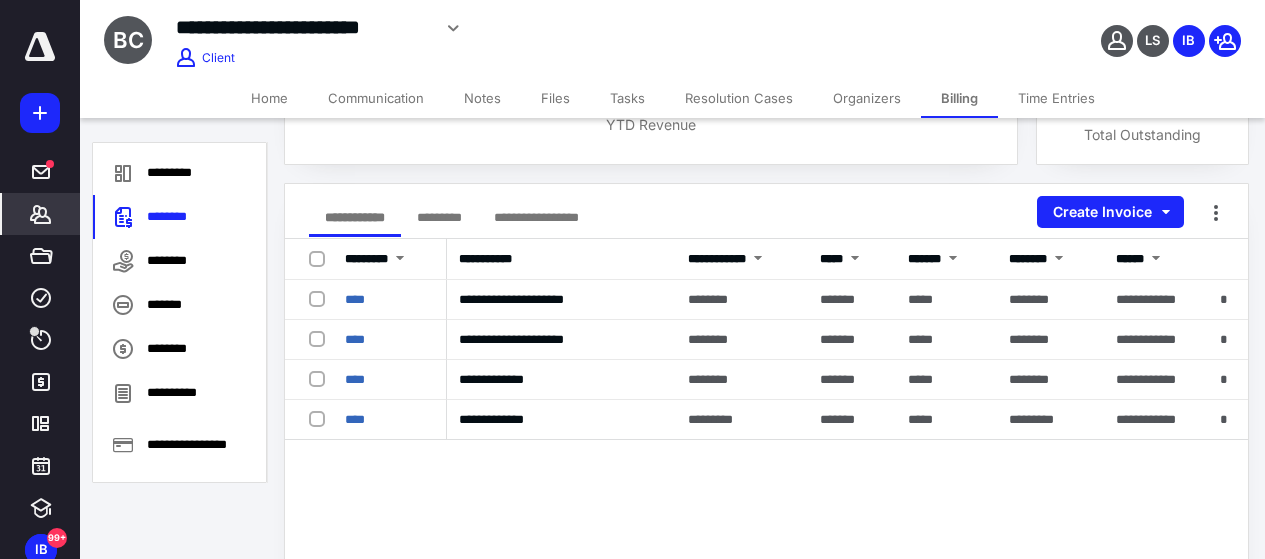 scroll, scrollTop: 0, scrollLeft: 0, axis: both 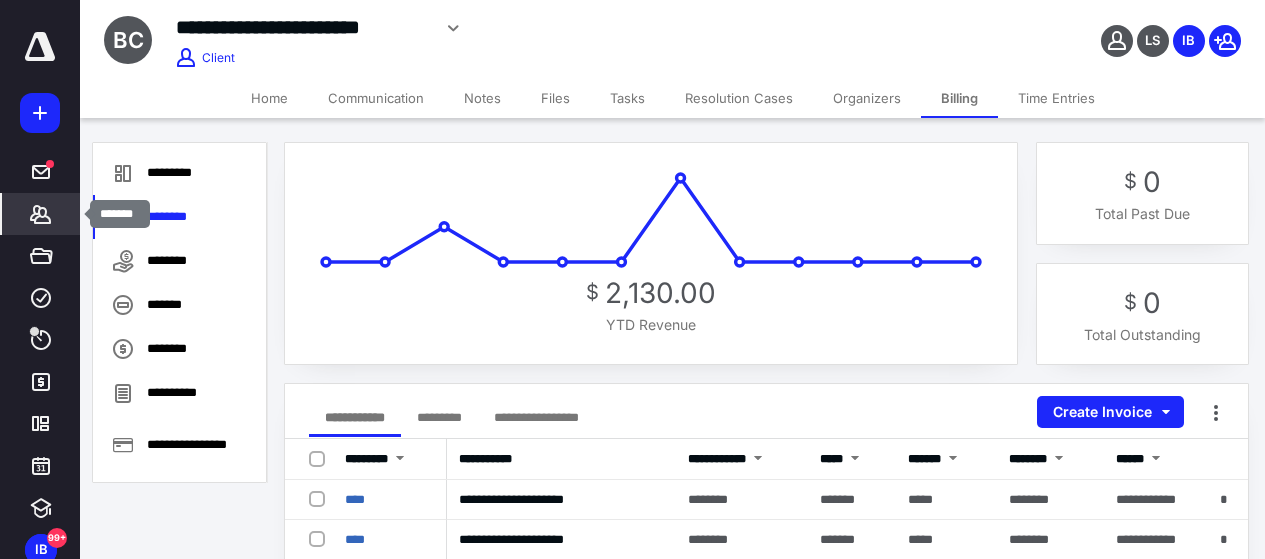 click on "Clients" at bounding box center (41, 214) 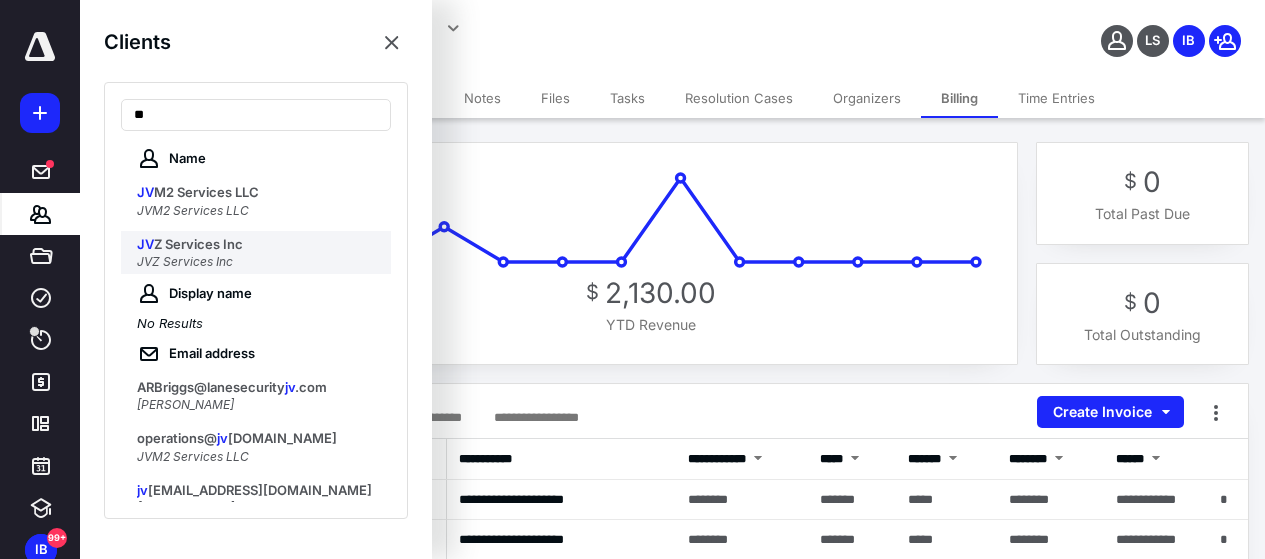 type on "**" 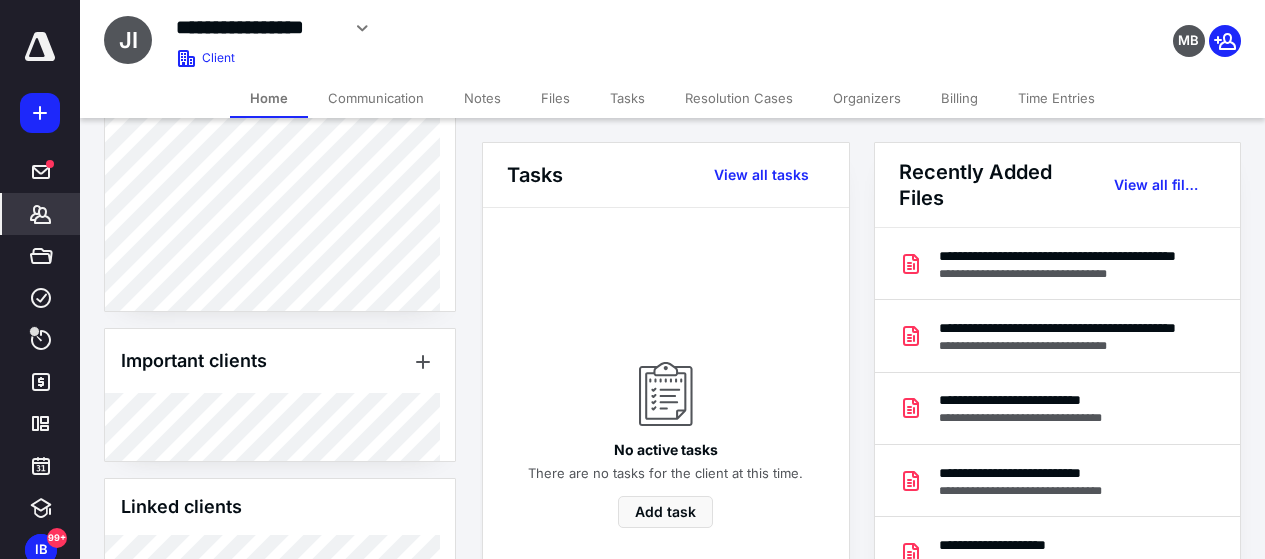 scroll, scrollTop: 1012, scrollLeft: 0, axis: vertical 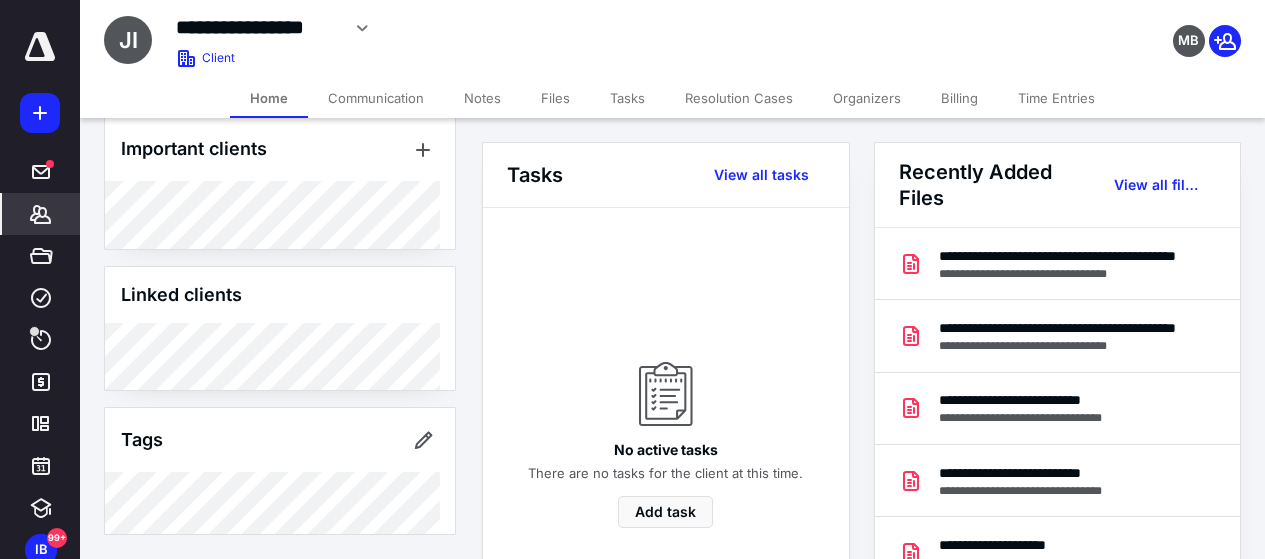 click on "Billing" at bounding box center [959, 98] 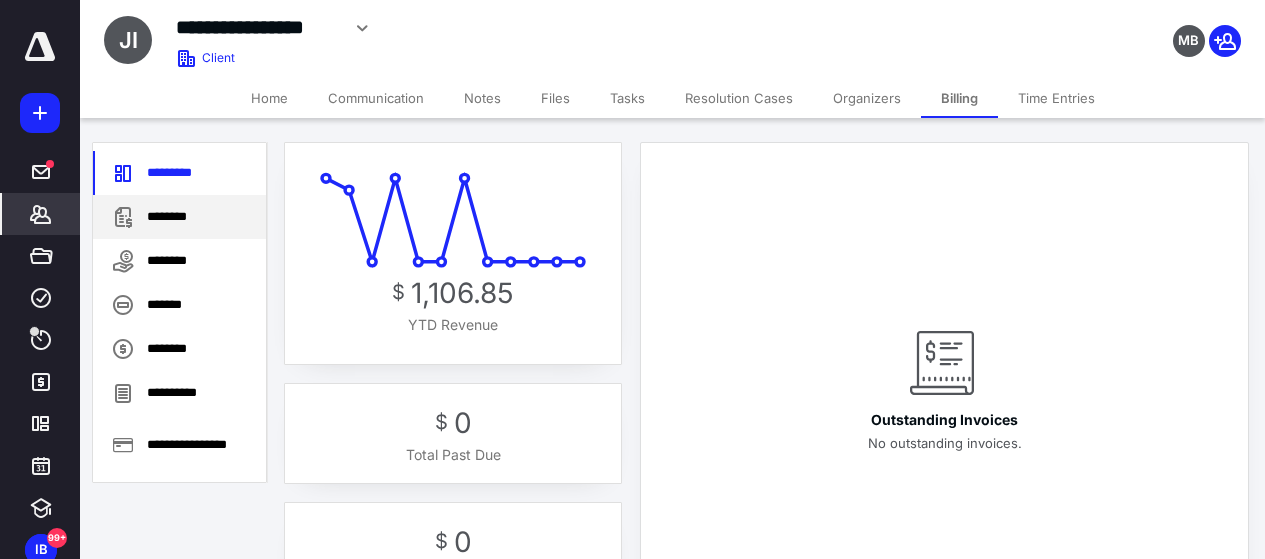 click on "********" at bounding box center (179, 217) 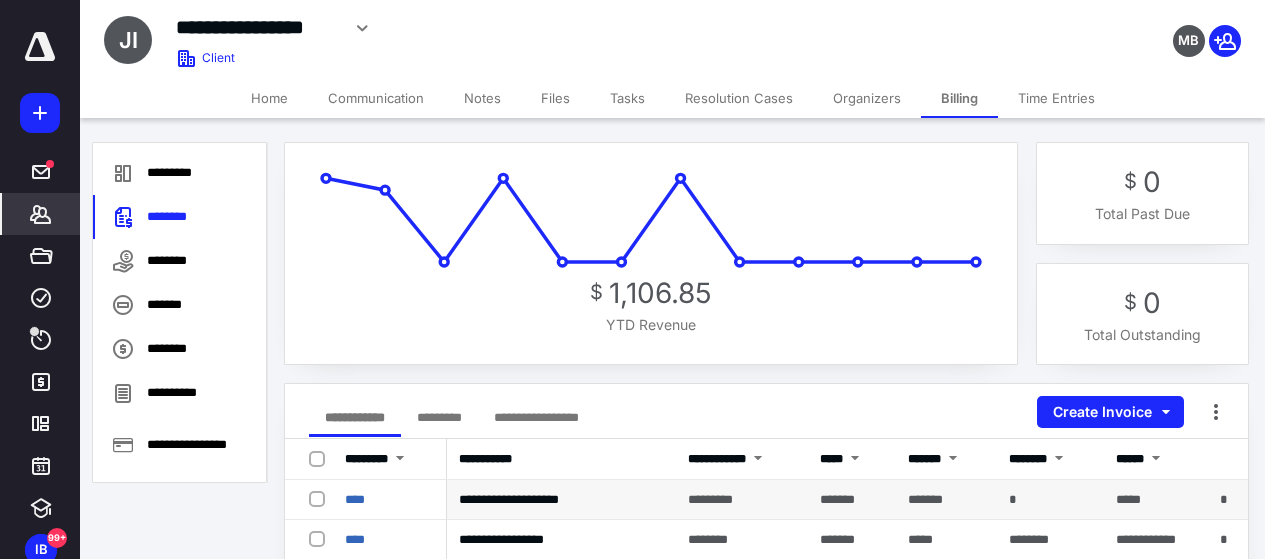 scroll, scrollTop: 100, scrollLeft: 0, axis: vertical 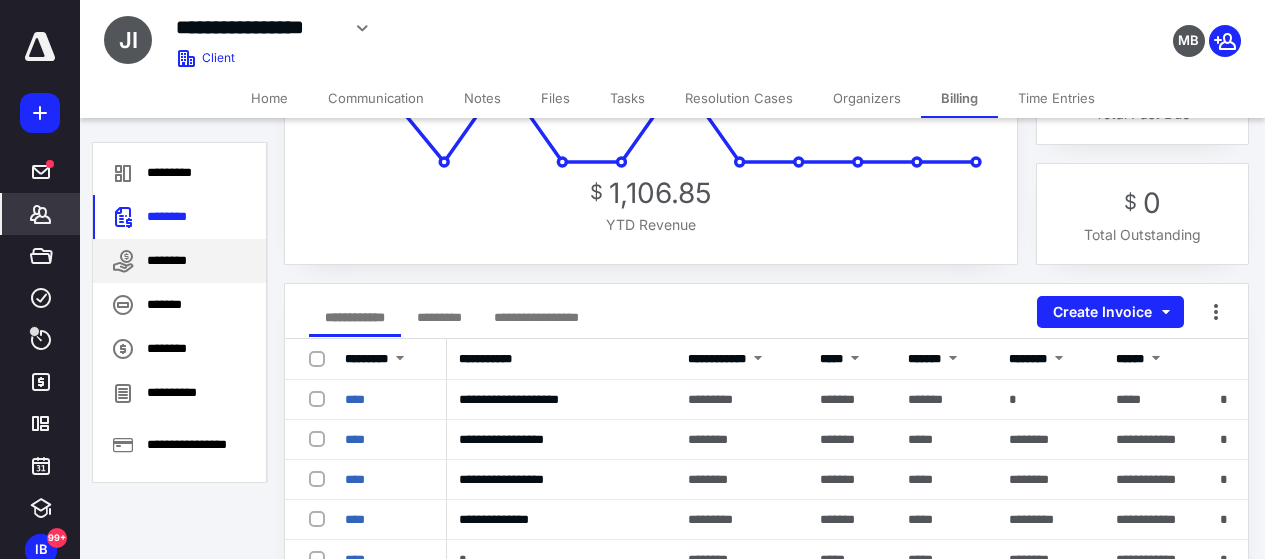 click on "********" at bounding box center (179, 261) 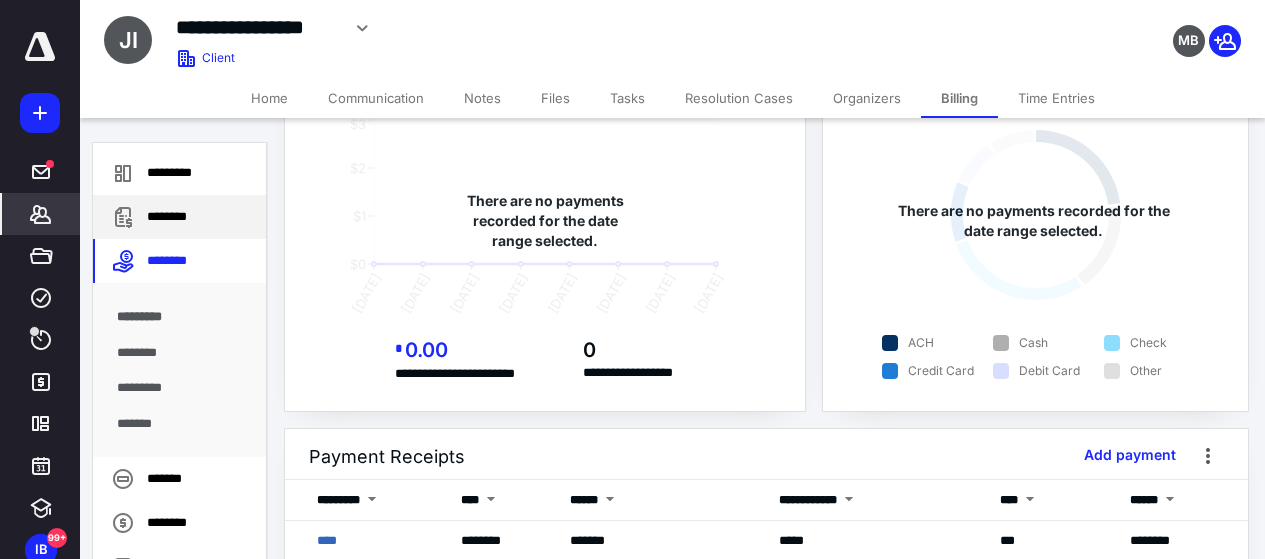 click on "********" at bounding box center (179, 217) 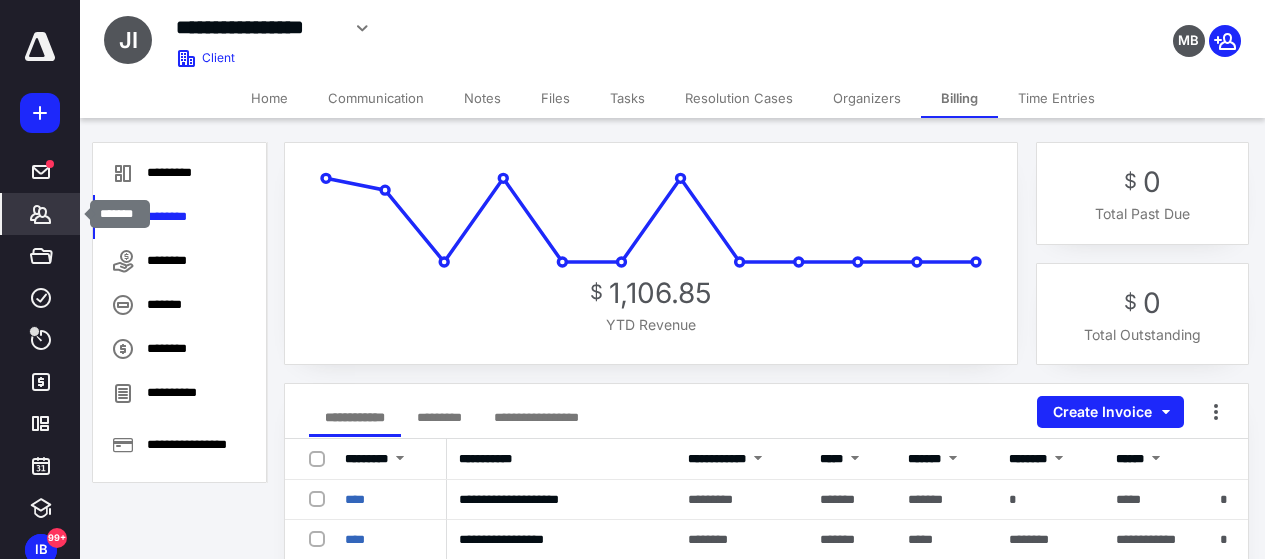 click 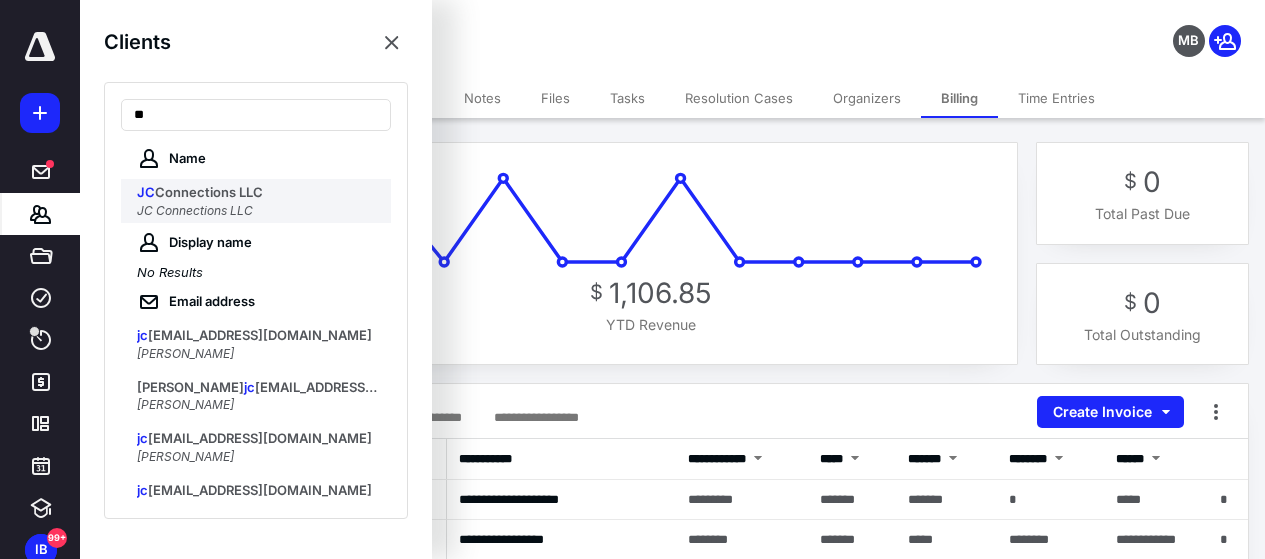 type on "**" 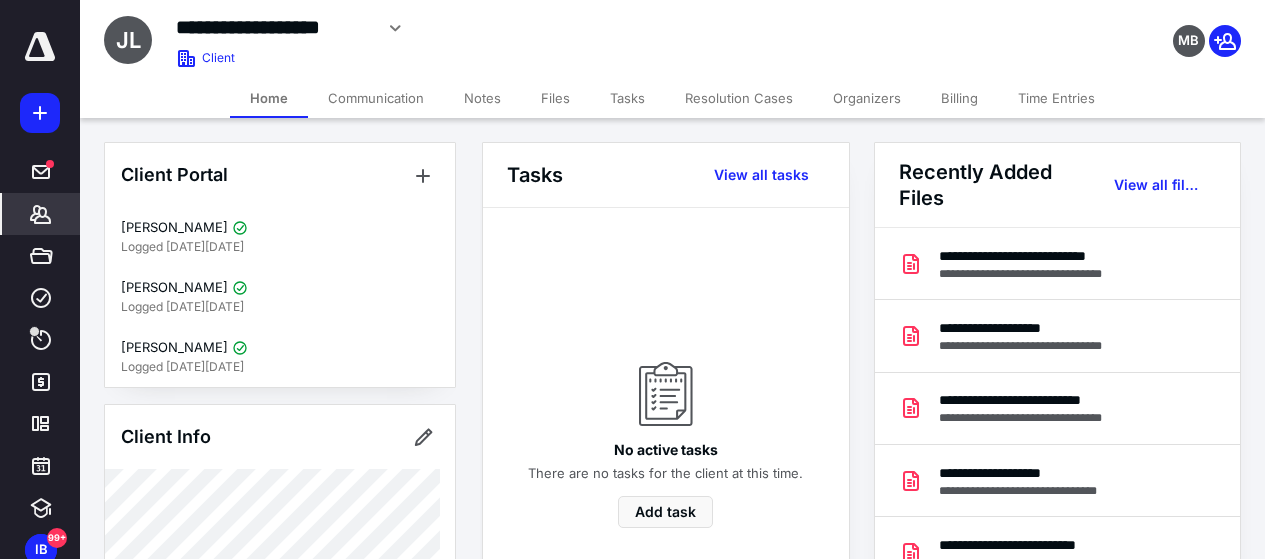 click on "Billing" at bounding box center [959, 98] 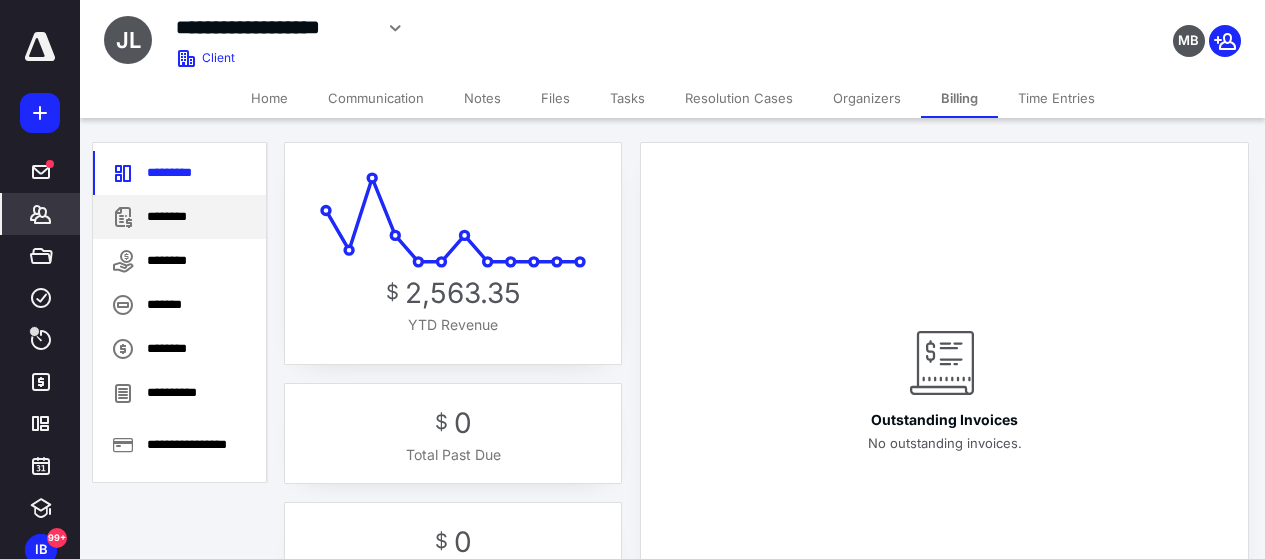 click on "********" at bounding box center (179, 217) 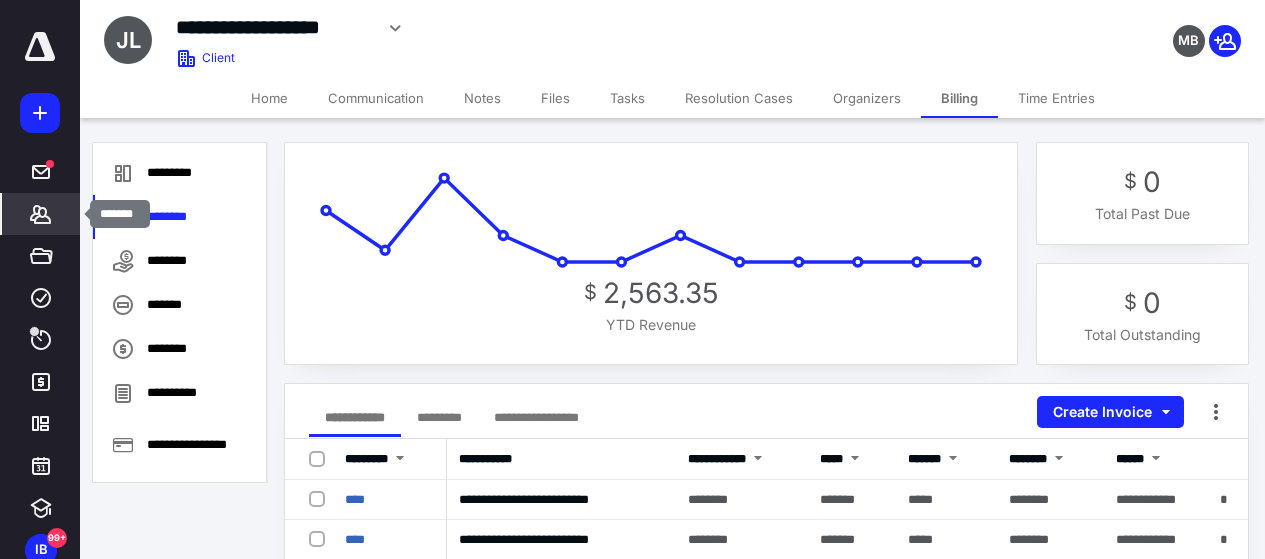 click 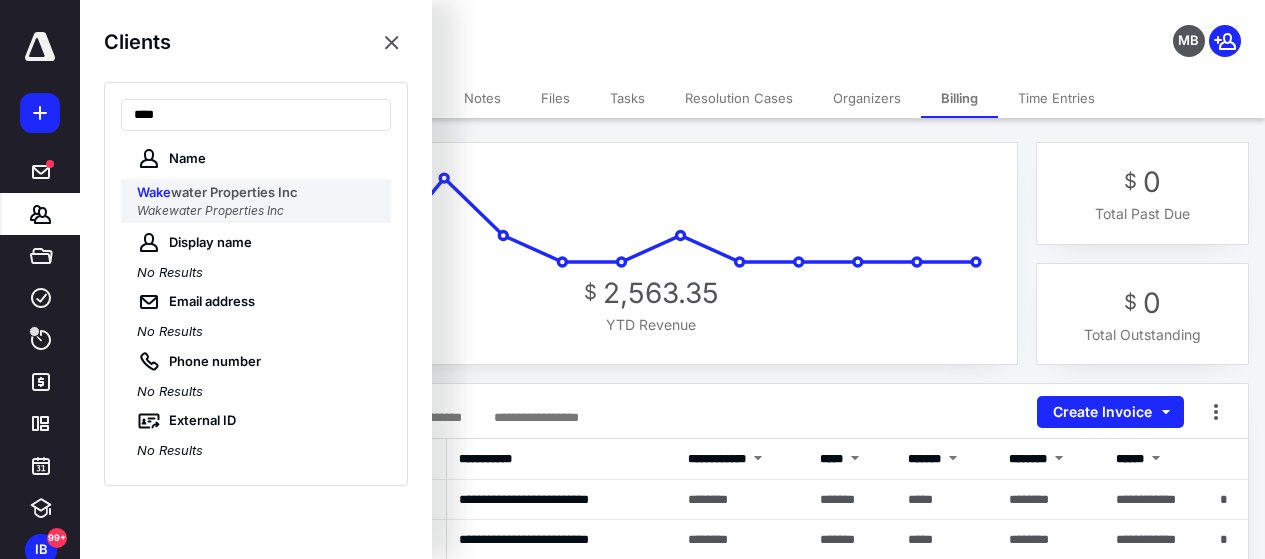 type on "****" 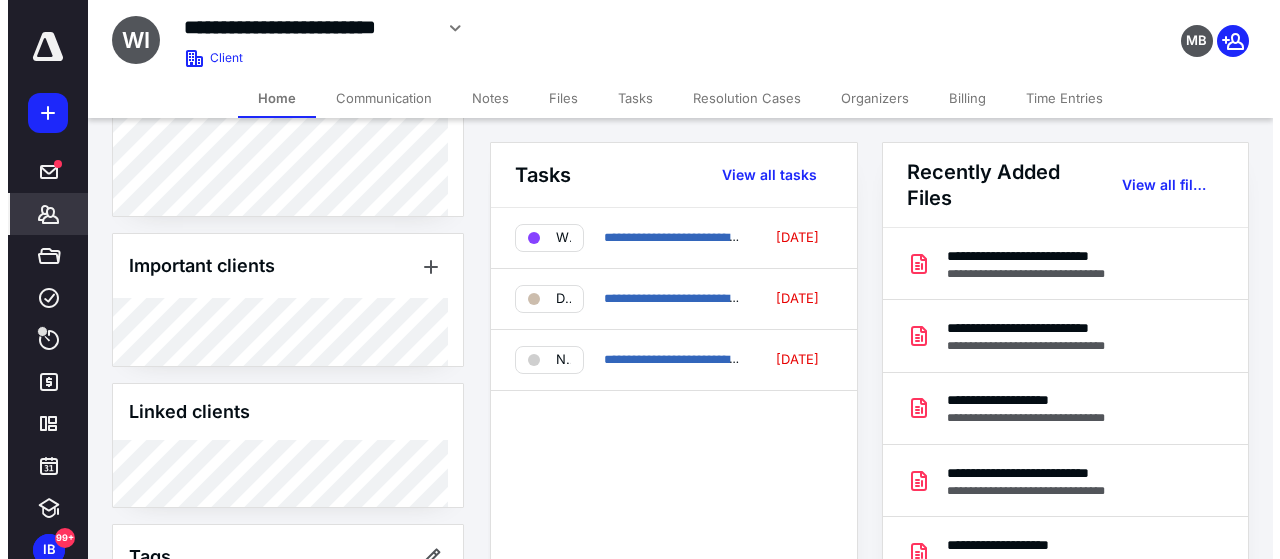 scroll, scrollTop: 917, scrollLeft: 0, axis: vertical 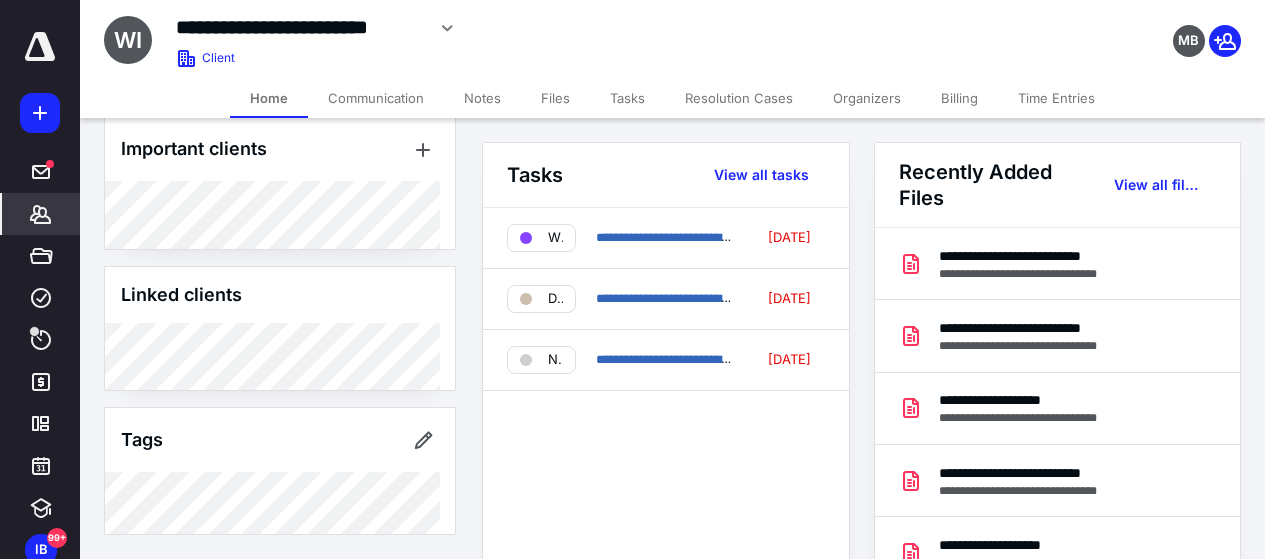 click on "Billing" at bounding box center [959, 98] 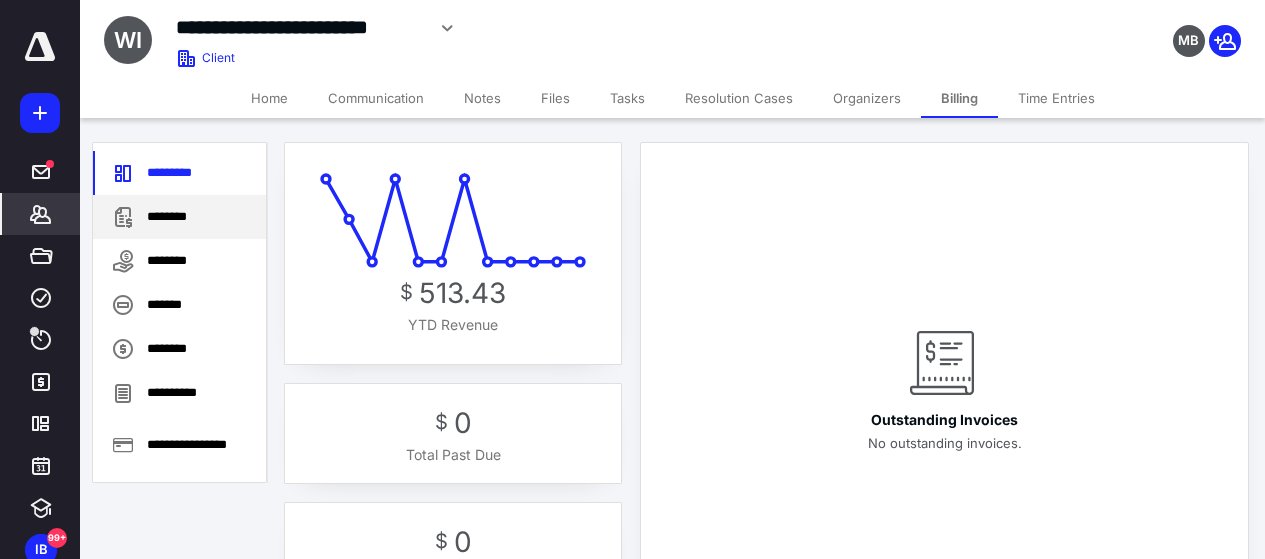 click on "********" at bounding box center [179, 217] 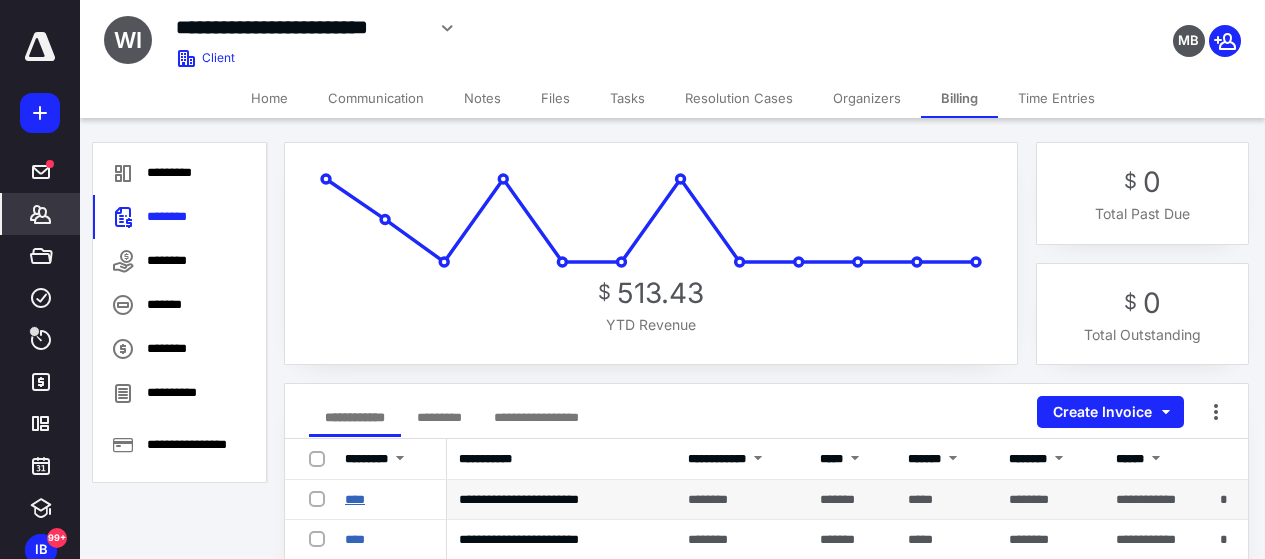 click on "****" at bounding box center [355, 499] 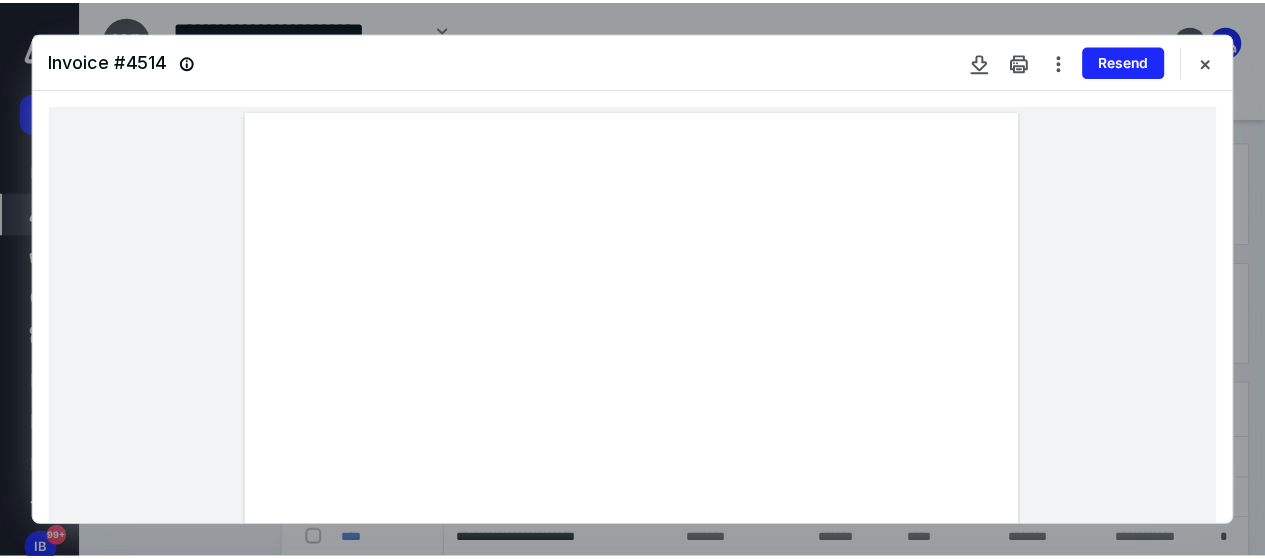 scroll, scrollTop: 200, scrollLeft: 0, axis: vertical 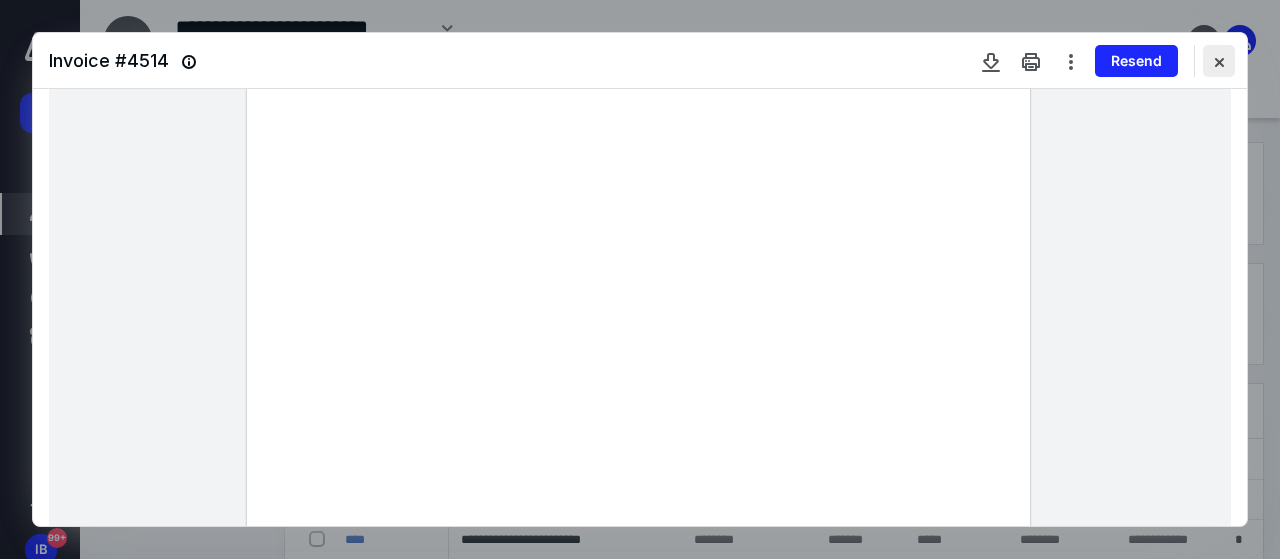 click at bounding box center [1219, 61] 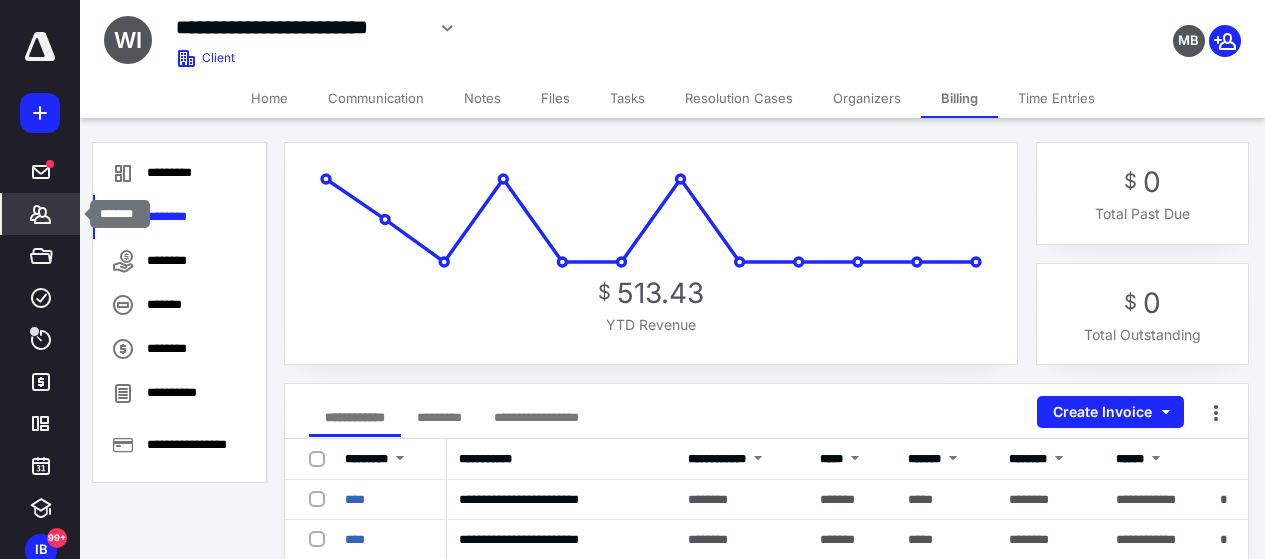 click 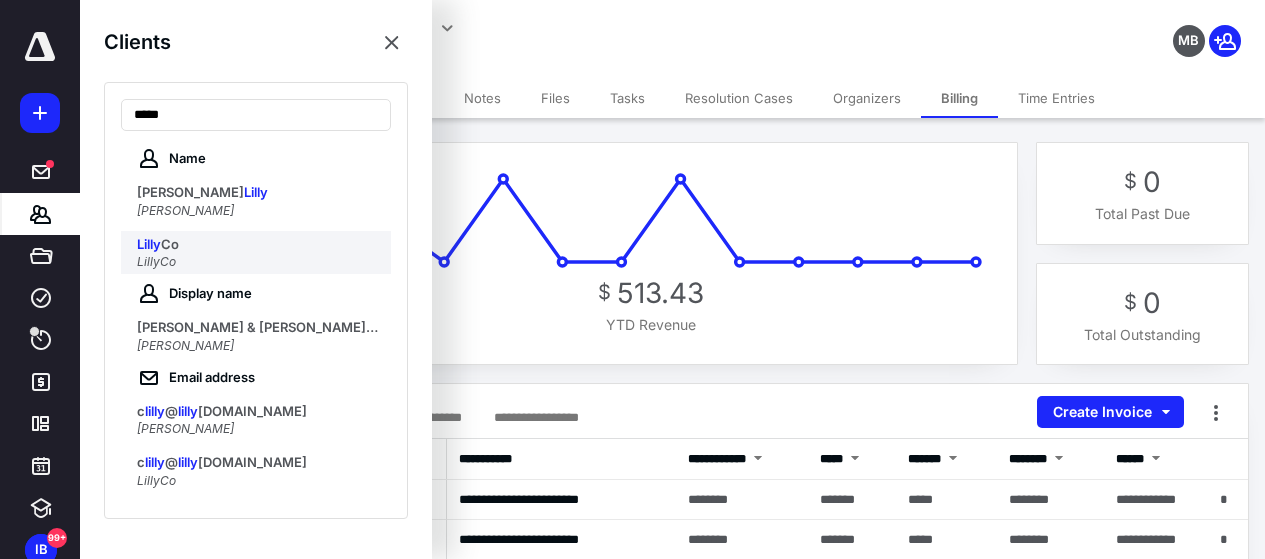 type on "*****" 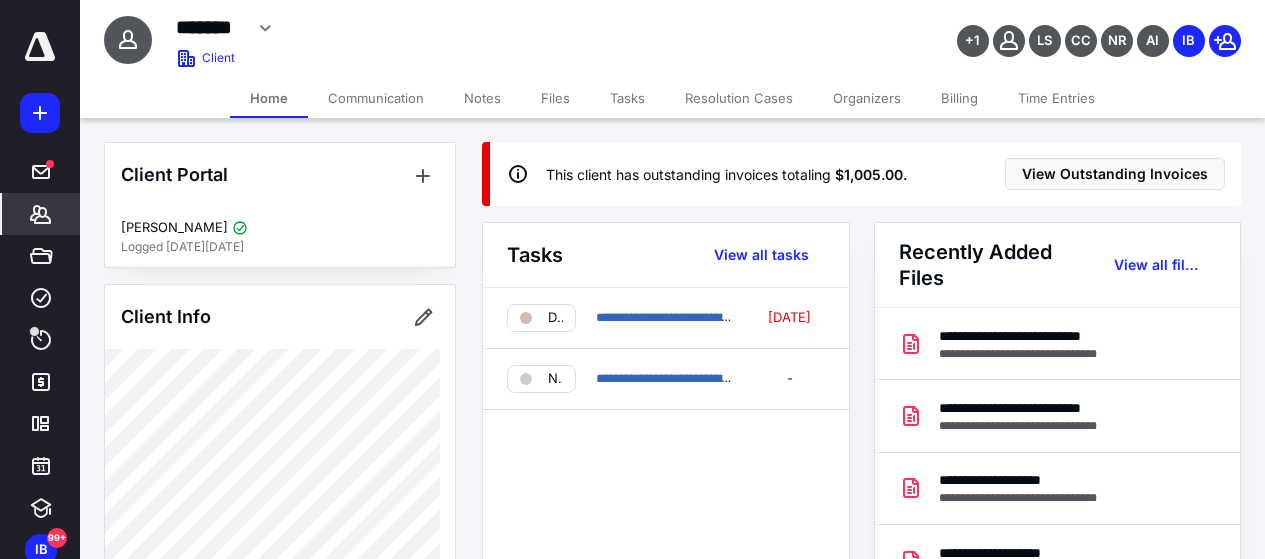 click on "Billing" at bounding box center [959, 98] 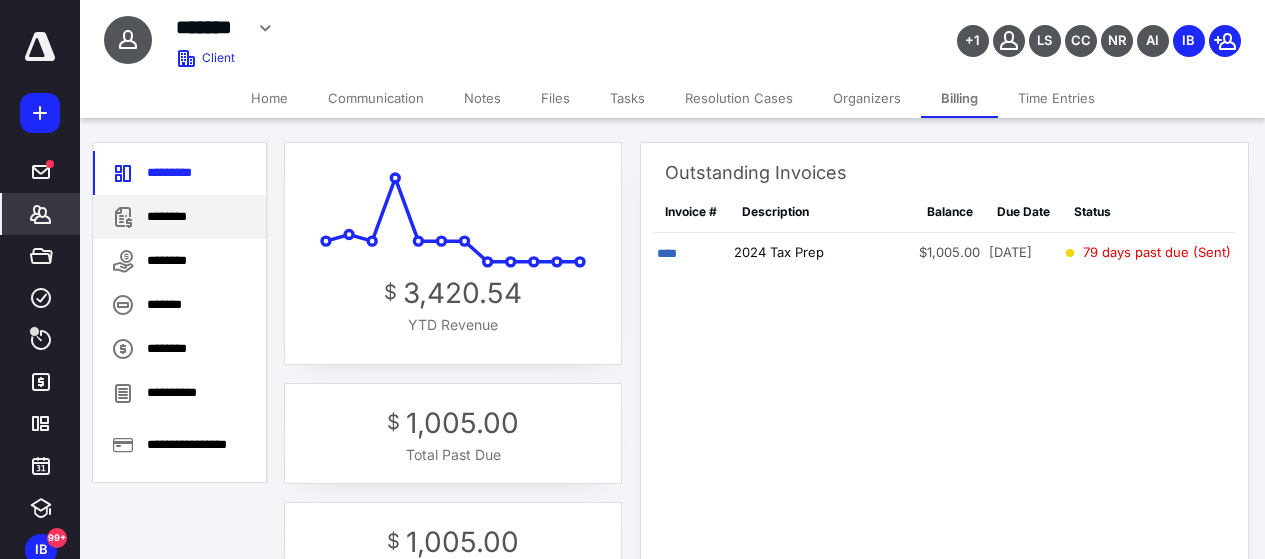 click on "********" at bounding box center (179, 217) 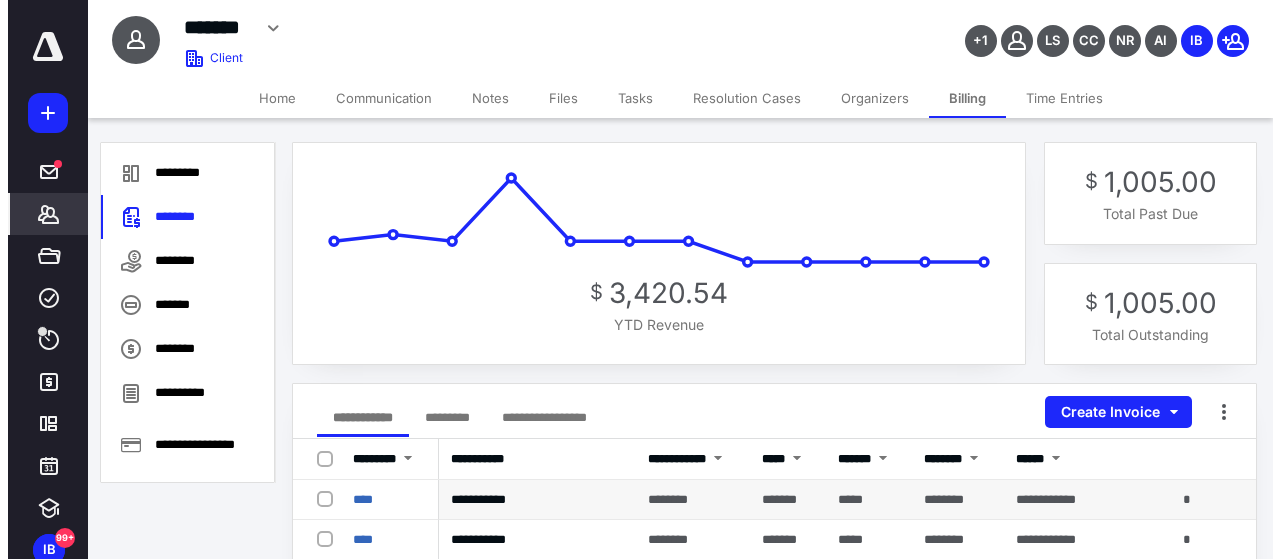 scroll, scrollTop: 100, scrollLeft: 0, axis: vertical 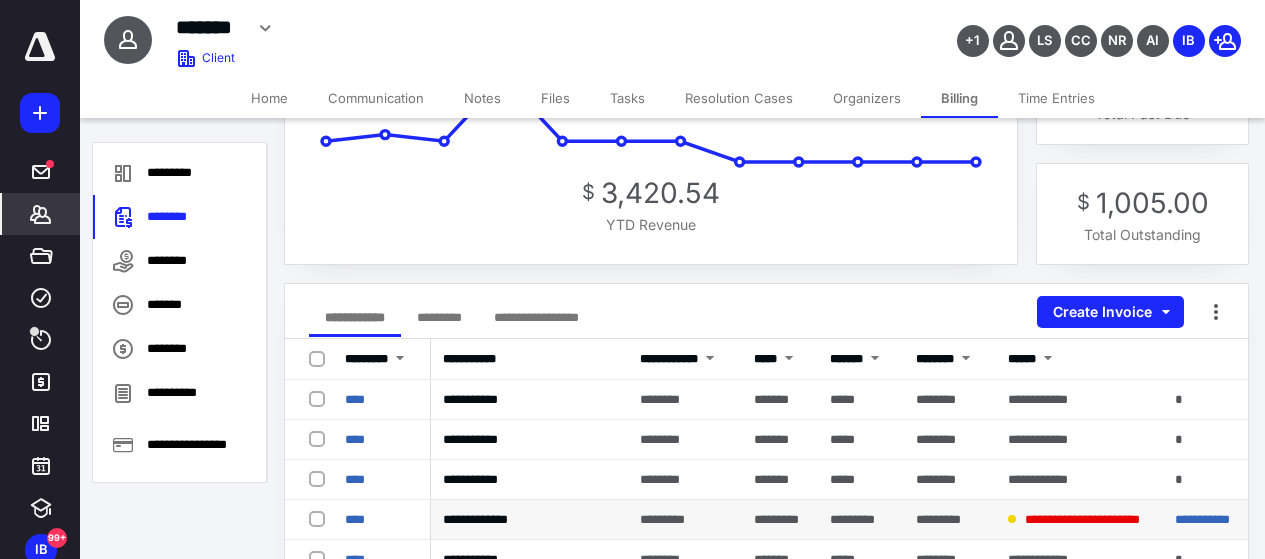 click on "**********" at bounding box center [523, 520] 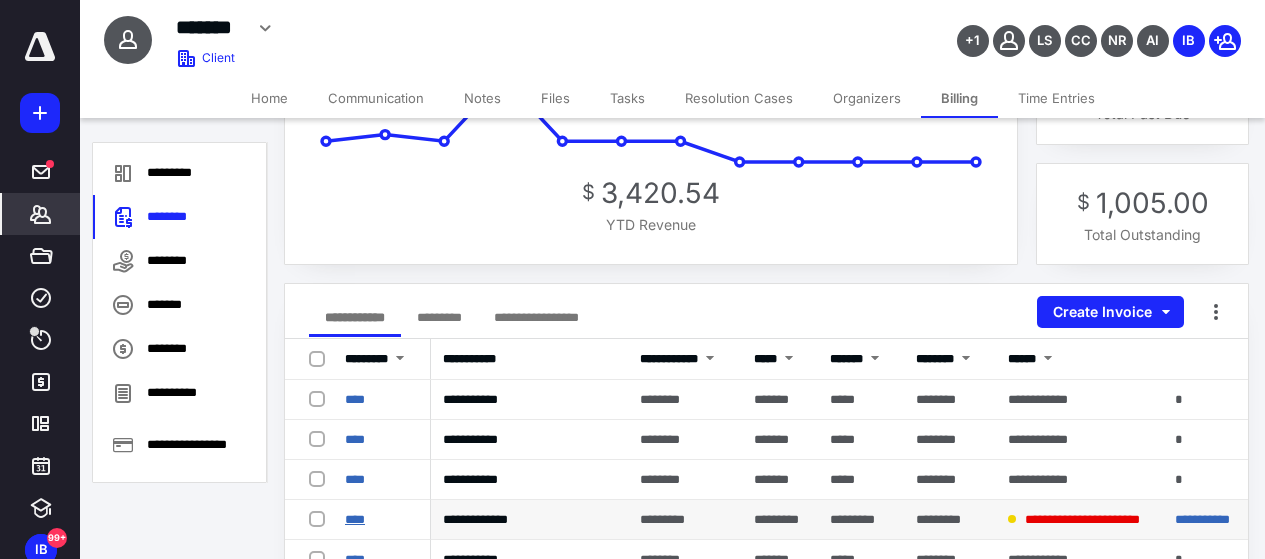 click on "****" at bounding box center (355, 519) 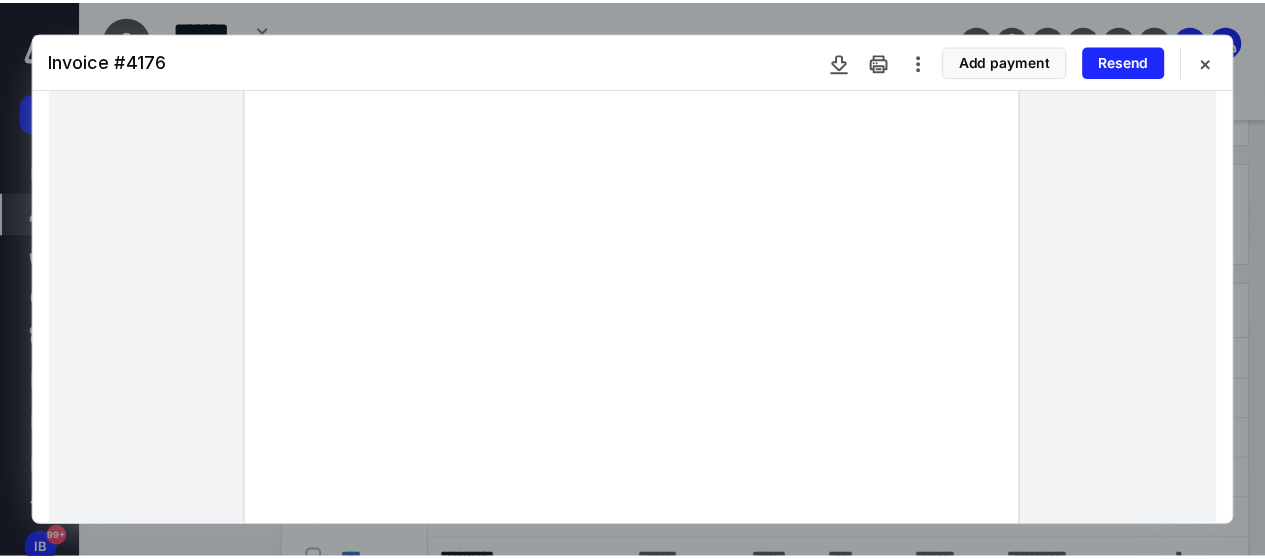 scroll, scrollTop: 300, scrollLeft: 0, axis: vertical 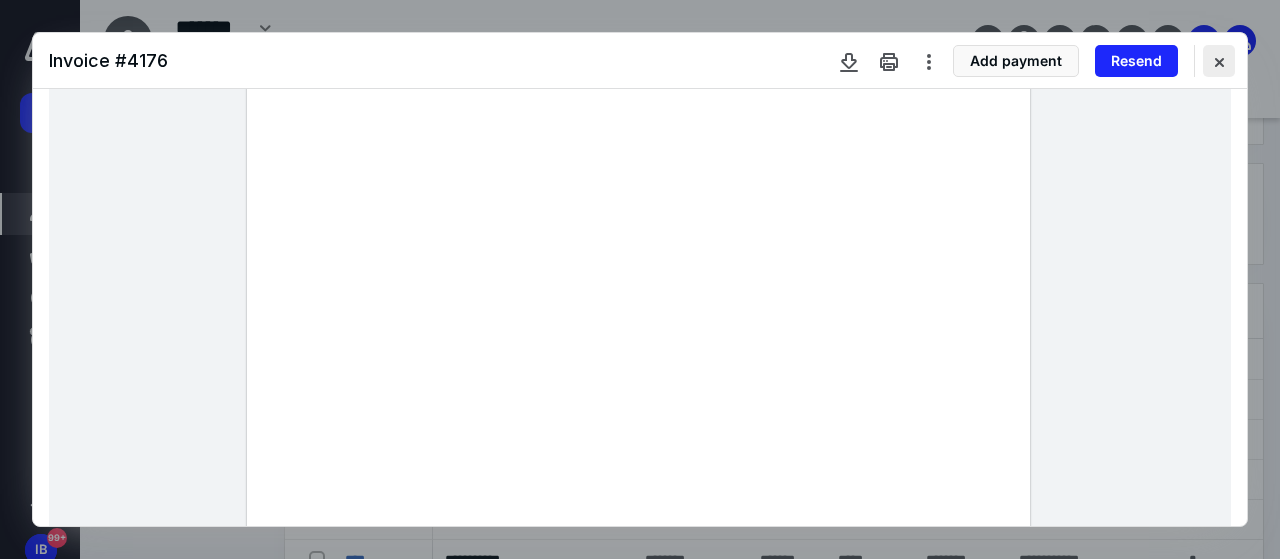 click at bounding box center [1219, 61] 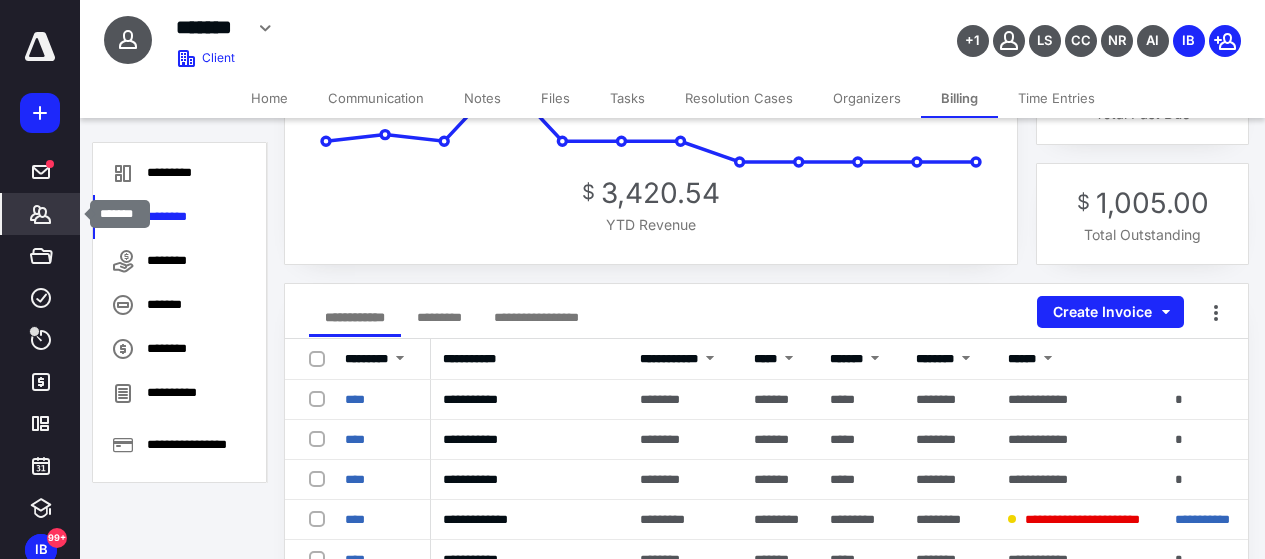 click 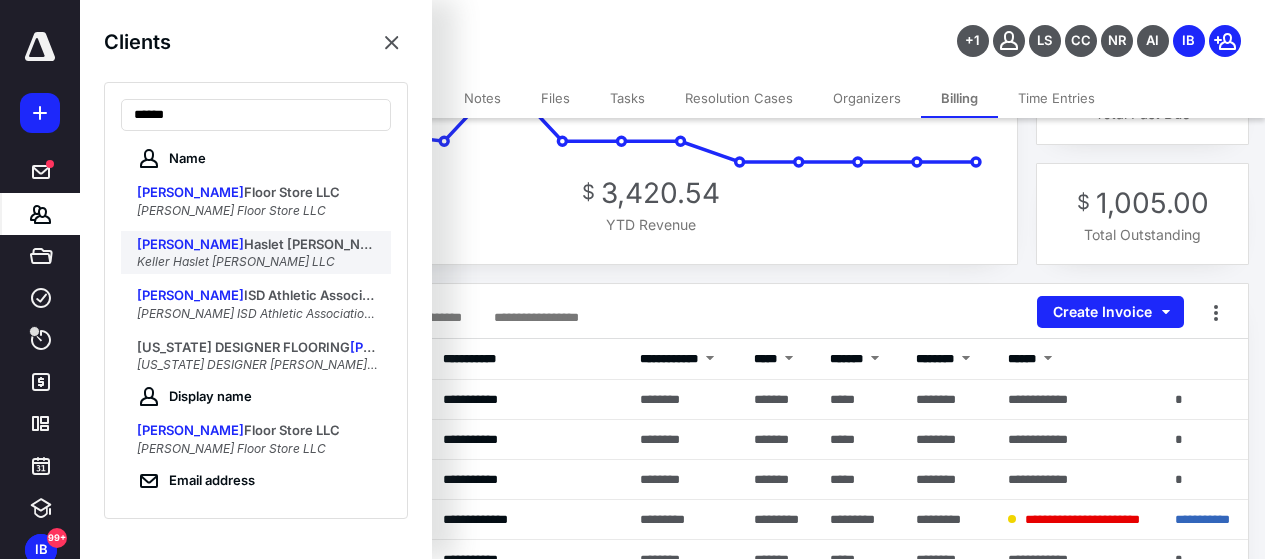 type on "******" 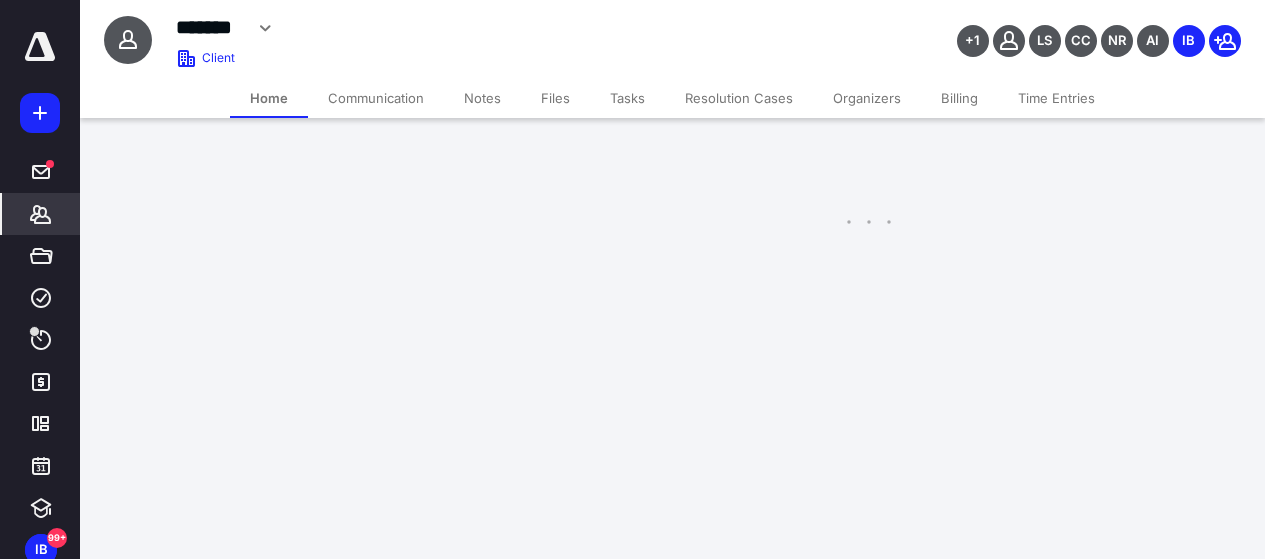 scroll, scrollTop: 0, scrollLeft: 0, axis: both 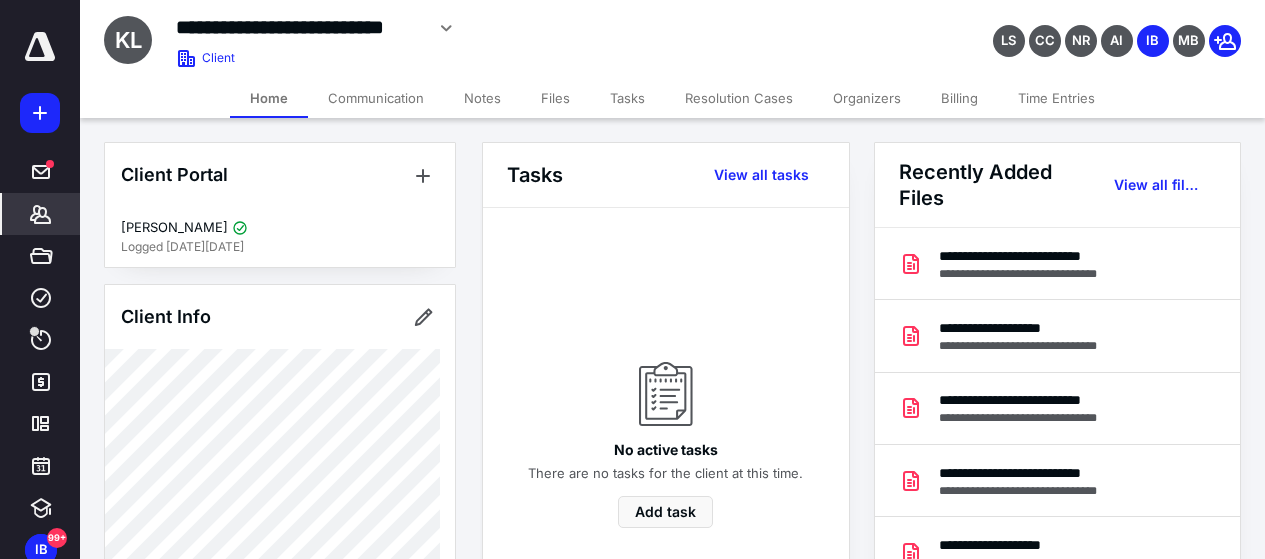 click on "Billing" at bounding box center [959, 98] 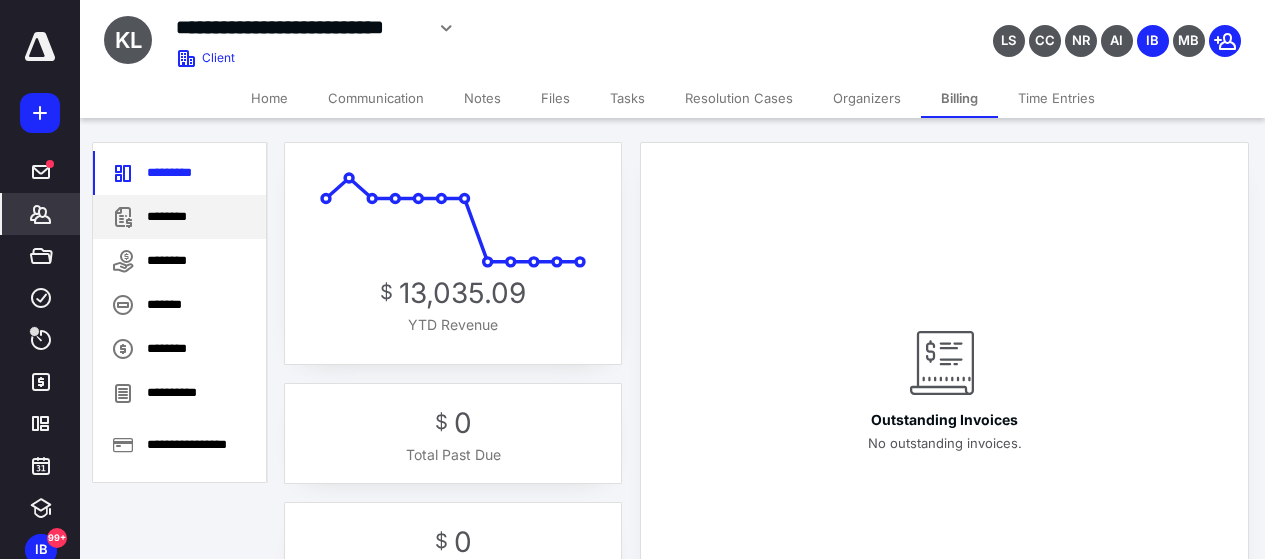 click on "********" at bounding box center [179, 217] 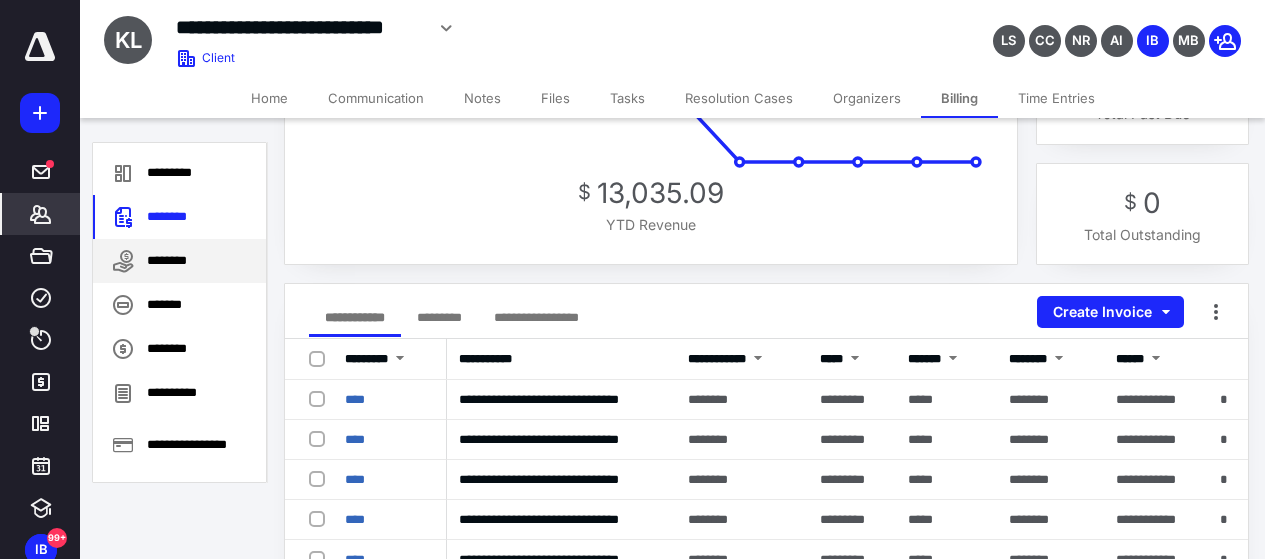 scroll, scrollTop: 200, scrollLeft: 0, axis: vertical 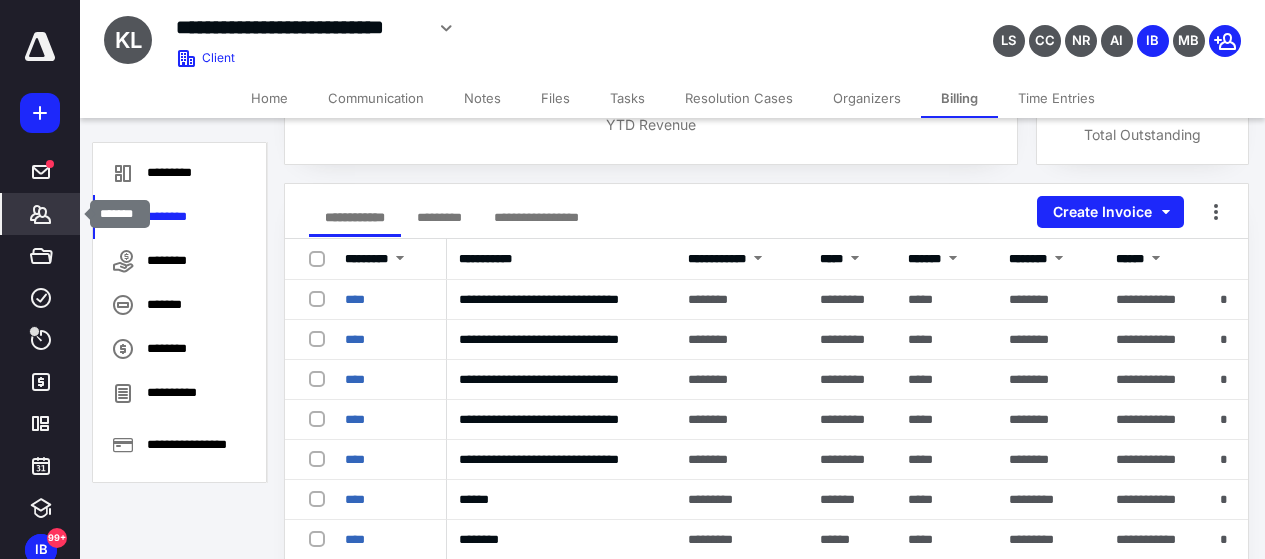 click 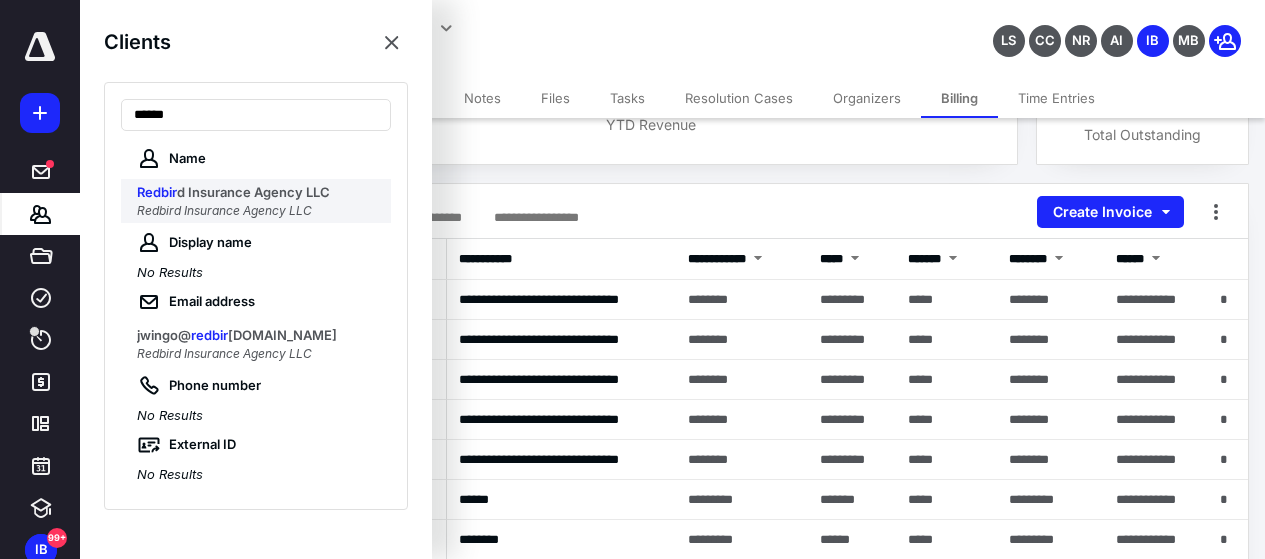 type on "******" 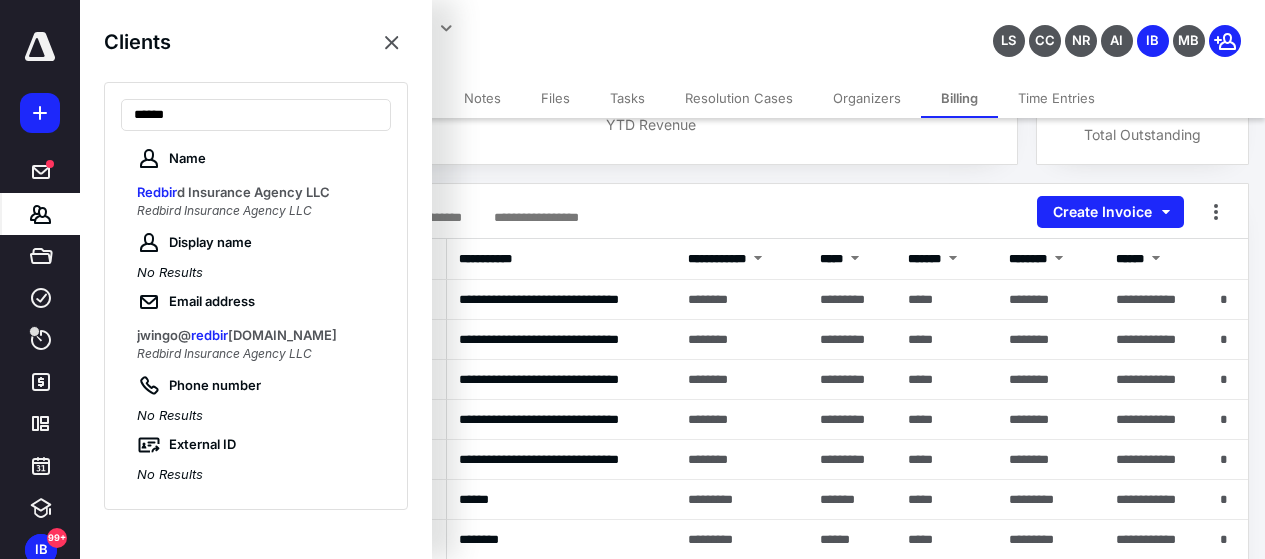 click on "Redbird Insurance Agency LLC" at bounding box center (224, 210) 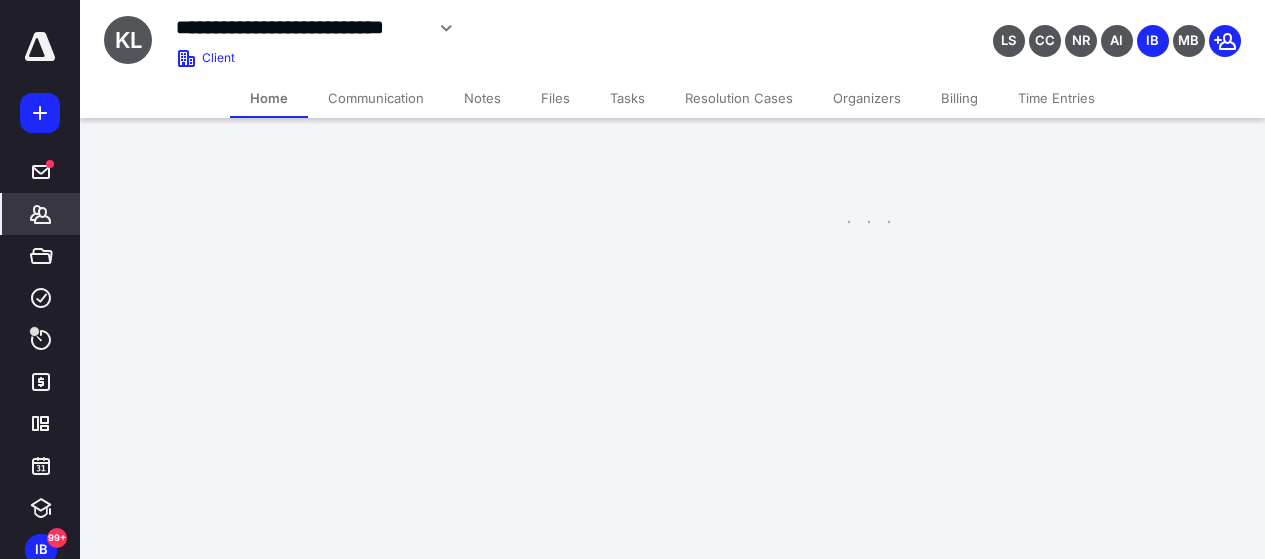 scroll, scrollTop: 0, scrollLeft: 0, axis: both 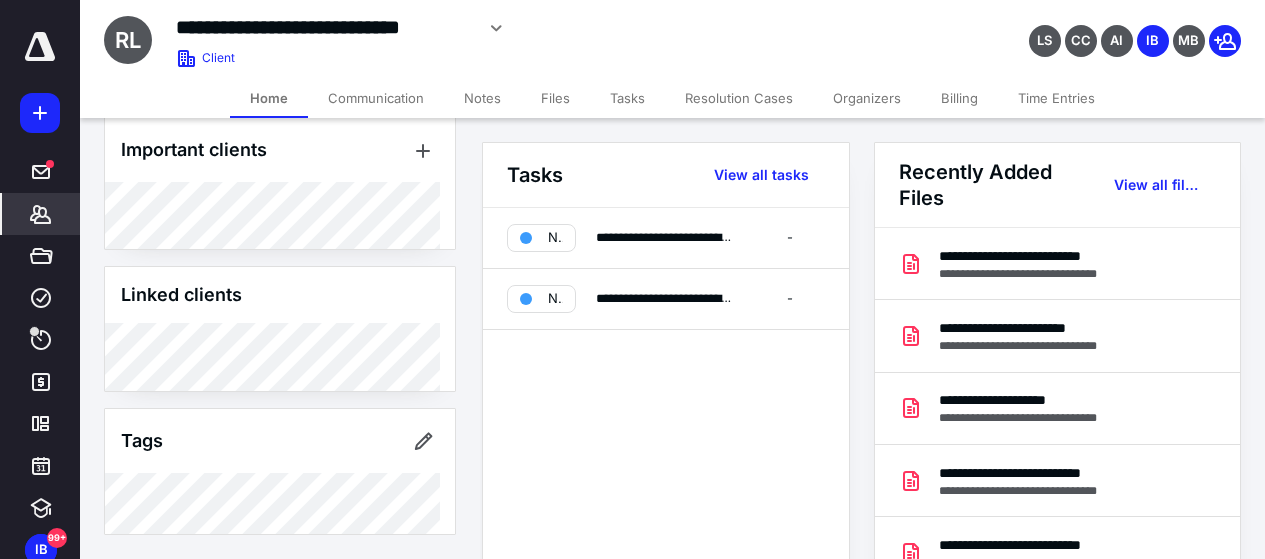 click on "Billing" at bounding box center [959, 98] 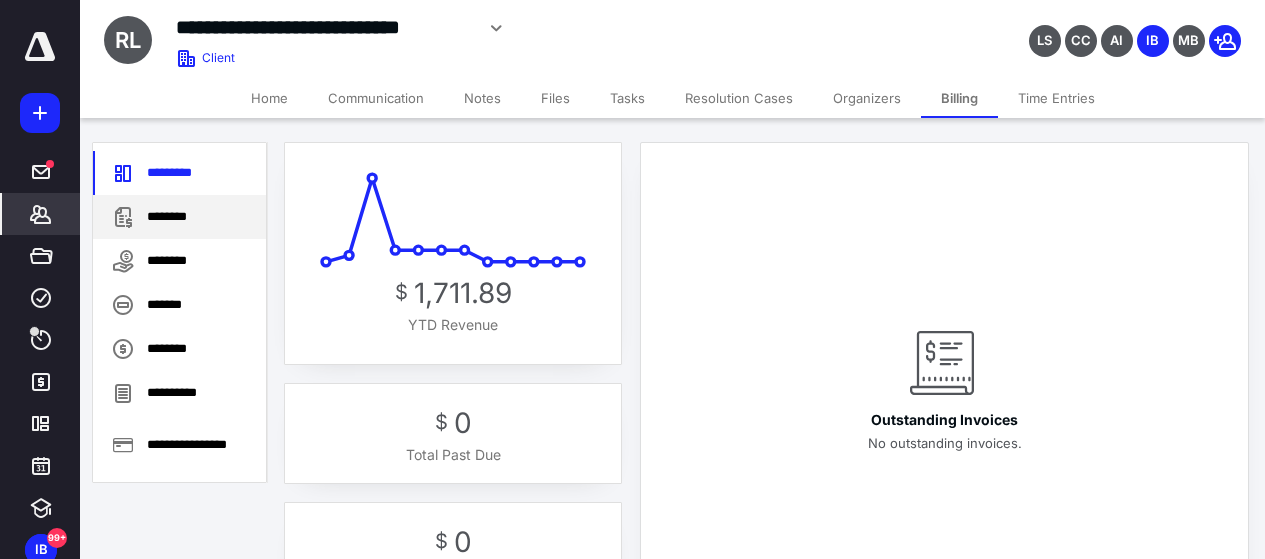 click on "********" at bounding box center (179, 217) 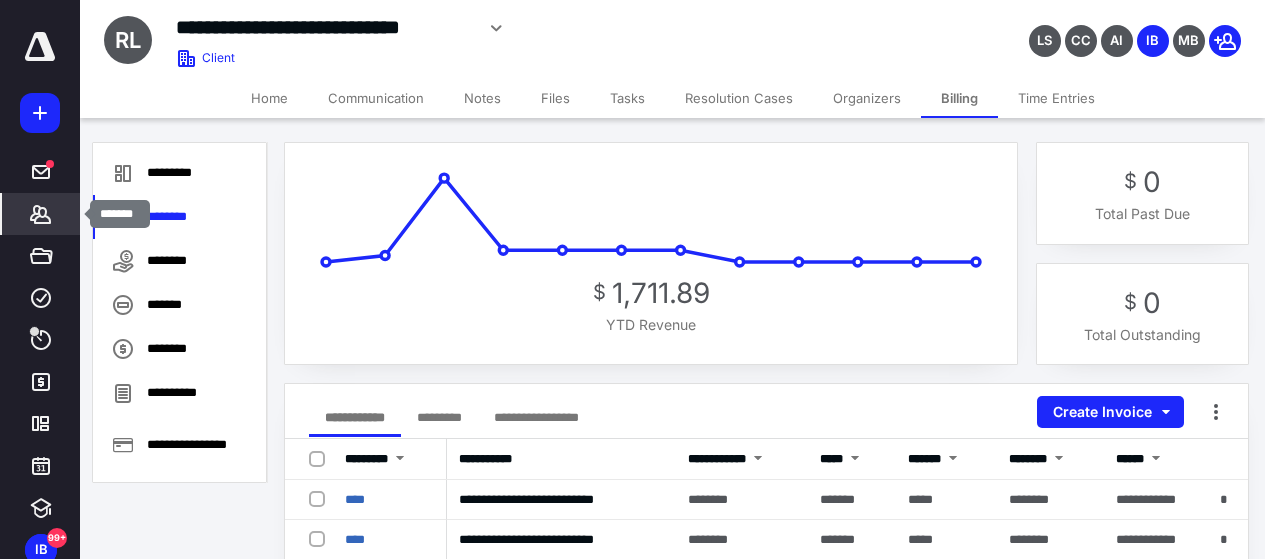click 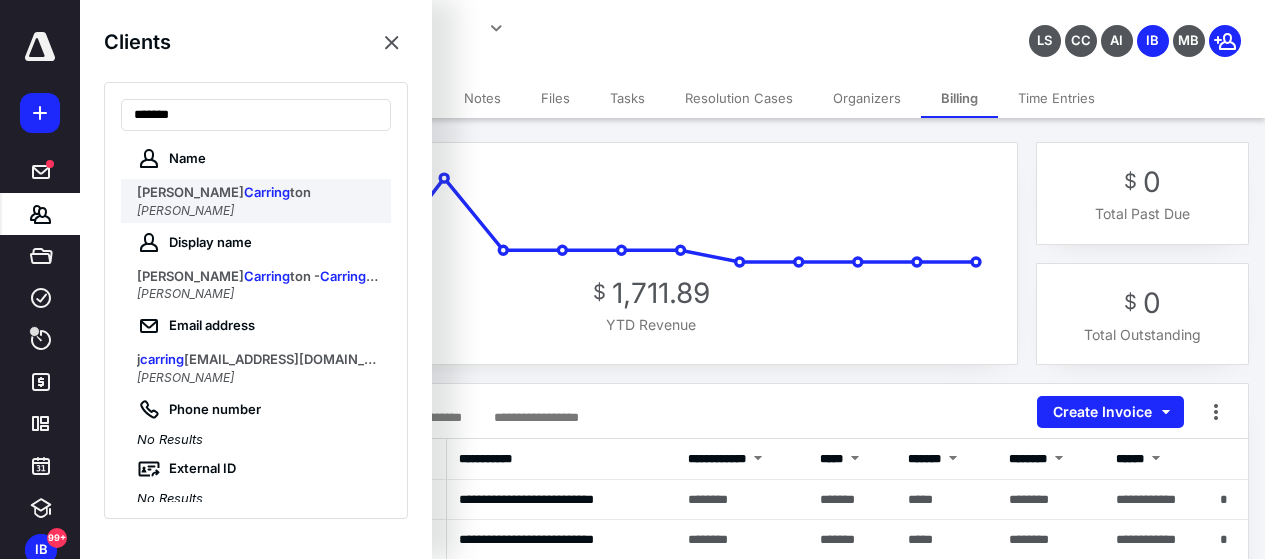 type on "*******" 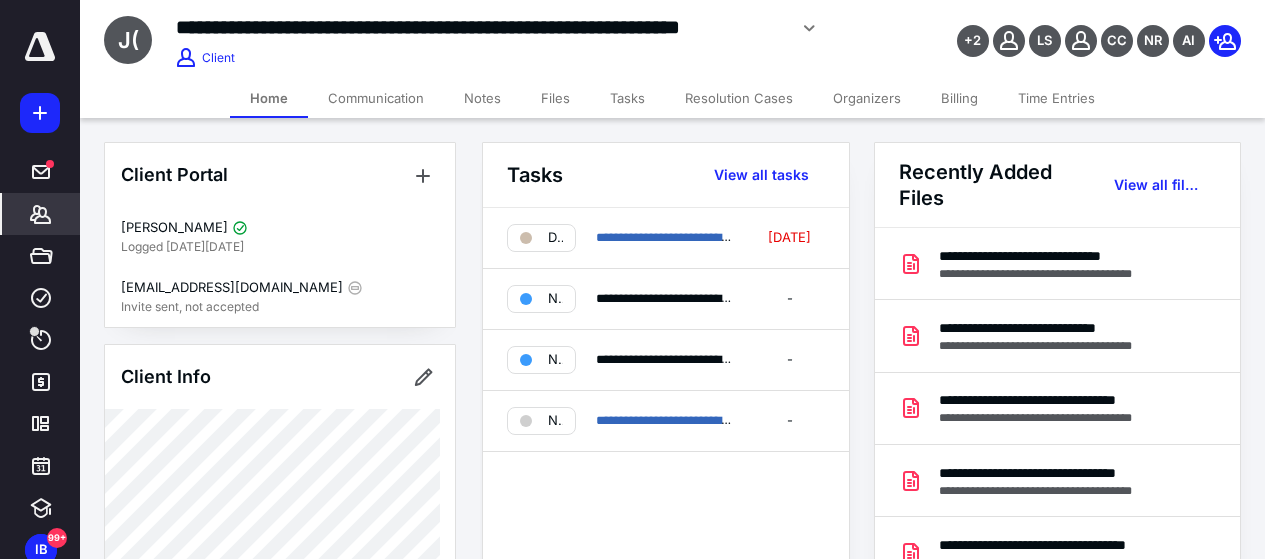 click on "Billing" at bounding box center (959, 98) 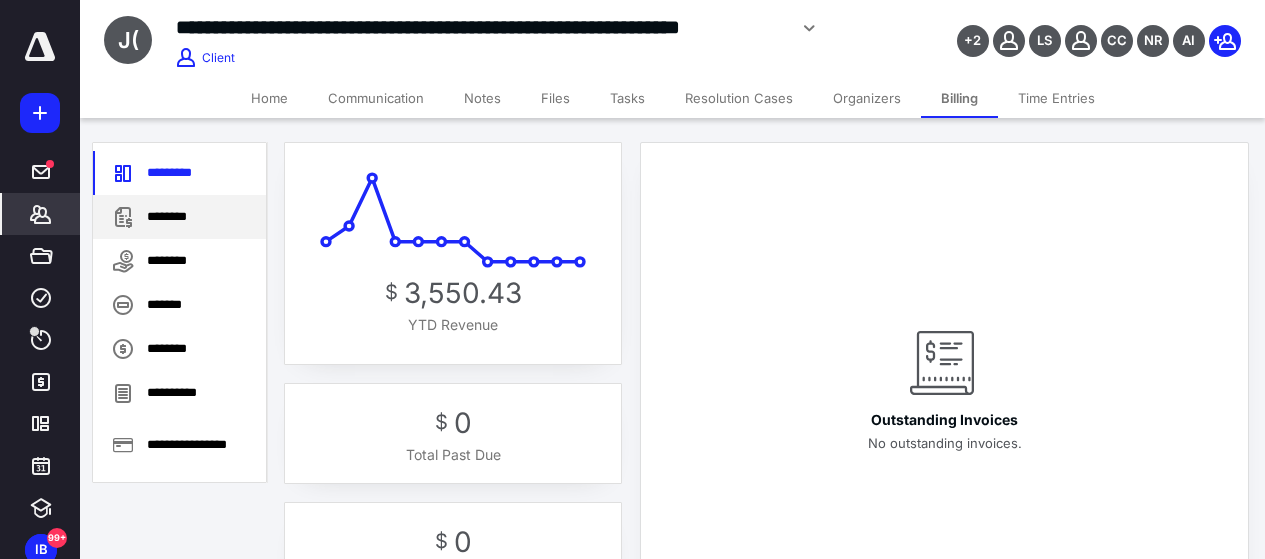 click on "********" at bounding box center (179, 217) 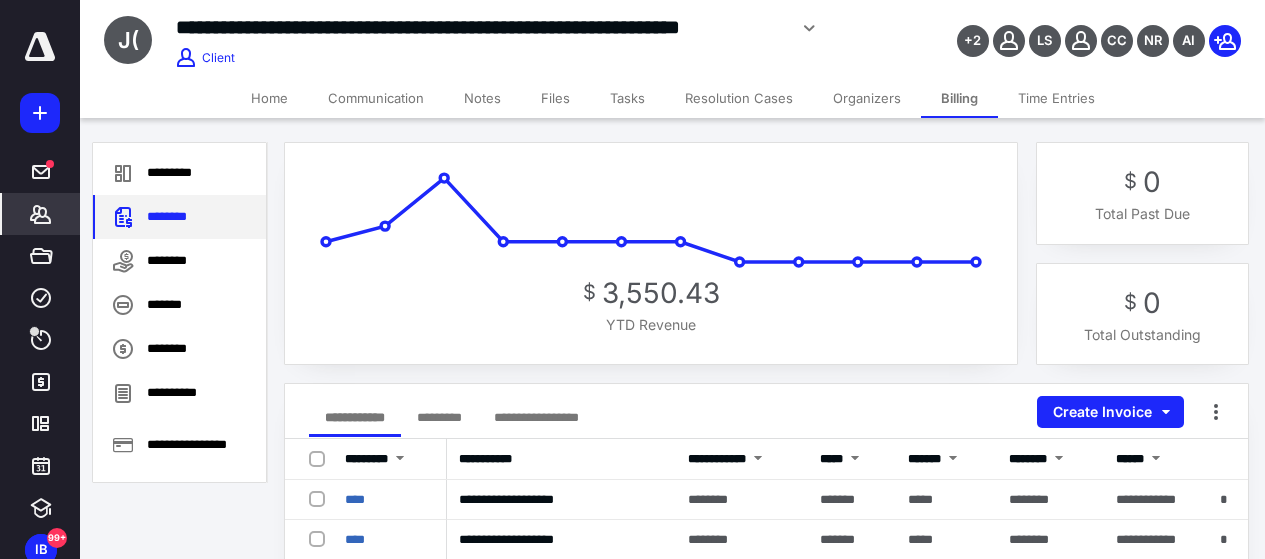 scroll, scrollTop: 100, scrollLeft: 0, axis: vertical 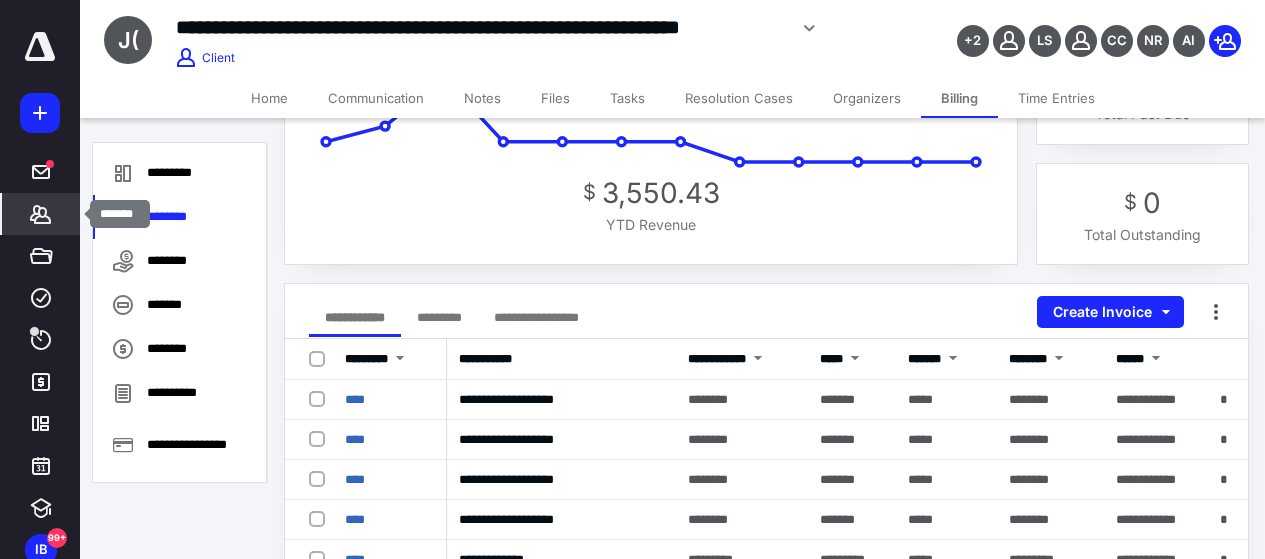 click 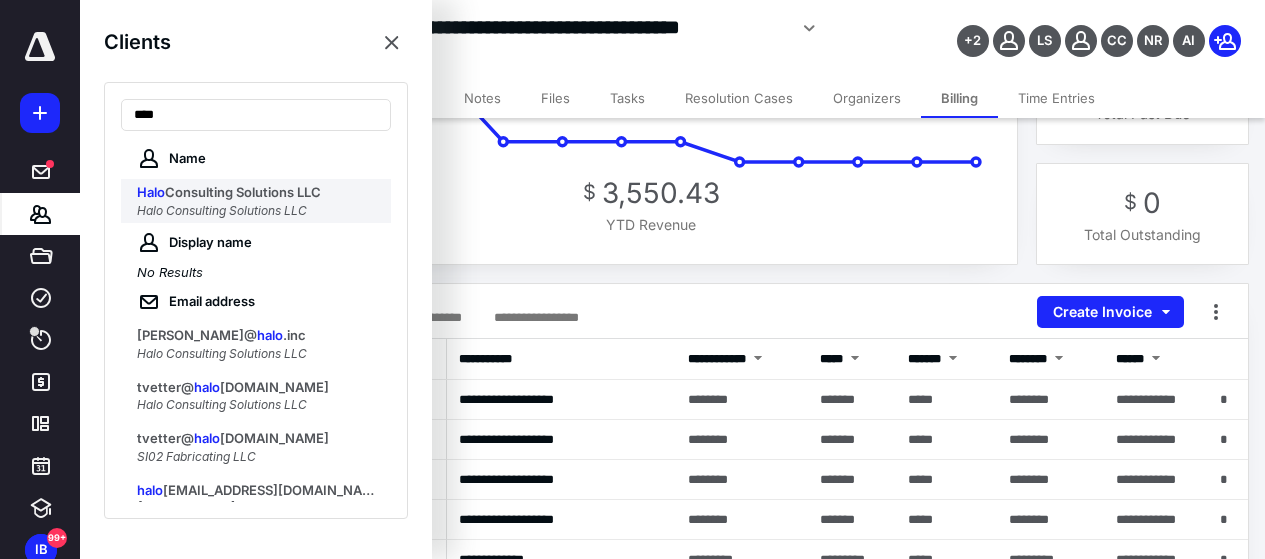 type on "****" 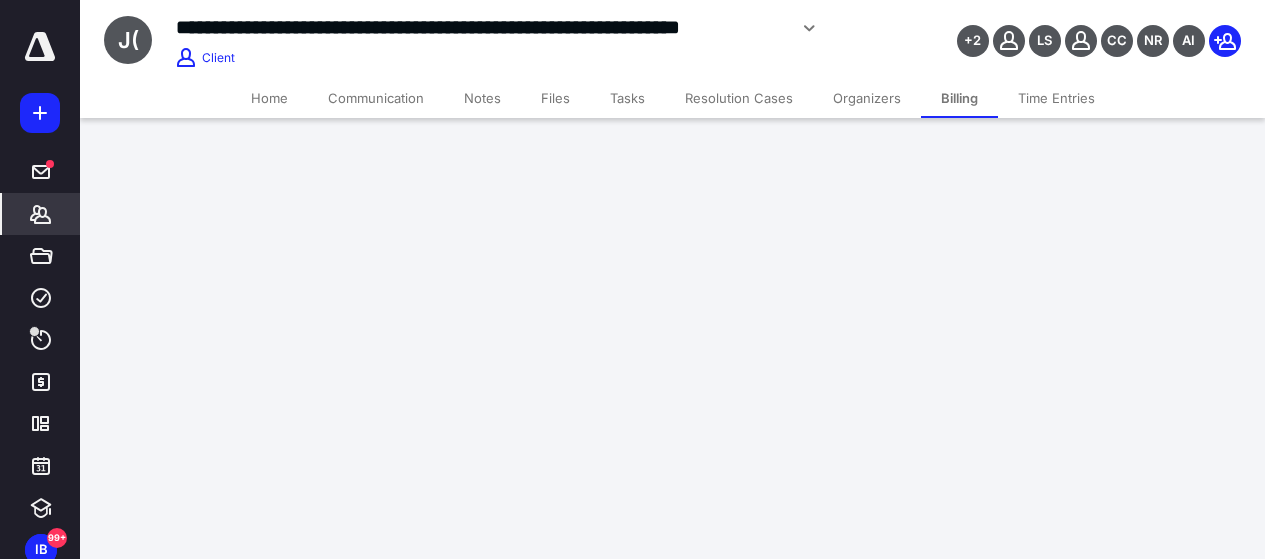 scroll, scrollTop: 0, scrollLeft: 0, axis: both 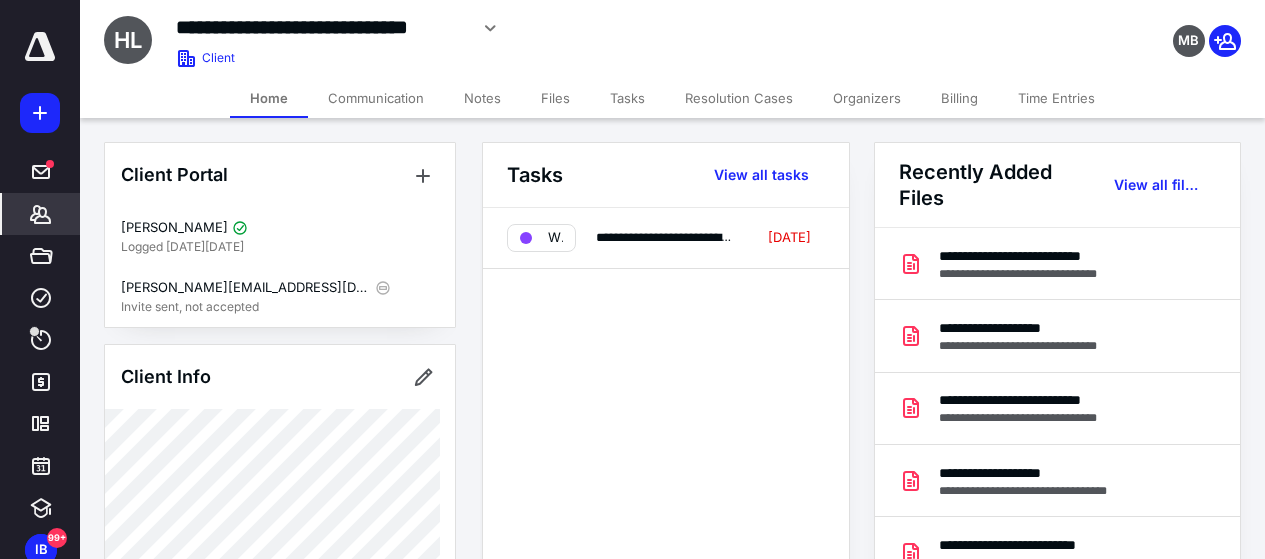 click on "Billing" at bounding box center [959, 98] 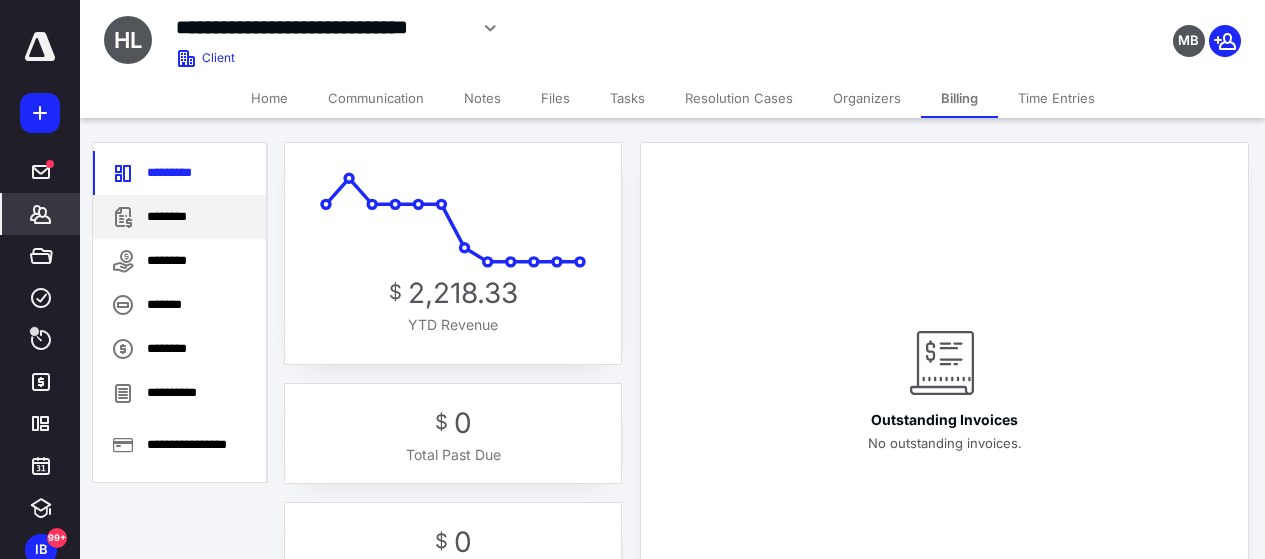 click on "********" at bounding box center [179, 217] 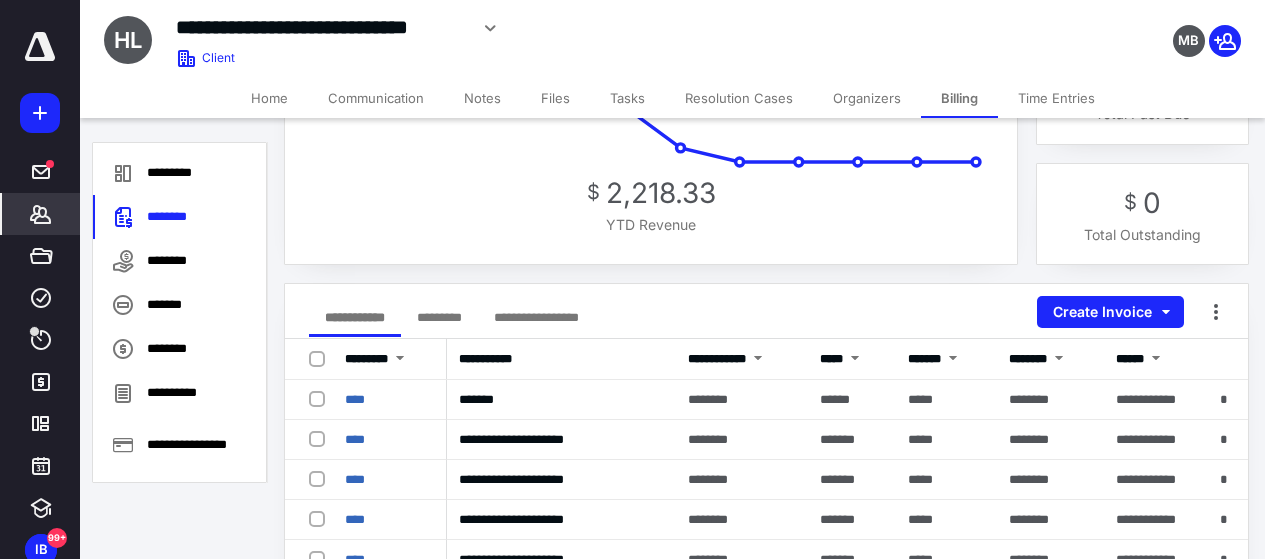 scroll, scrollTop: 200, scrollLeft: 0, axis: vertical 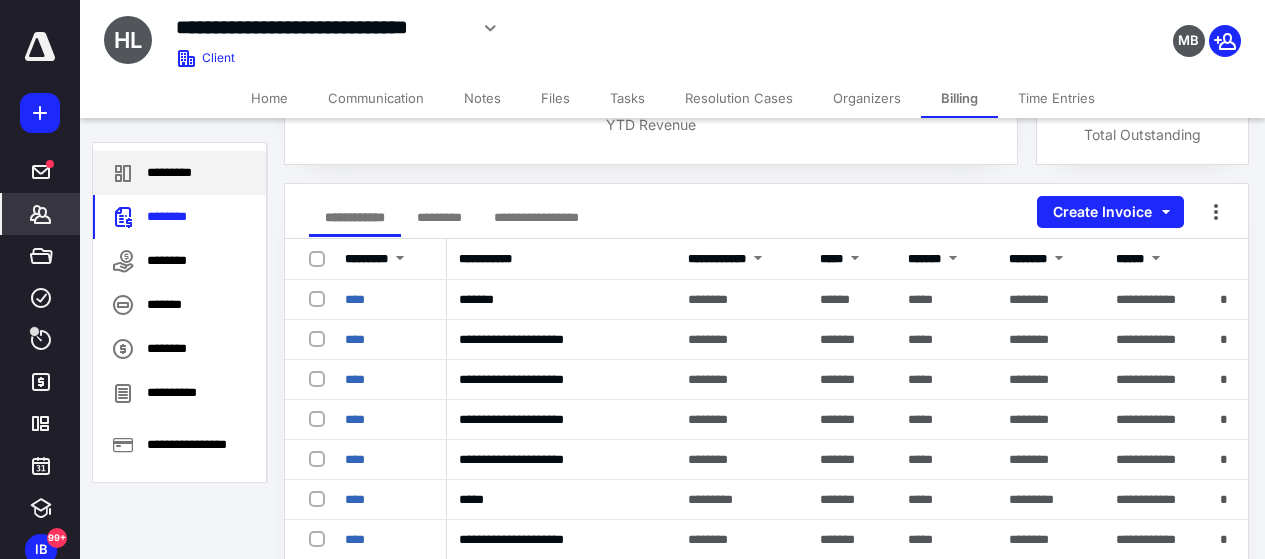 click on "*********" at bounding box center [179, 173] 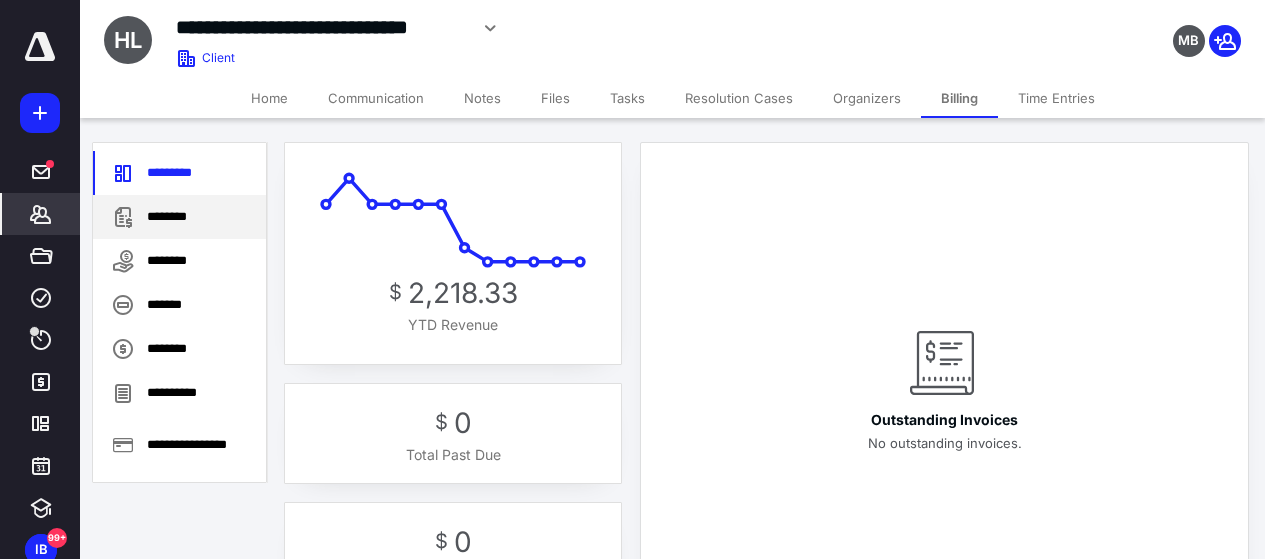 scroll, scrollTop: 100, scrollLeft: 0, axis: vertical 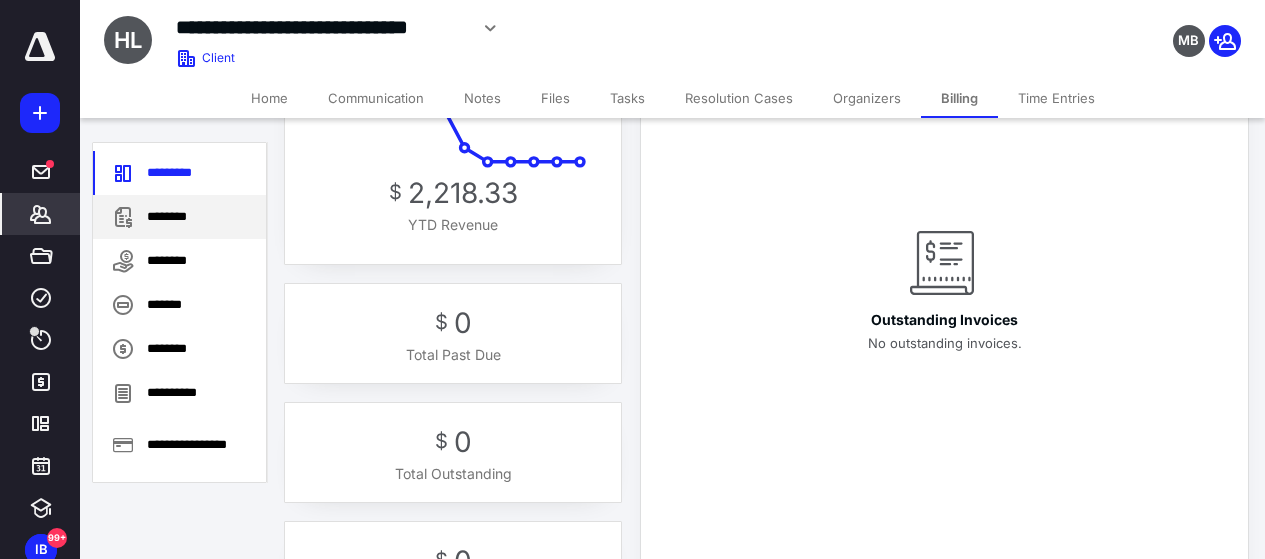 click on "********" at bounding box center [179, 217] 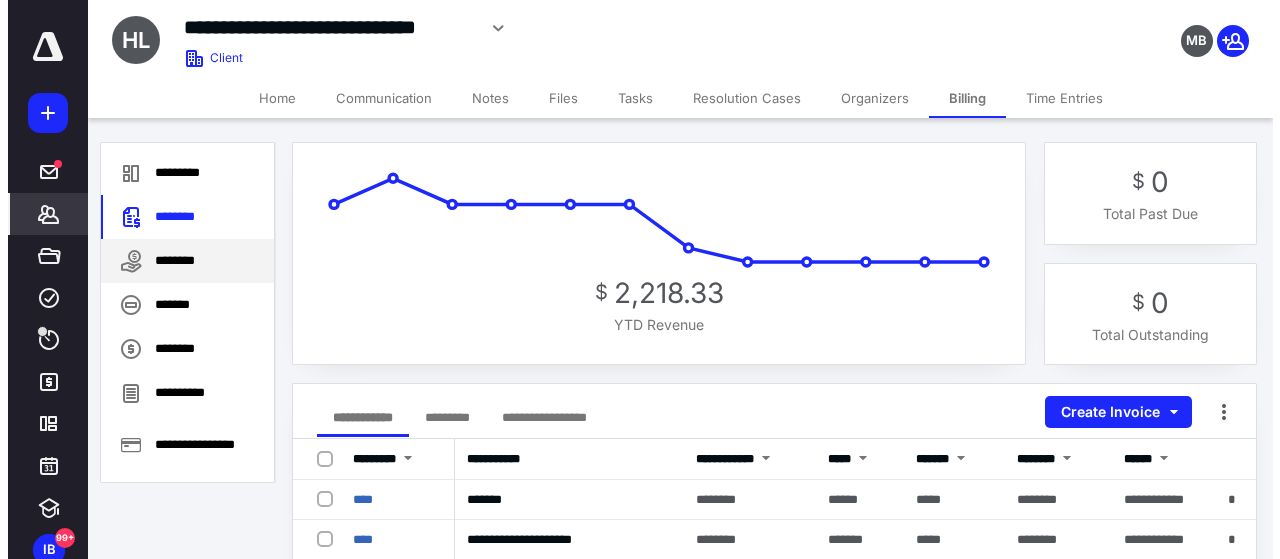 scroll, scrollTop: 200, scrollLeft: 0, axis: vertical 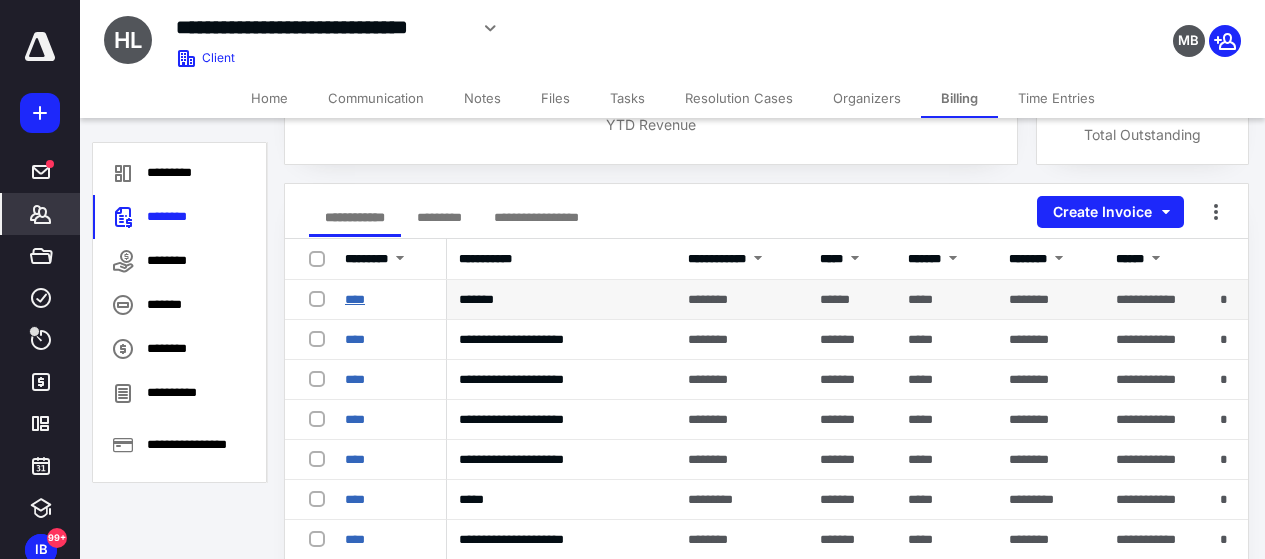 click on "****" at bounding box center (355, 299) 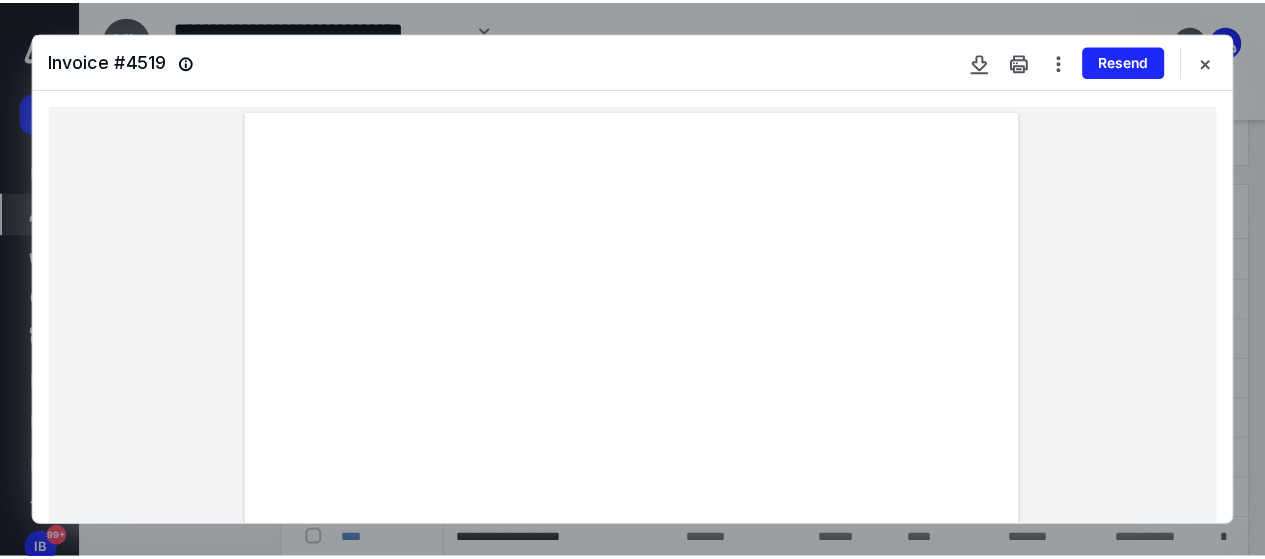 scroll, scrollTop: 400, scrollLeft: 0, axis: vertical 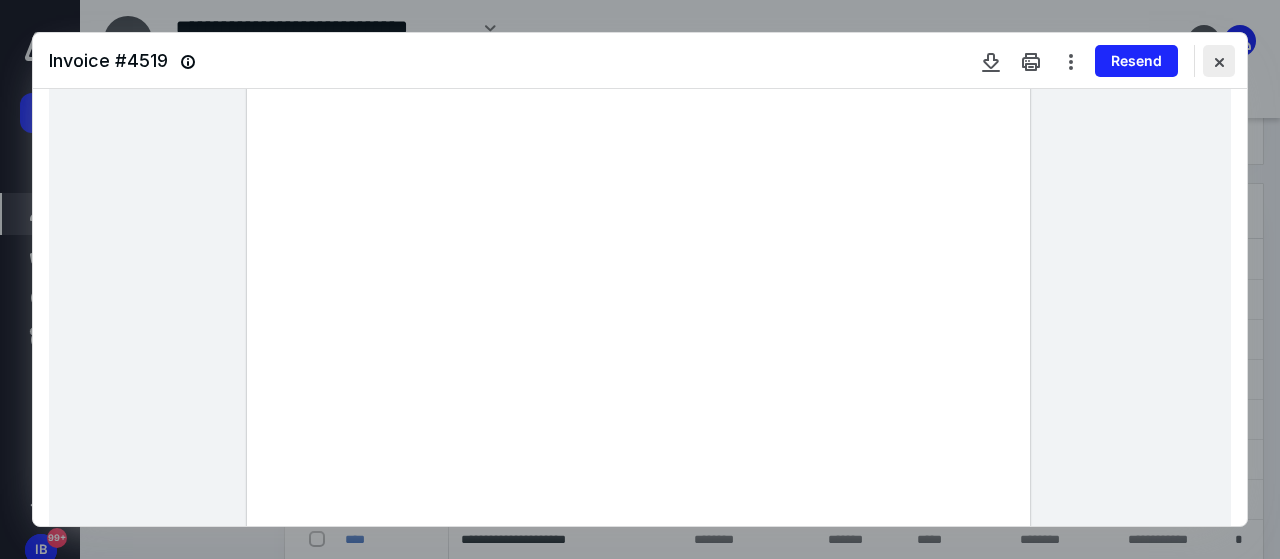 click at bounding box center [1219, 61] 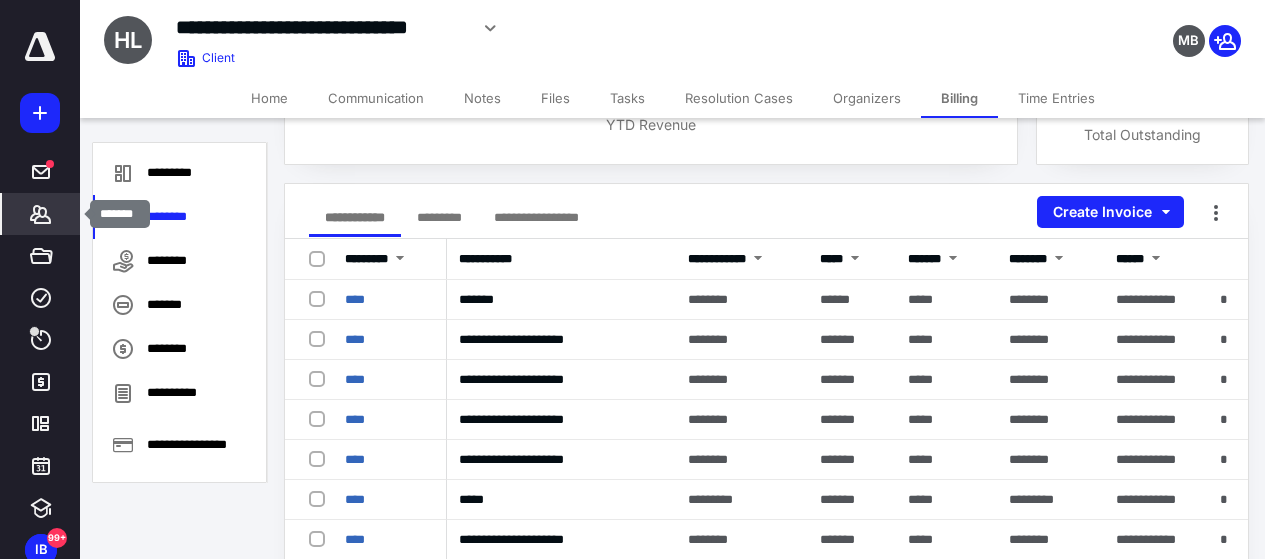 click 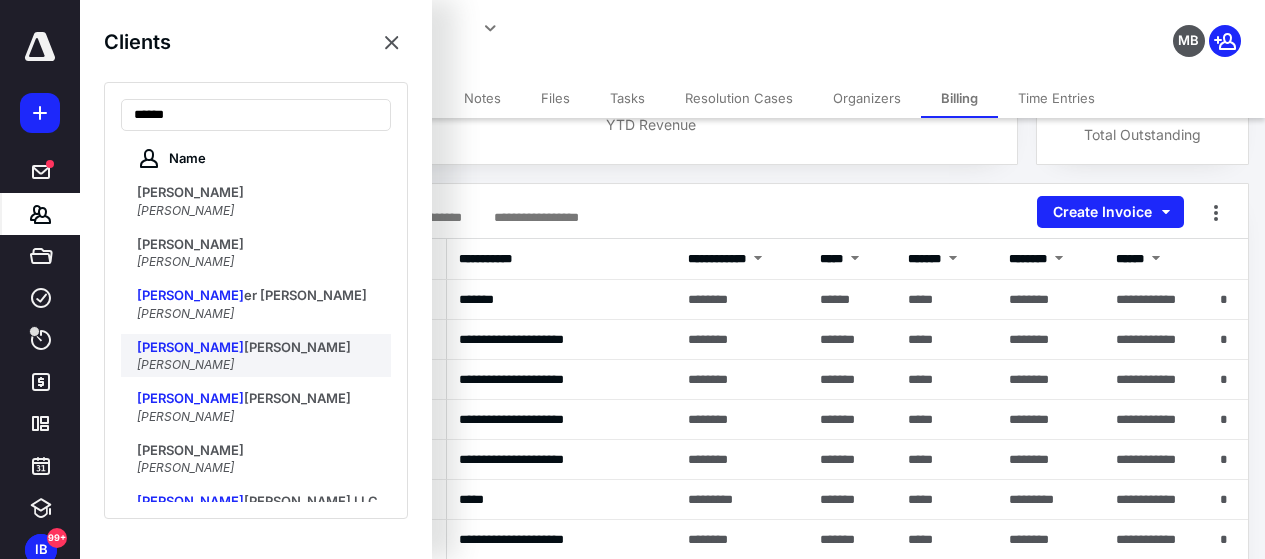 scroll, scrollTop: 200, scrollLeft: 0, axis: vertical 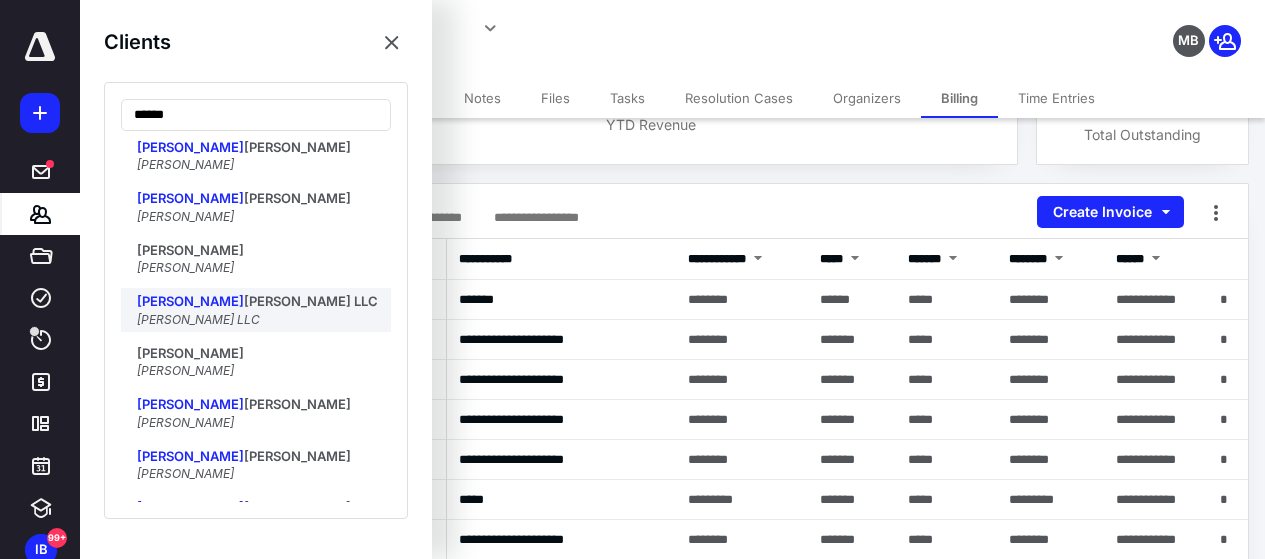 type on "******" 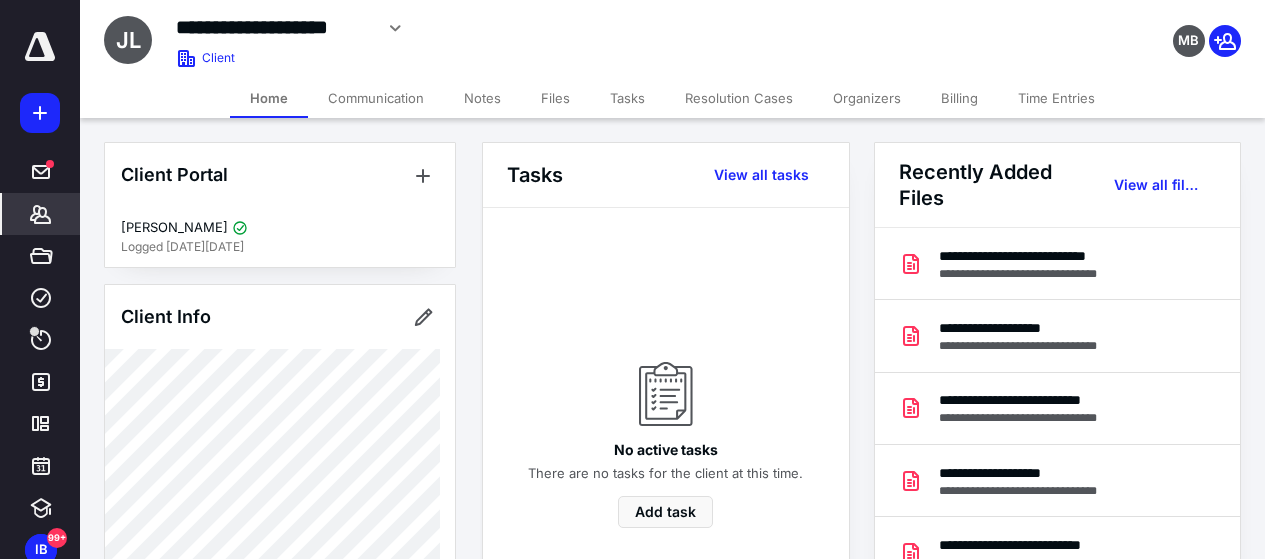 click on "Billing" at bounding box center [959, 98] 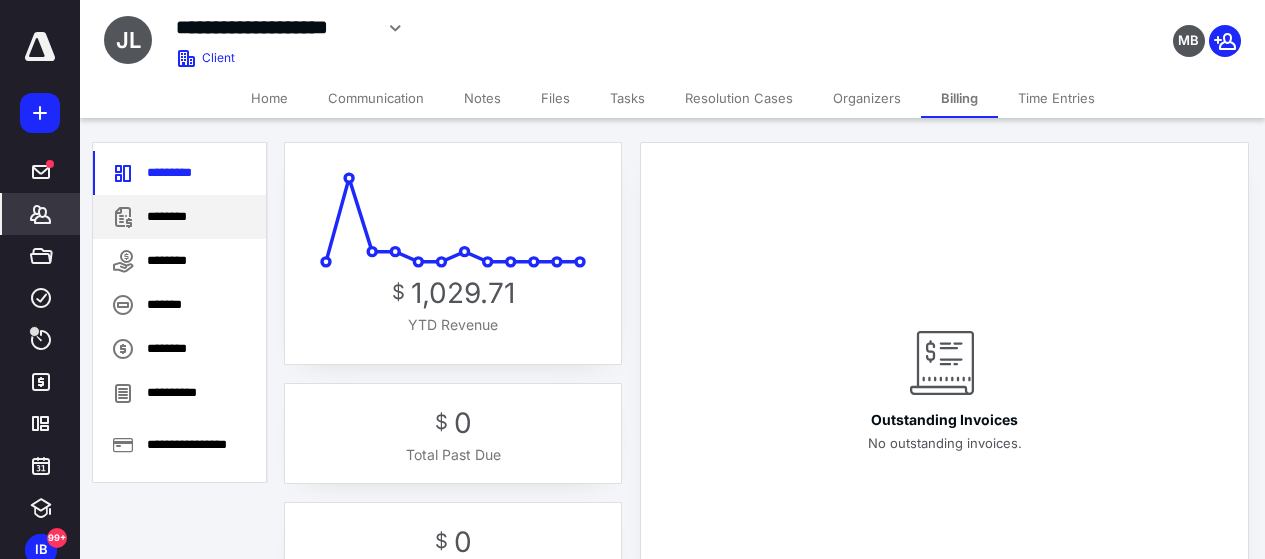 click on "********" at bounding box center (179, 217) 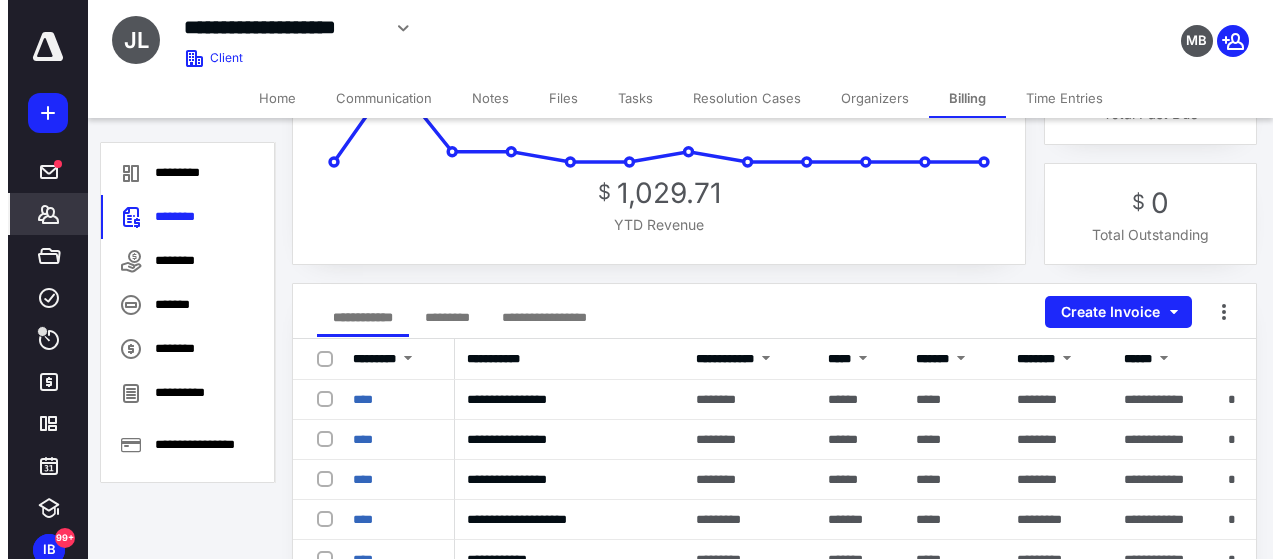 scroll, scrollTop: 200, scrollLeft: 0, axis: vertical 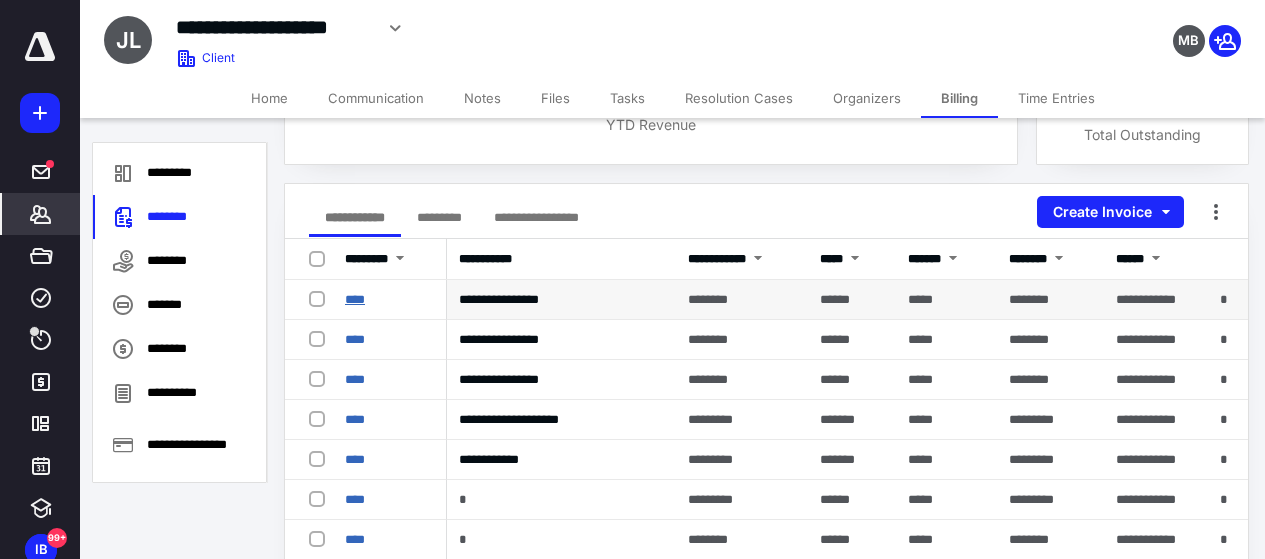 click on "****" at bounding box center (355, 299) 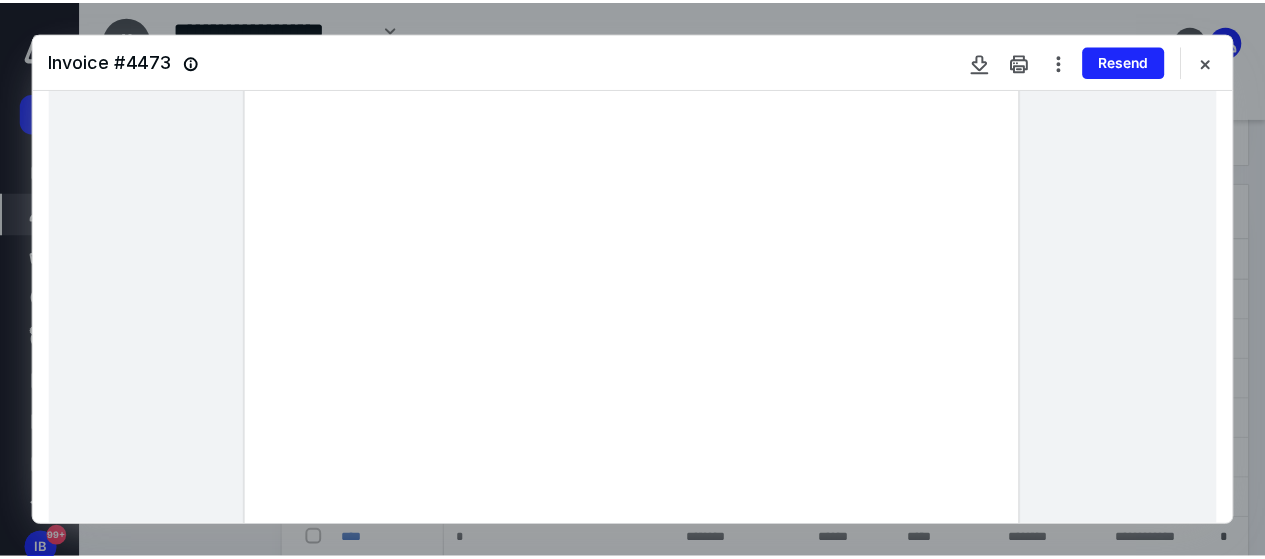 scroll, scrollTop: 100, scrollLeft: 0, axis: vertical 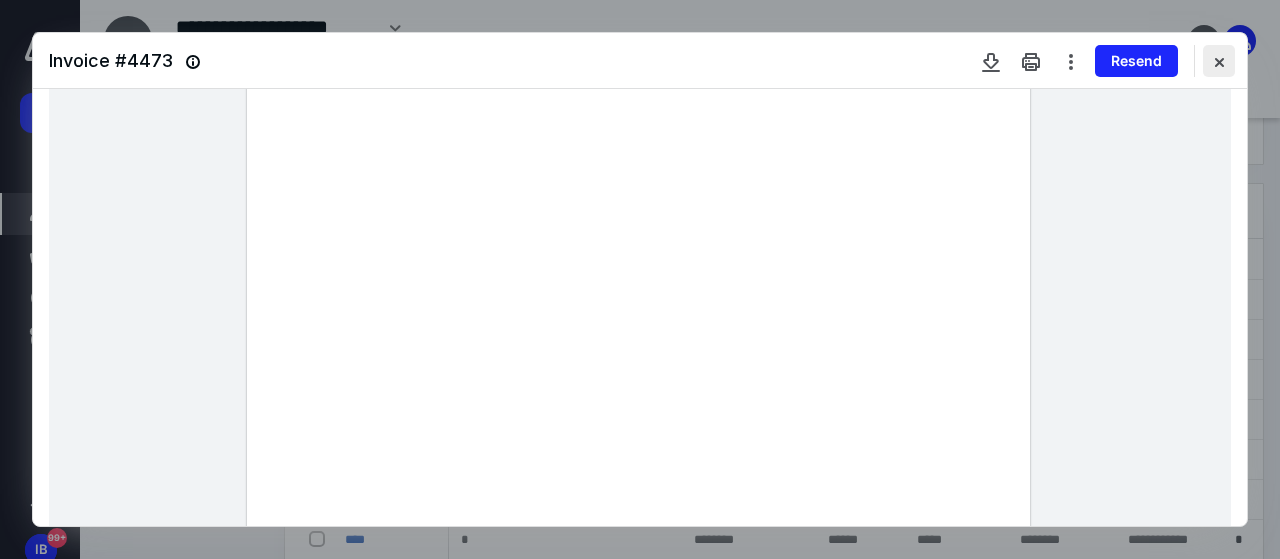 click at bounding box center (1219, 61) 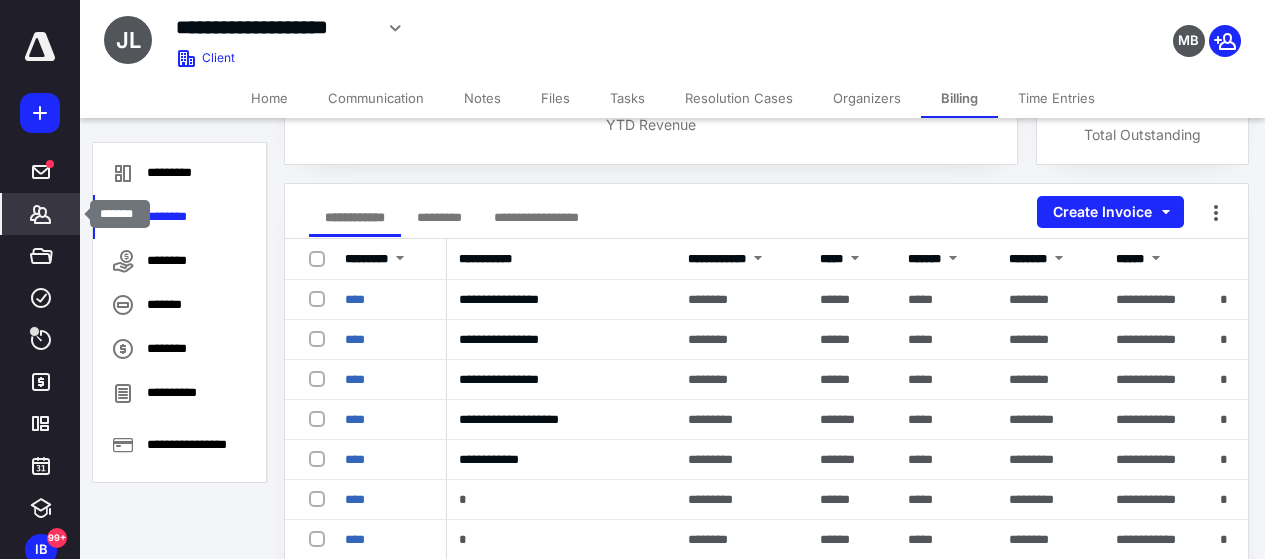 click 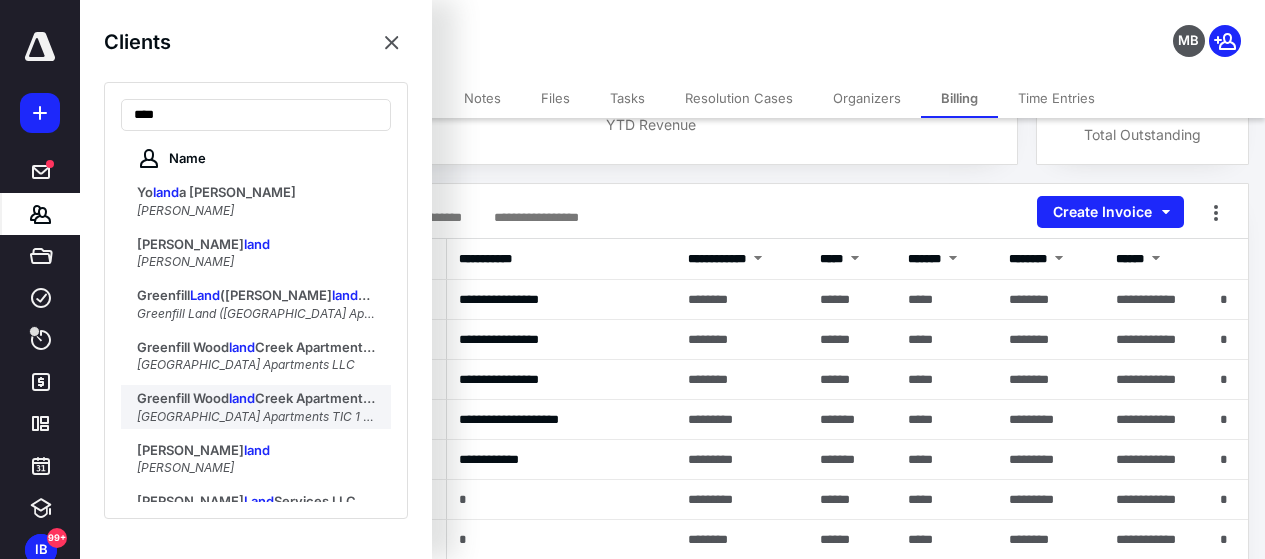 scroll, scrollTop: 200, scrollLeft: 0, axis: vertical 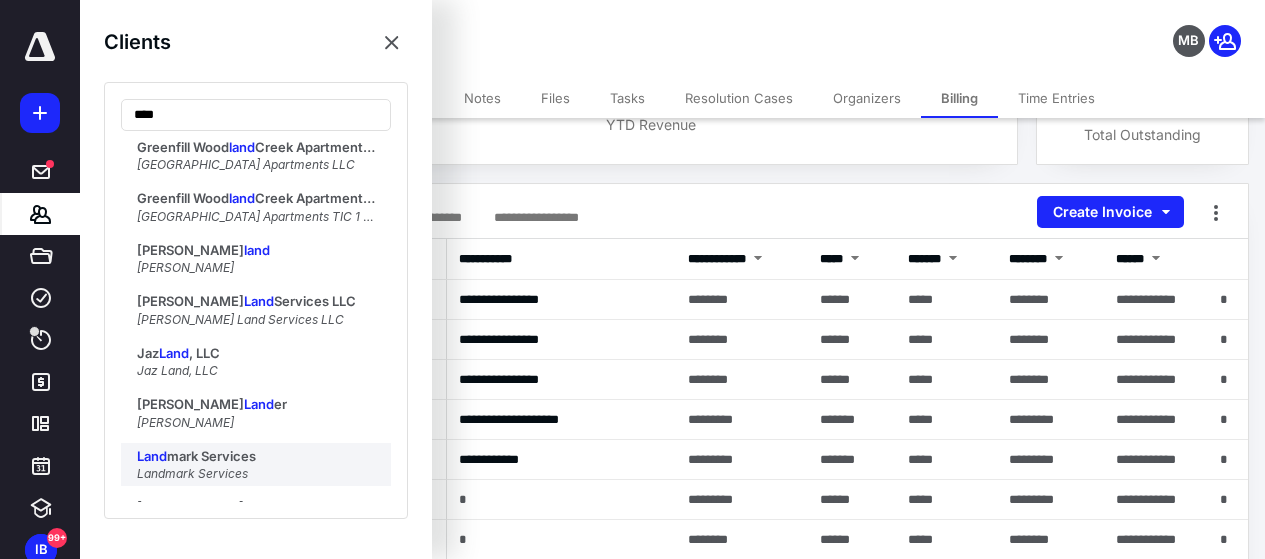 type on "****" 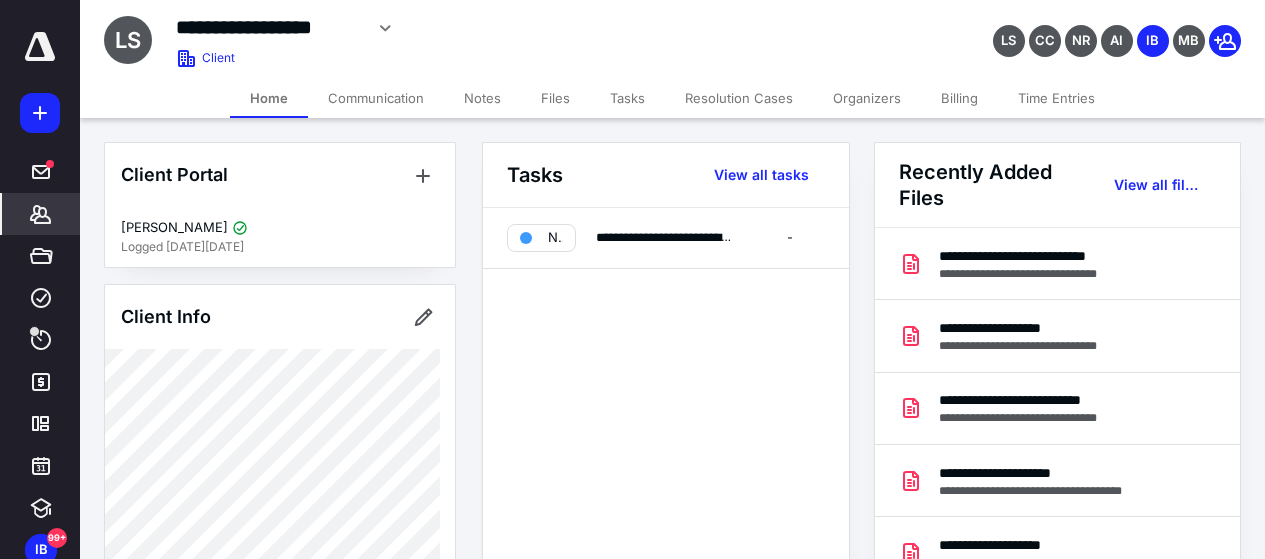 scroll, scrollTop: 692, scrollLeft: 0, axis: vertical 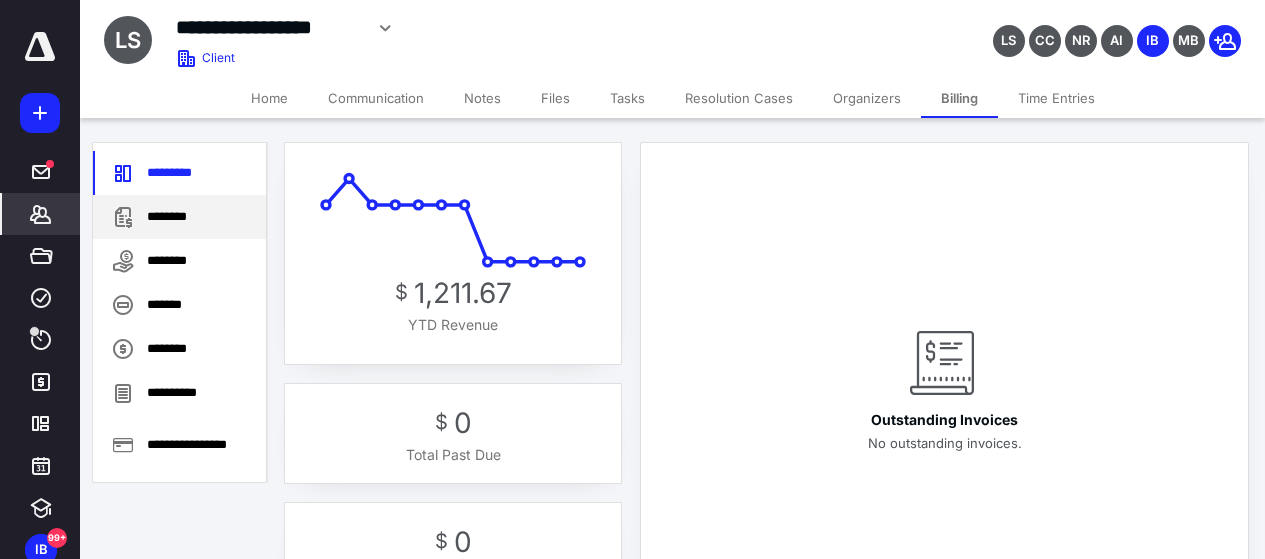 click on "********" at bounding box center [179, 217] 